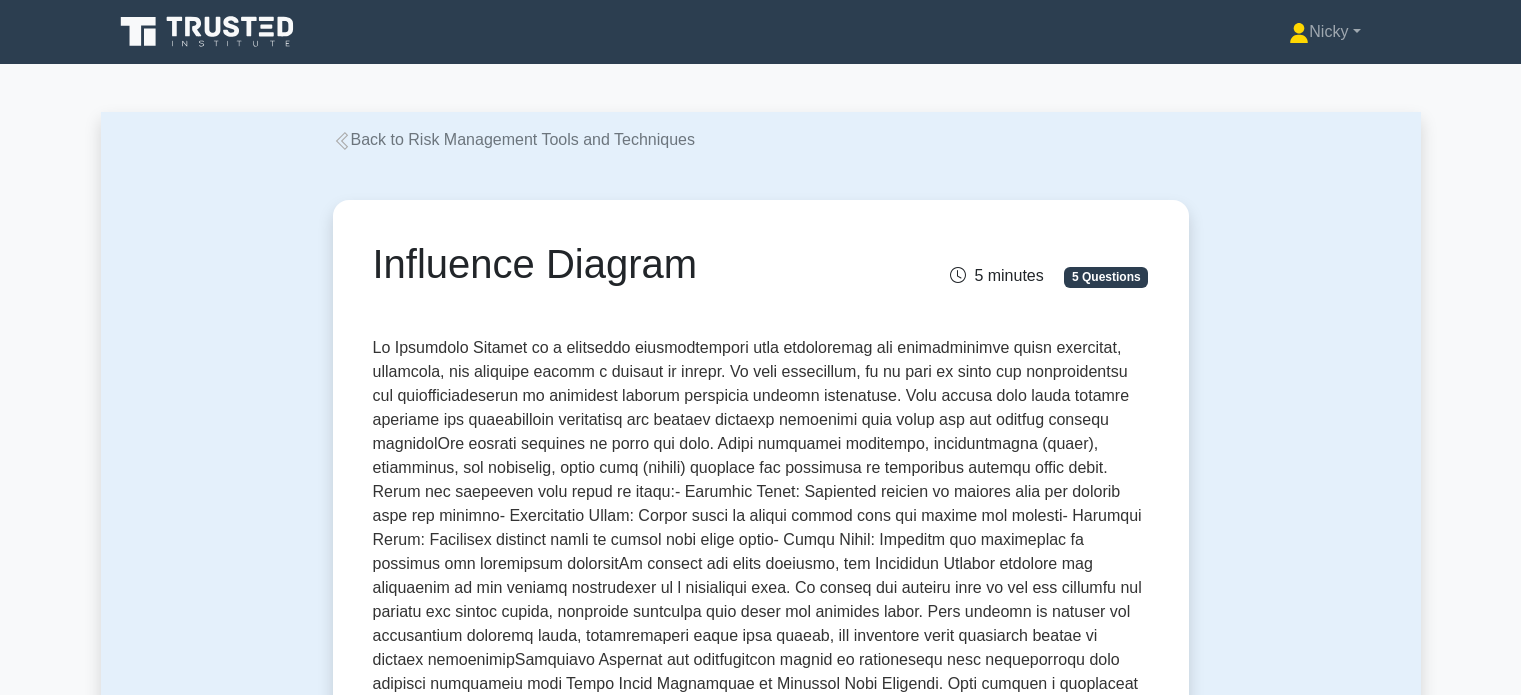 scroll, scrollTop: 1612, scrollLeft: 0, axis: vertical 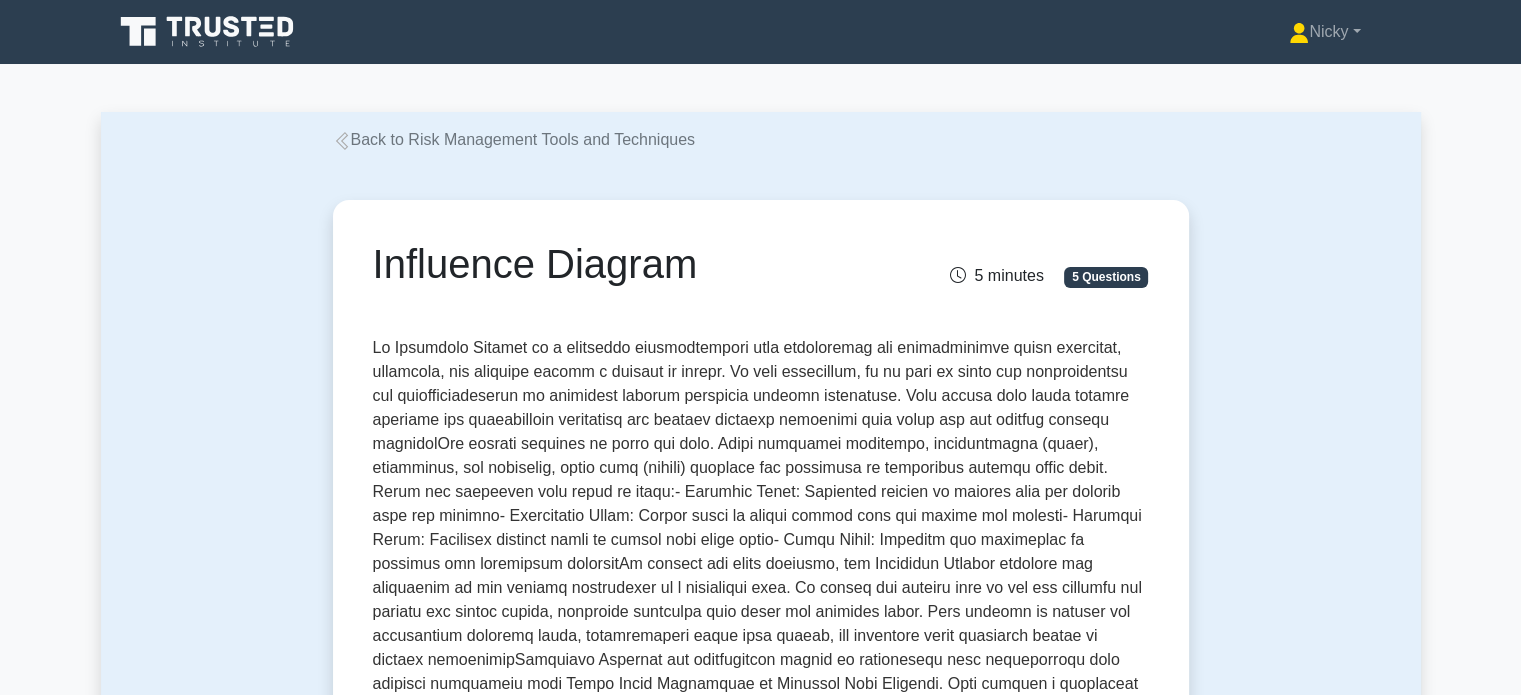 click 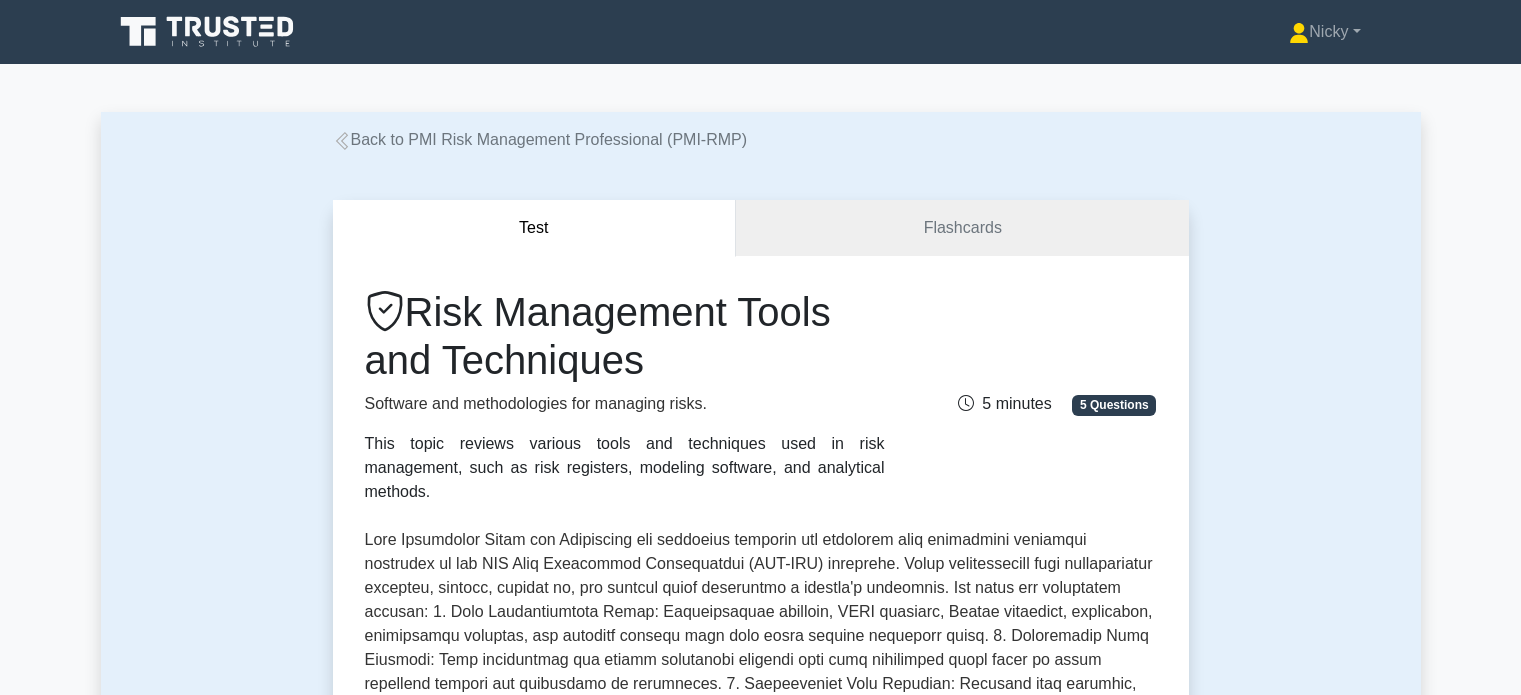 scroll, scrollTop: 0, scrollLeft: 0, axis: both 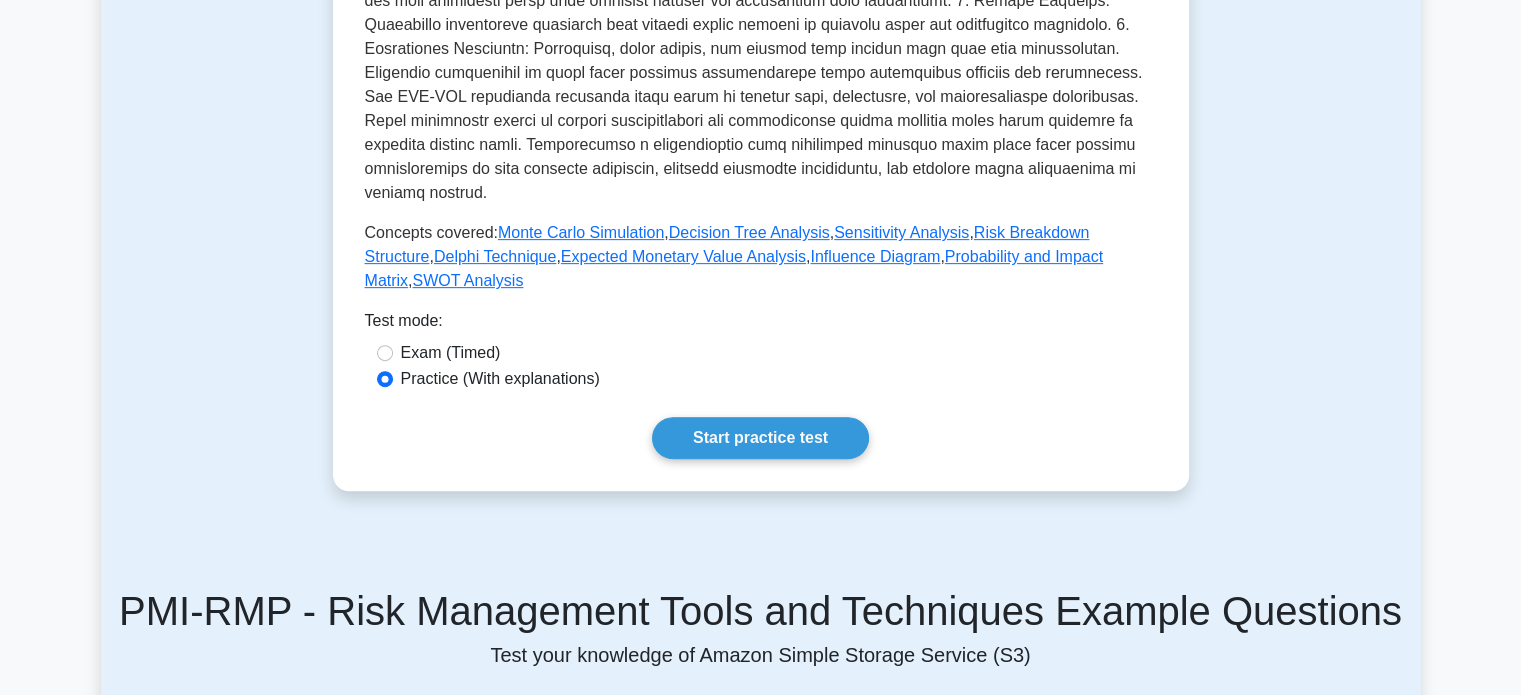 click on "Start practice test" at bounding box center [760, 438] 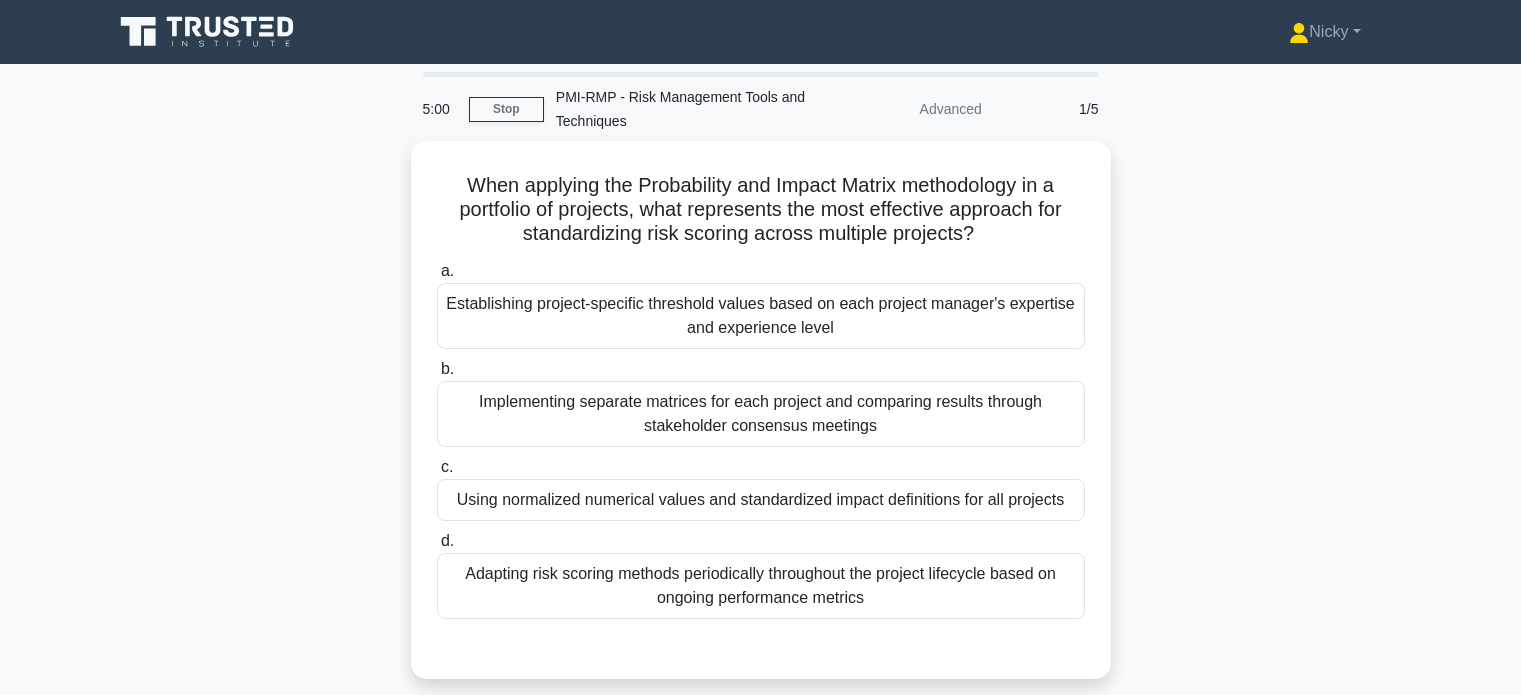 scroll, scrollTop: 0, scrollLeft: 0, axis: both 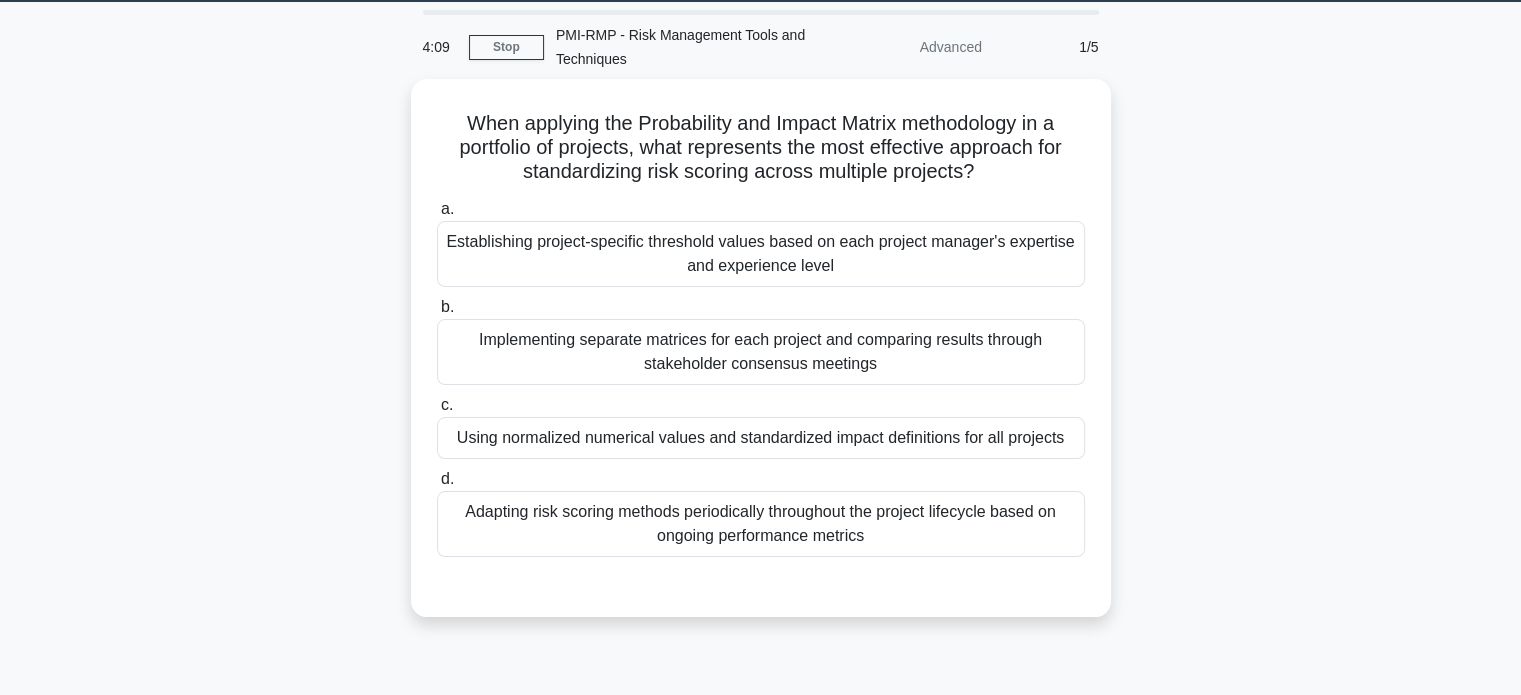 click on "Using normalized numerical values and standardized impact definitions for all projects" at bounding box center [761, 438] 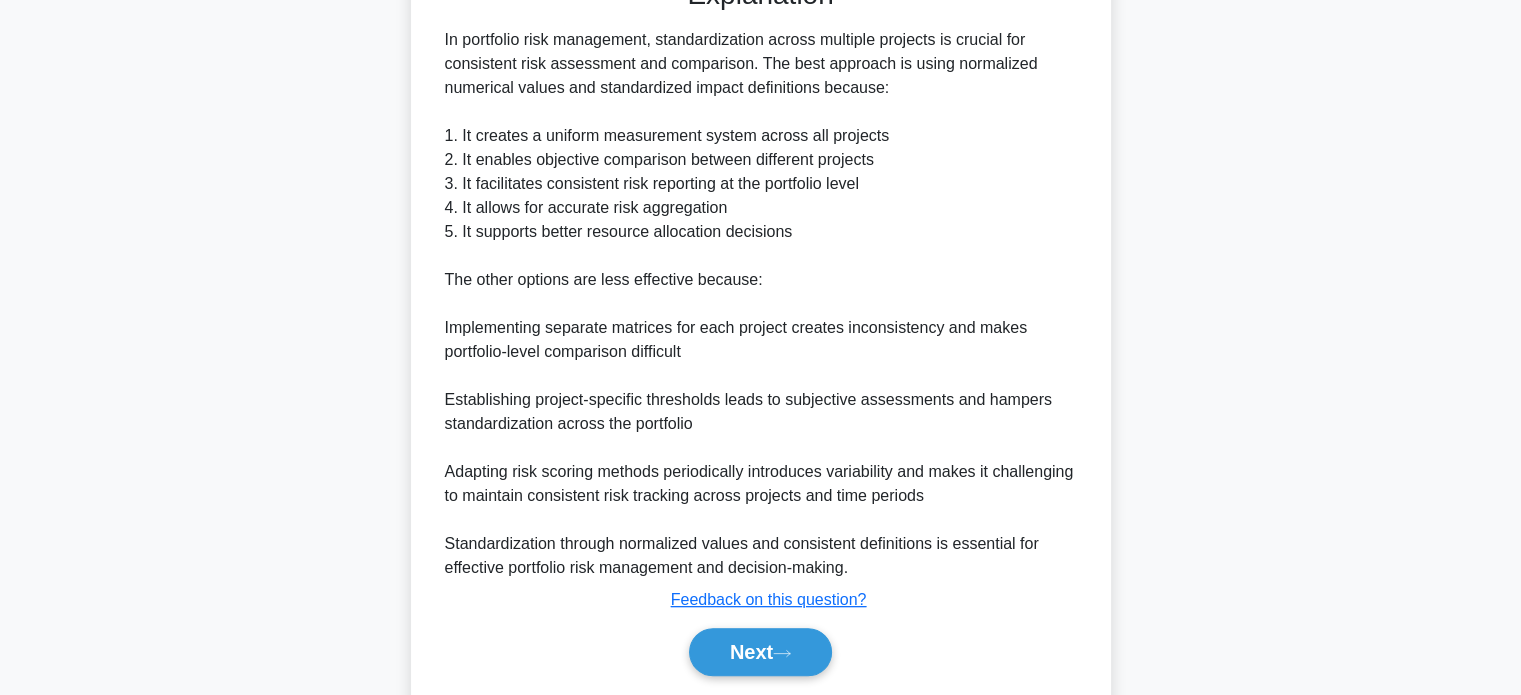 scroll, scrollTop: 728, scrollLeft: 0, axis: vertical 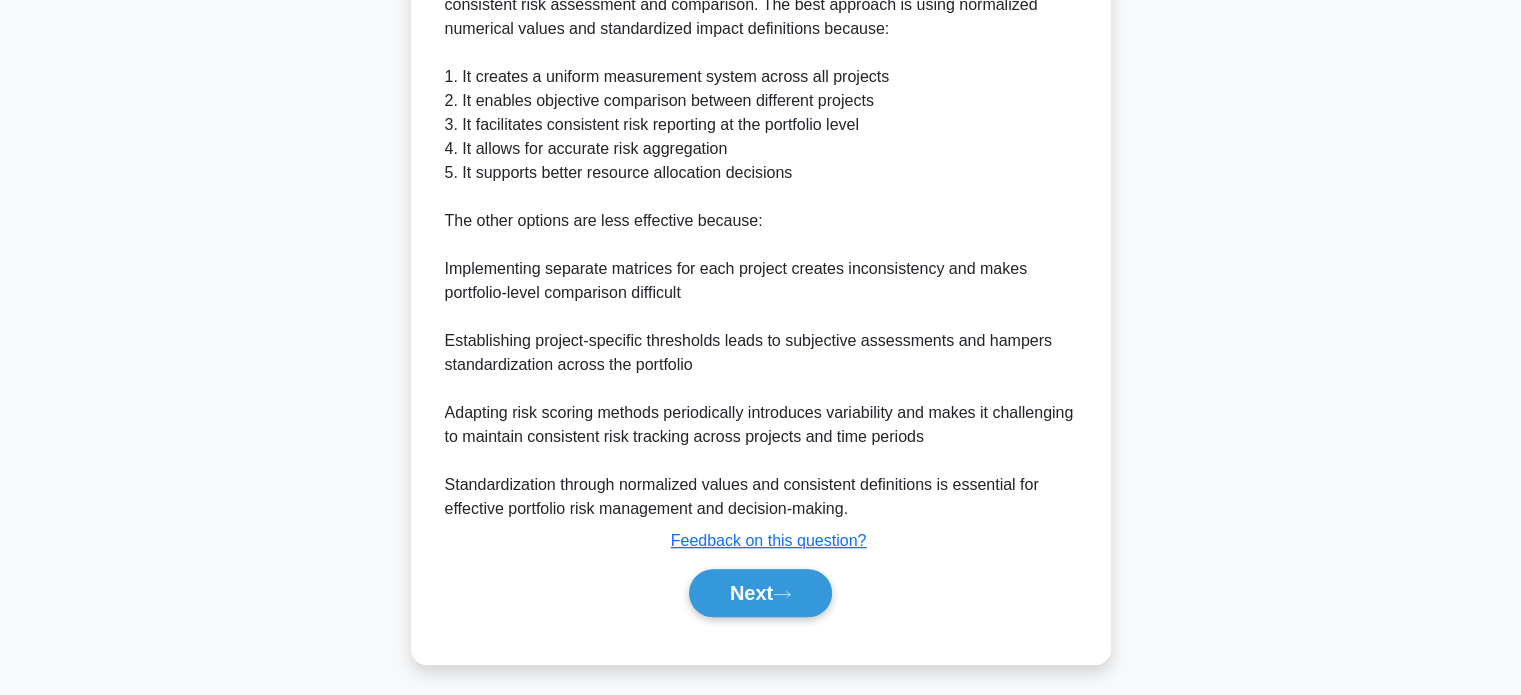 click on "Next" at bounding box center (760, 593) 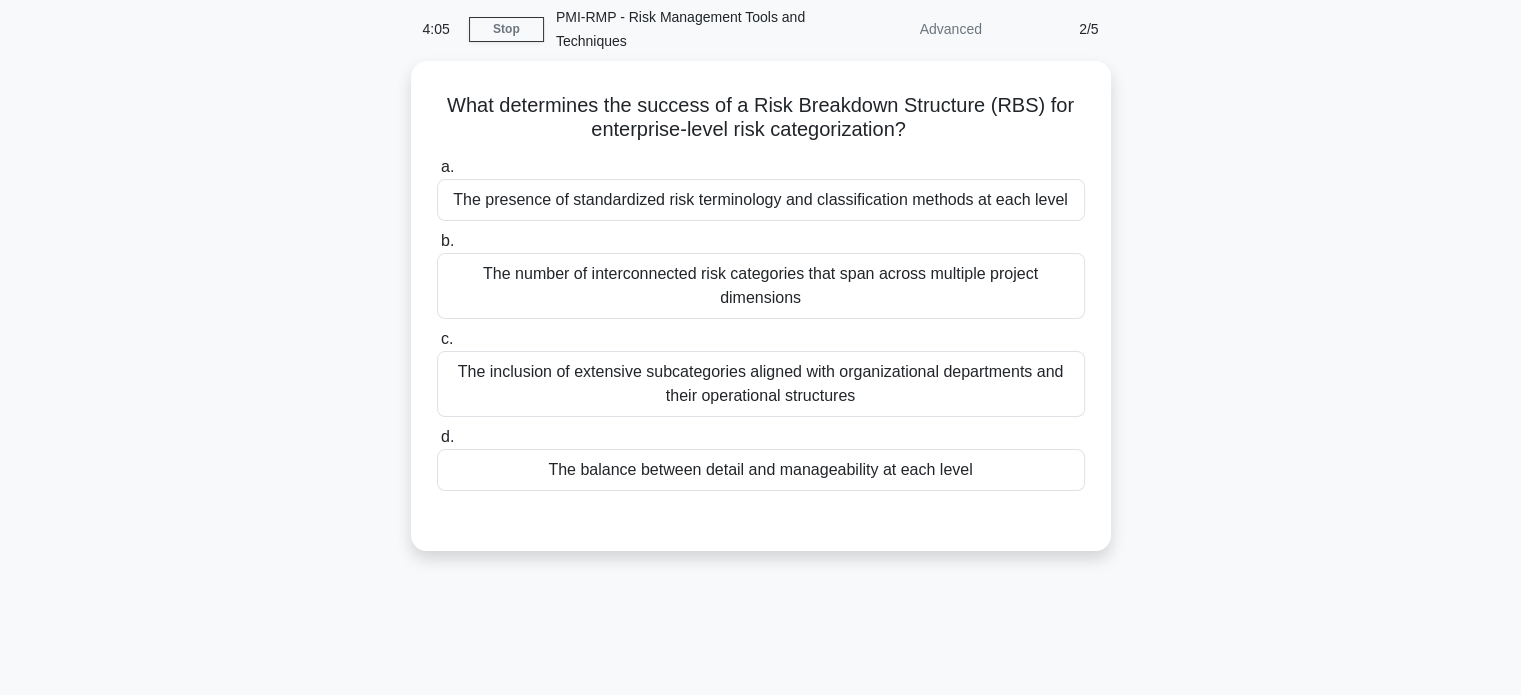 scroll, scrollTop: 77, scrollLeft: 0, axis: vertical 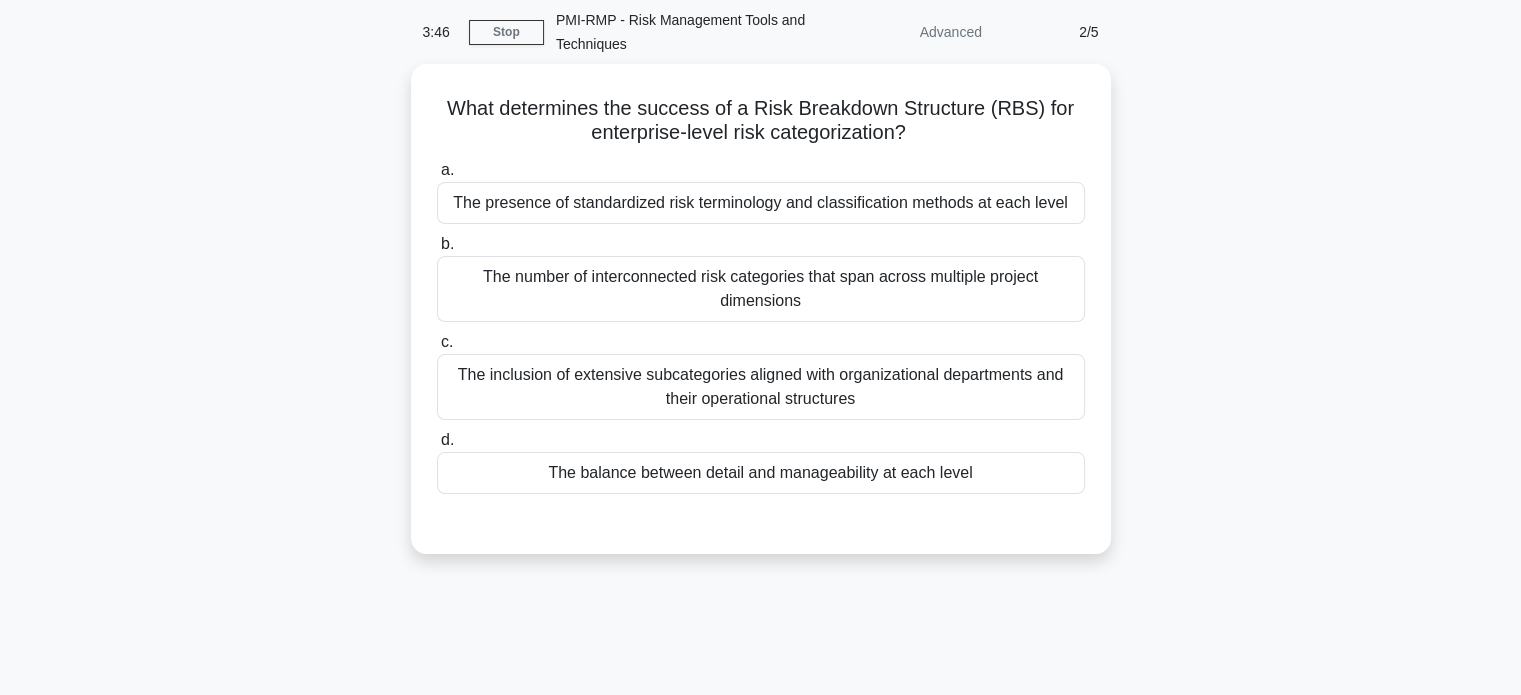 click on "The number of interconnected risk categories that span across multiple project dimensions" at bounding box center (761, 289) 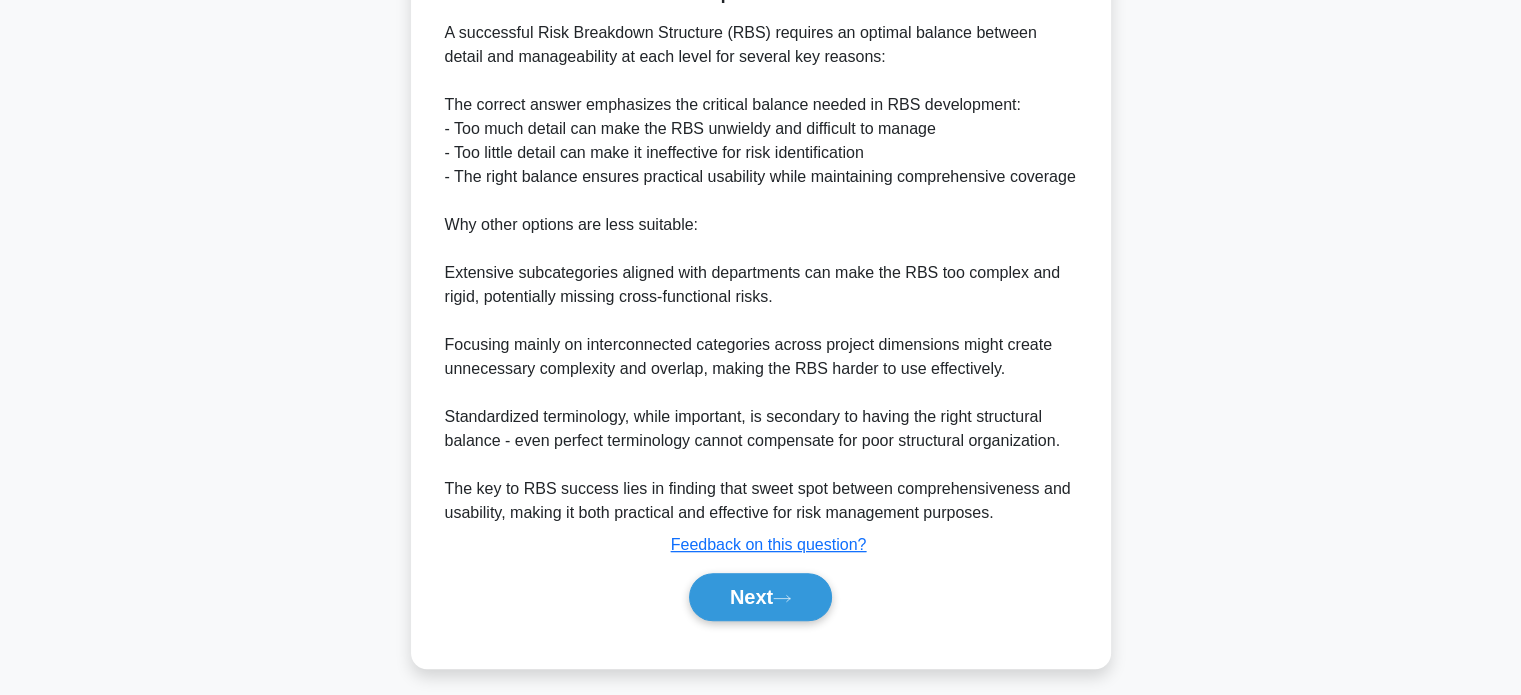 scroll, scrollTop: 634, scrollLeft: 0, axis: vertical 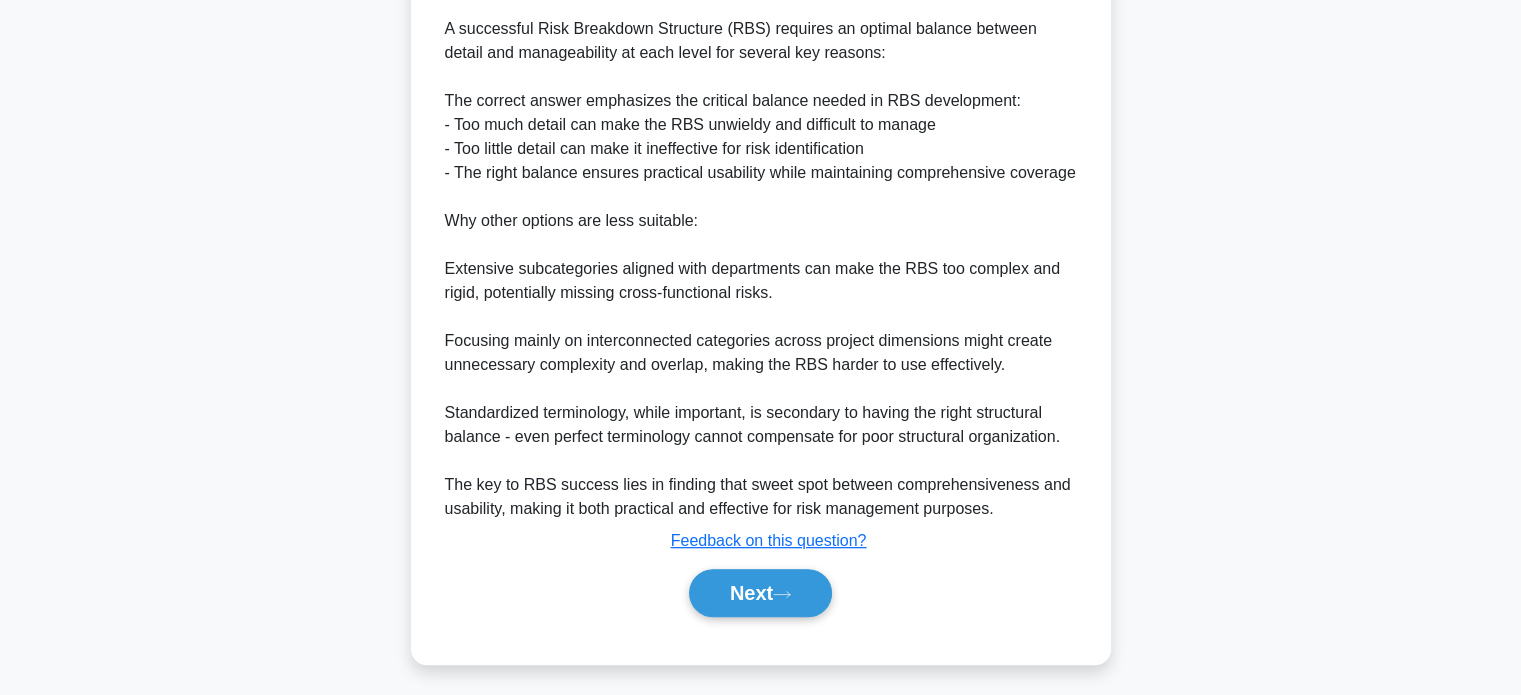 click on "Next" at bounding box center (760, 593) 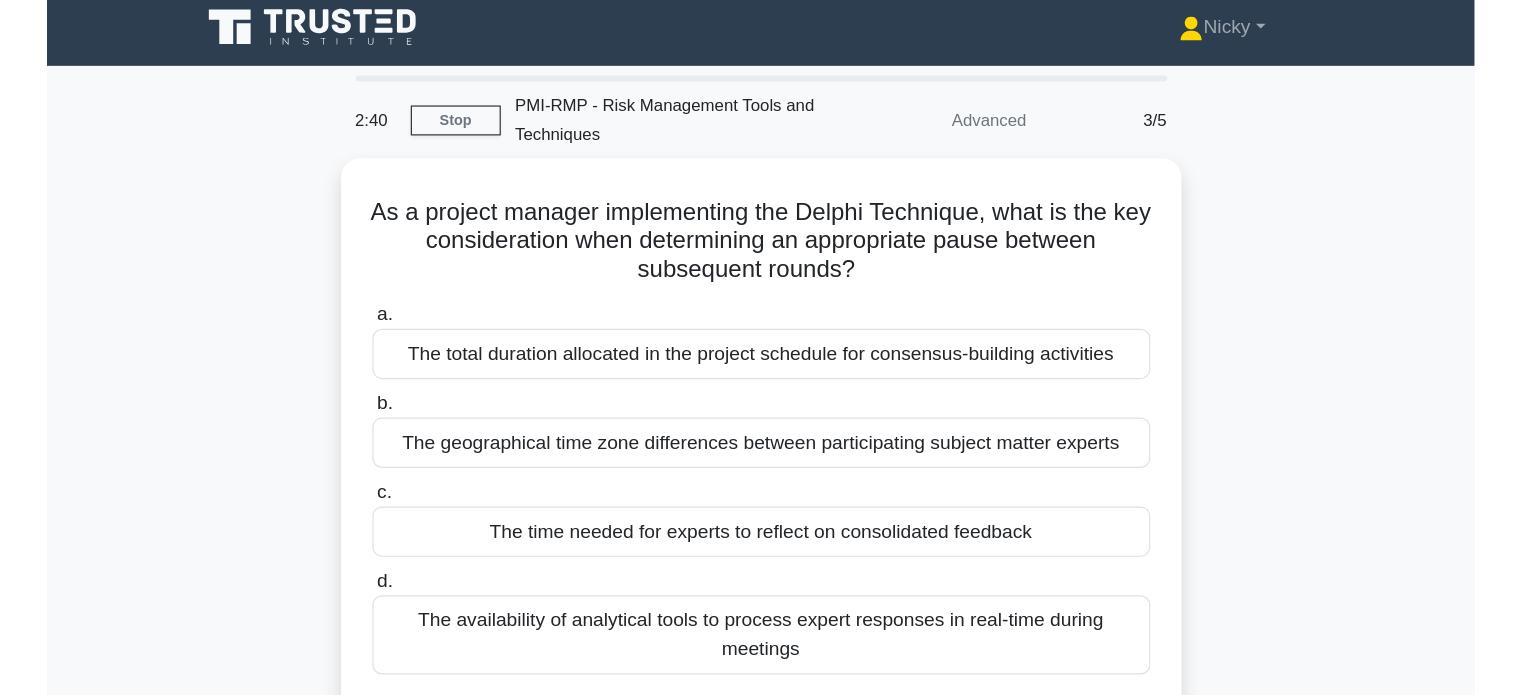 scroll, scrollTop: 0, scrollLeft: 0, axis: both 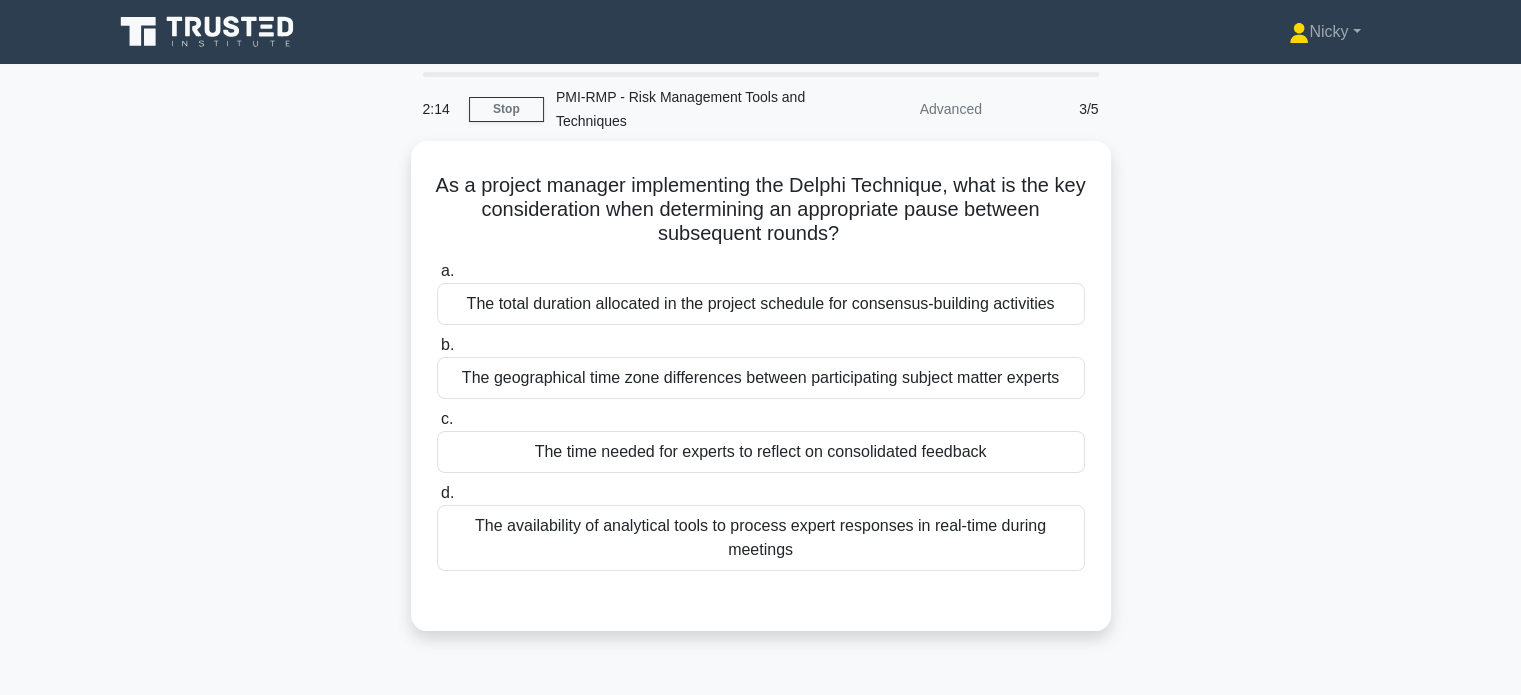 click on "The time needed for experts to reflect on consolidated feedback" at bounding box center (761, 452) 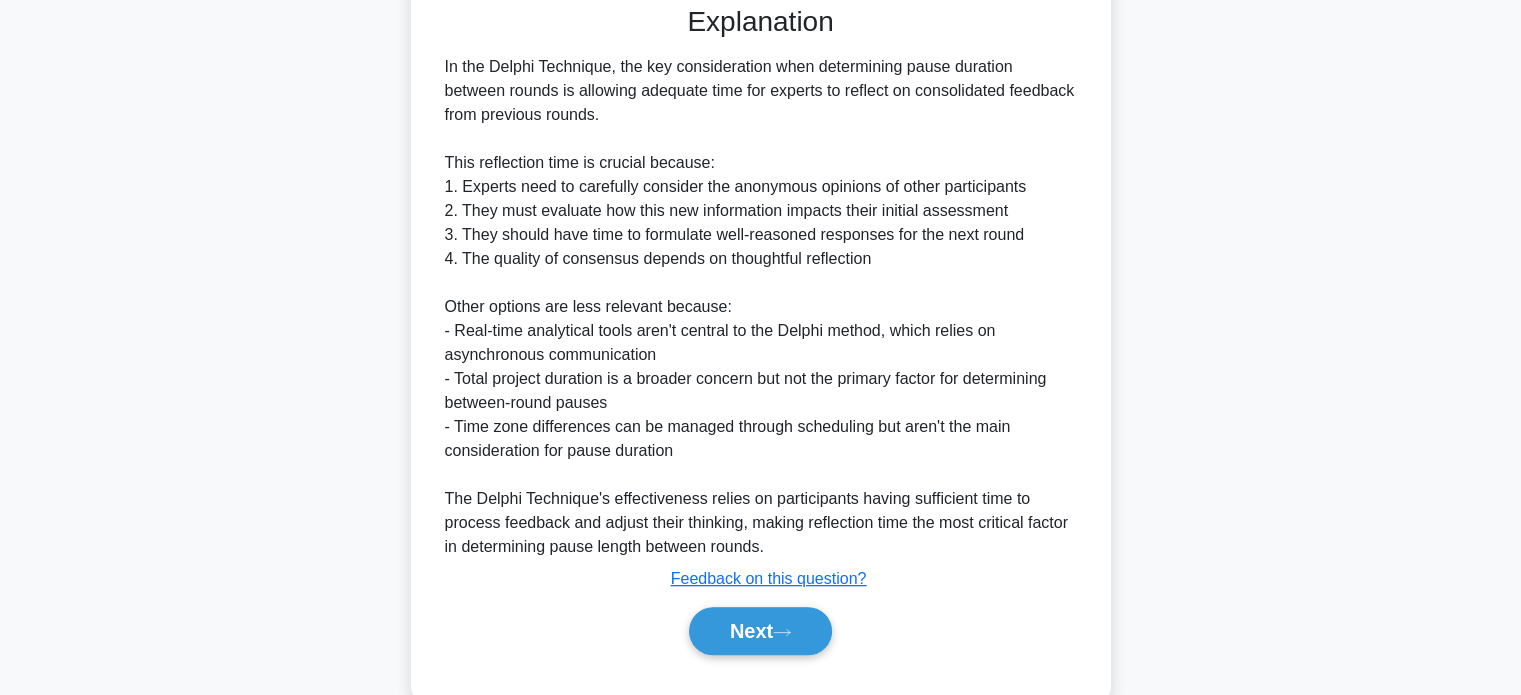 scroll, scrollTop: 632, scrollLeft: 0, axis: vertical 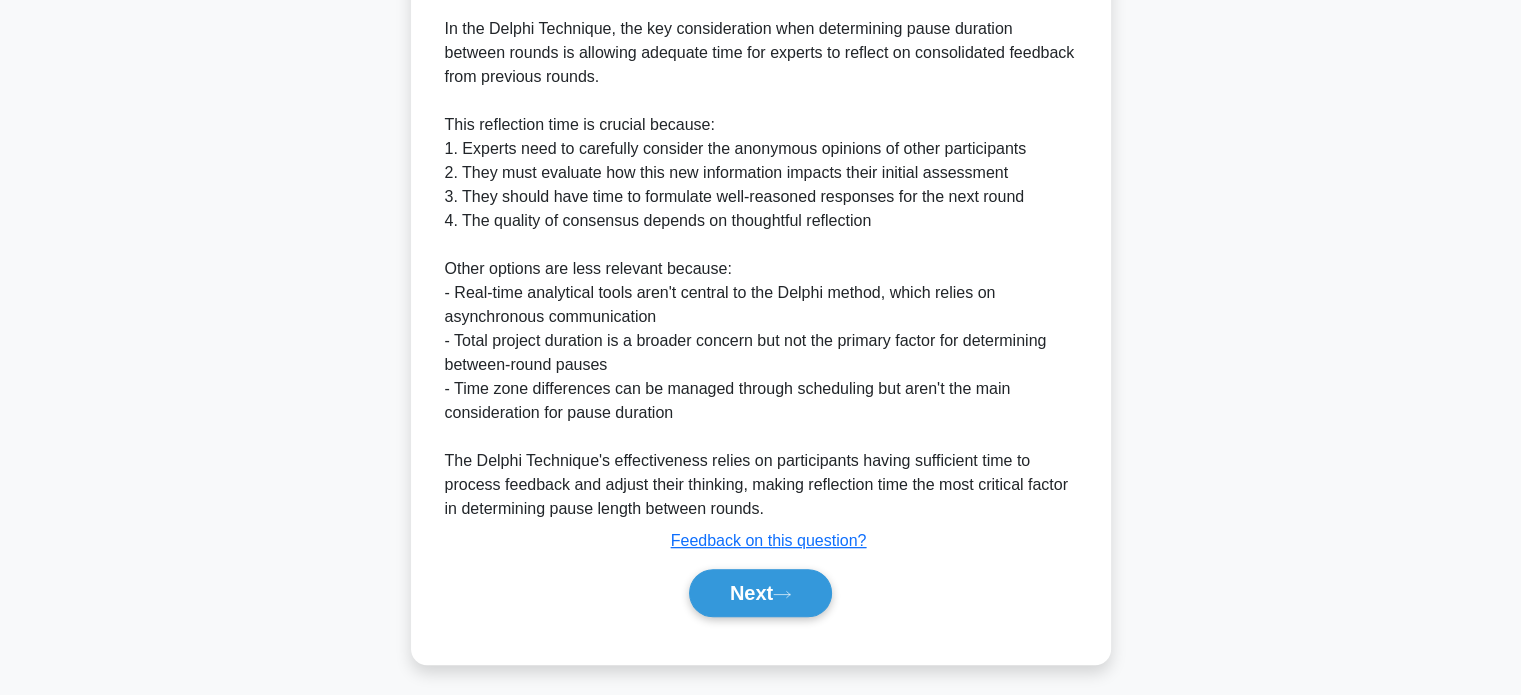 click on "Next" at bounding box center [760, 593] 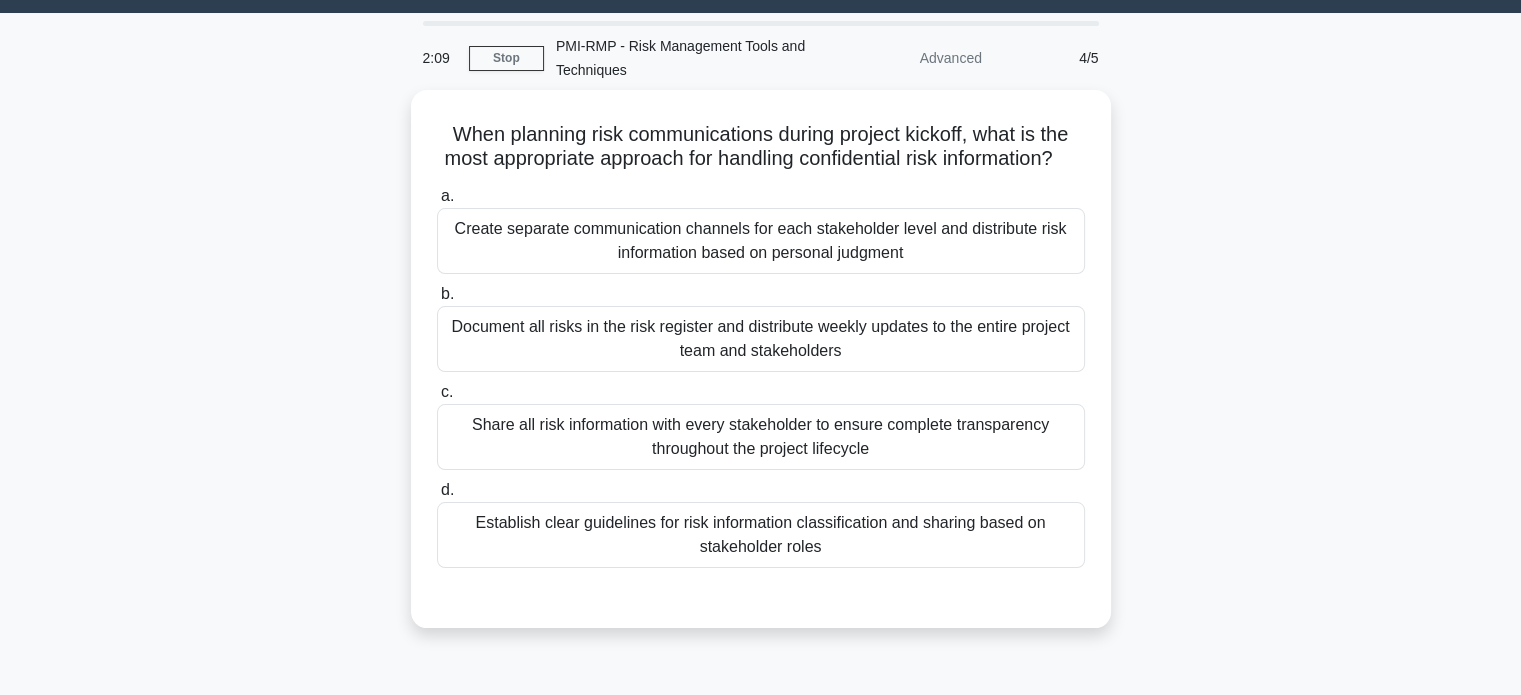 scroll, scrollTop: 52, scrollLeft: 0, axis: vertical 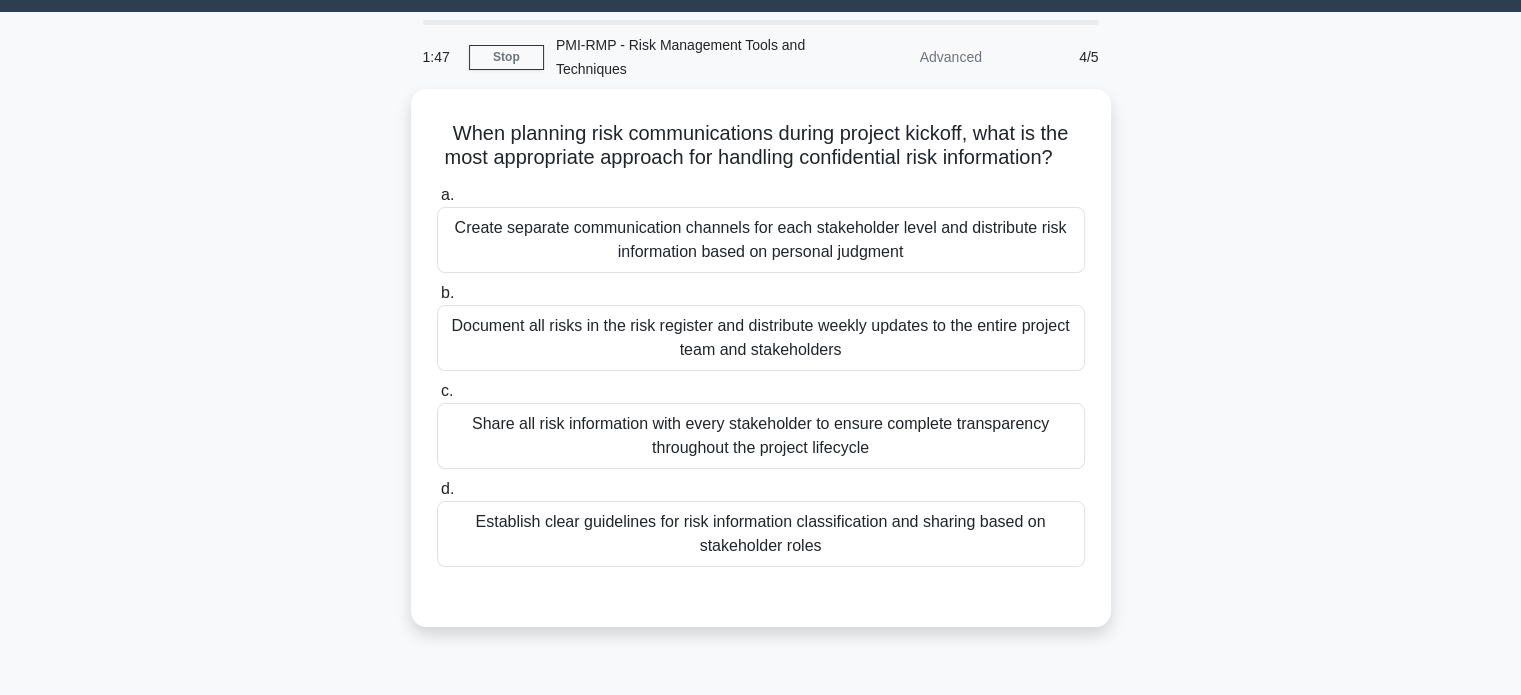 click on "Establish clear guidelines for risk information classification and sharing based on stakeholder roles" at bounding box center (761, 534) 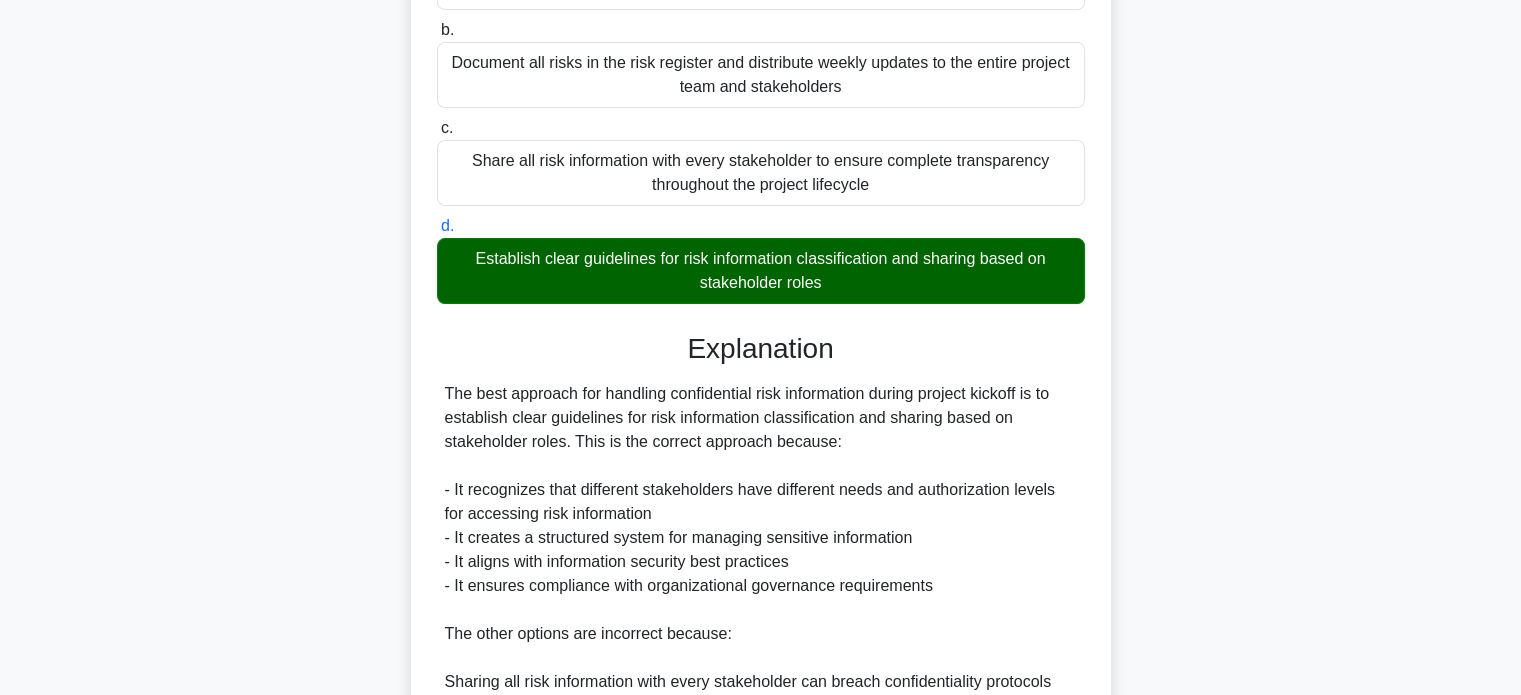 scroll, scrollTop: 704, scrollLeft: 0, axis: vertical 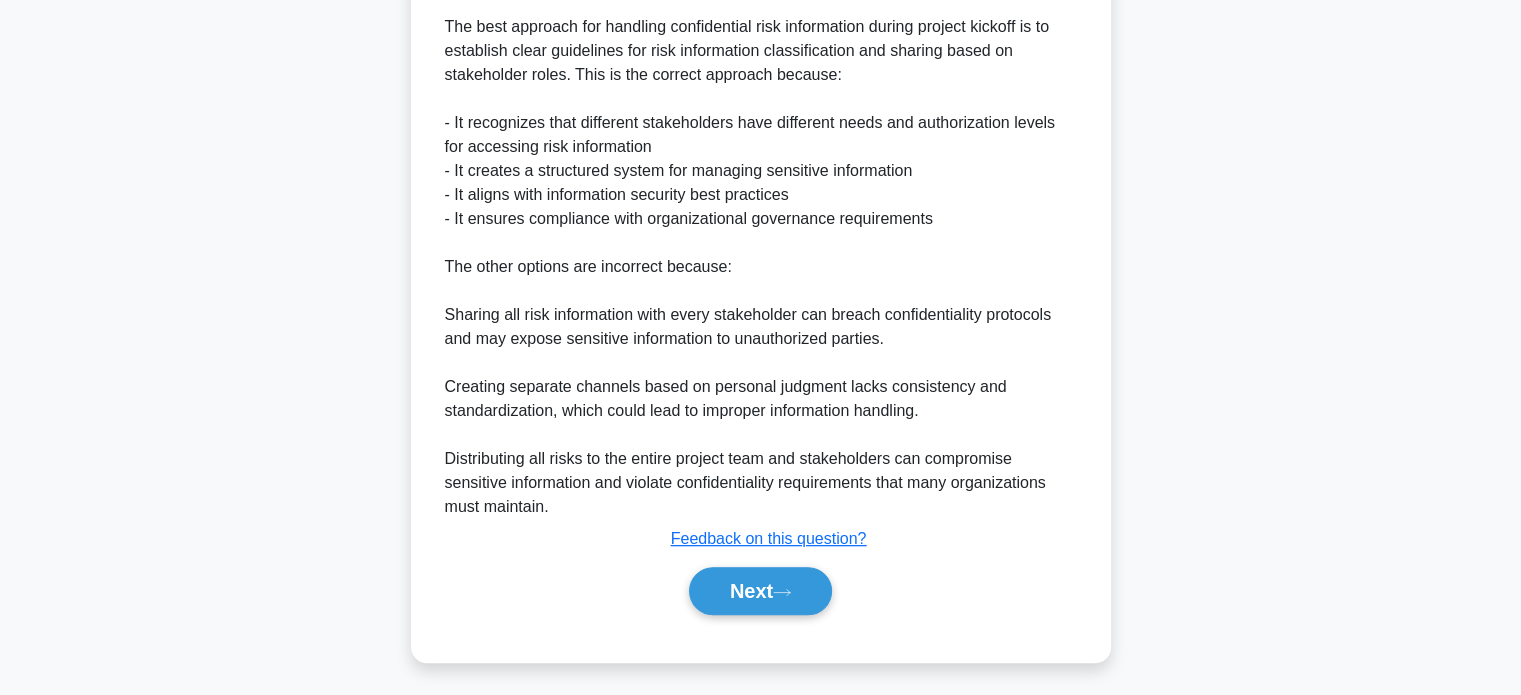 click on "Next" at bounding box center (760, 591) 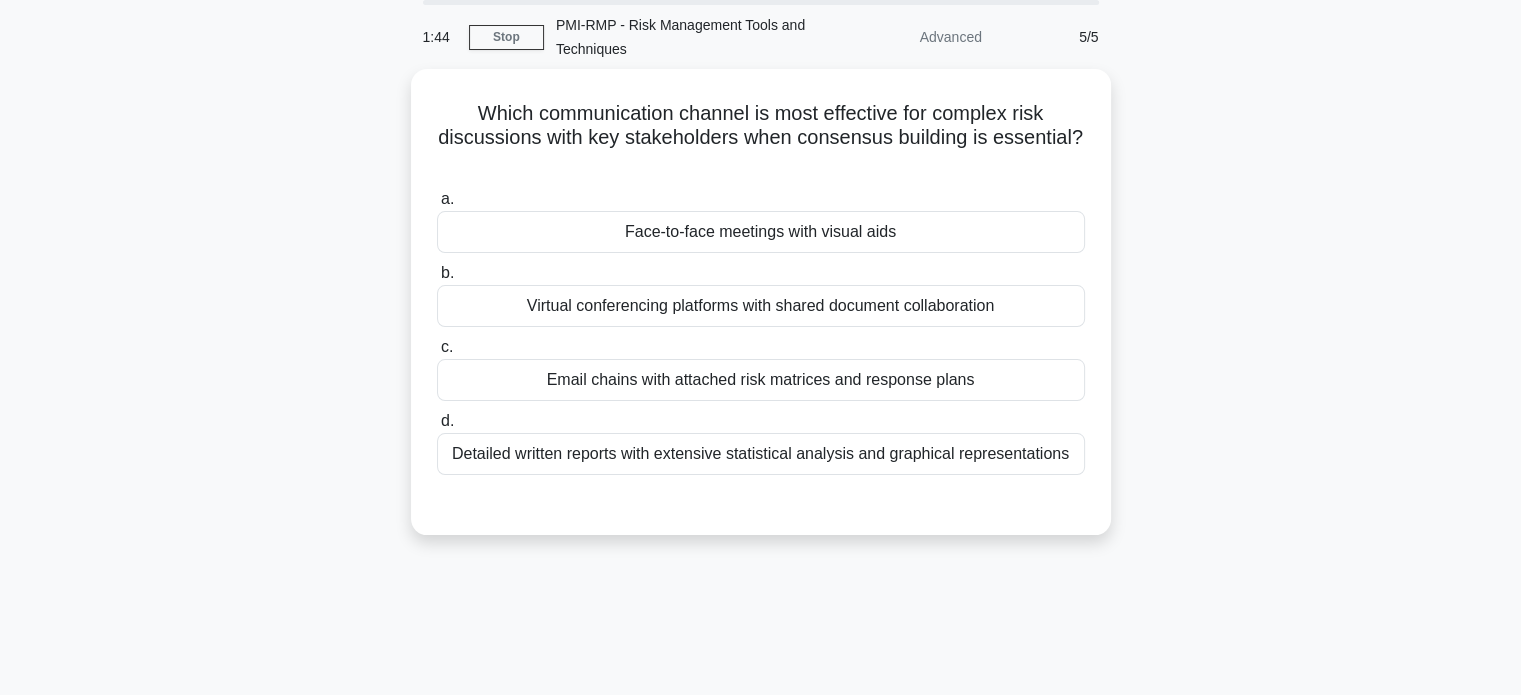 scroll, scrollTop: 72, scrollLeft: 0, axis: vertical 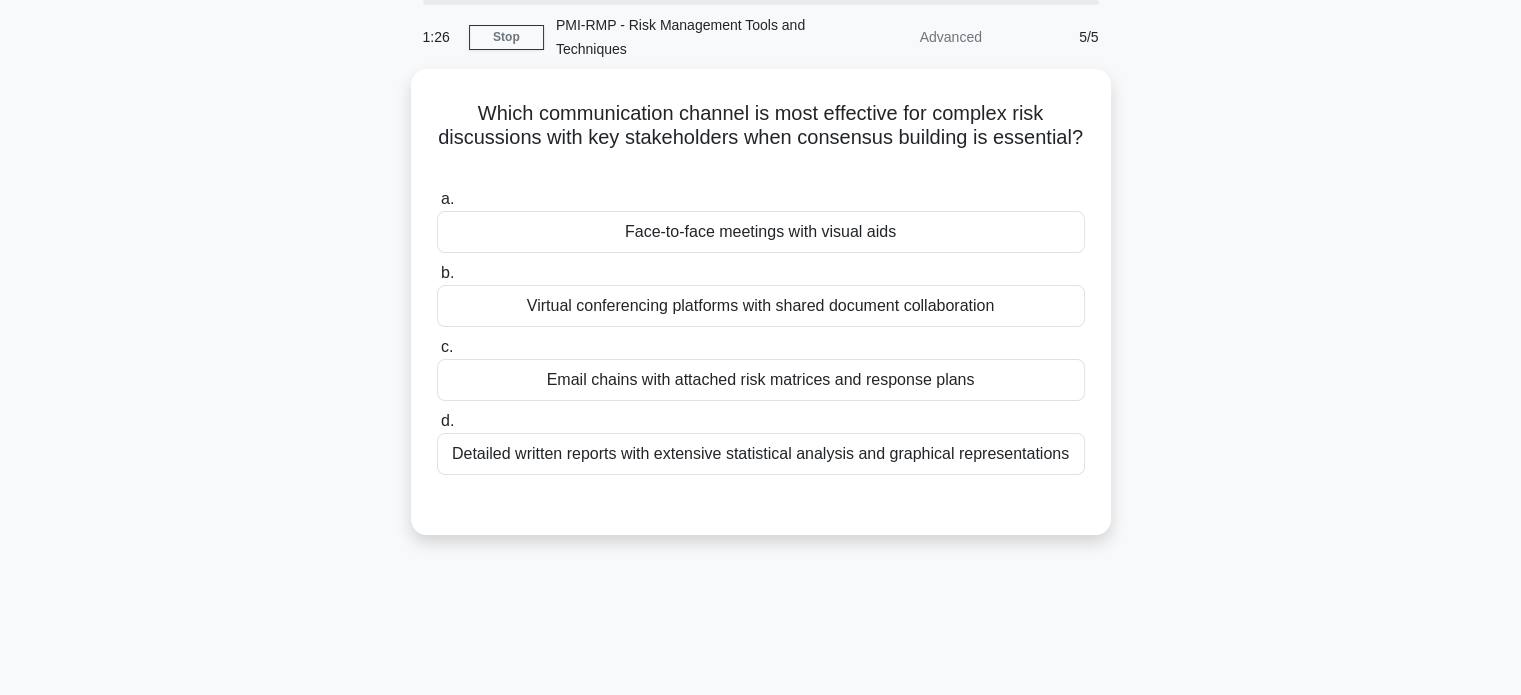 click on "Face-to-face meetings with visual aids" at bounding box center [761, 232] 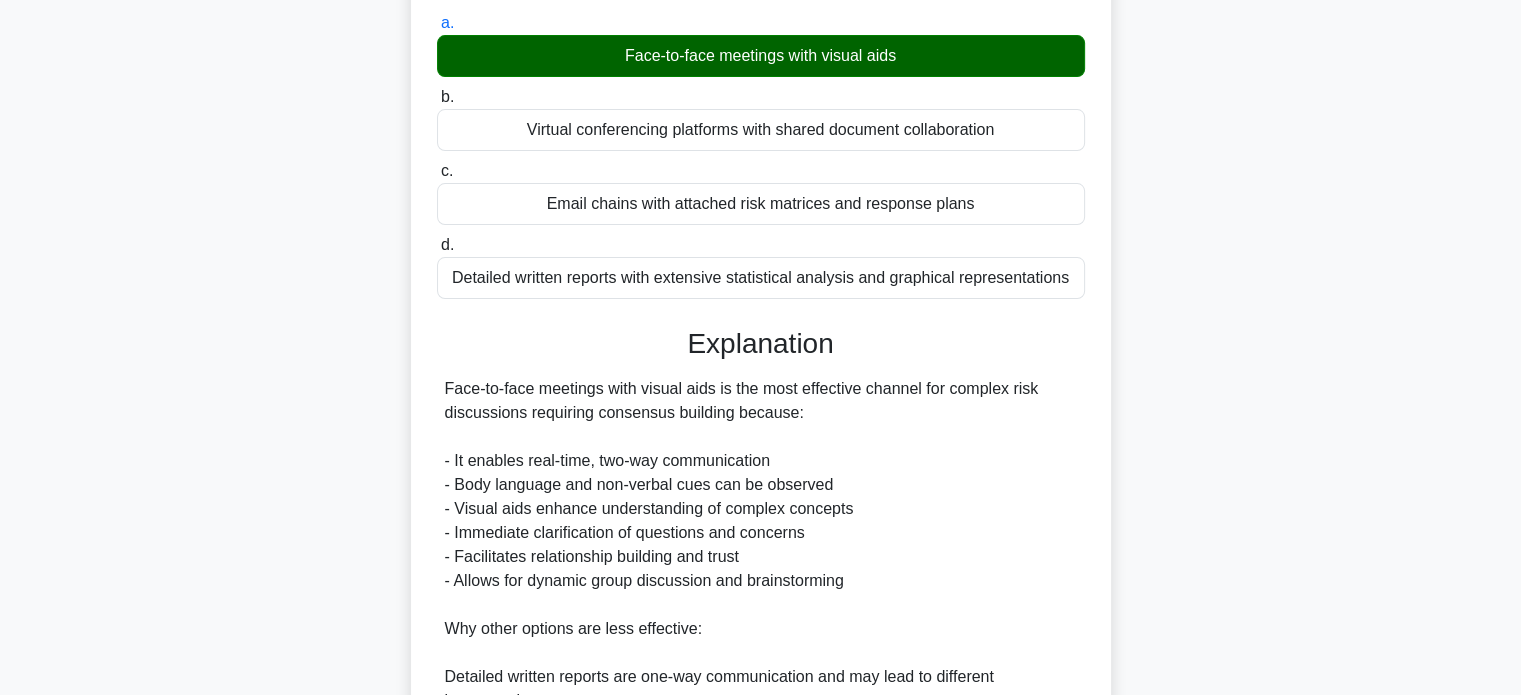 scroll, scrollTop: 608, scrollLeft: 0, axis: vertical 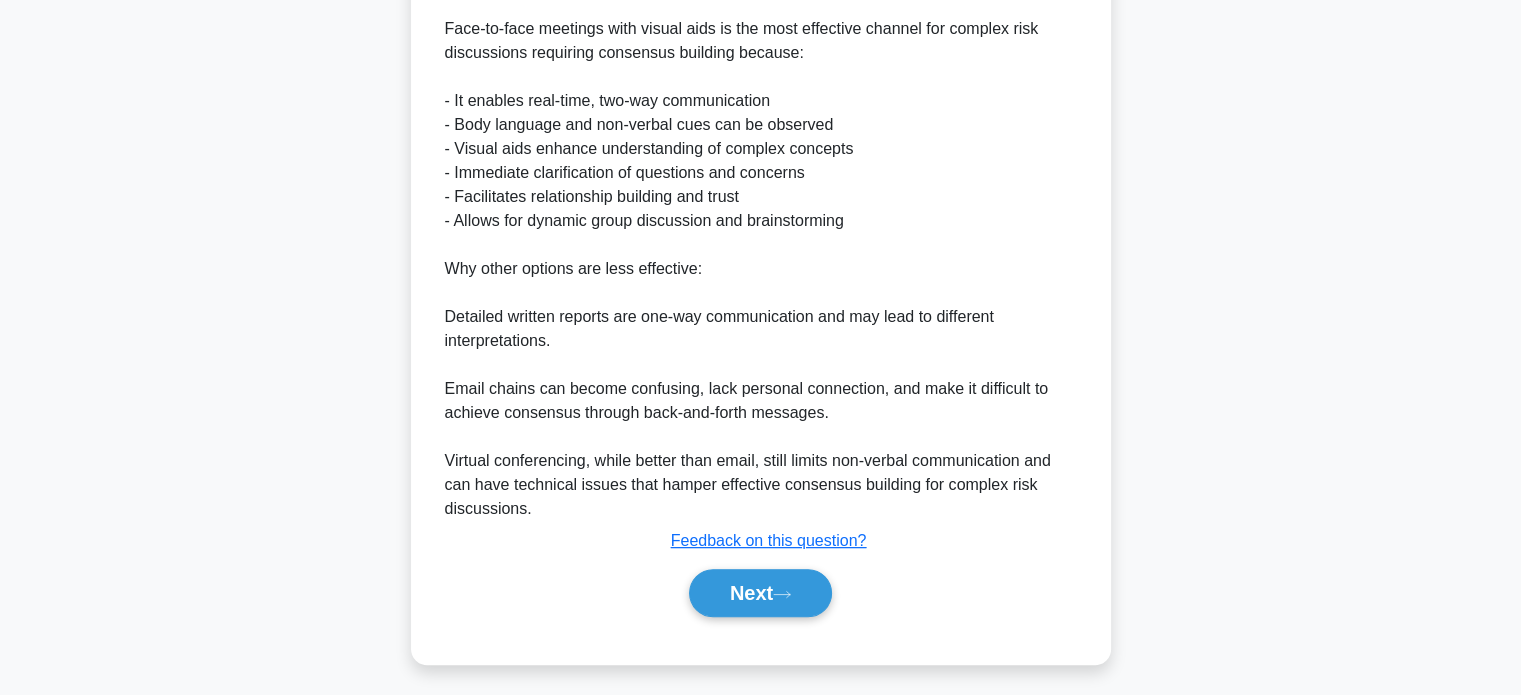click on "Next" at bounding box center (760, 593) 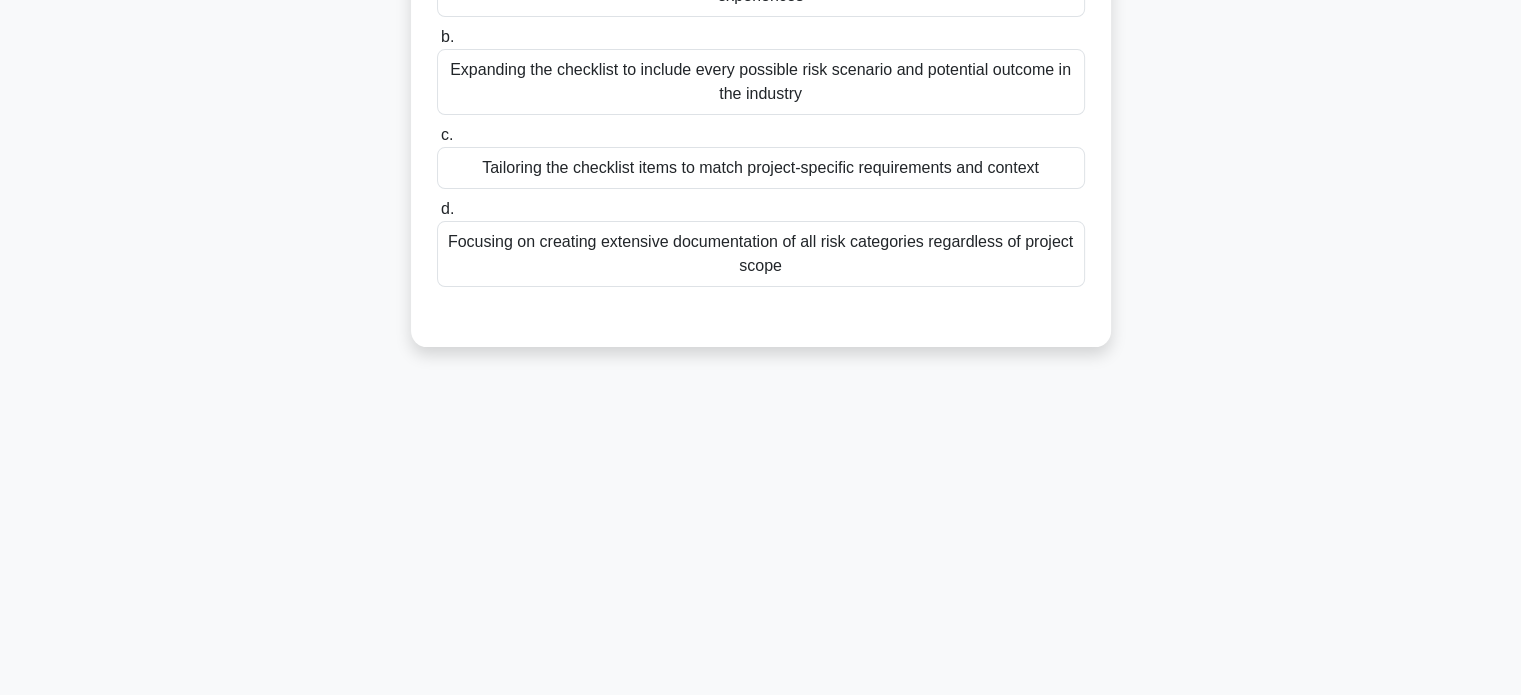 scroll, scrollTop: 168, scrollLeft: 0, axis: vertical 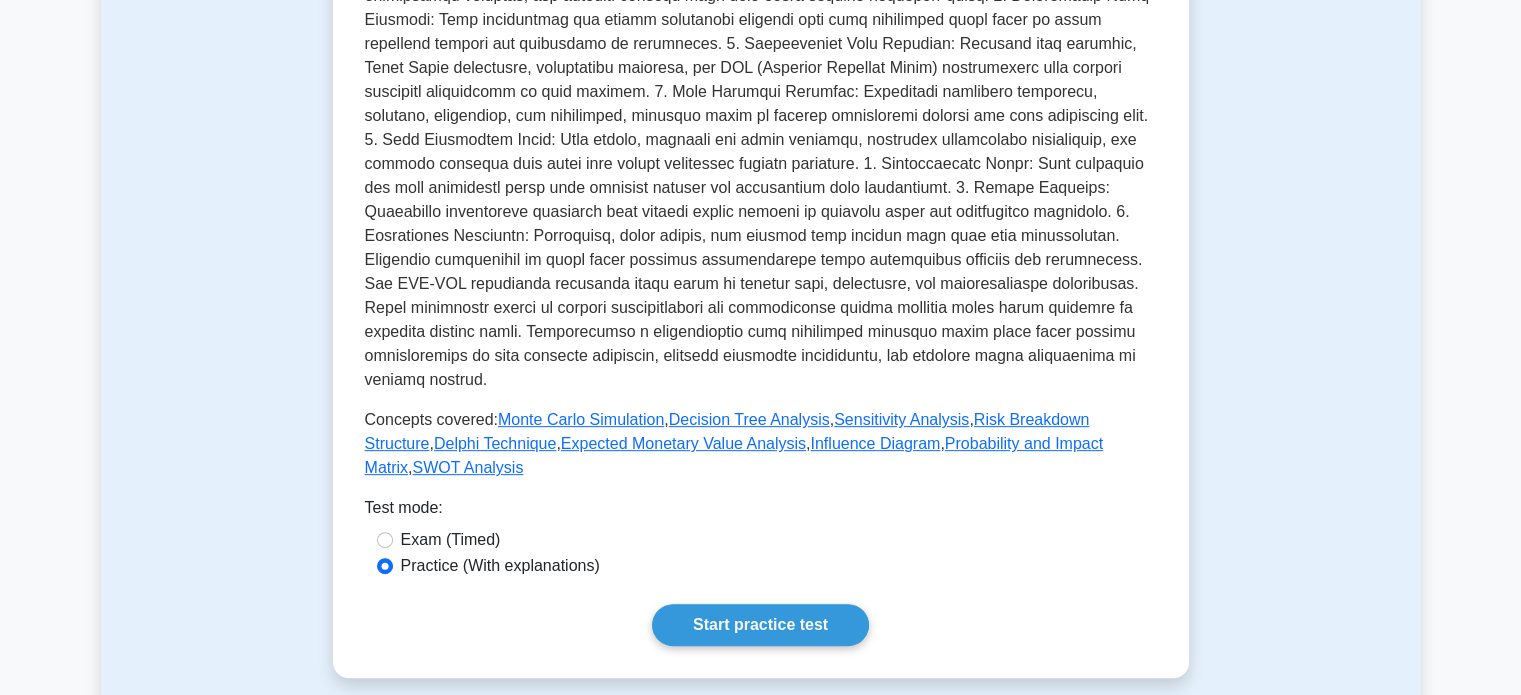 click on "Delphi Technique" at bounding box center (495, 443) 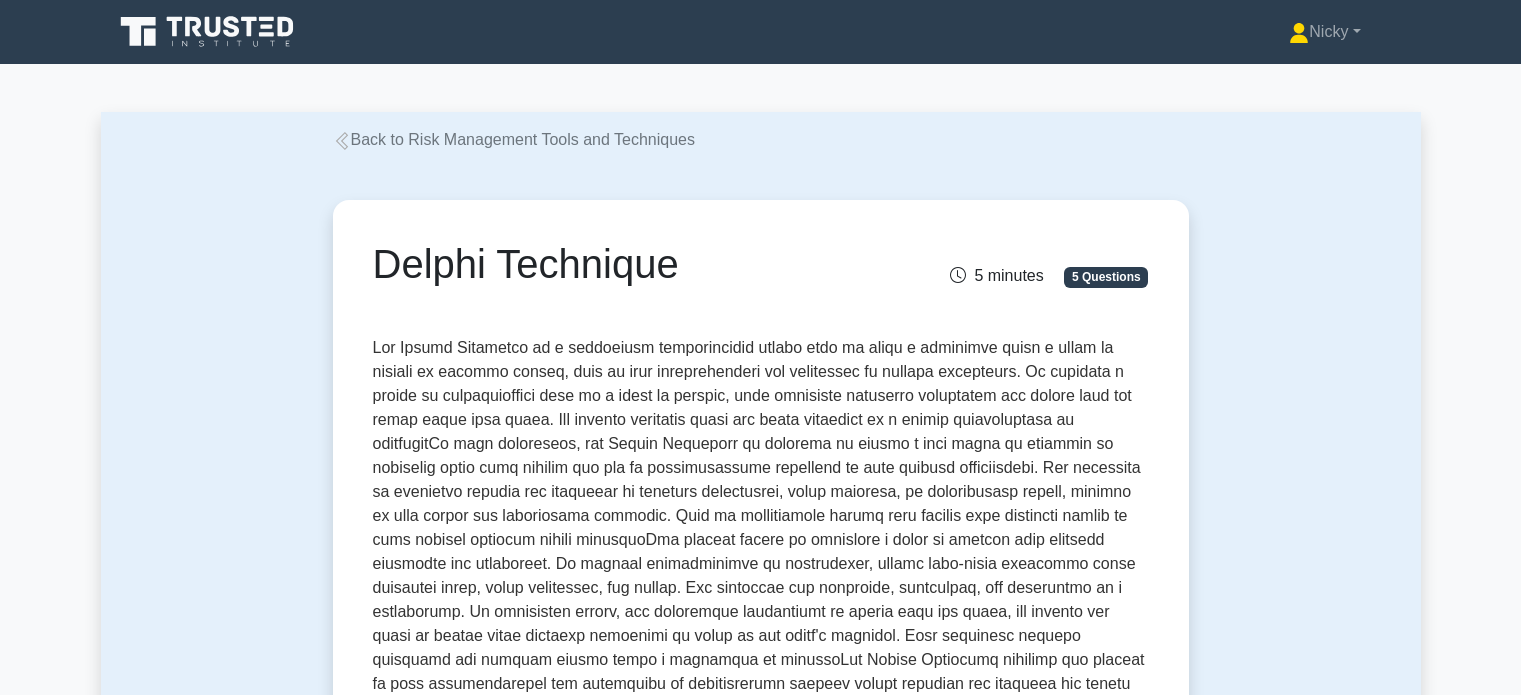 scroll, scrollTop: 0, scrollLeft: 0, axis: both 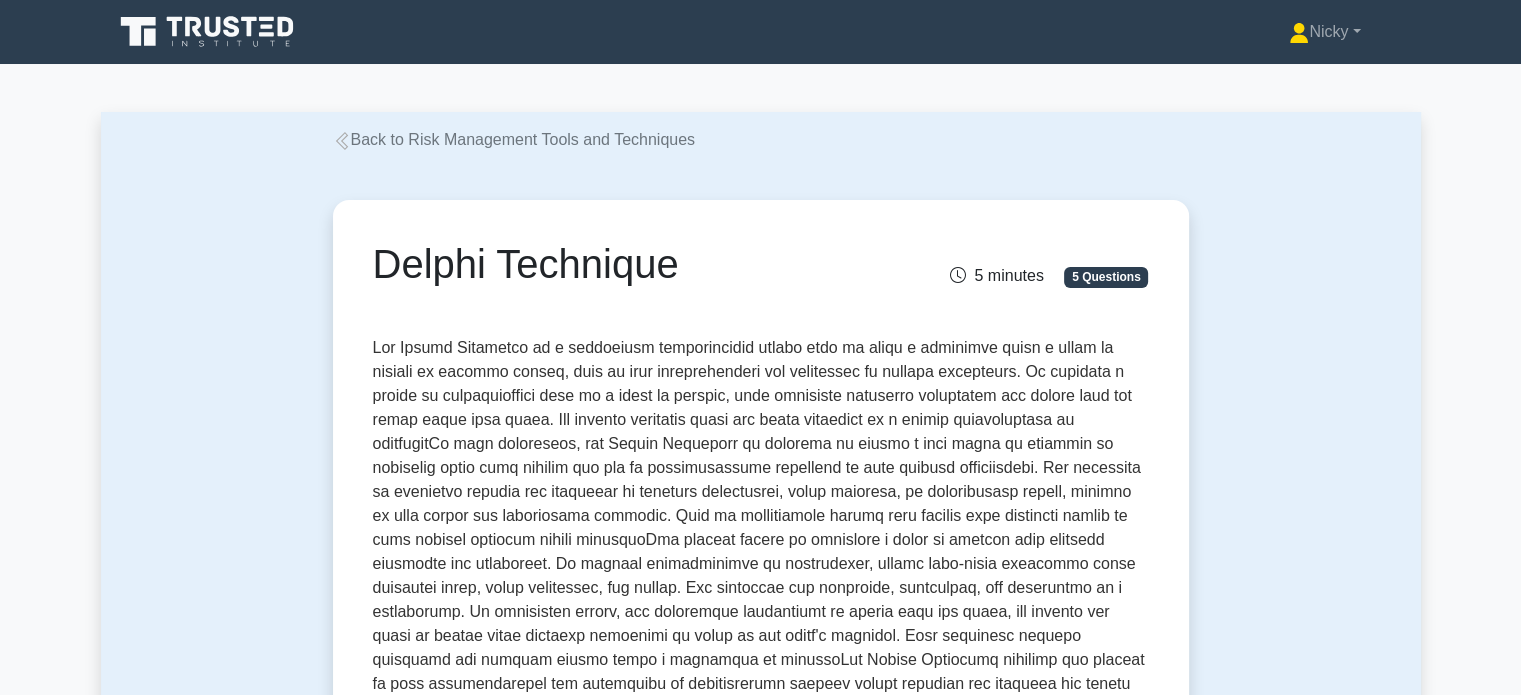 click on "Back to Risk Management Tools and Techniques" at bounding box center (514, 139) 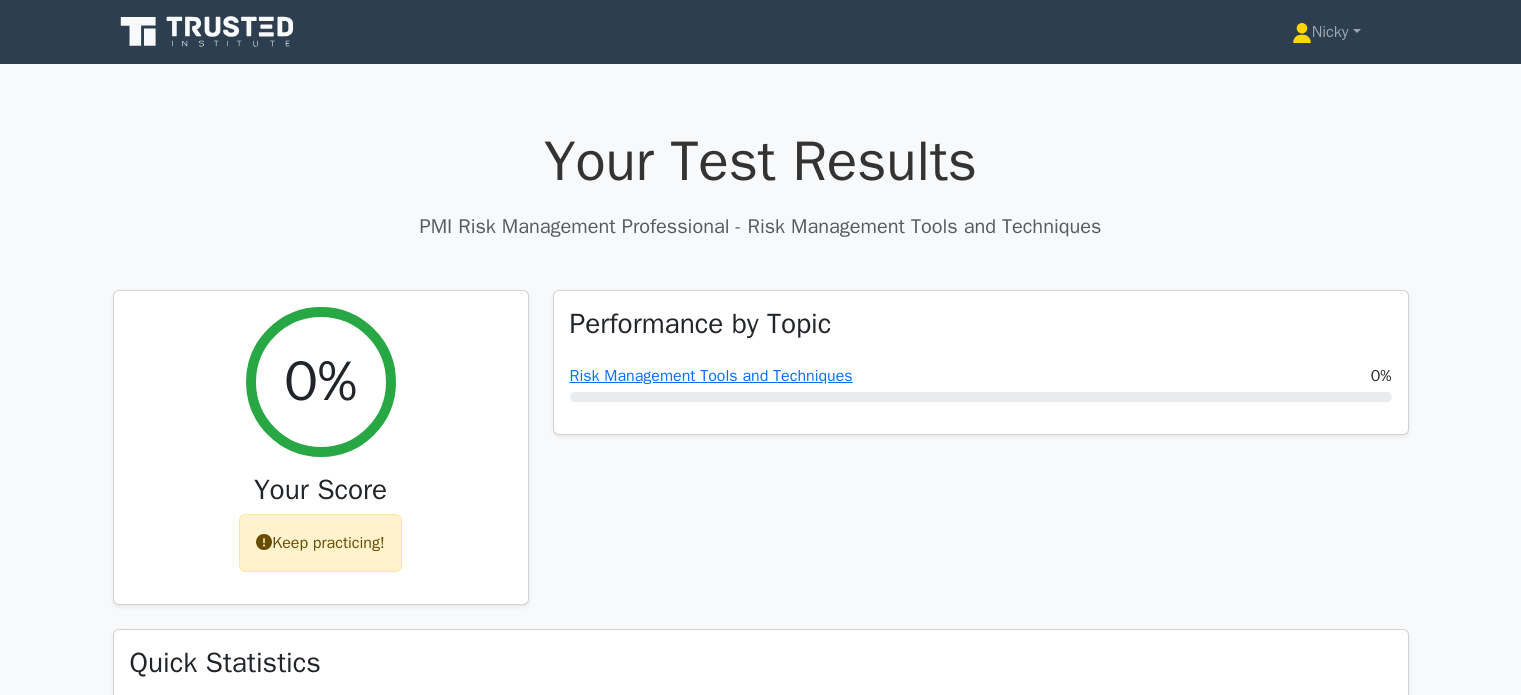 scroll, scrollTop: 0, scrollLeft: 0, axis: both 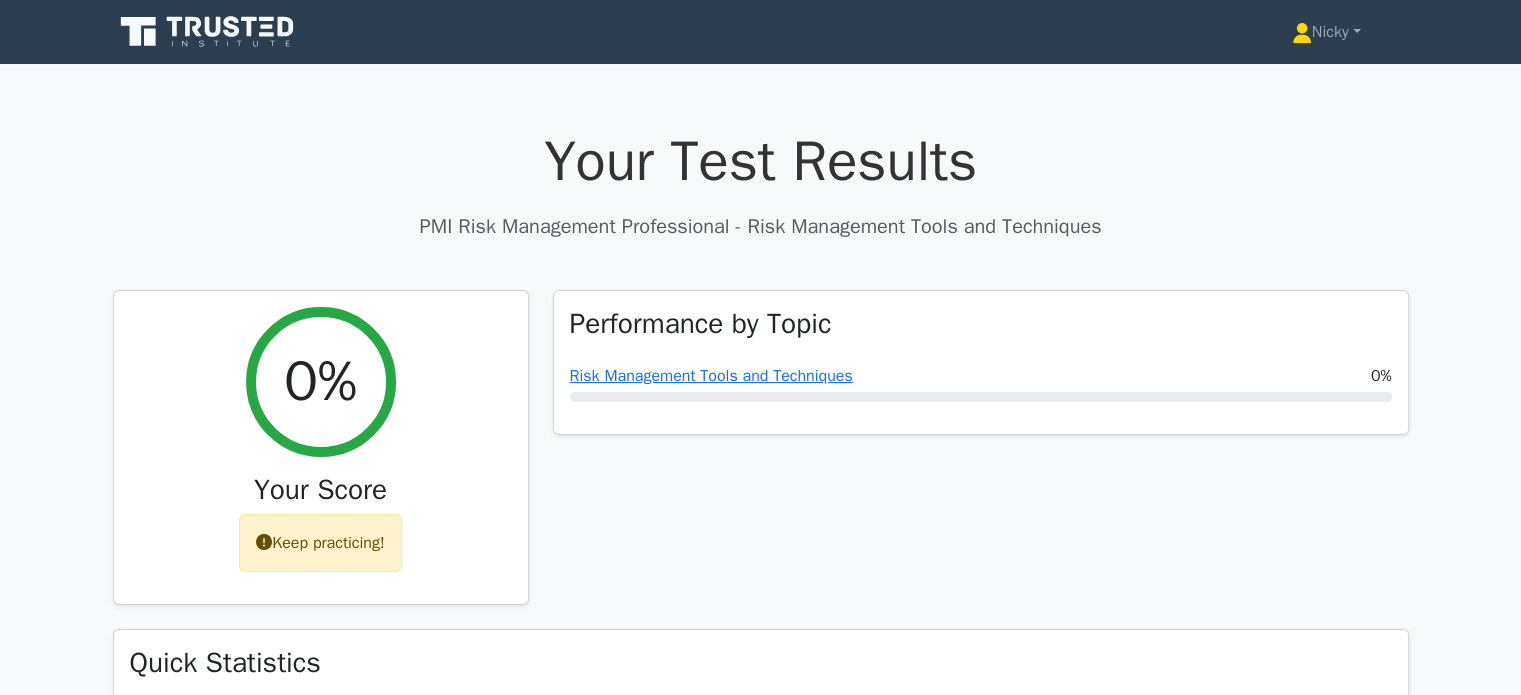 click on "Risk Management Tools and Techniques" at bounding box center [711, 376] 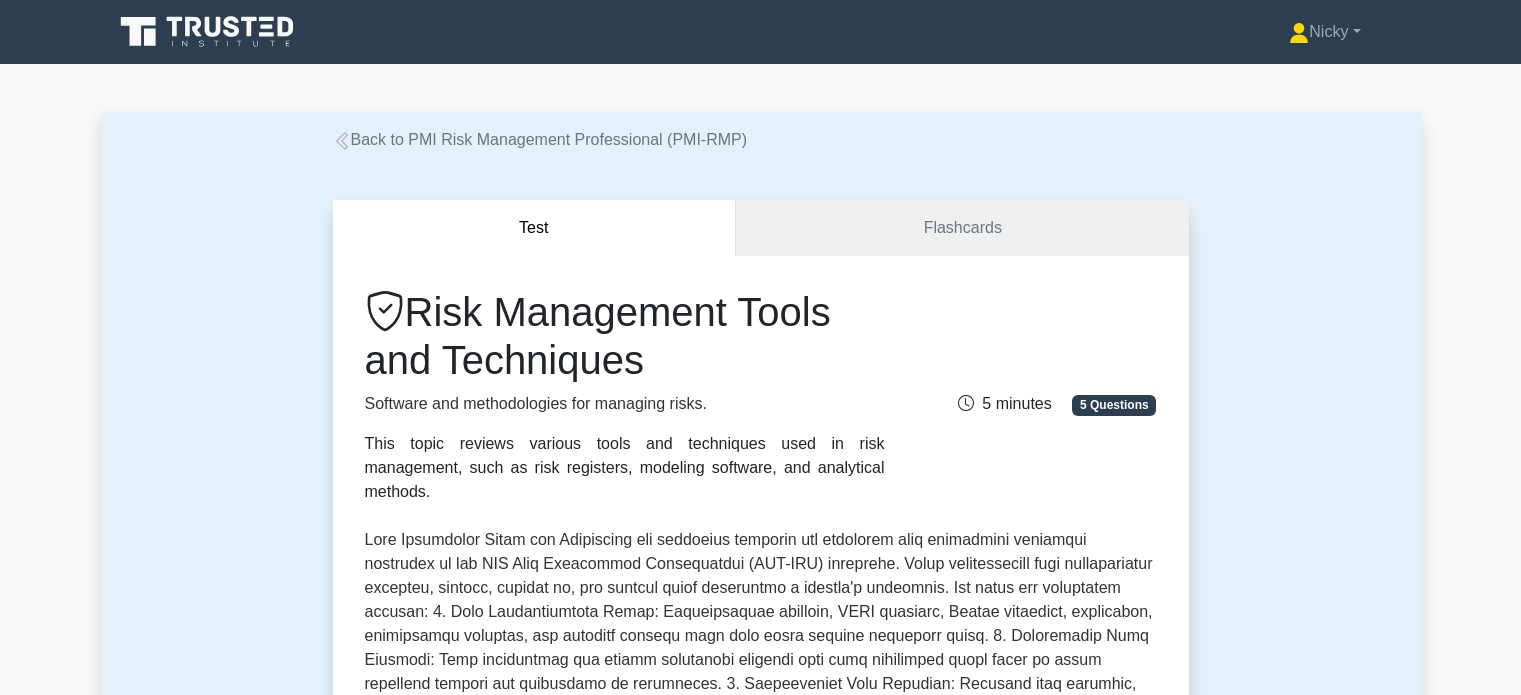 scroll, scrollTop: 0, scrollLeft: 0, axis: both 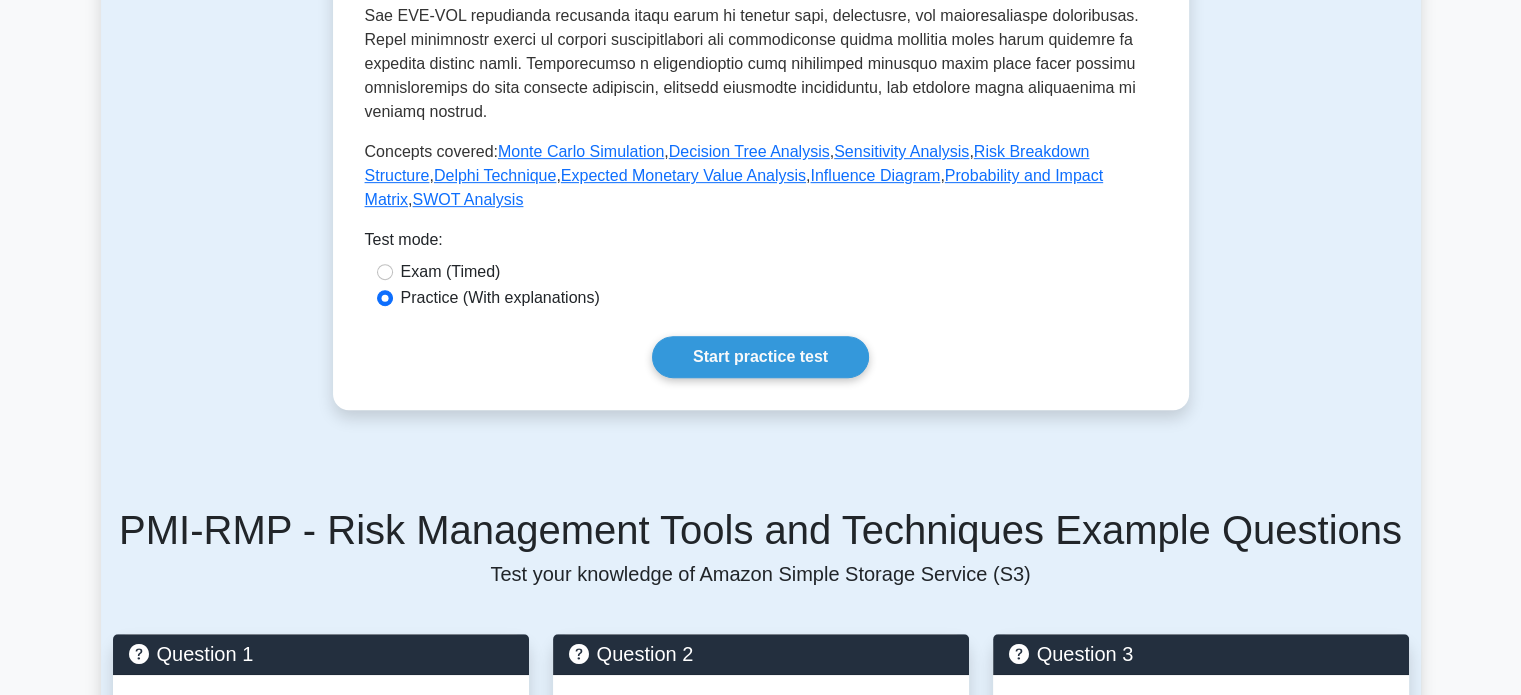 click on "Start practice test" at bounding box center [760, 357] 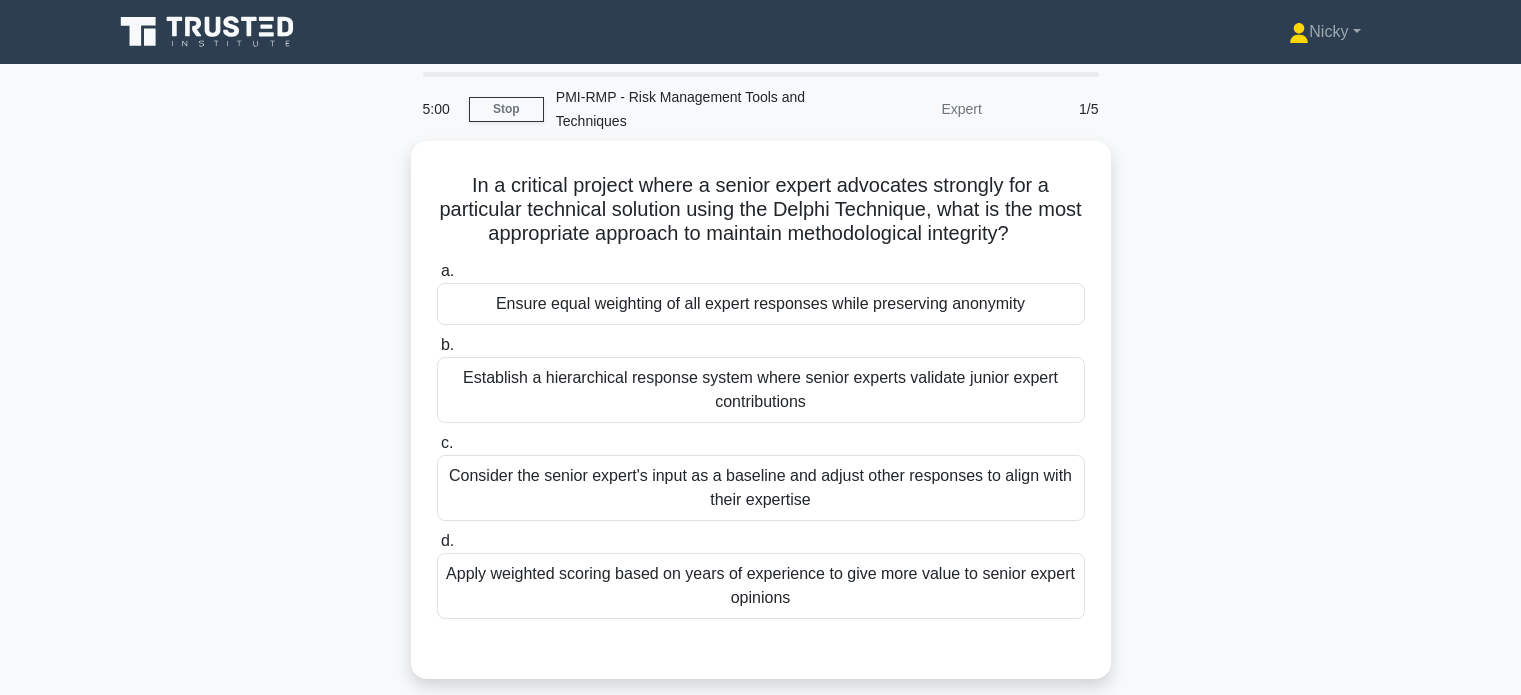 scroll, scrollTop: 0, scrollLeft: 0, axis: both 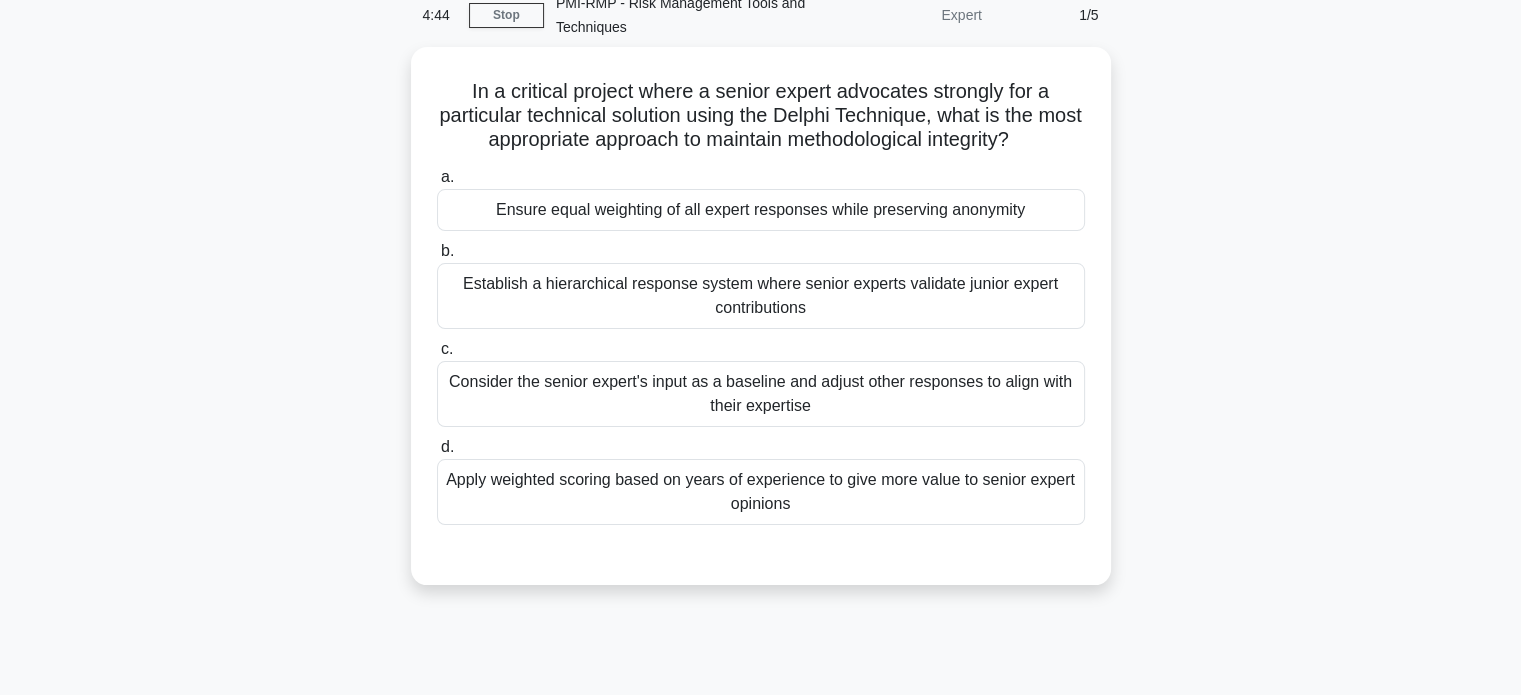 click on "Ensure equal weighting of all expert responses while preserving anonymity" at bounding box center (761, 210) 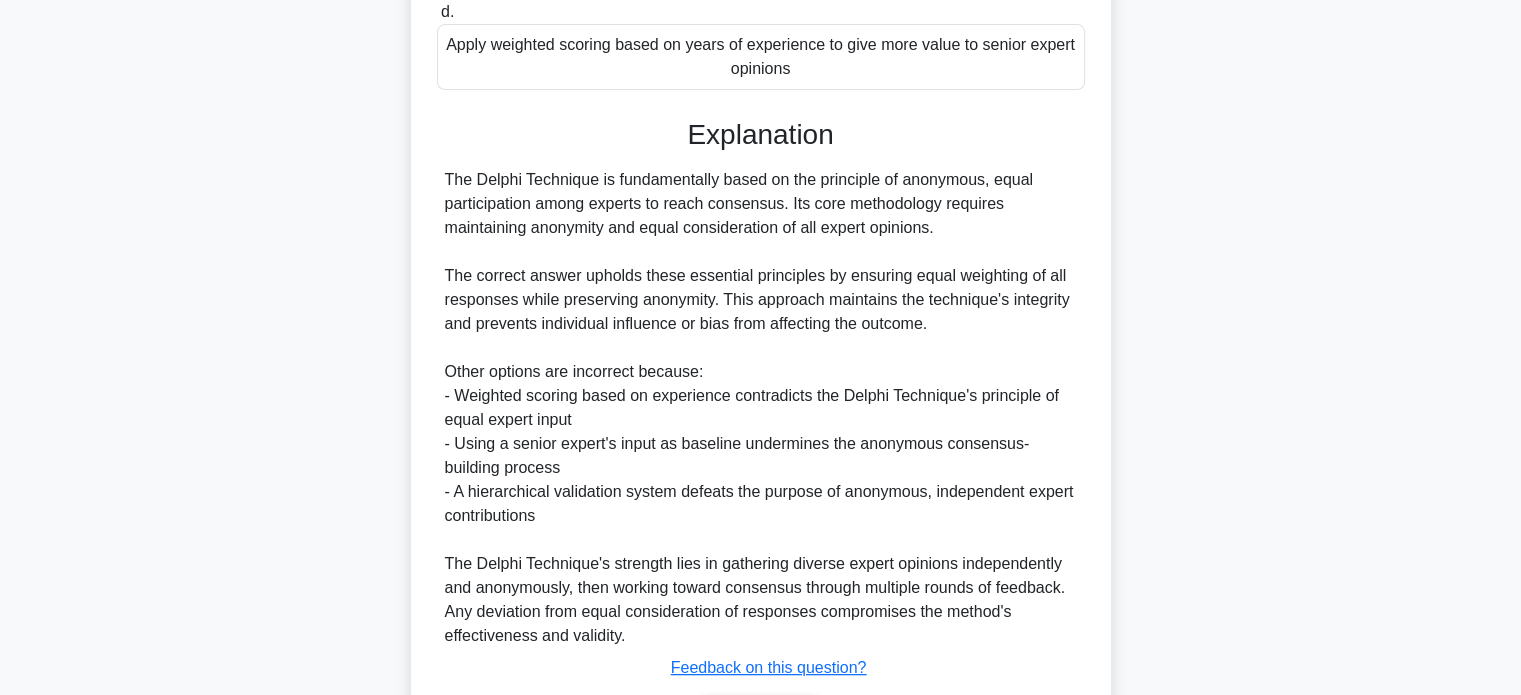 scroll, scrollTop: 656, scrollLeft: 0, axis: vertical 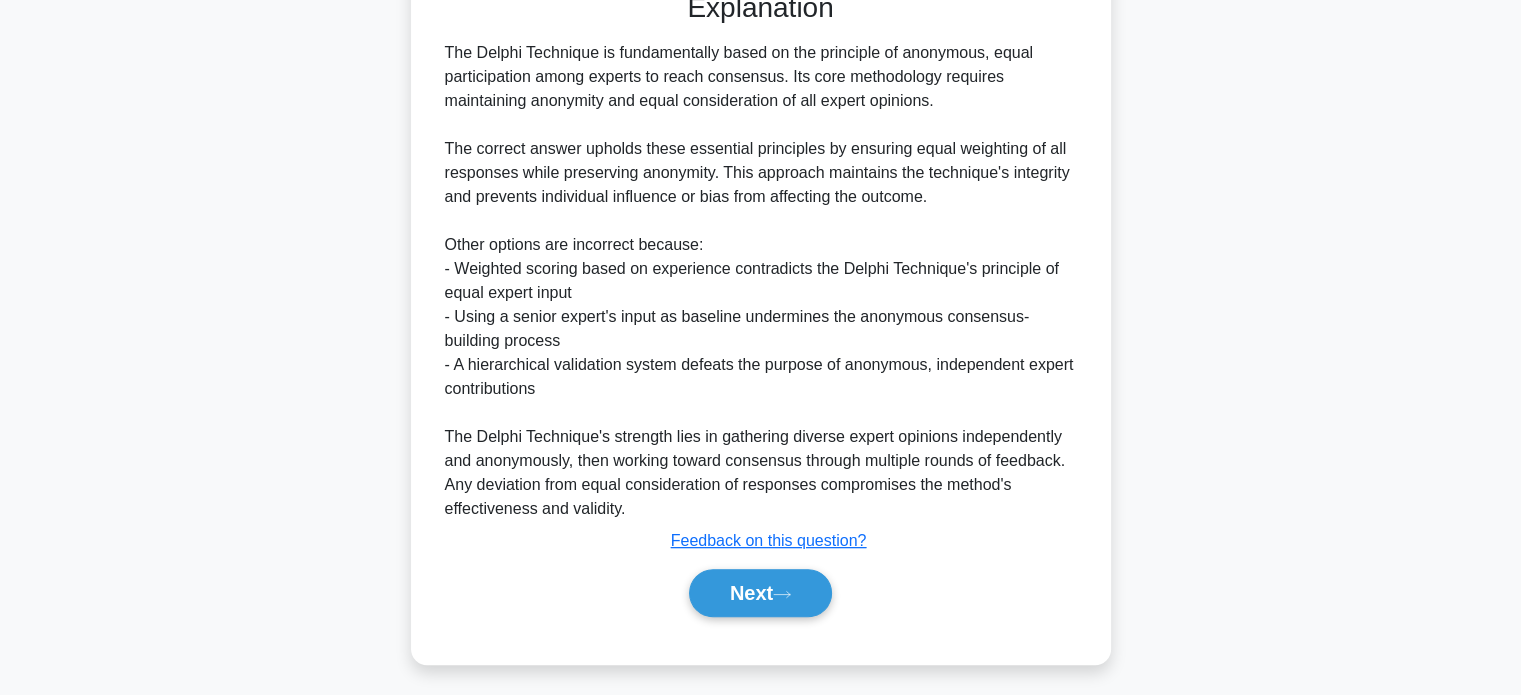click on "Next" at bounding box center [760, 593] 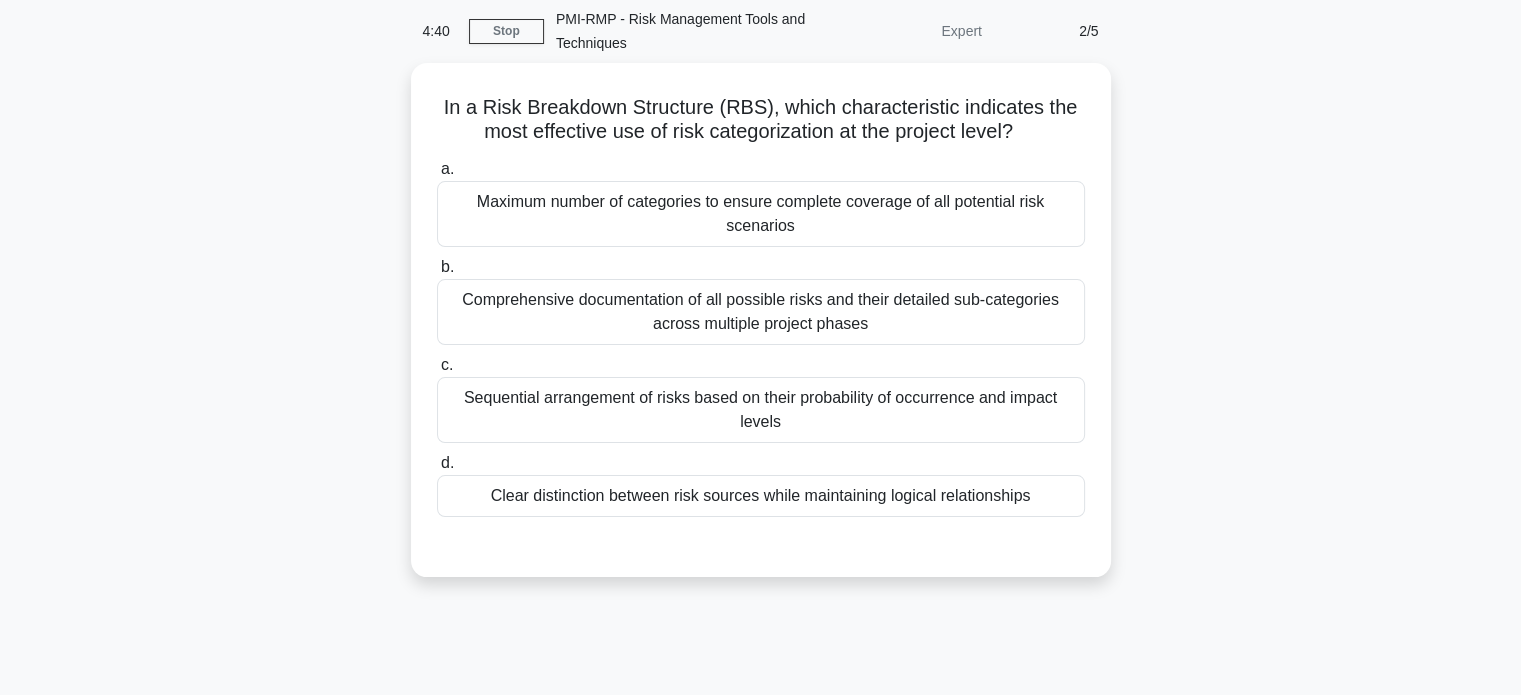 scroll, scrollTop: 89, scrollLeft: 0, axis: vertical 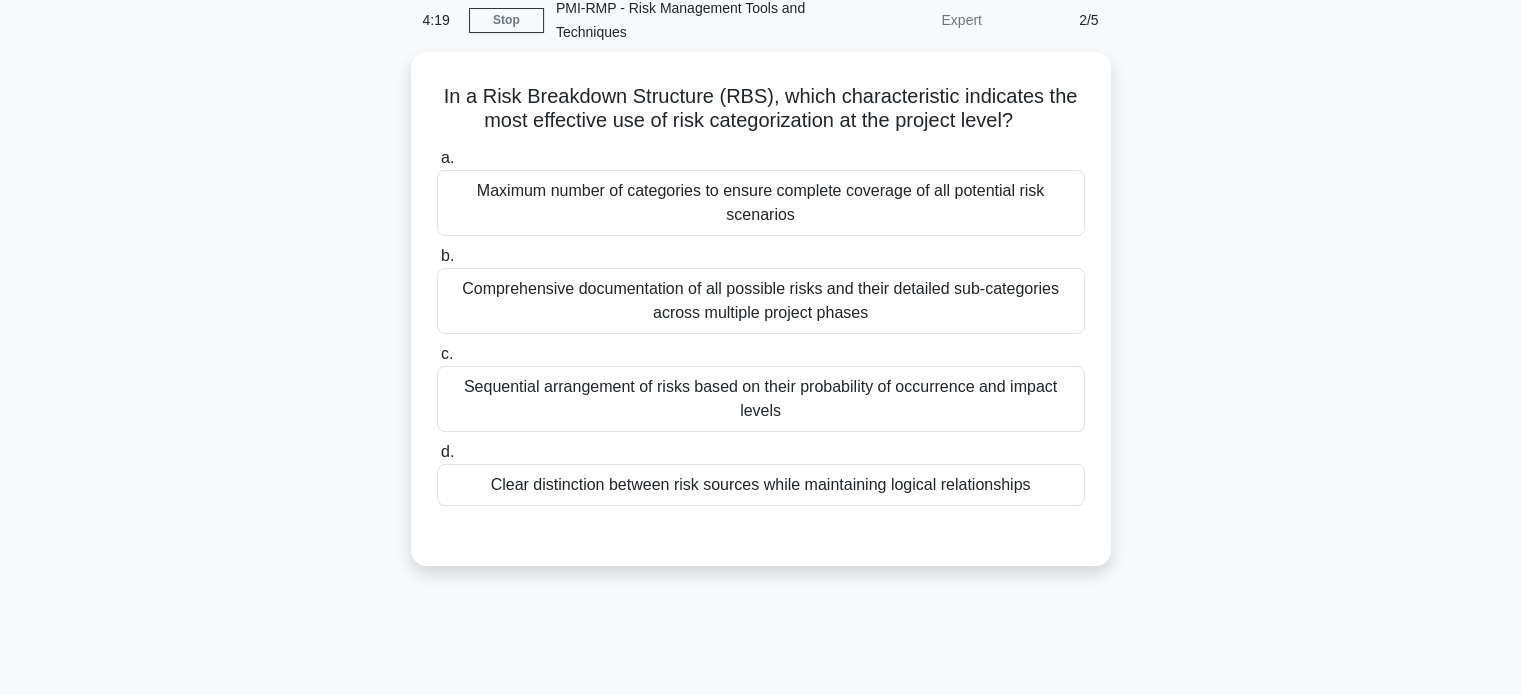 click on "Sequential arrangement of risks based on their probability of occurrence and impact levels" at bounding box center (761, 399) 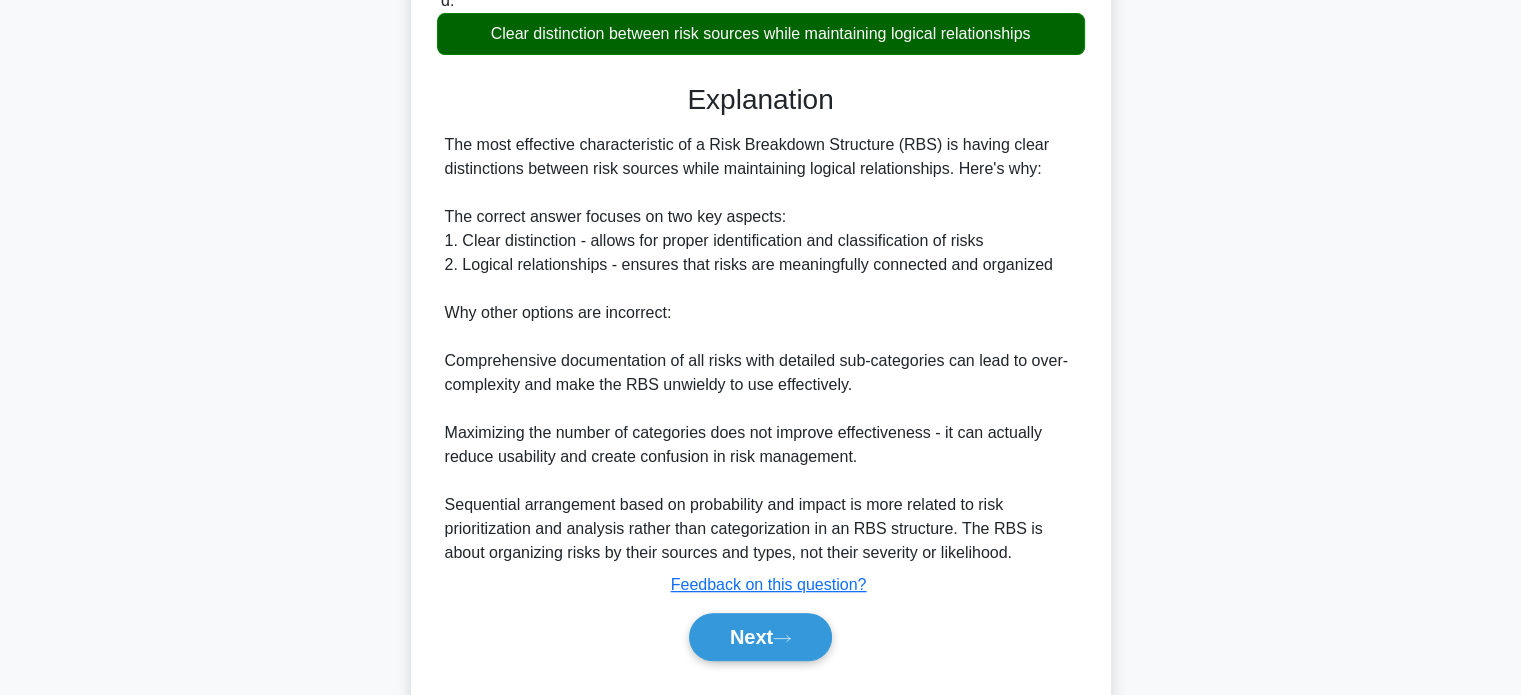 scroll, scrollTop: 586, scrollLeft: 0, axis: vertical 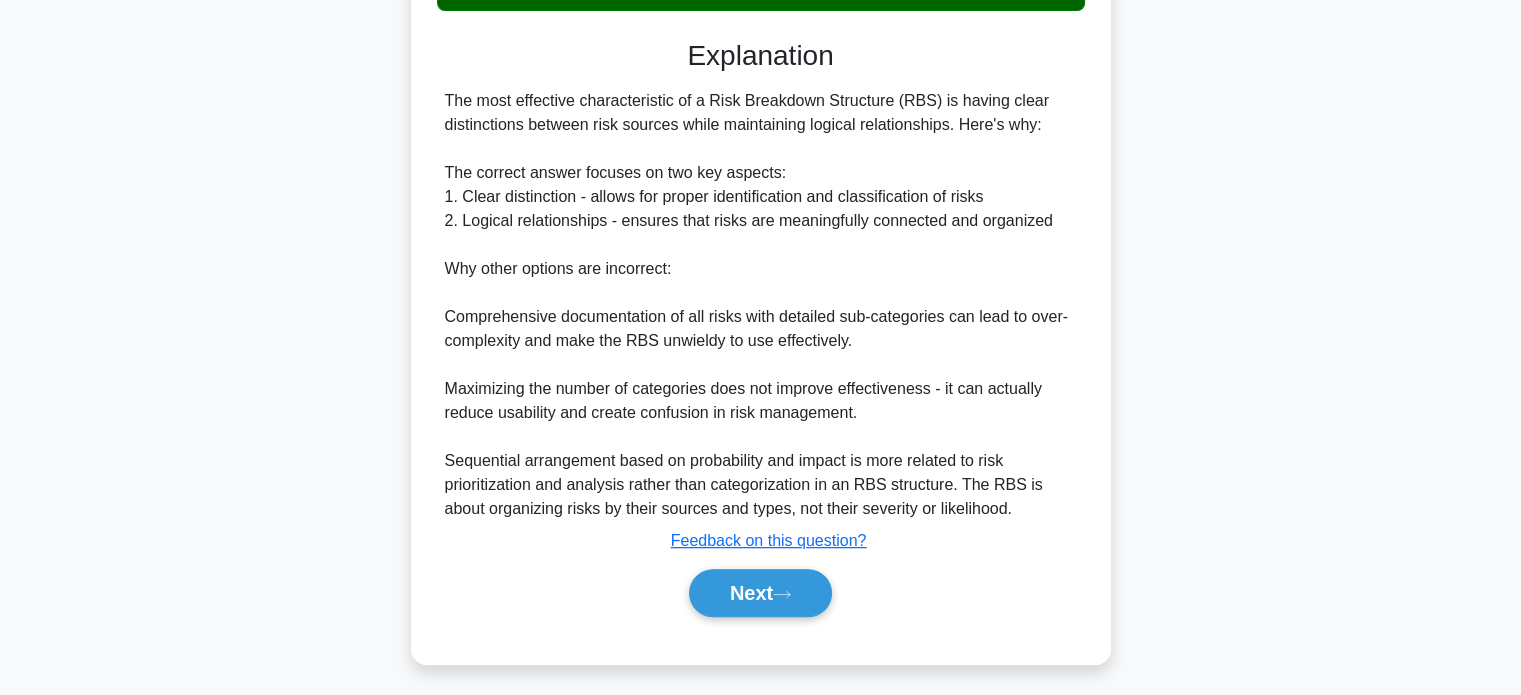 click on "Next" at bounding box center (760, 593) 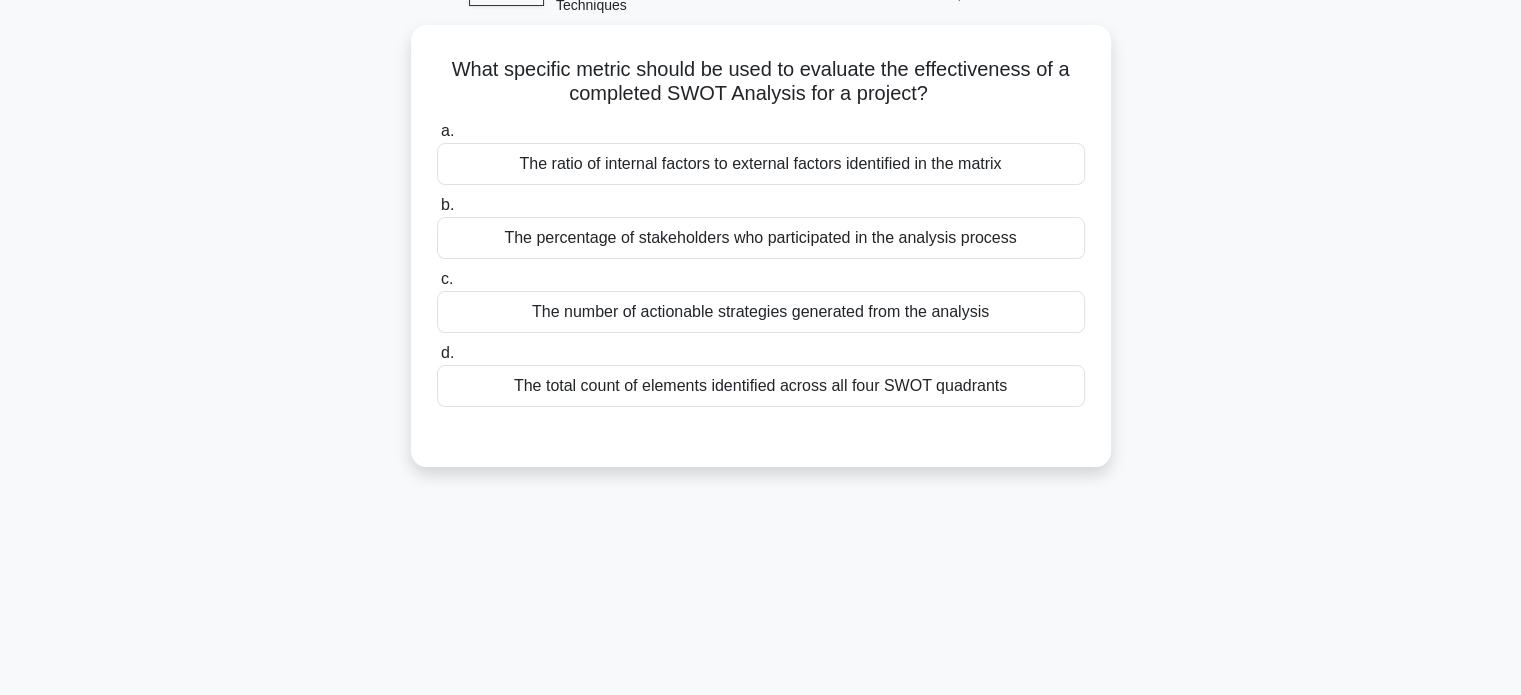scroll, scrollTop: 108, scrollLeft: 0, axis: vertical 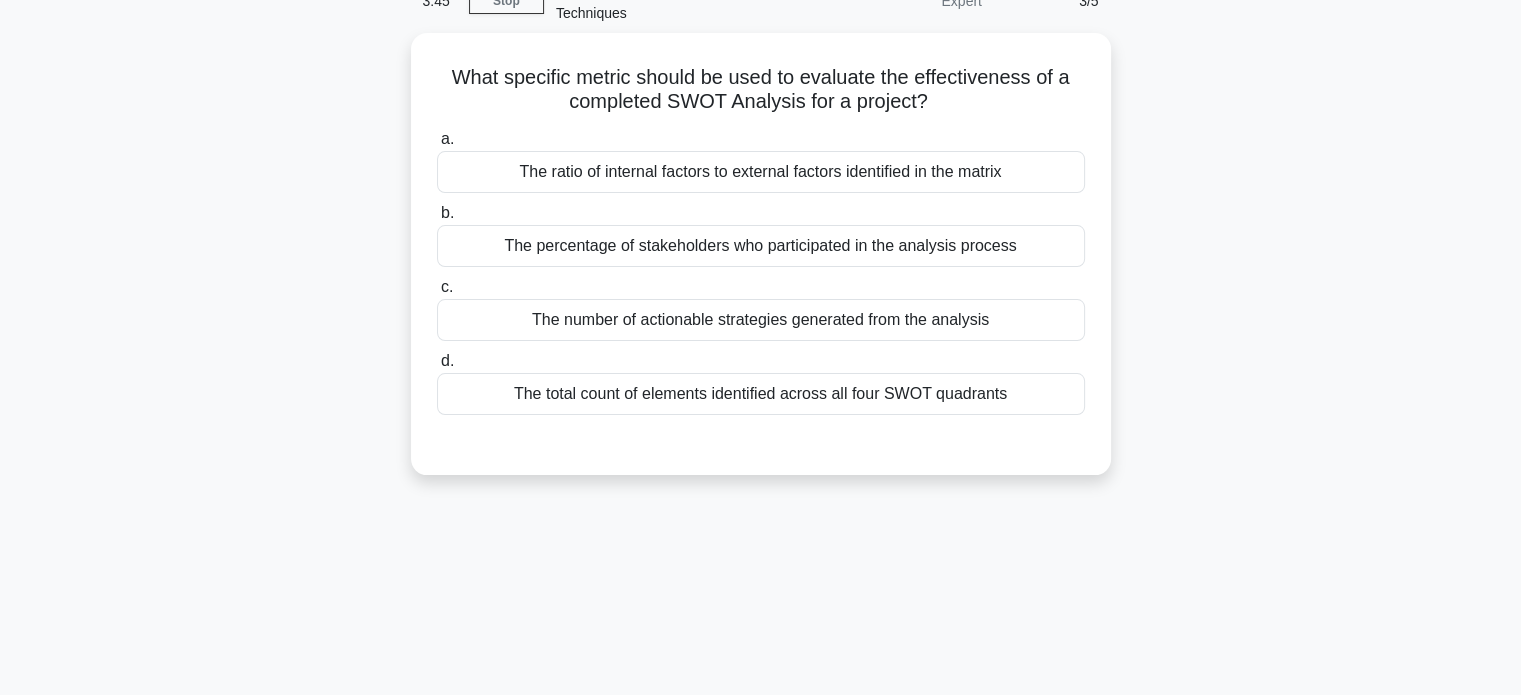 click on "The number of actionable strategies generated from the analysis" at bounding box center (761, 320) 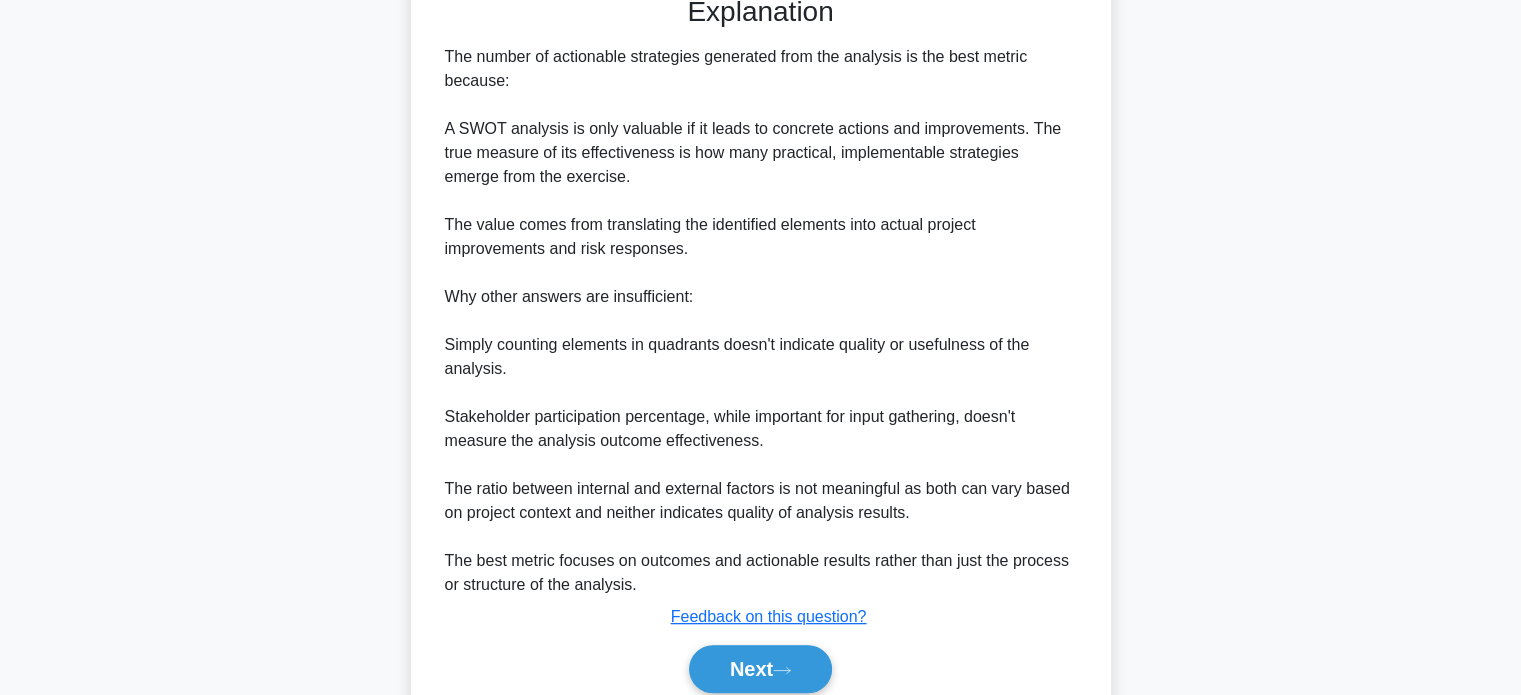 scroll, scrollTop: 632, scrollLeft: 0, axis: vertical 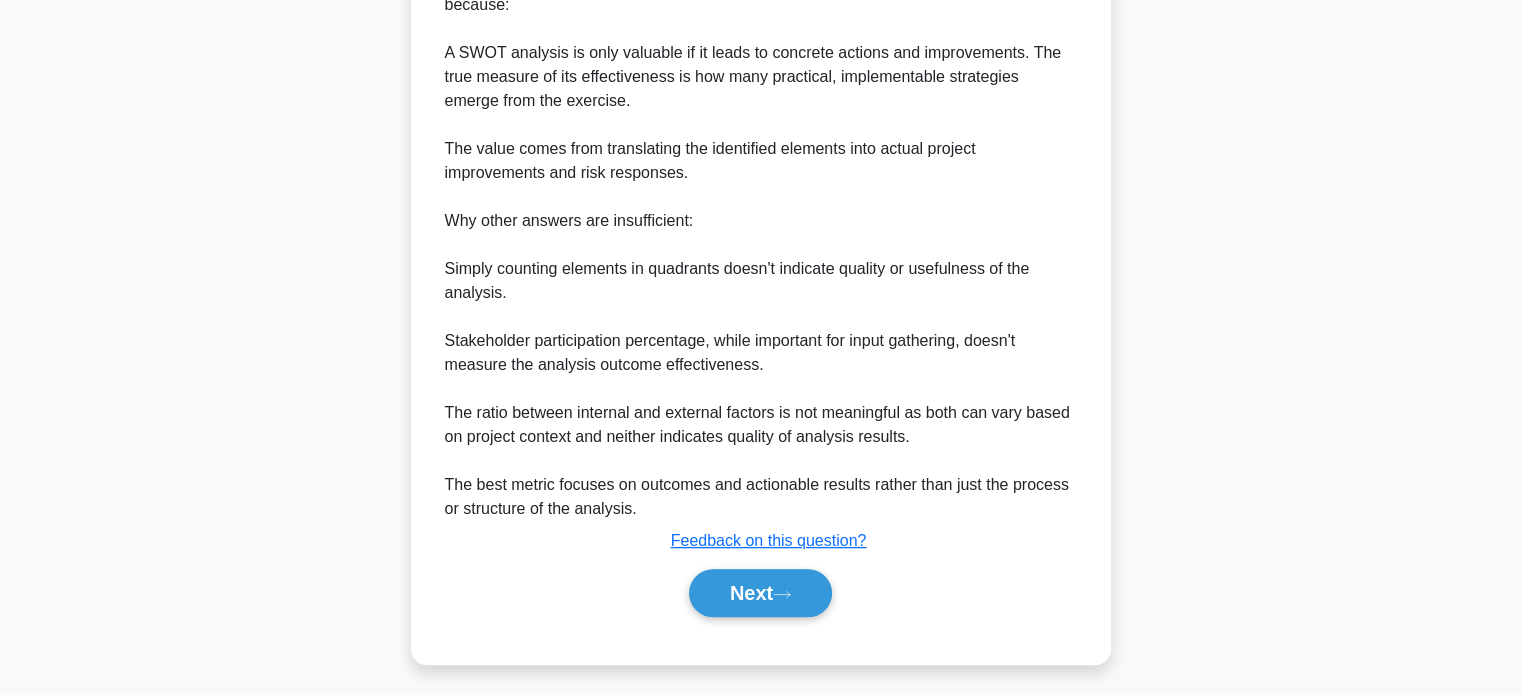 click on "Next" at bounding box center (760, 593) 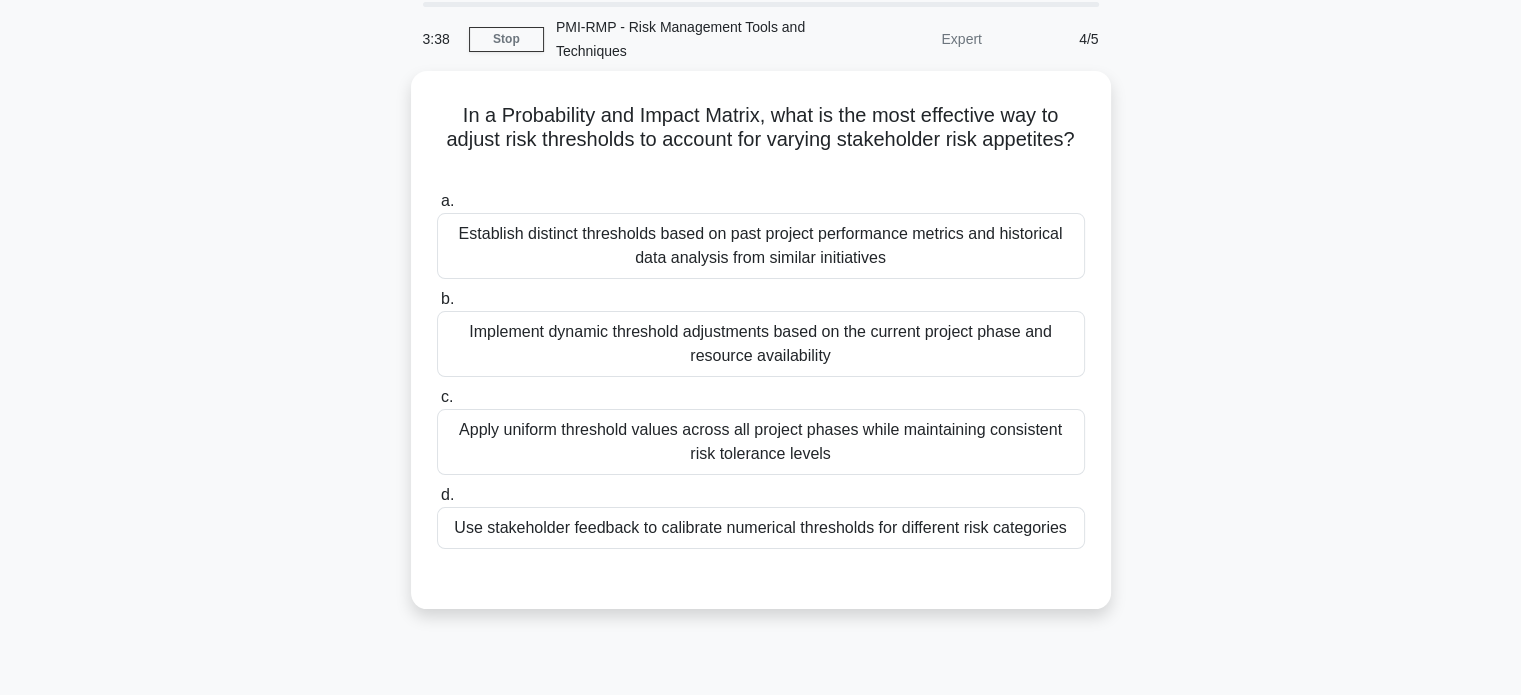 scroll, scrollTop: 72, scrollLeft: 0, axis: vertical 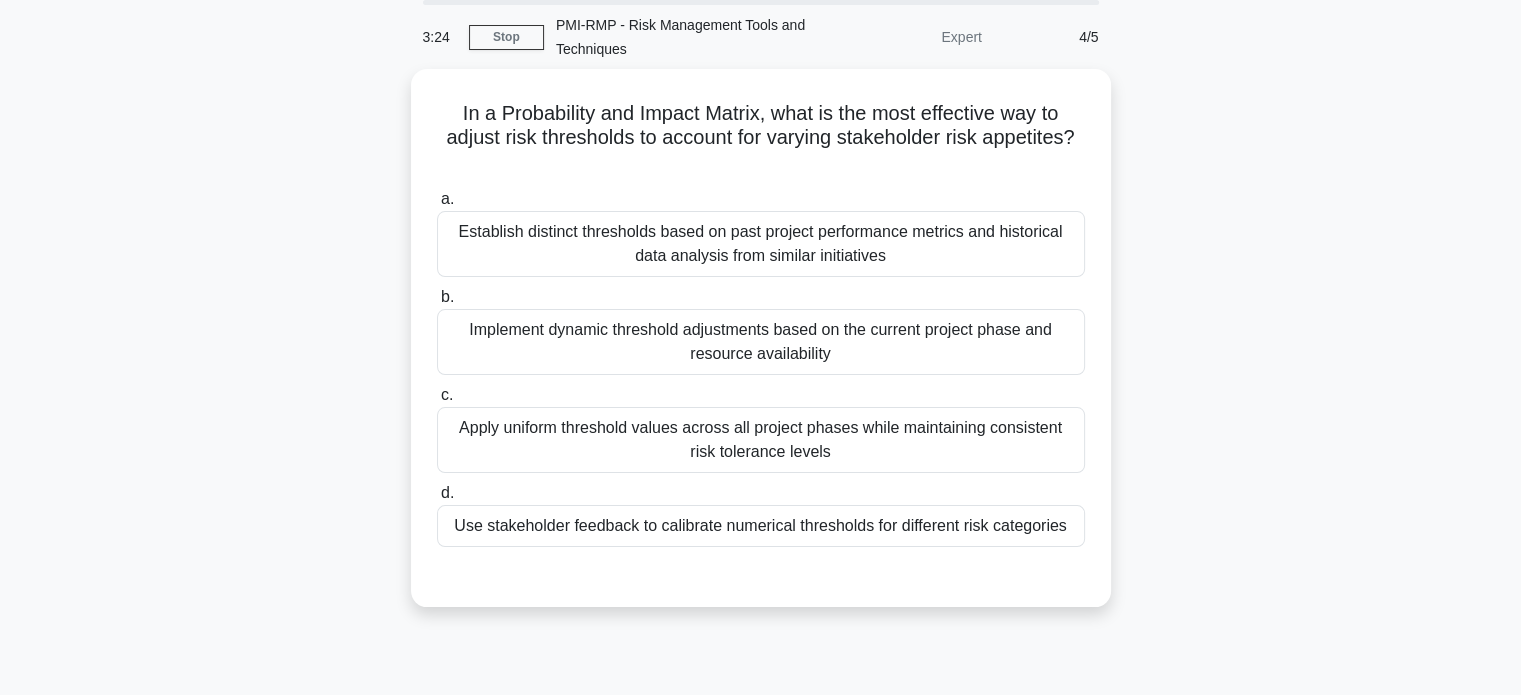 click on "Use stakeholder feedback to calibrate numerical thresholds for different risk categories" at bounding box center (761, 526) 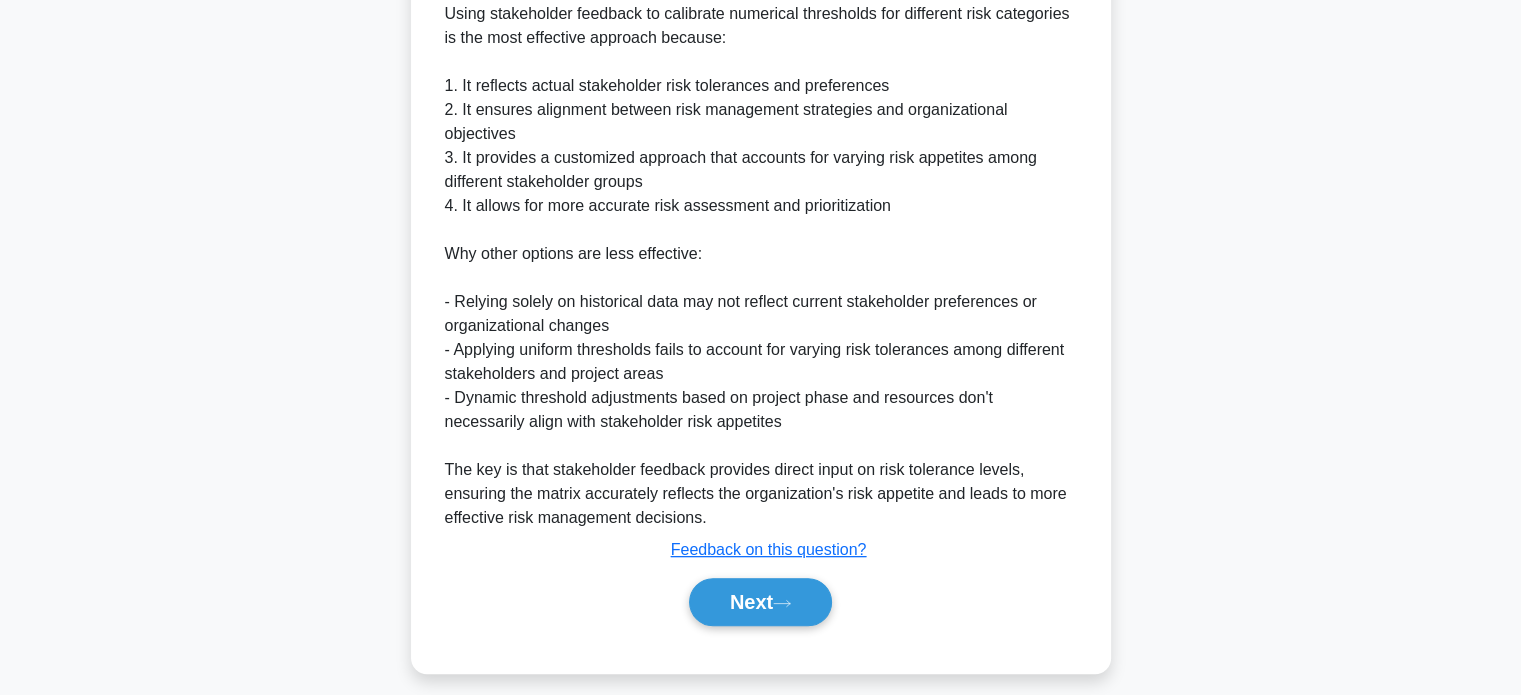 scroll, scrollTop: 704, scrollLeft: 0, axis: vertical 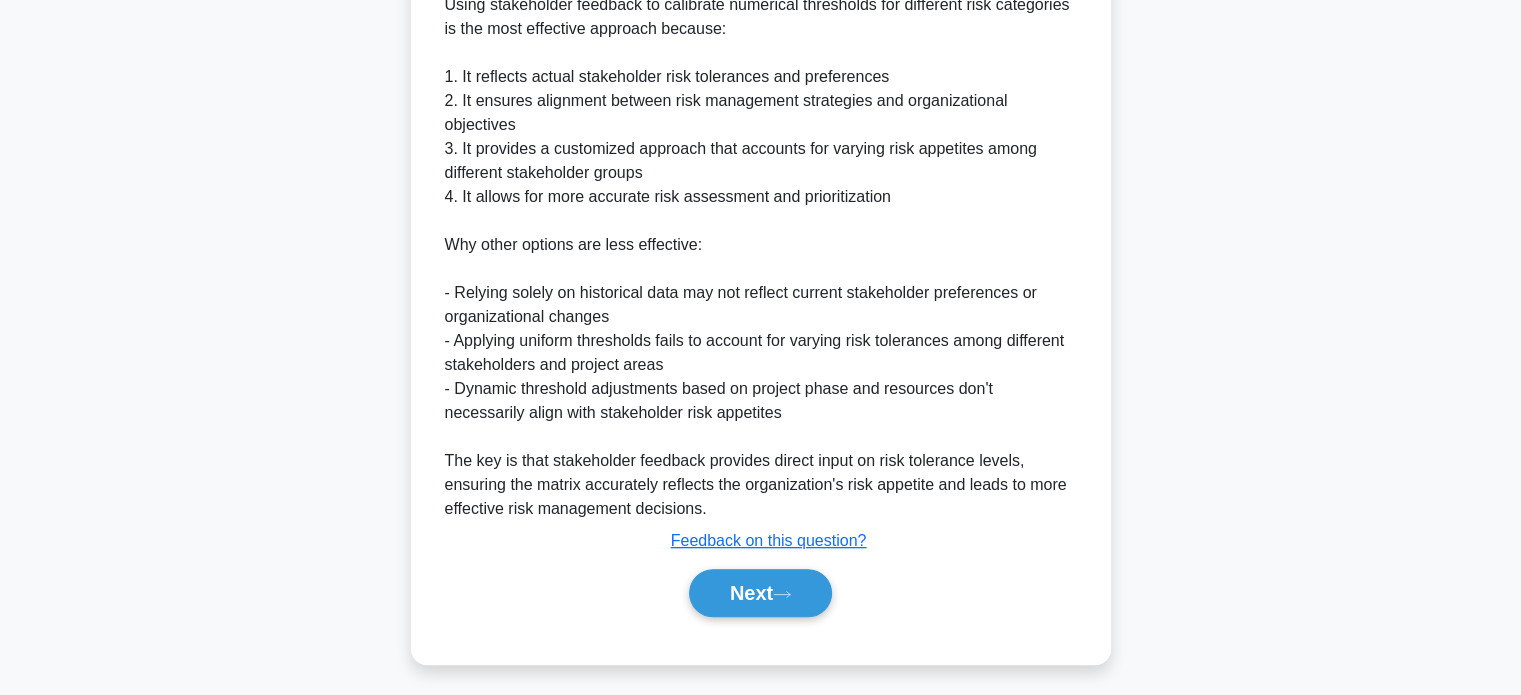 click on "Next" at bounding box center (760, 593) 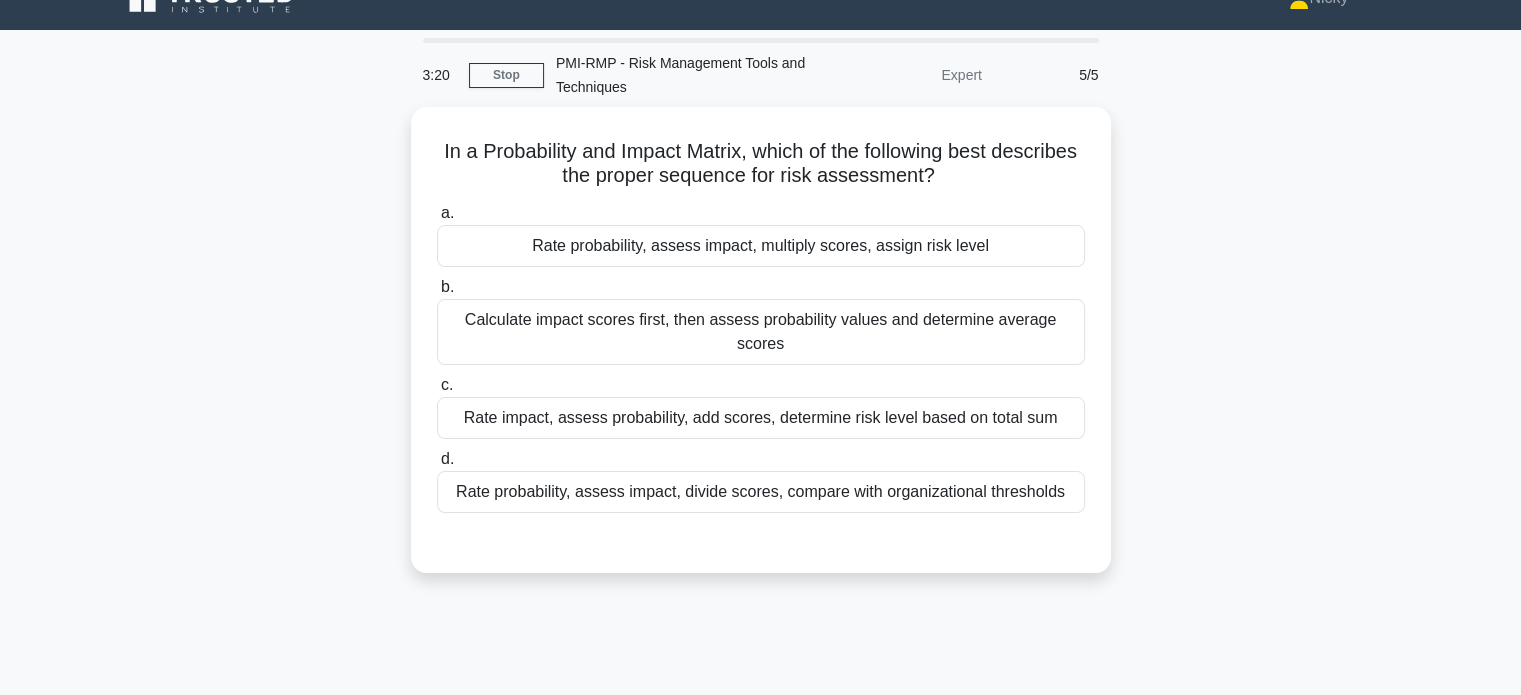 scroll, scrollTop: 32, scrollLeft: 0, axis: vertical 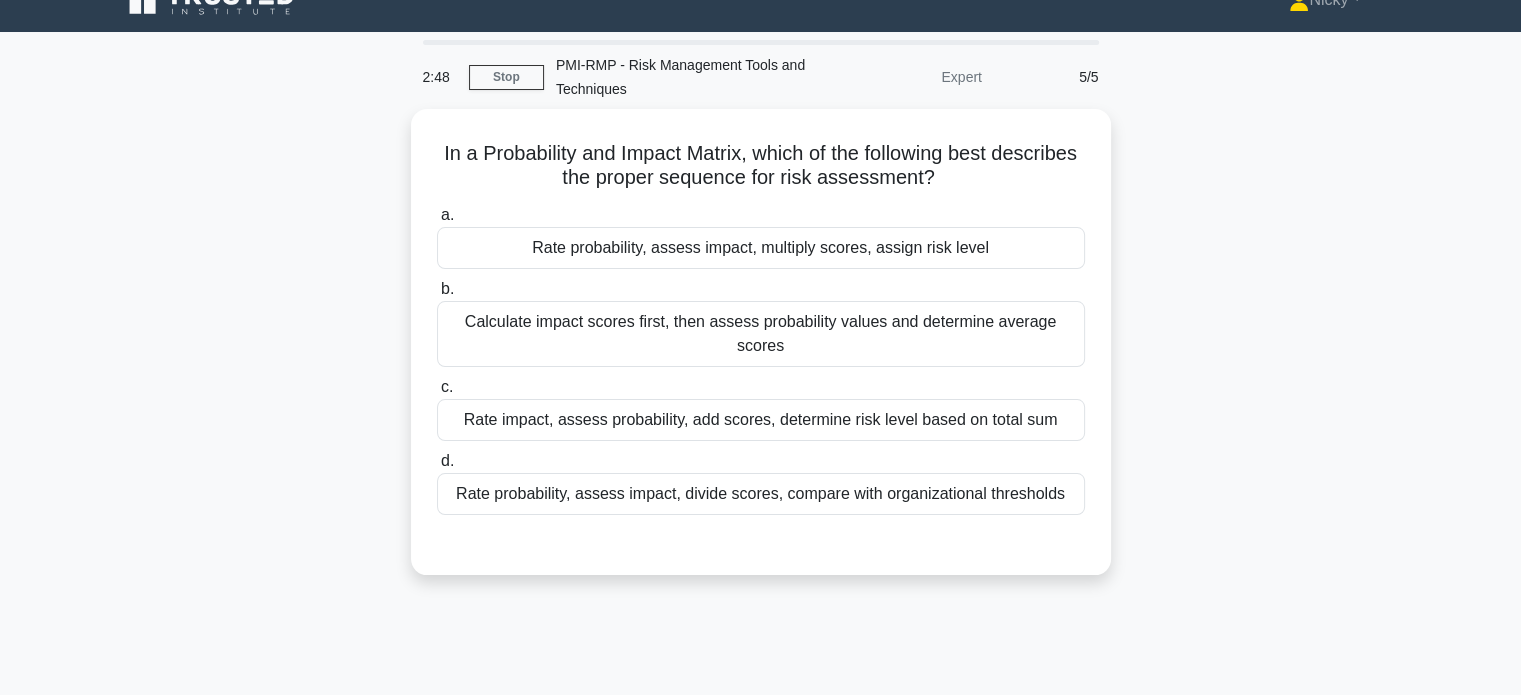 click on "Rate impact, assess probability, add scores, determine risk level based on total sum" at bounding box center (761, 420) 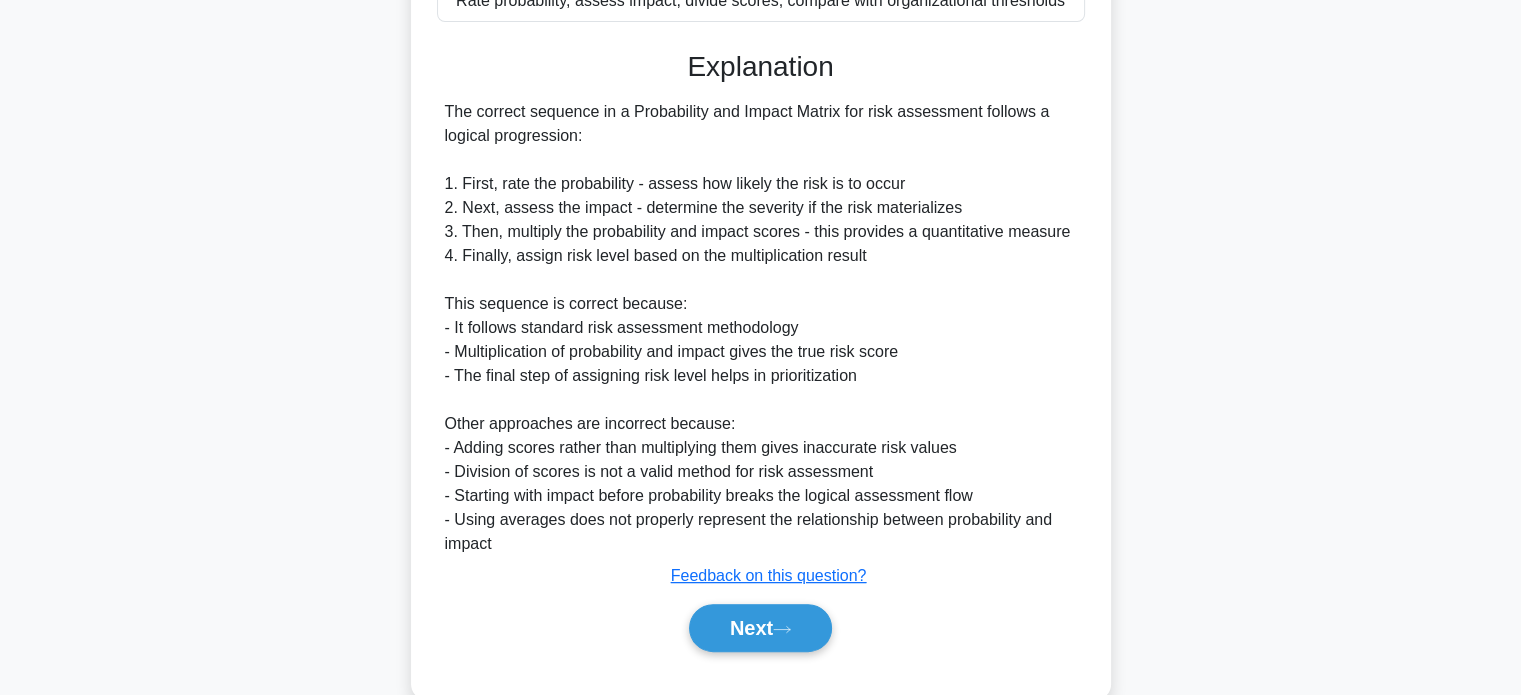 scroll, scrollTop: 538, scrollLeft: 0, axis: vertical 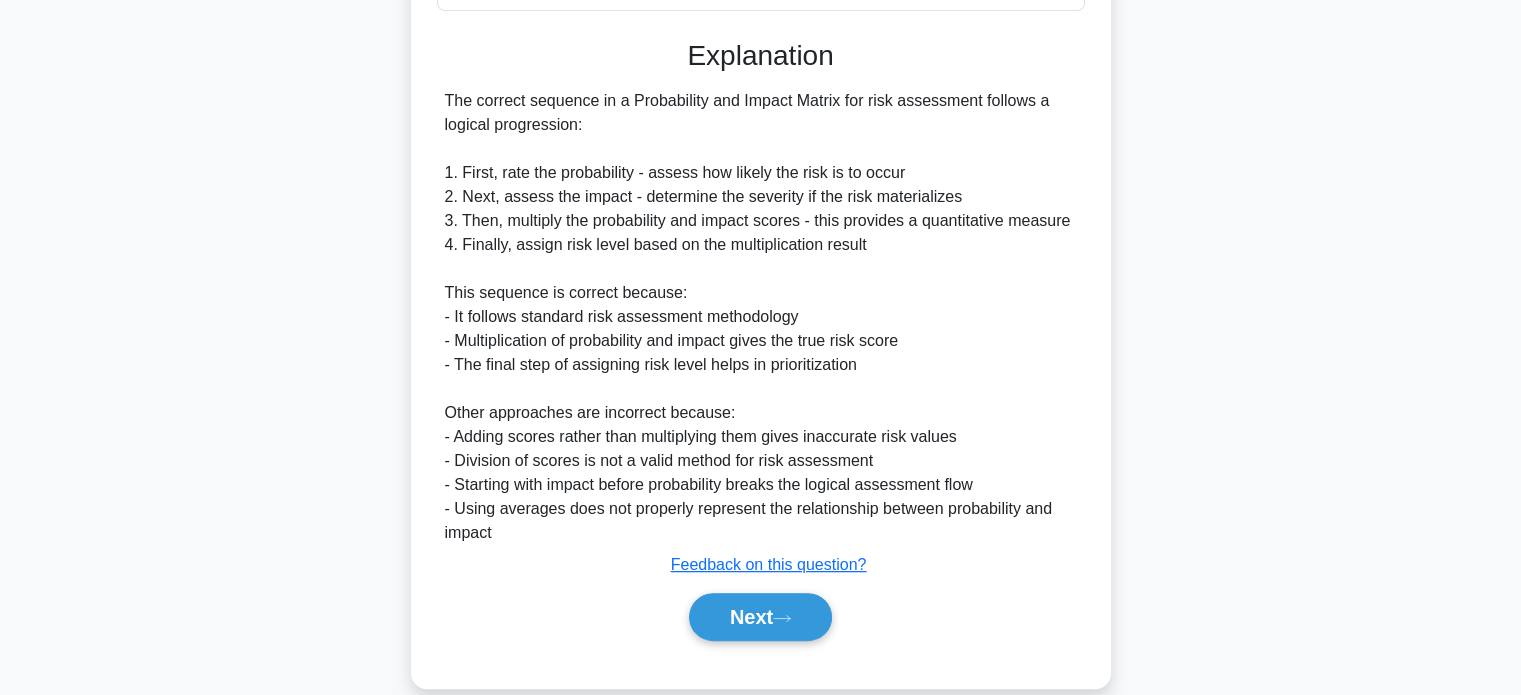 click on "Next" at bounding box center (760, 617) 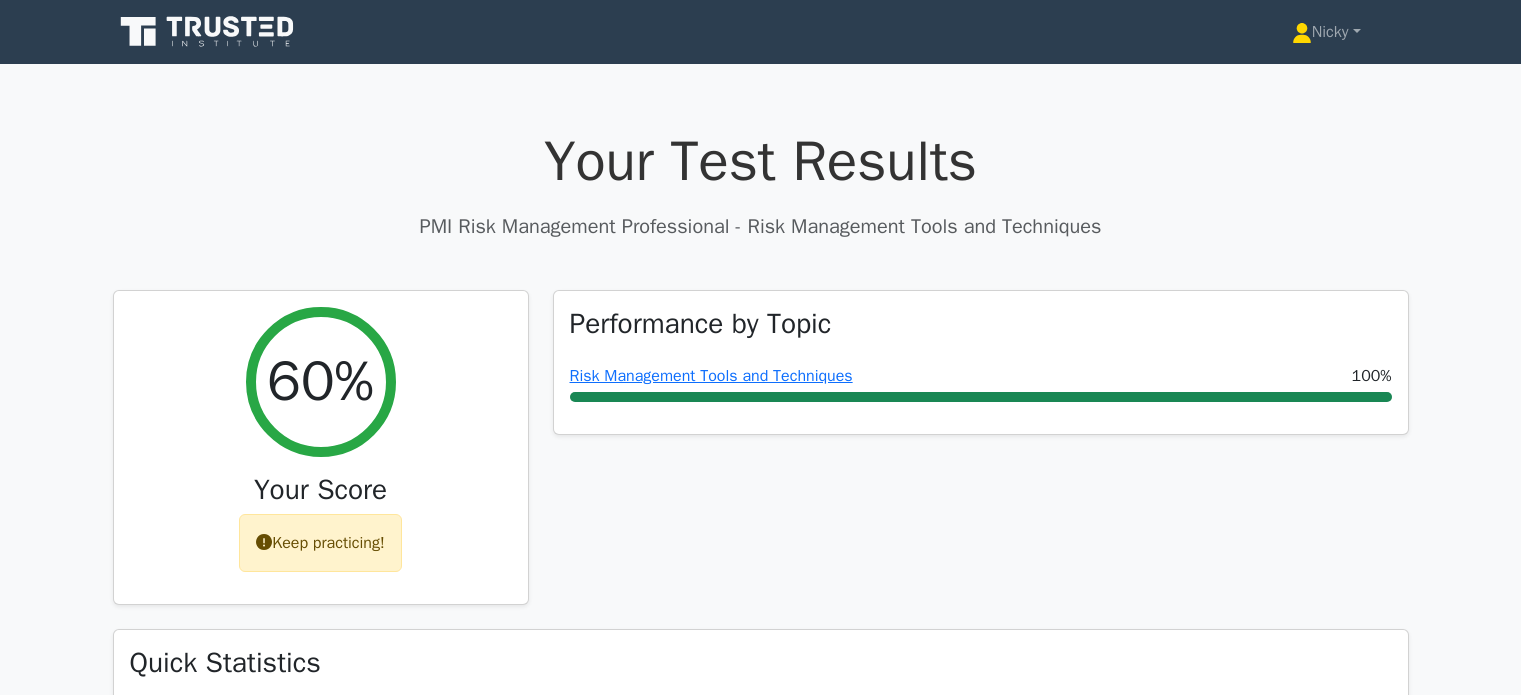 scroll, scrollTop: 0, scrollLeft: 0, axis: both 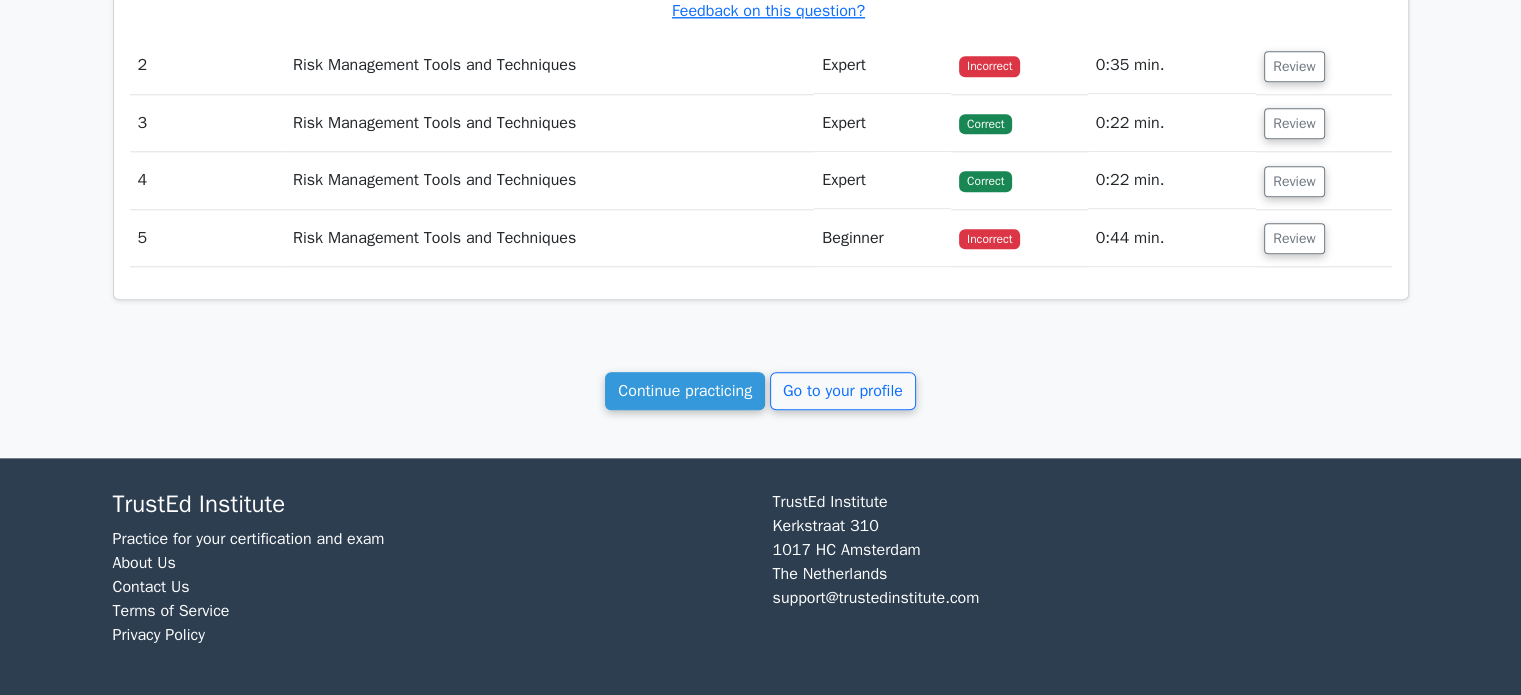 click on "Continue practicing" at bounding box center (685, 391) 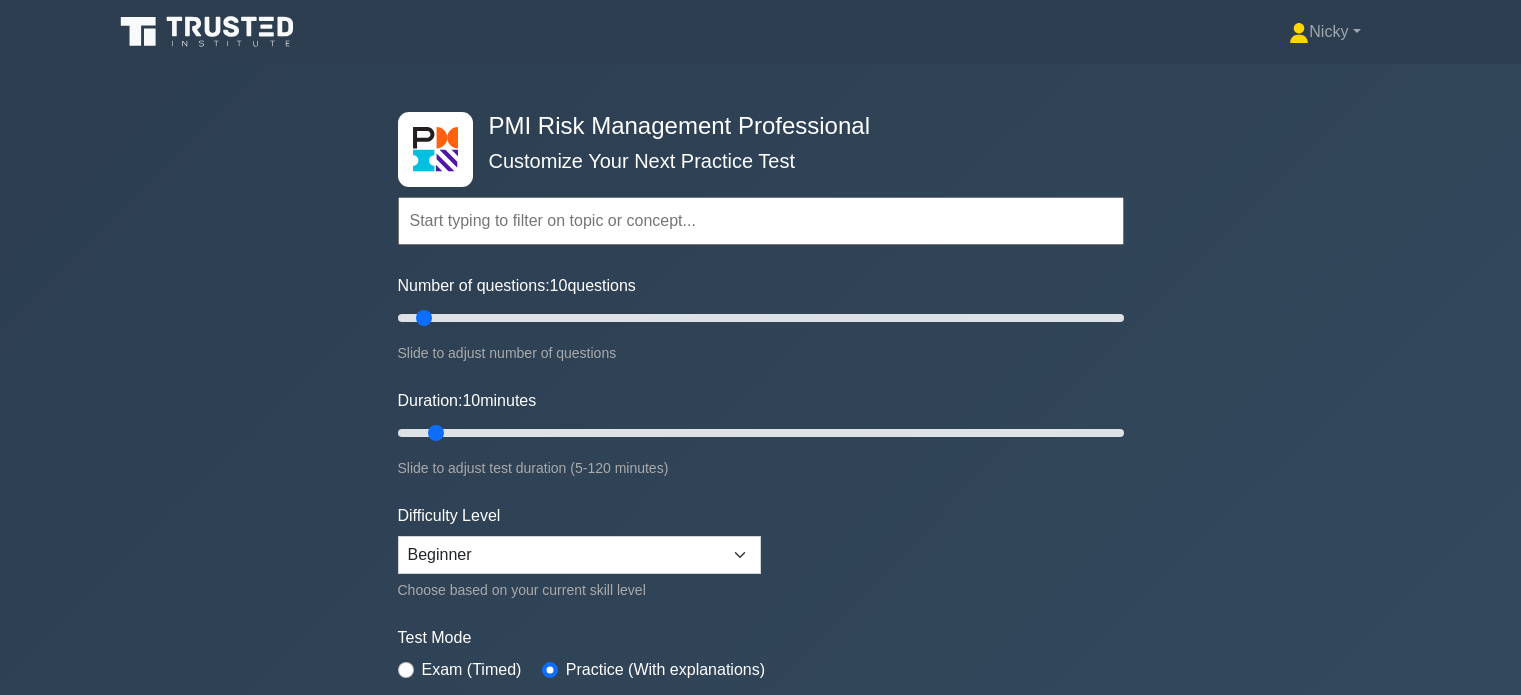 scroll, scrollTop: 0, scrollLeft: 0, axis: both 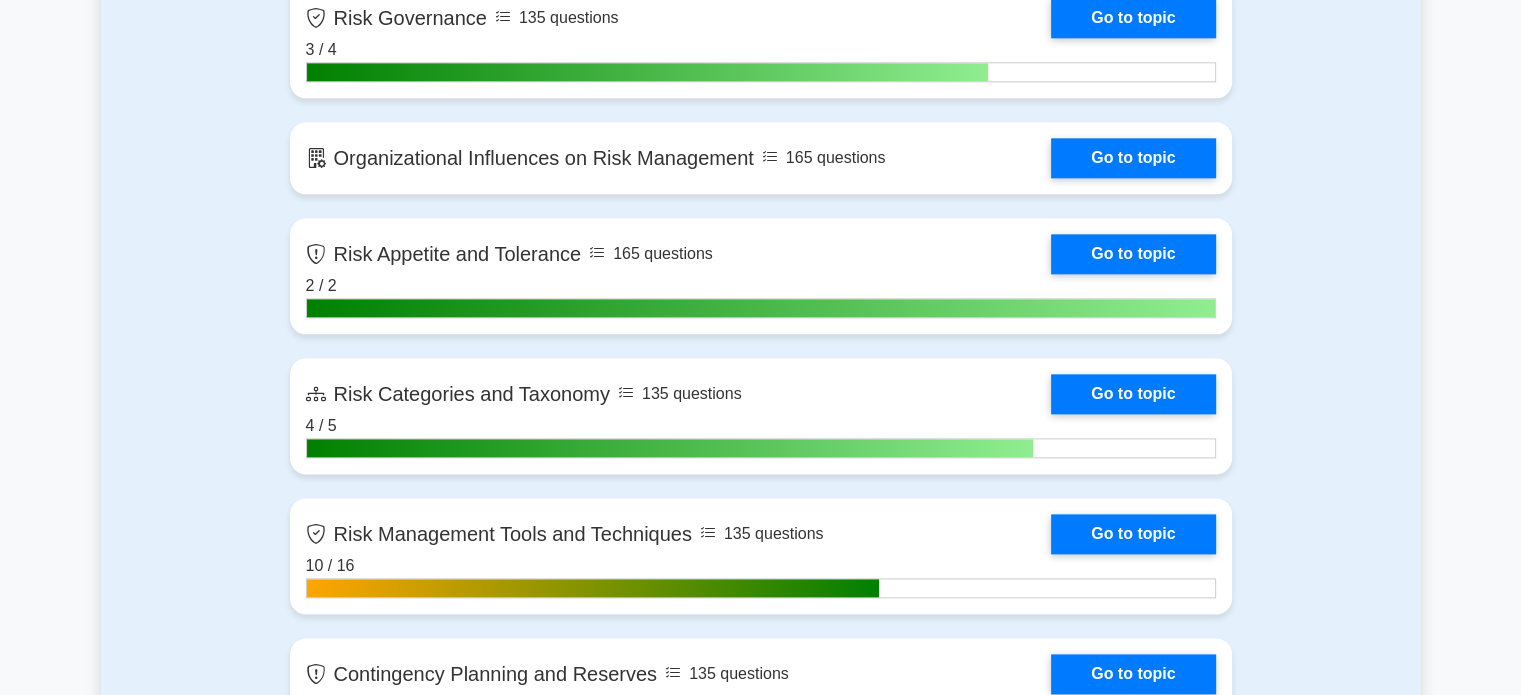 click on "Go to topic" at bounding box center (1133, 158) 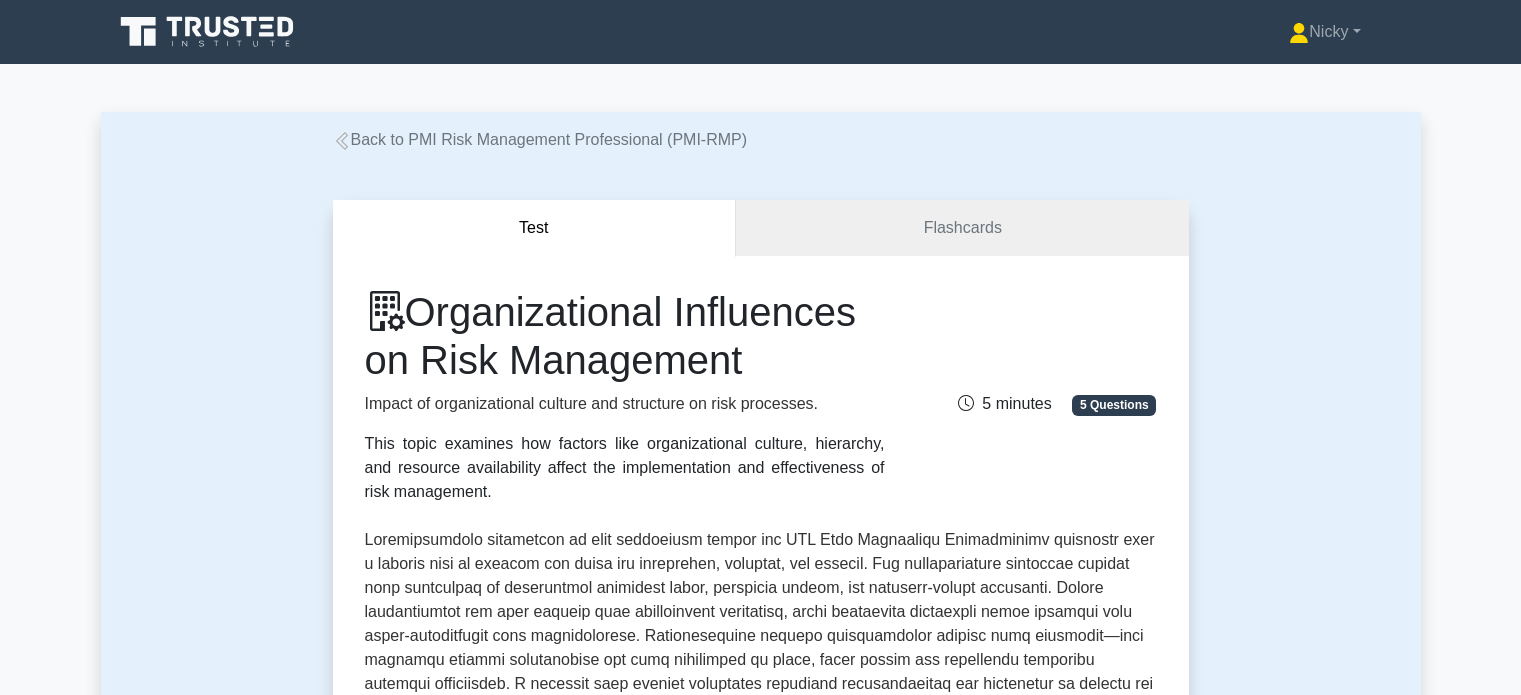 scroll, scrollTop: 0, scrollLeft: 0, axis: both 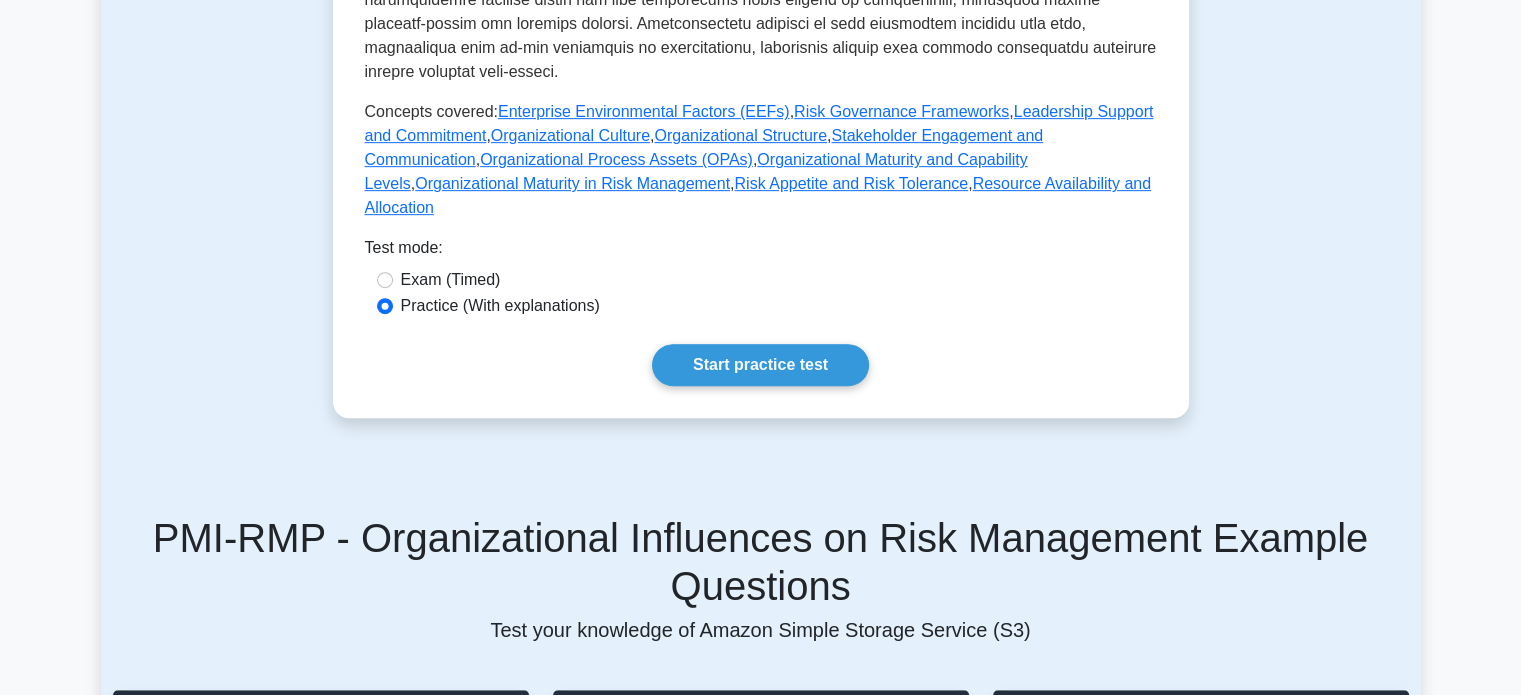 click on "Start practice test" at bounding box center (760, 365) 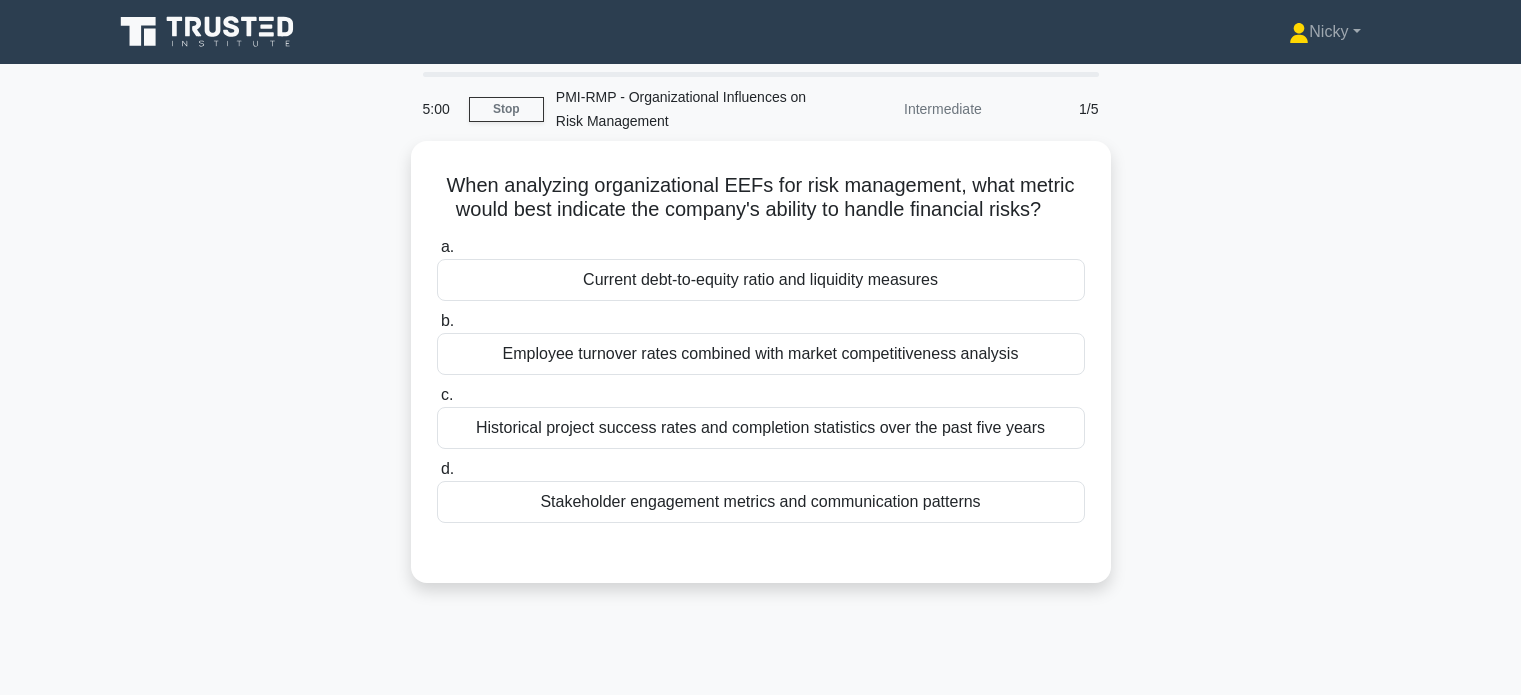 scroll, scrollTop: 0, scrollLeft: 0, axis: both 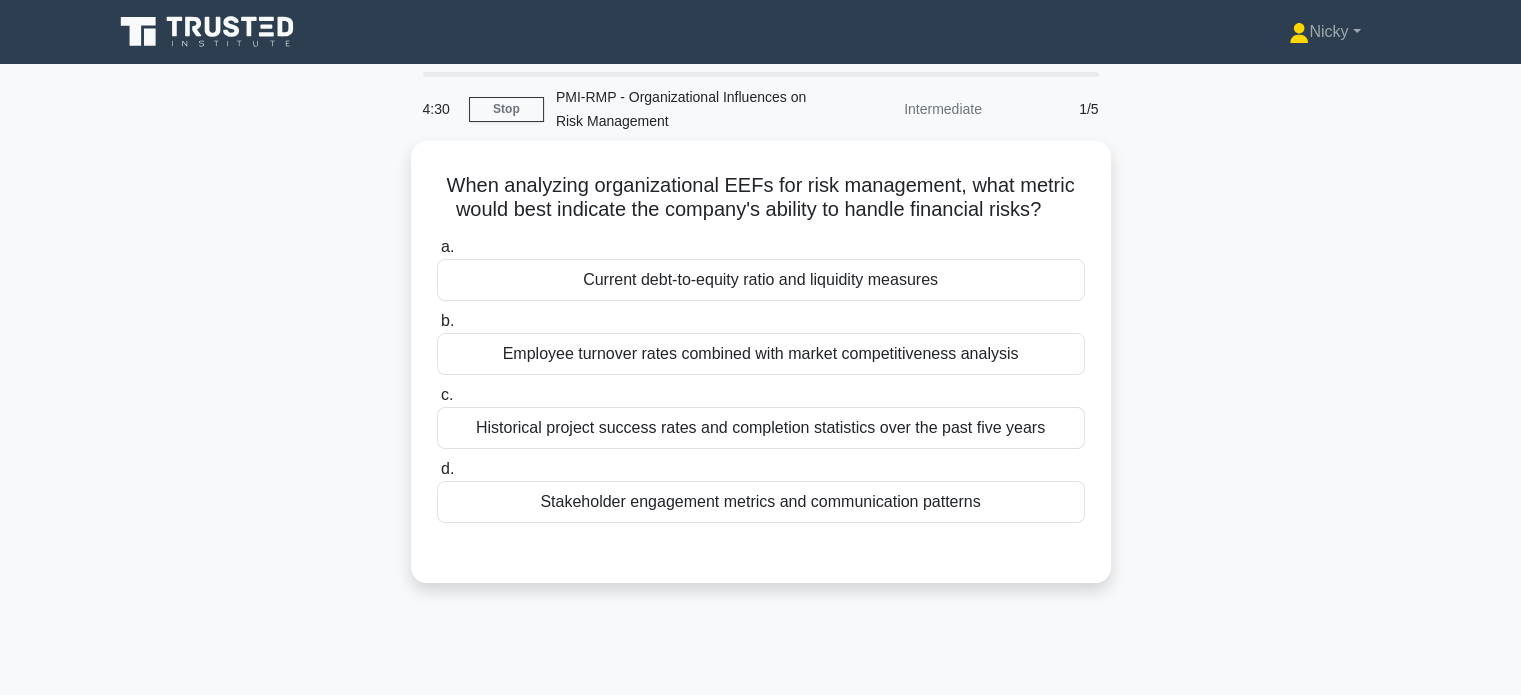 click on "Current debt-to-equity ratio and liquidity measures" at bounding box center (761, 280) 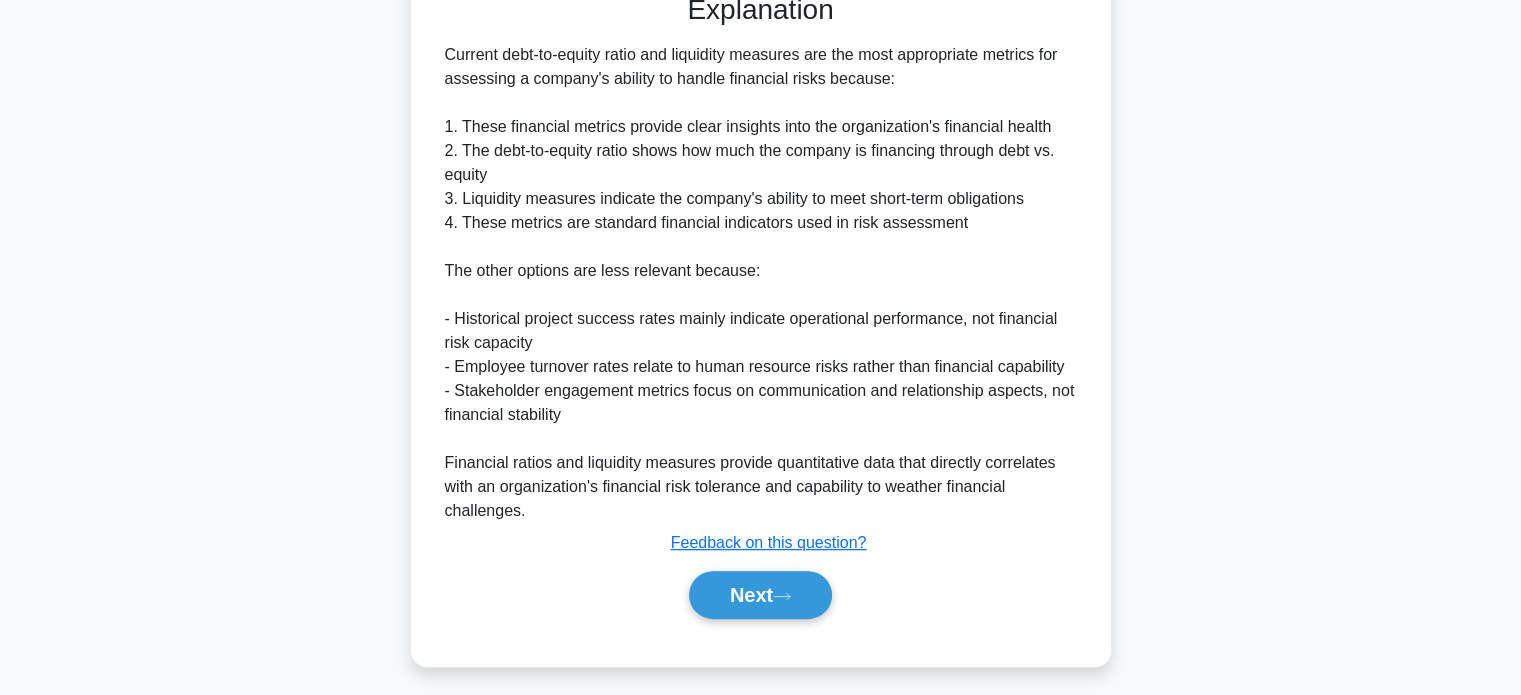 scroll, scrollTop: 560, scrollLeft: 0, axis: vertical 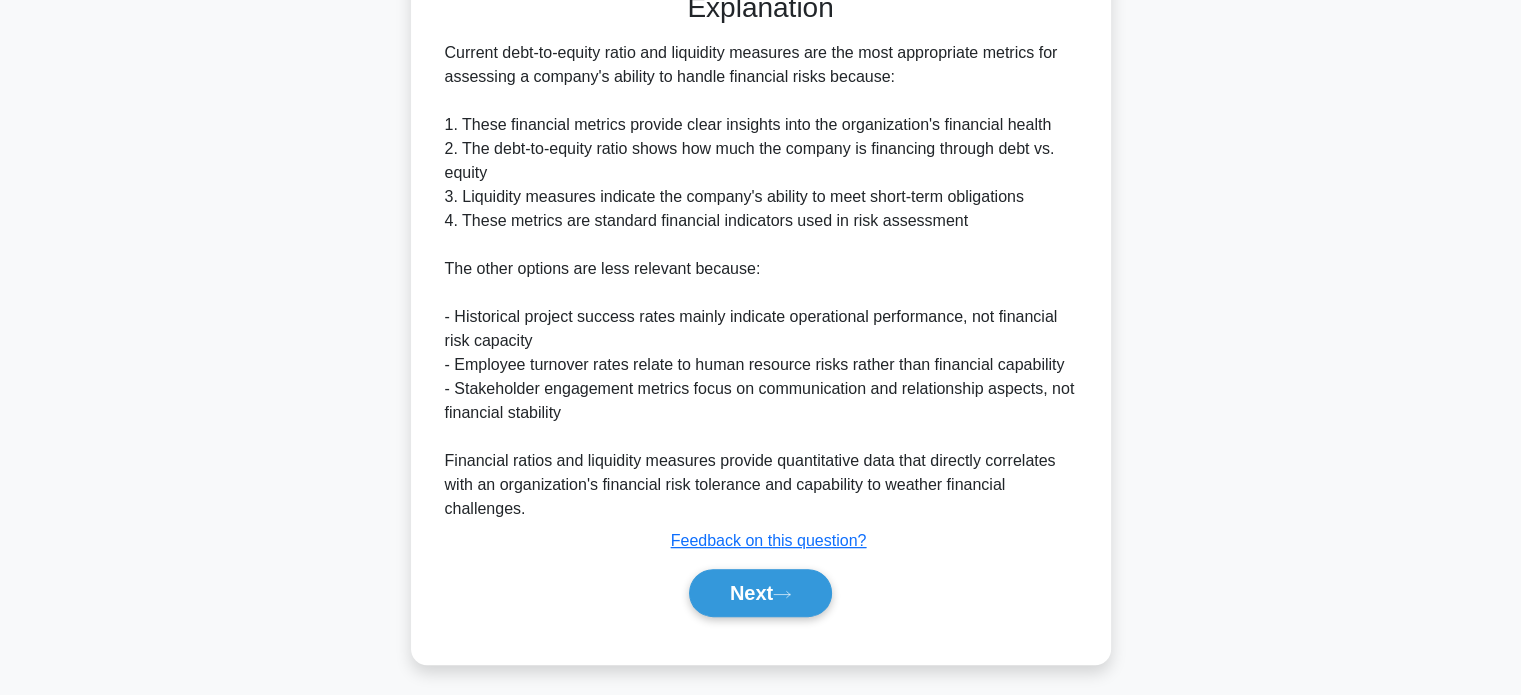 click on "Next" at bounding box center (760, 593) 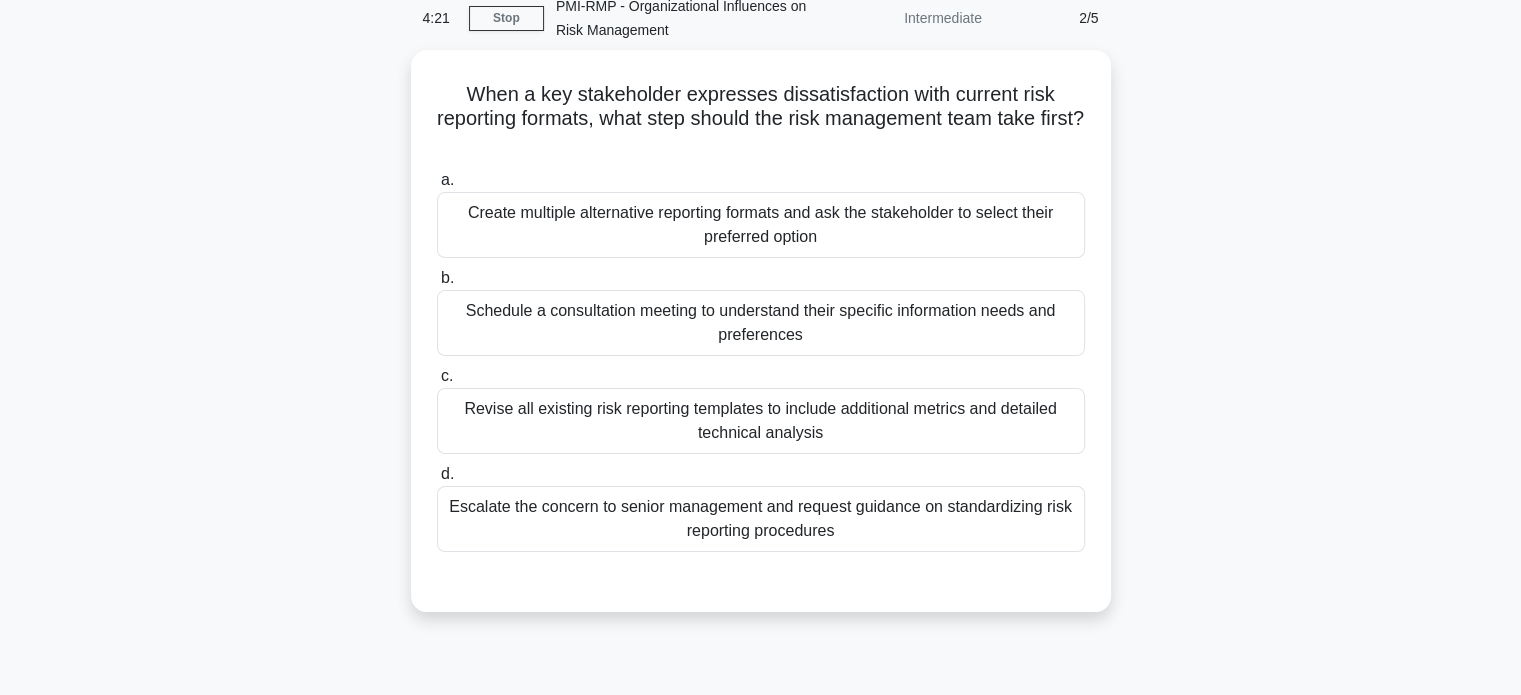 scroll, scrollTop: 88, scrollLeft: 0, axis: vertical 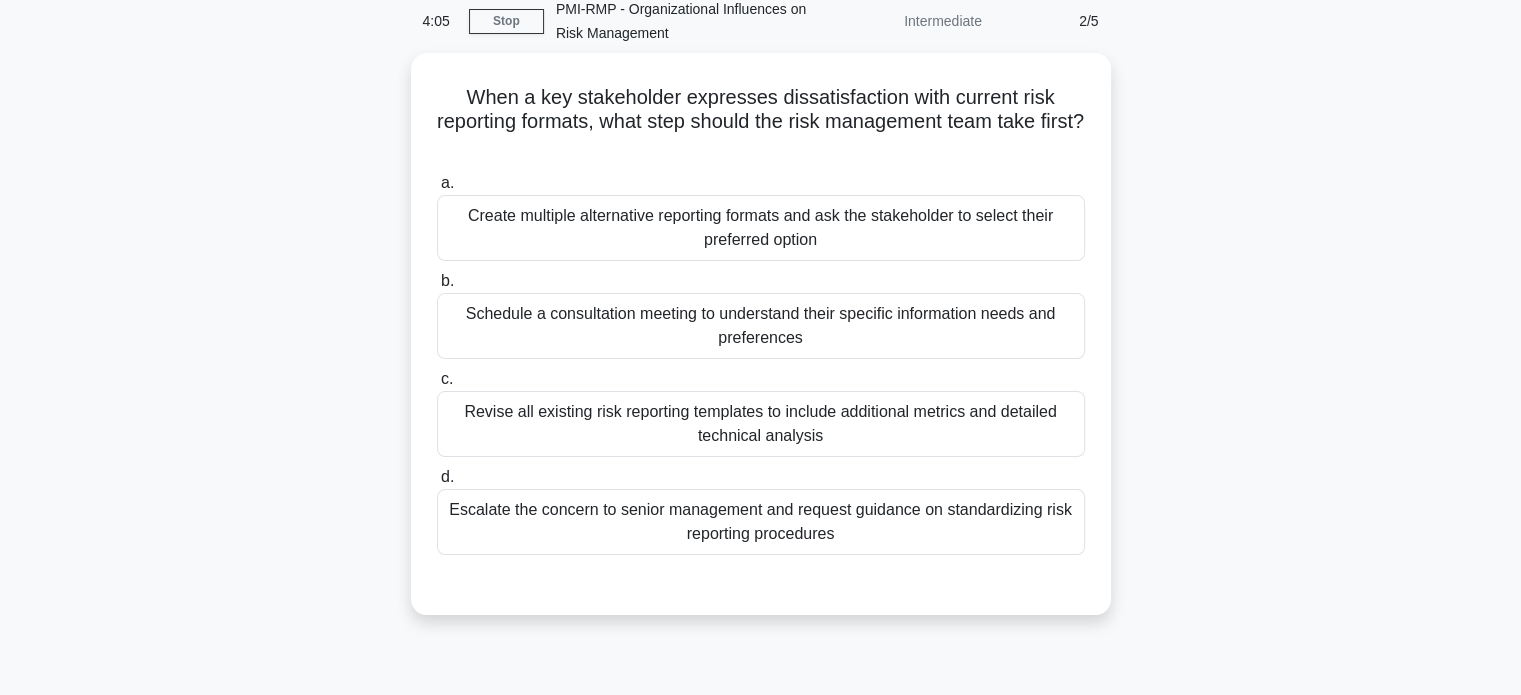 click on "Schedule a consultation meeting to understand their specific information needs and preferences" at bounding box center (761, 326) 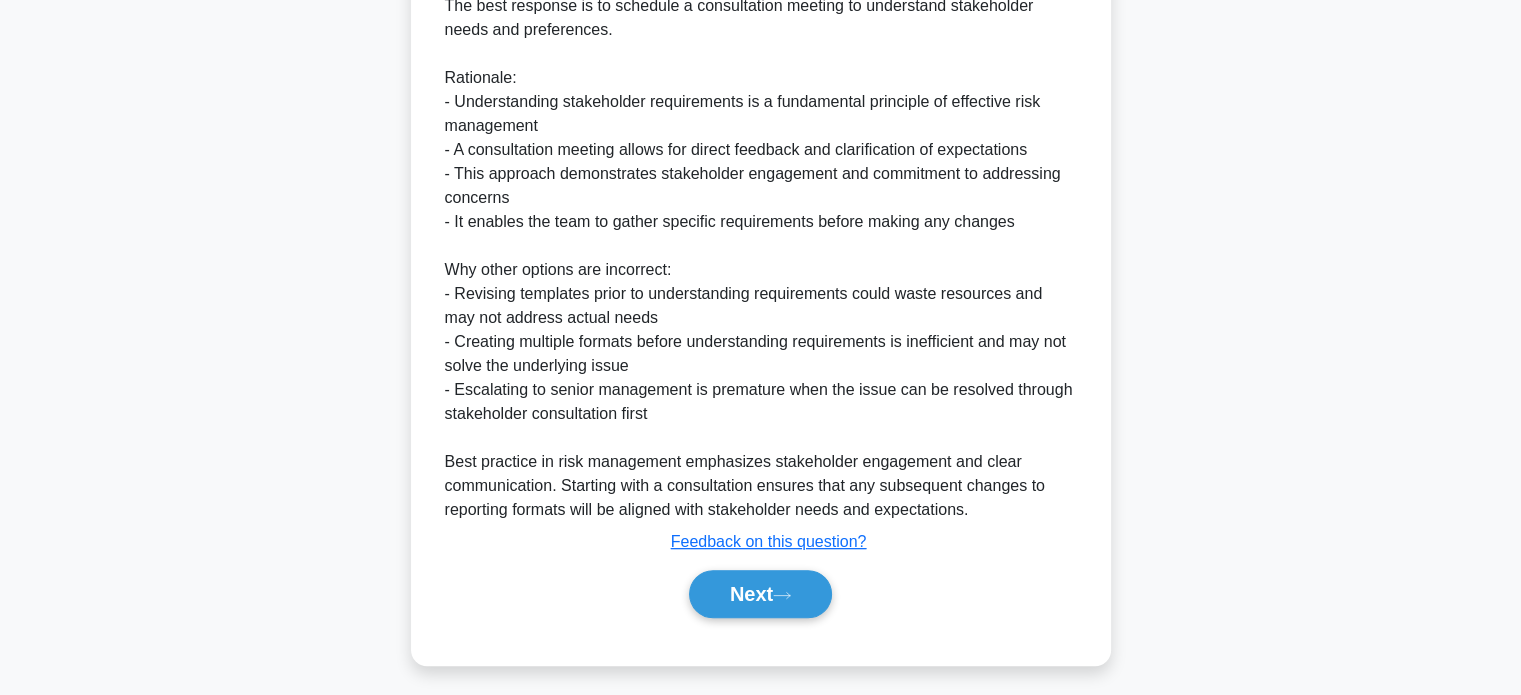 scroll, scrollTop: 728, scrollLeft: 0, axis: vertical 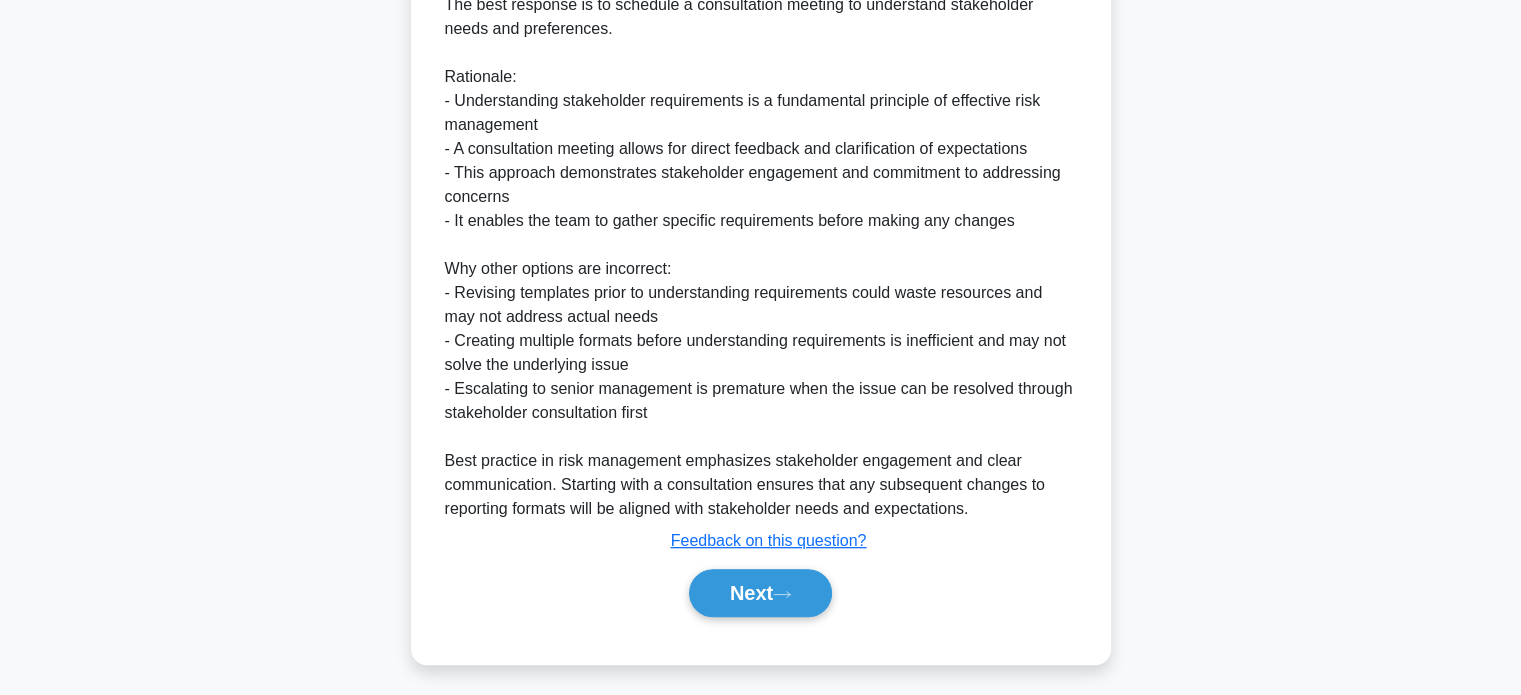 click on "Next" at bounding box center (760, 593) 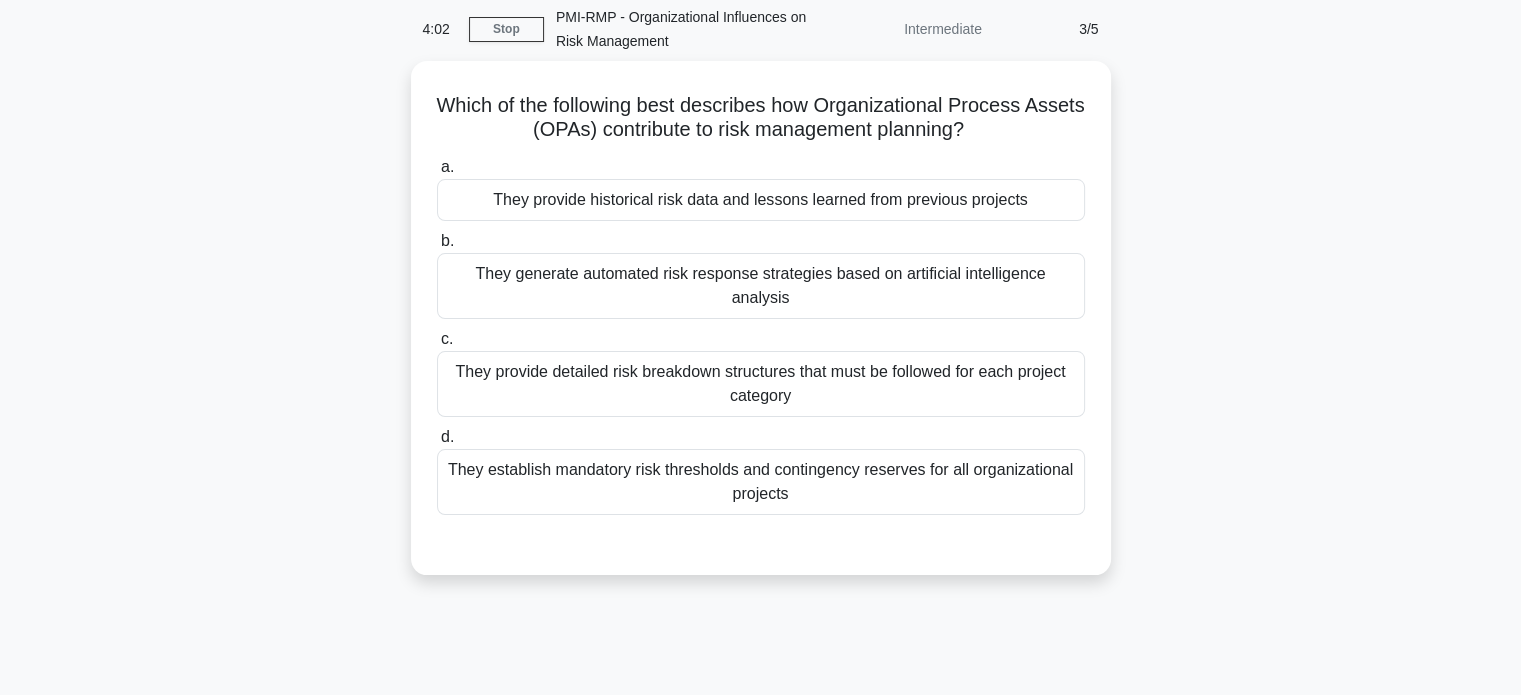 scroll, scrollTop: 80, scrollLeft: 0, axis: vertical 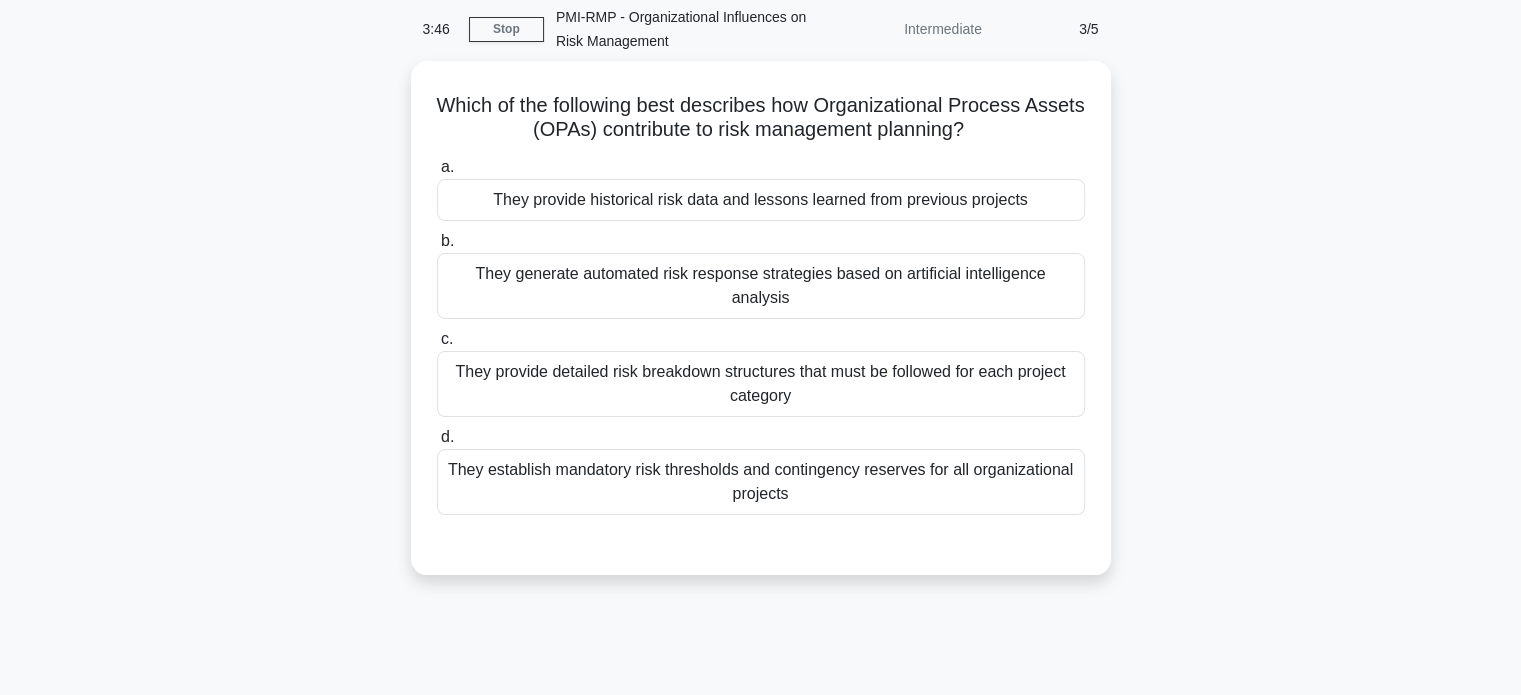 click on "They provide historical risk data and lessons learned from previous projects" at bounding box center [761, 200] 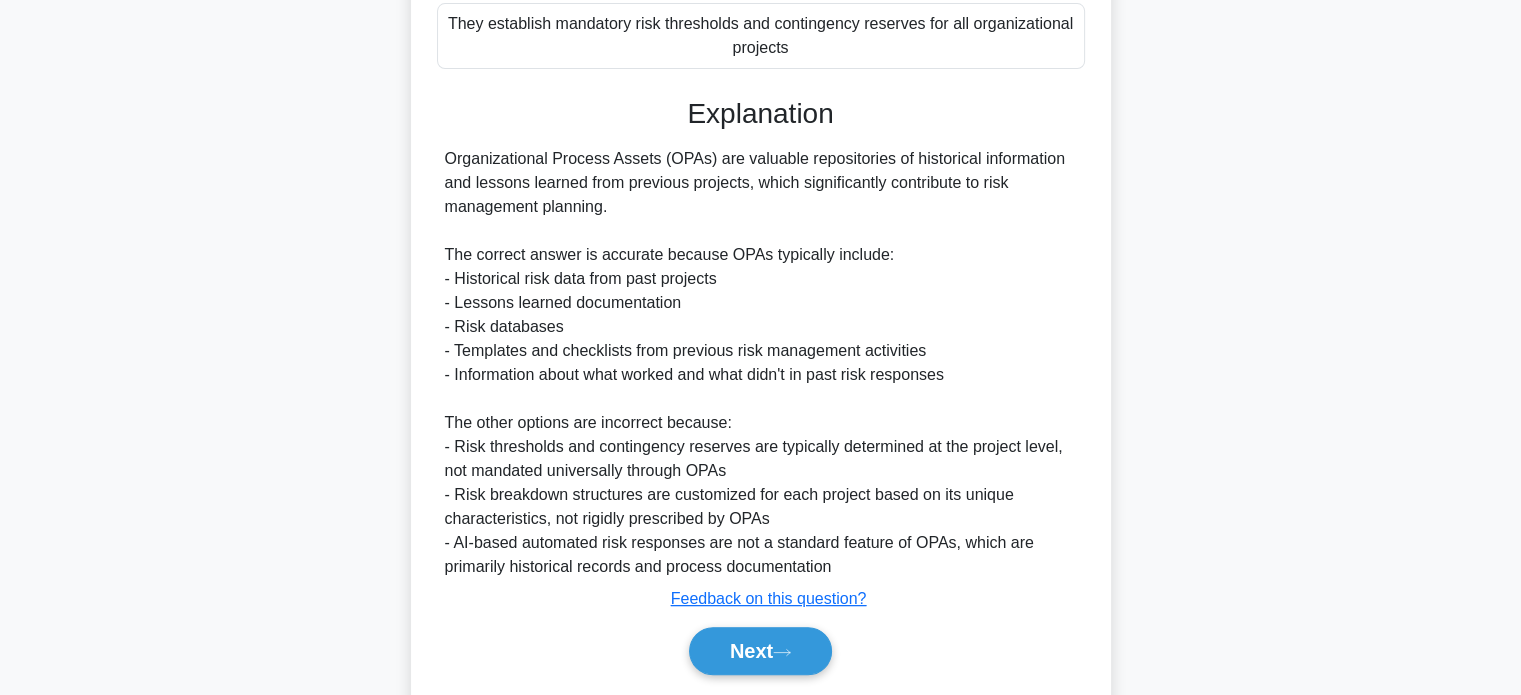 scroll, scrollTop: 560, scrollLeft: 0, axis: vertical 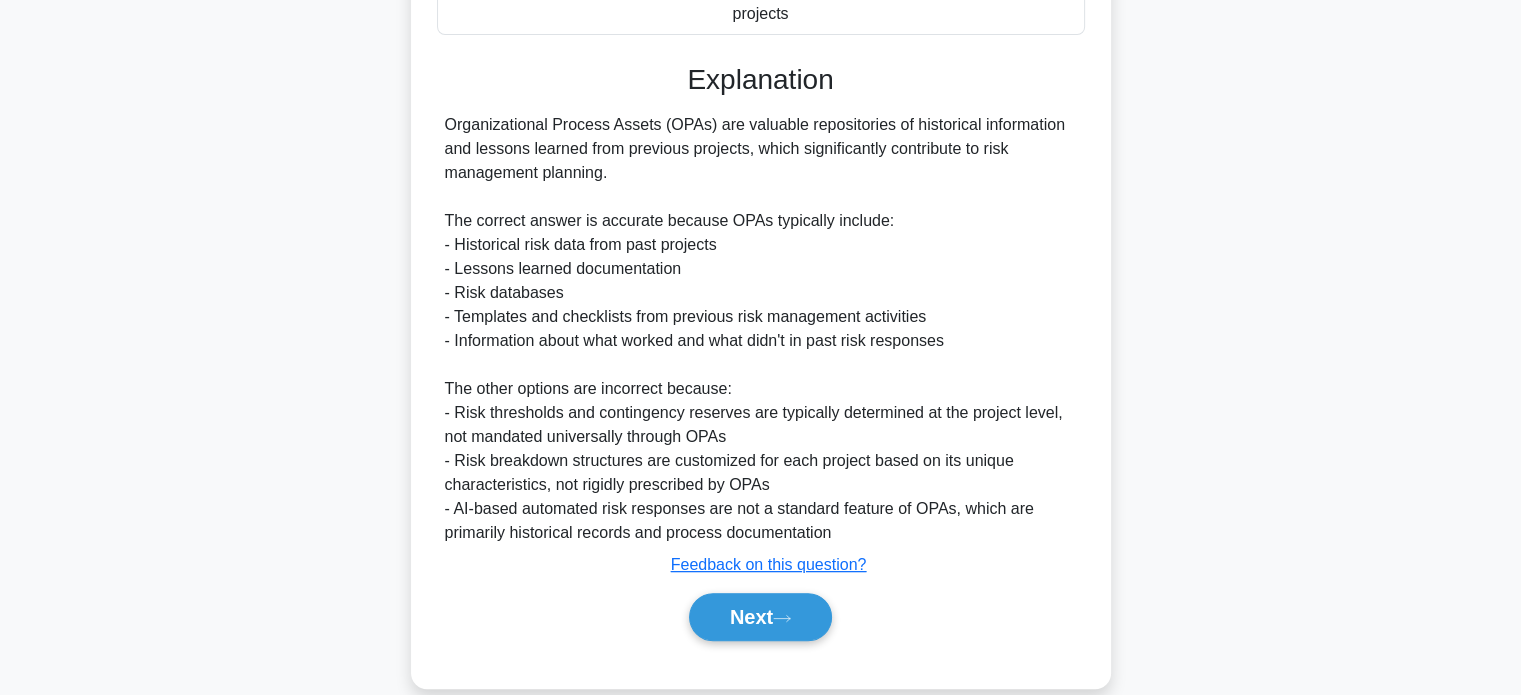 click on "Next" at bounding box center [760, 617] 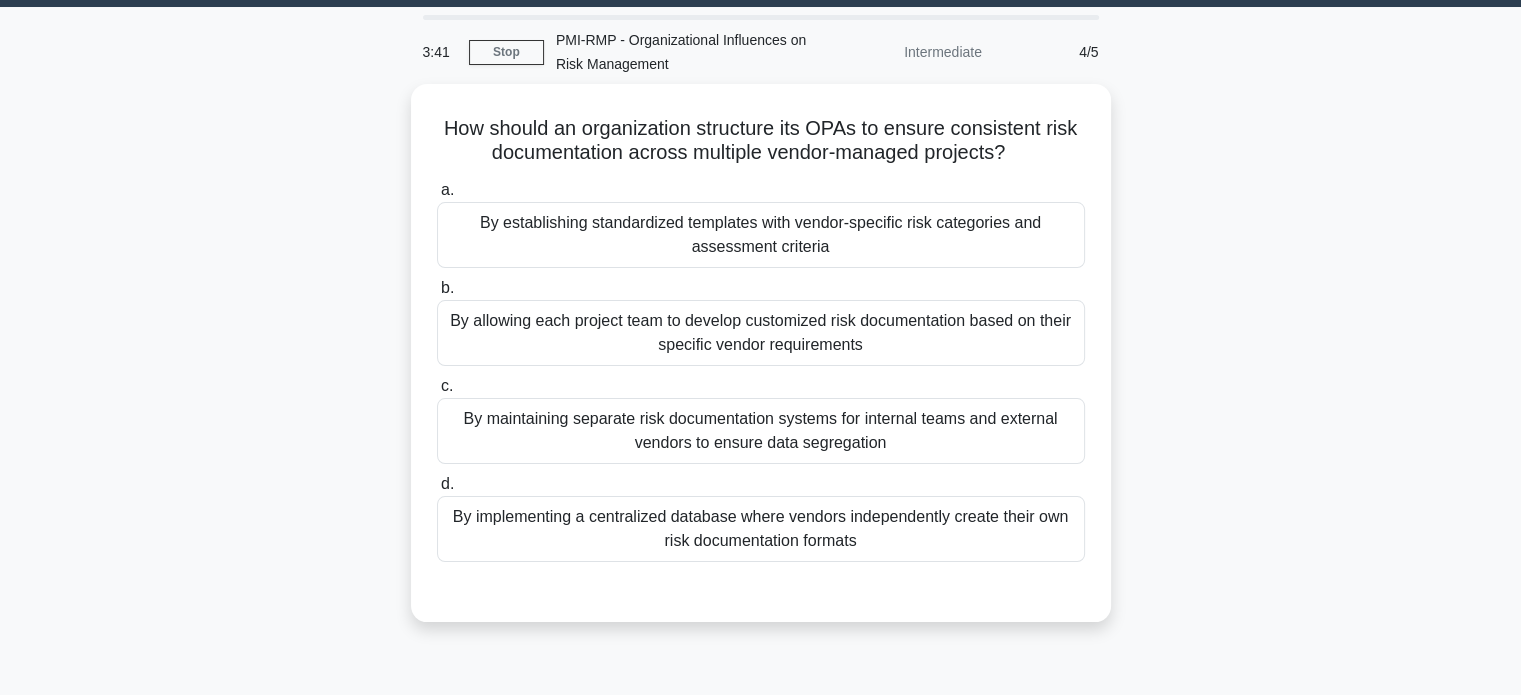 scroll, scrollTop: 76, scrollLeft: 0, axis: vertical 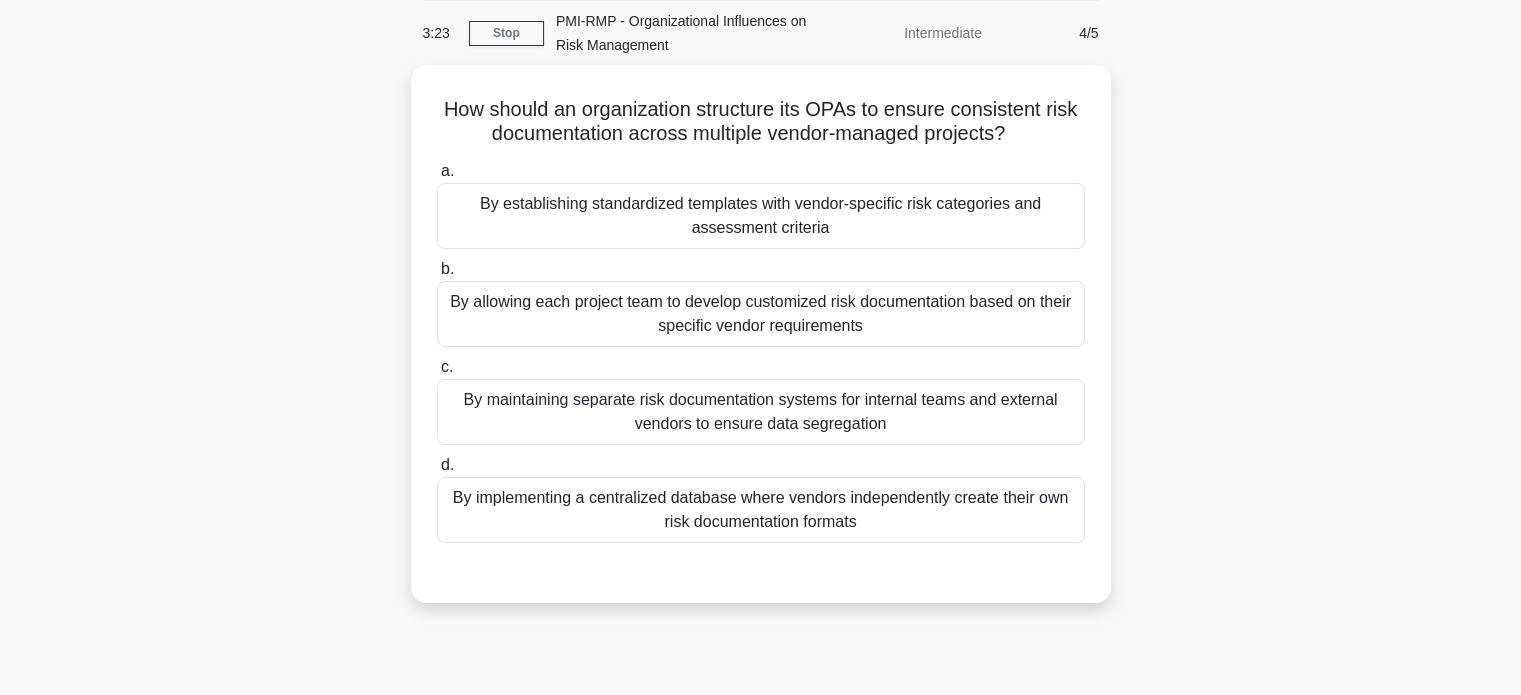 click on "By establishing standardized templates with vendor-specific risk categories and assessment criteria" at bounding box center (761, 216) 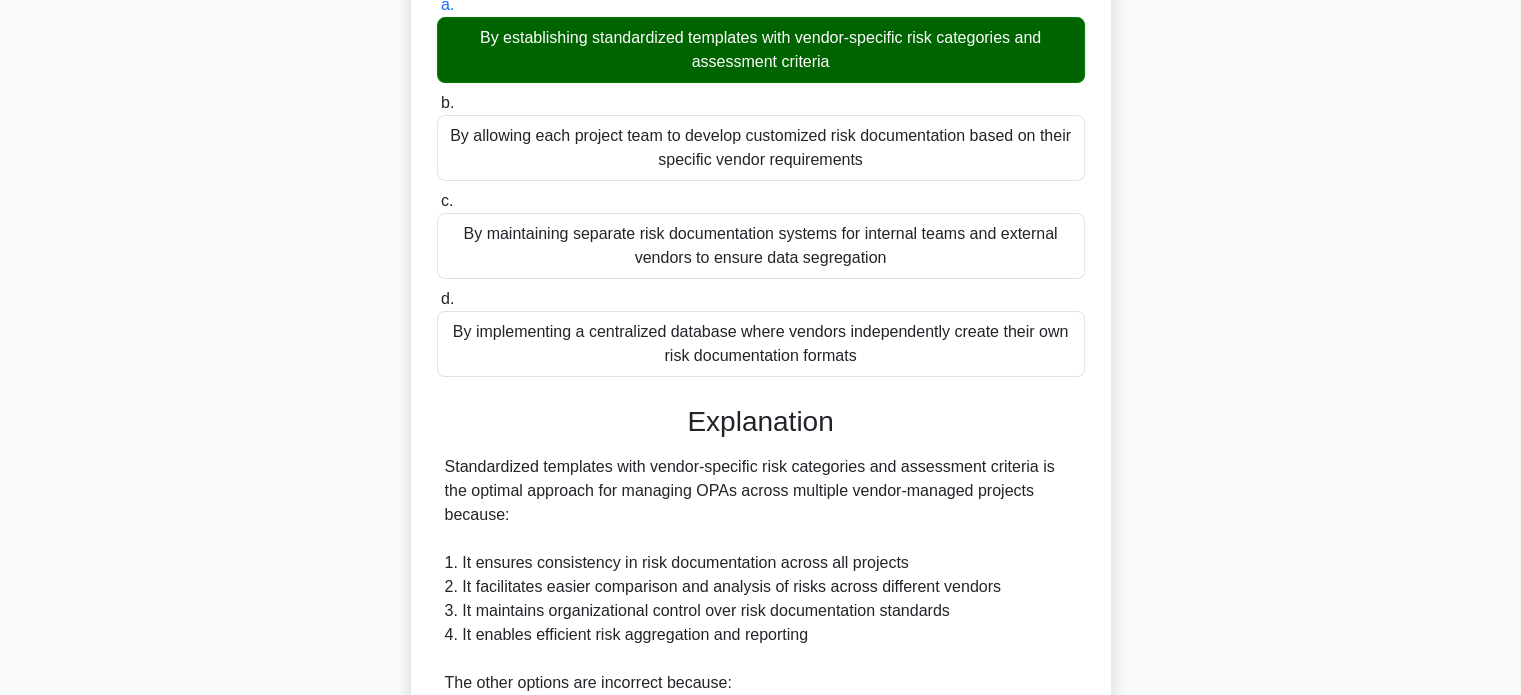 scroll, scrollTop: 680, scrollLeft: 0, axis: vertical 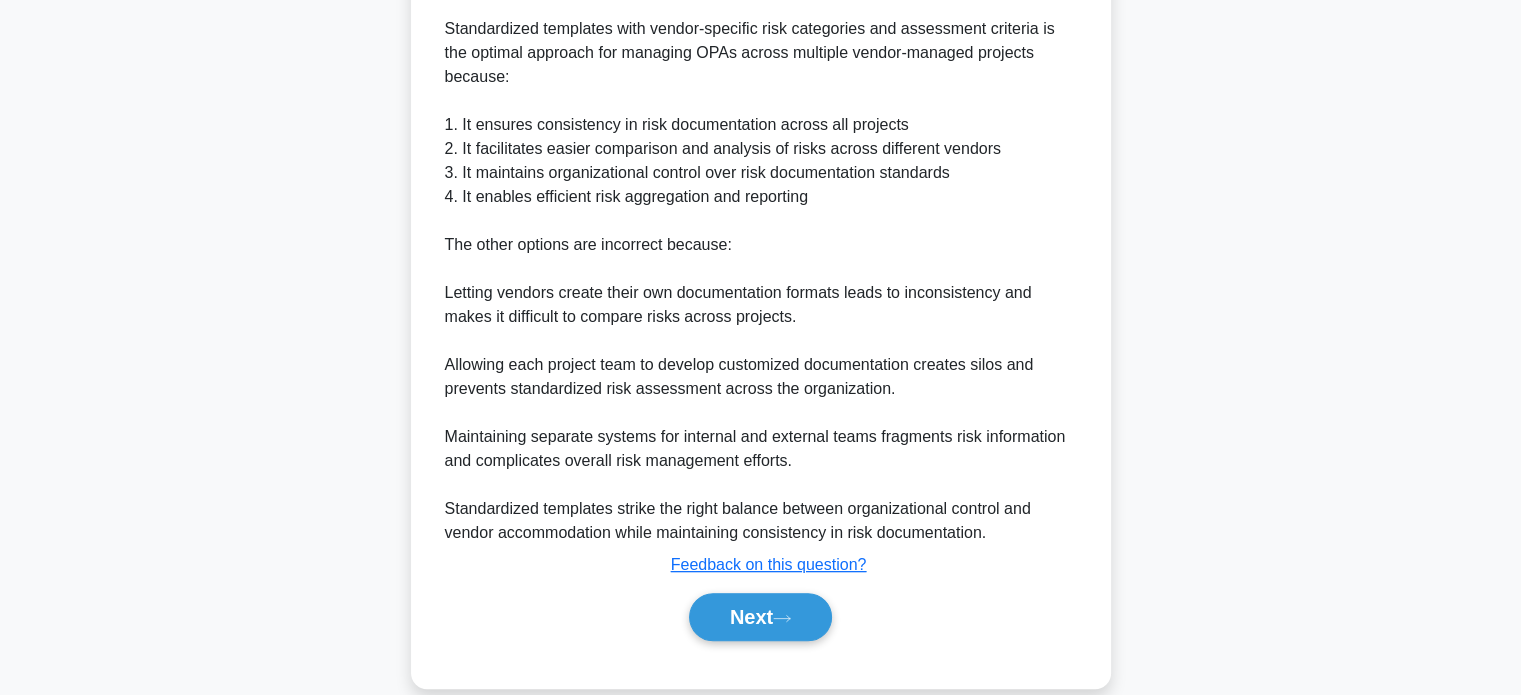 click on "Next" at bounding box center [760, 617] 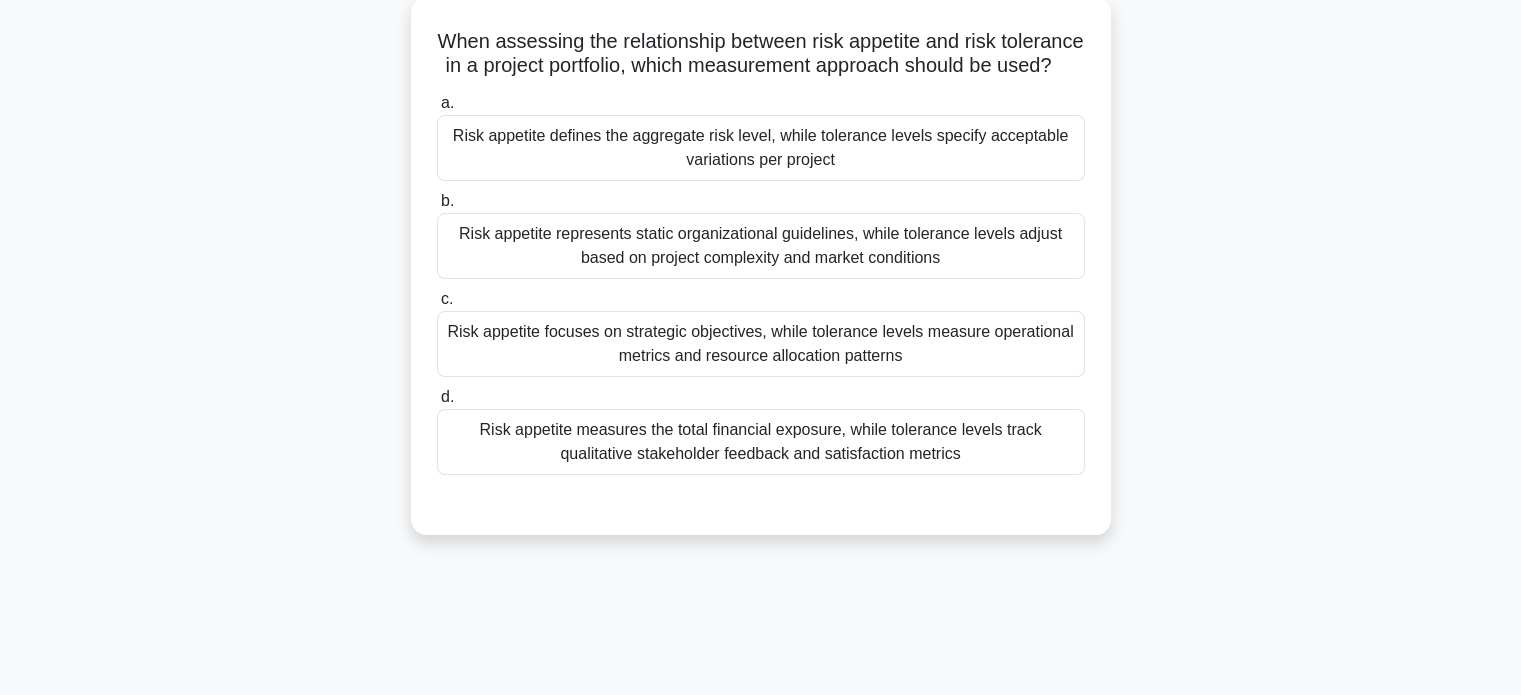 scroll, scrollTop: 151, scrollLeft: 0, axis: vertical 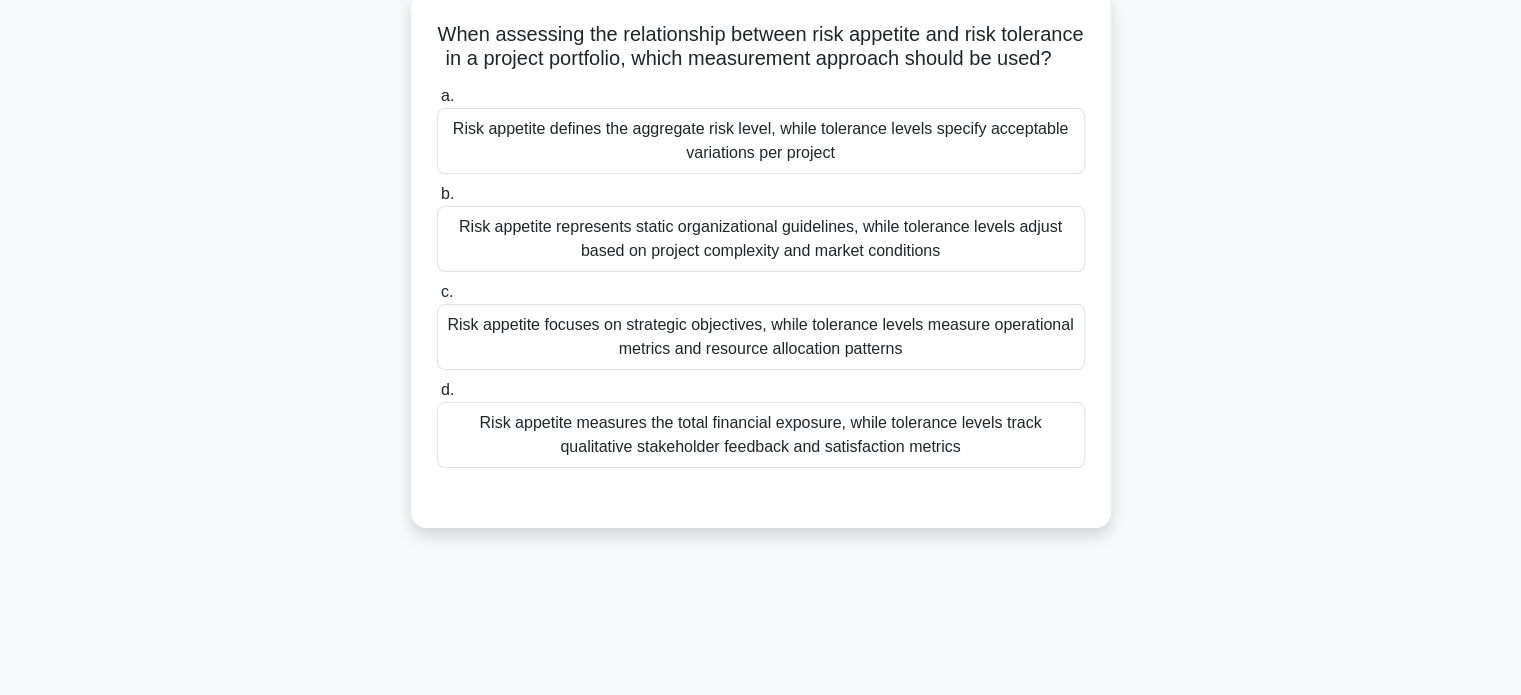 click on "Risk appetite focuses on strategic objectives, while tolerance levels measure operational metrics and resource allocation patterns" at bounding box center (761, 337) 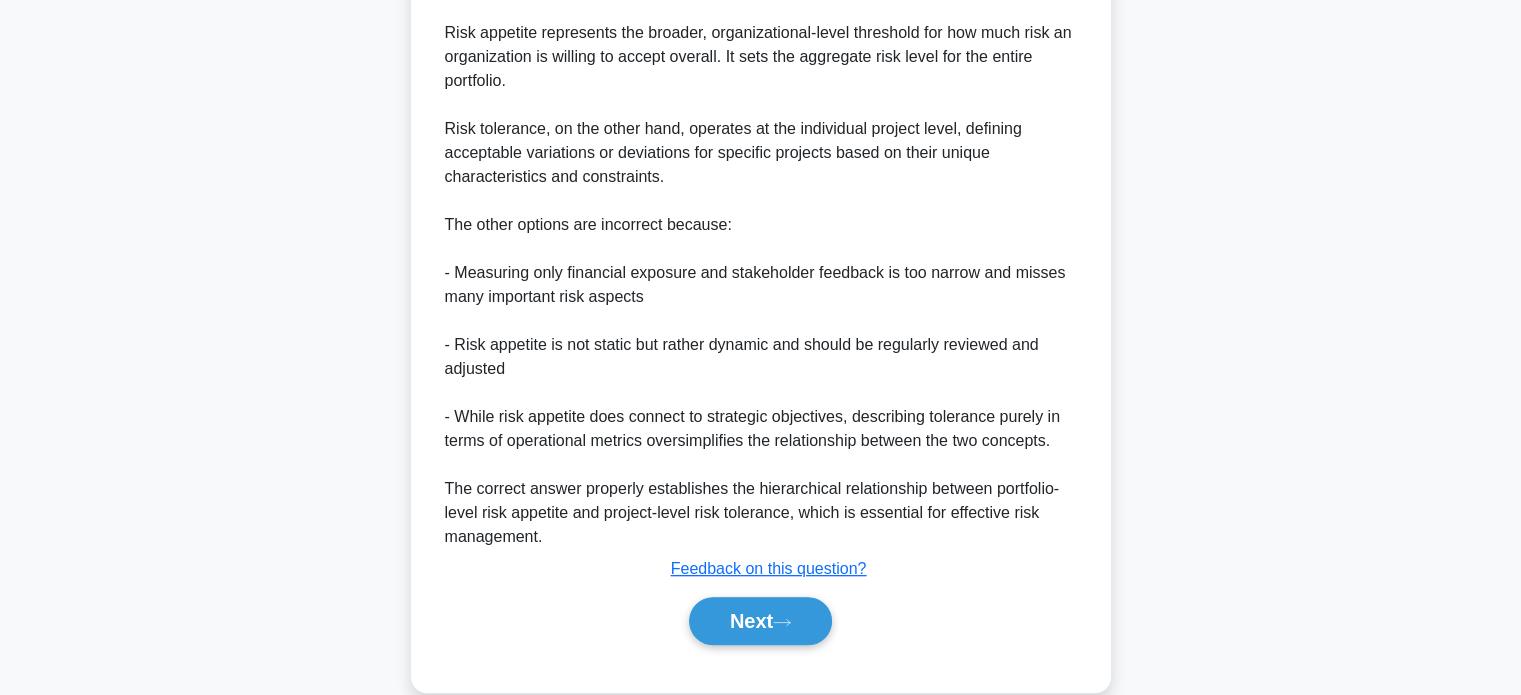 scroll, scrollTop: 802, scrollLeft: 0, axis: vertical 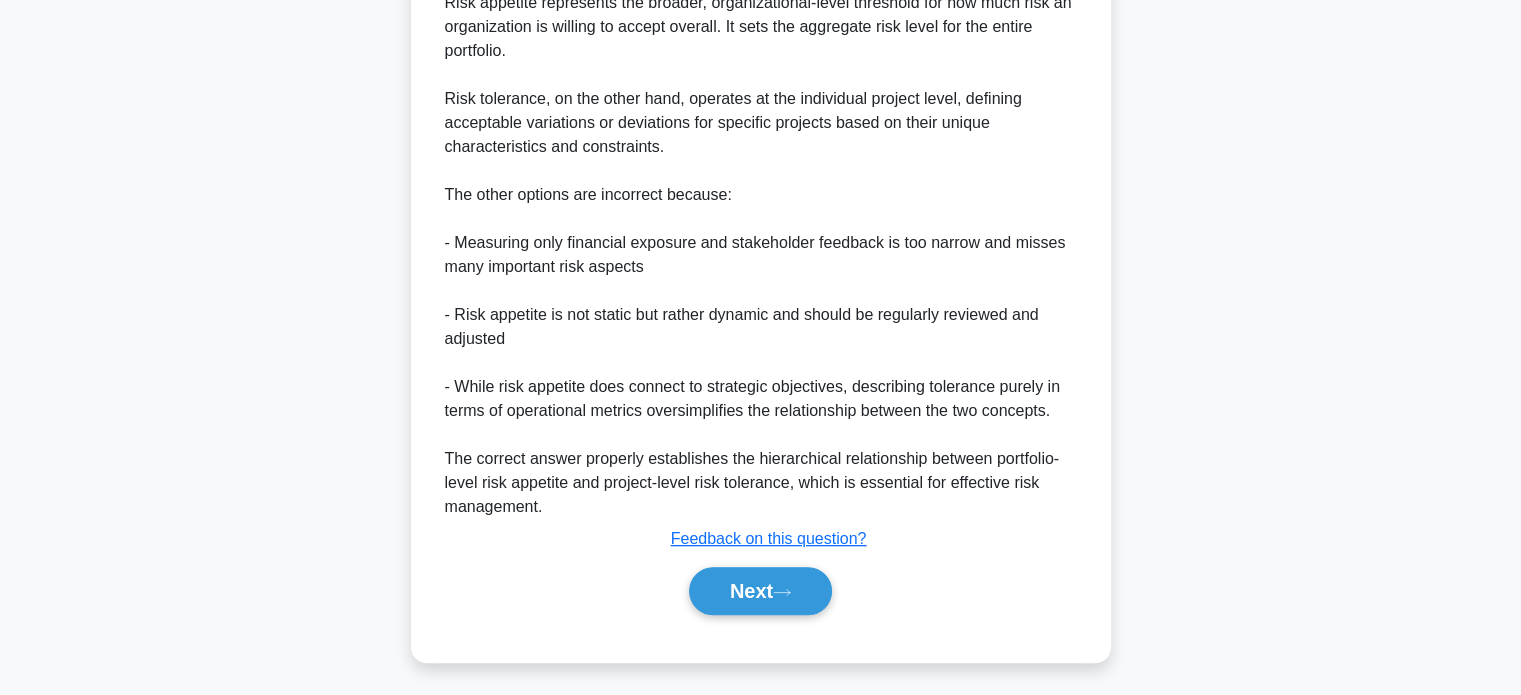click on "Next" at bounding box center [760, 591] 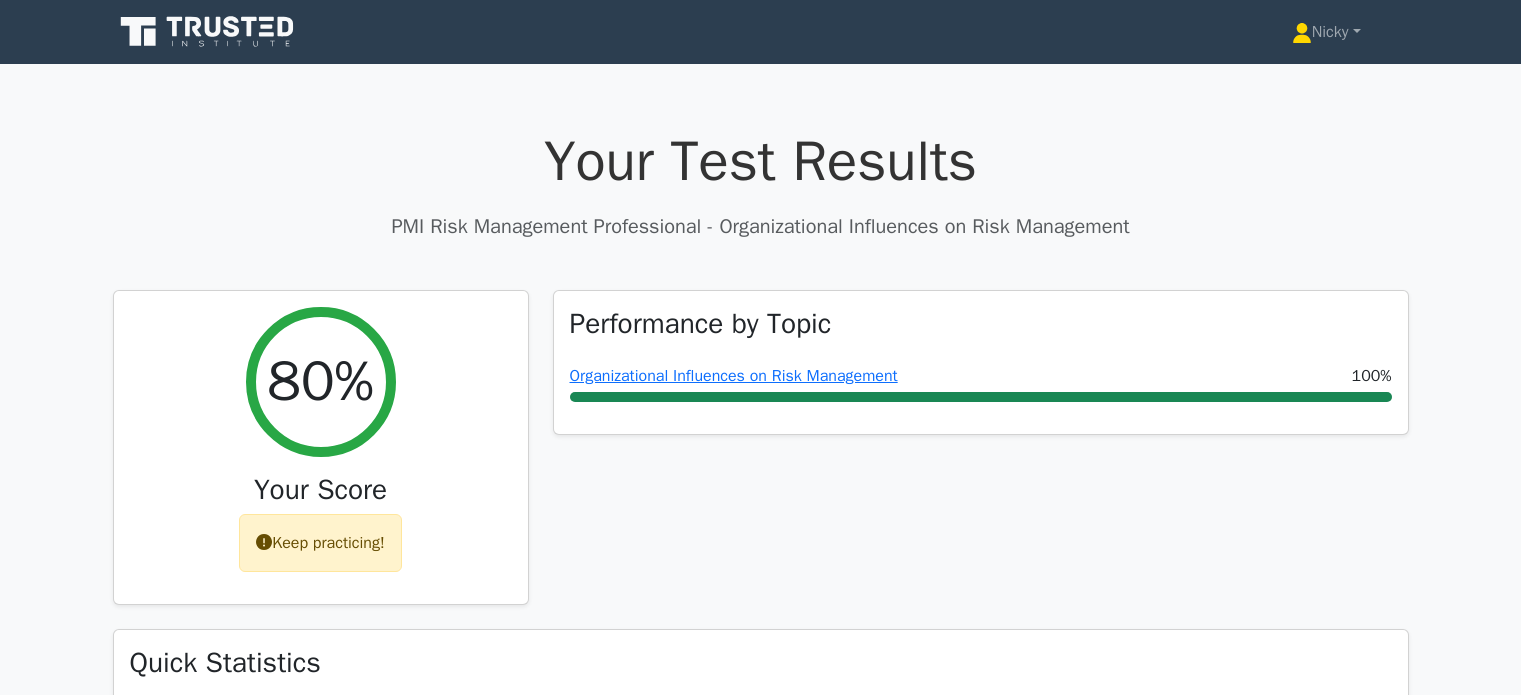 scroll, scrollTop: 0, scrollLeft: 0, axis: both 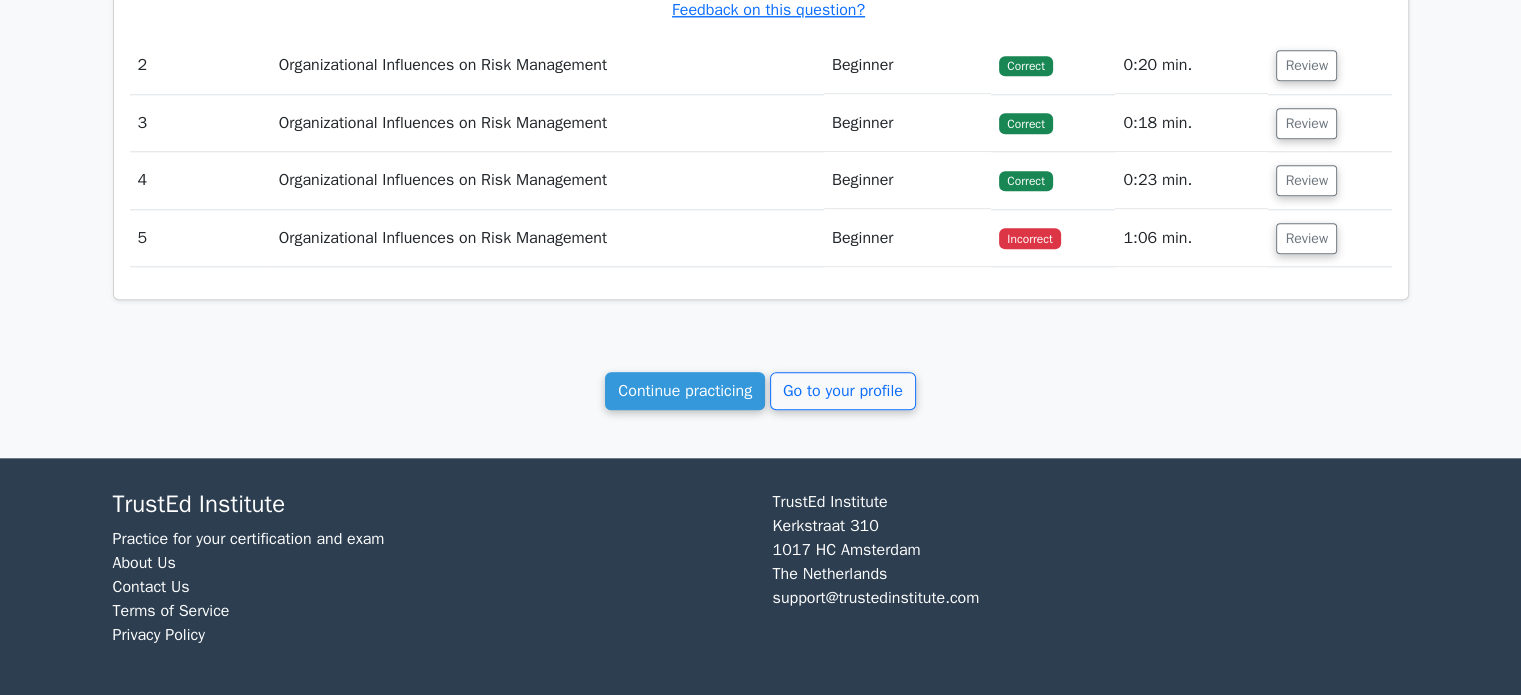click on "Continue practicing" at bounding box center [685, 391] 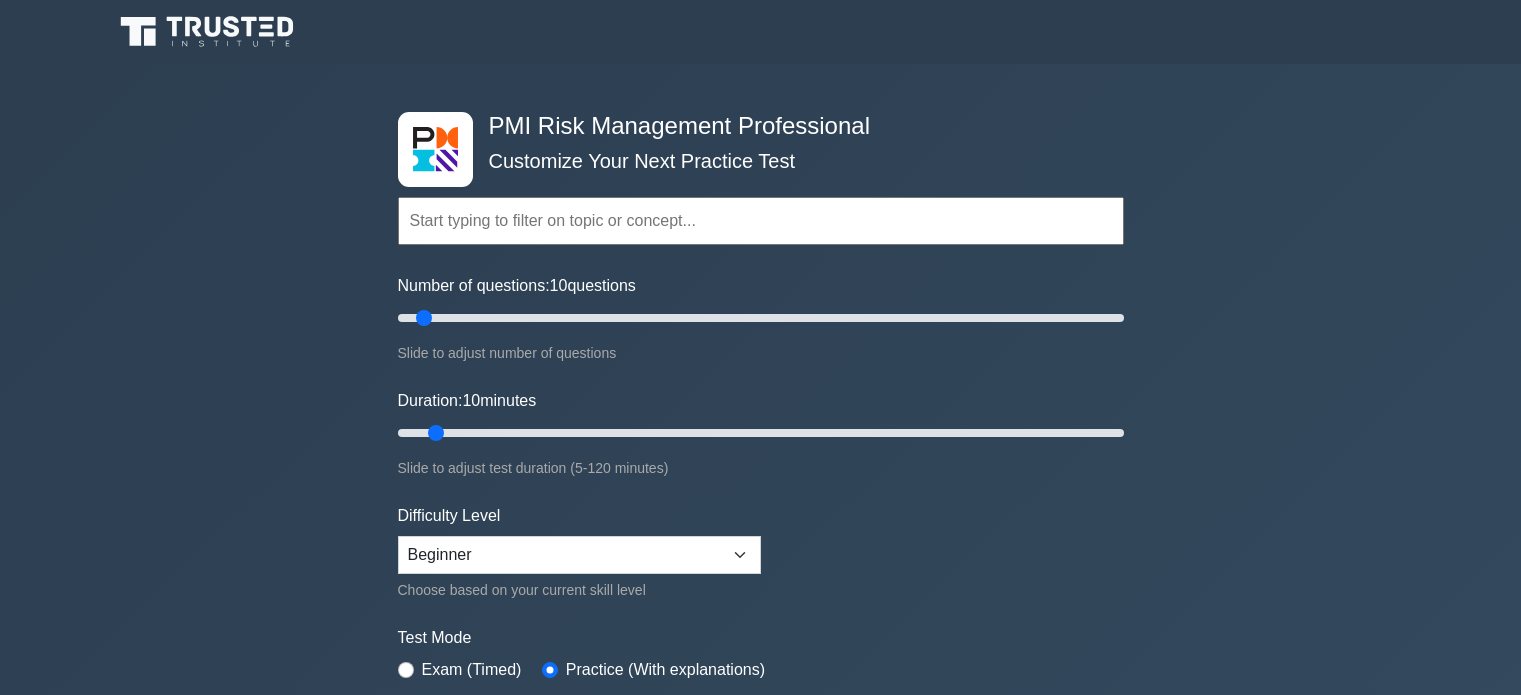 scroll, scrollTop: 0, scrollLeft: 0, axis: both 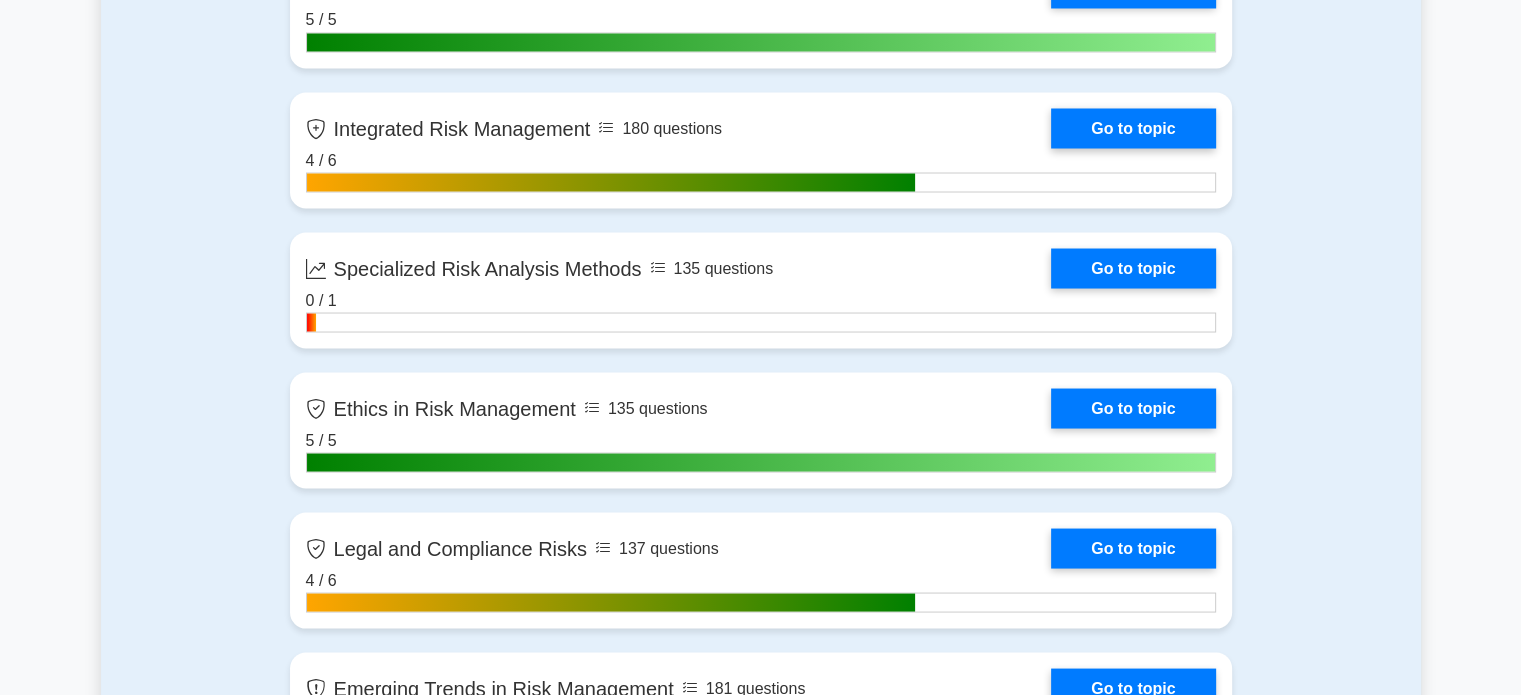 click on "Go to topic" at bounding box center (1133, 268) 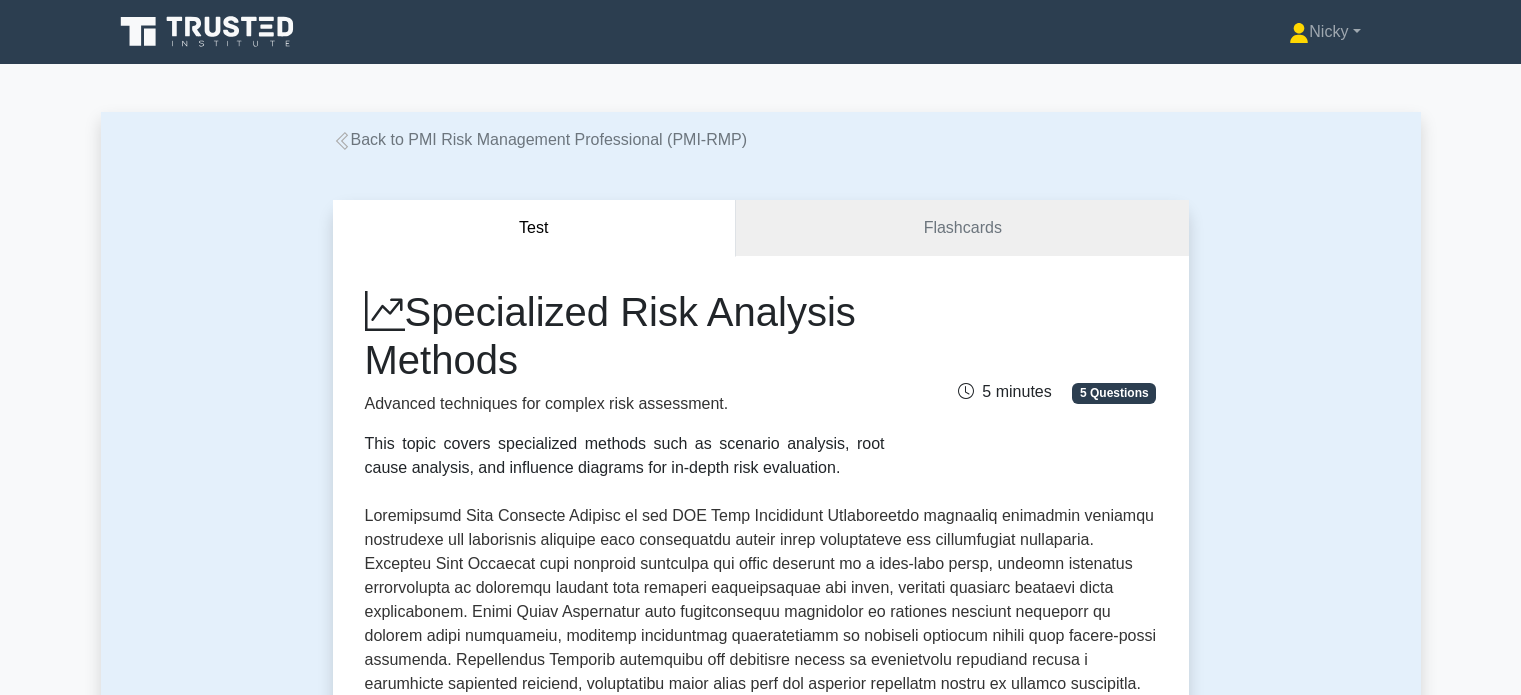 scroll, scrollTop: 0, scrollLeft: 0, axis: both 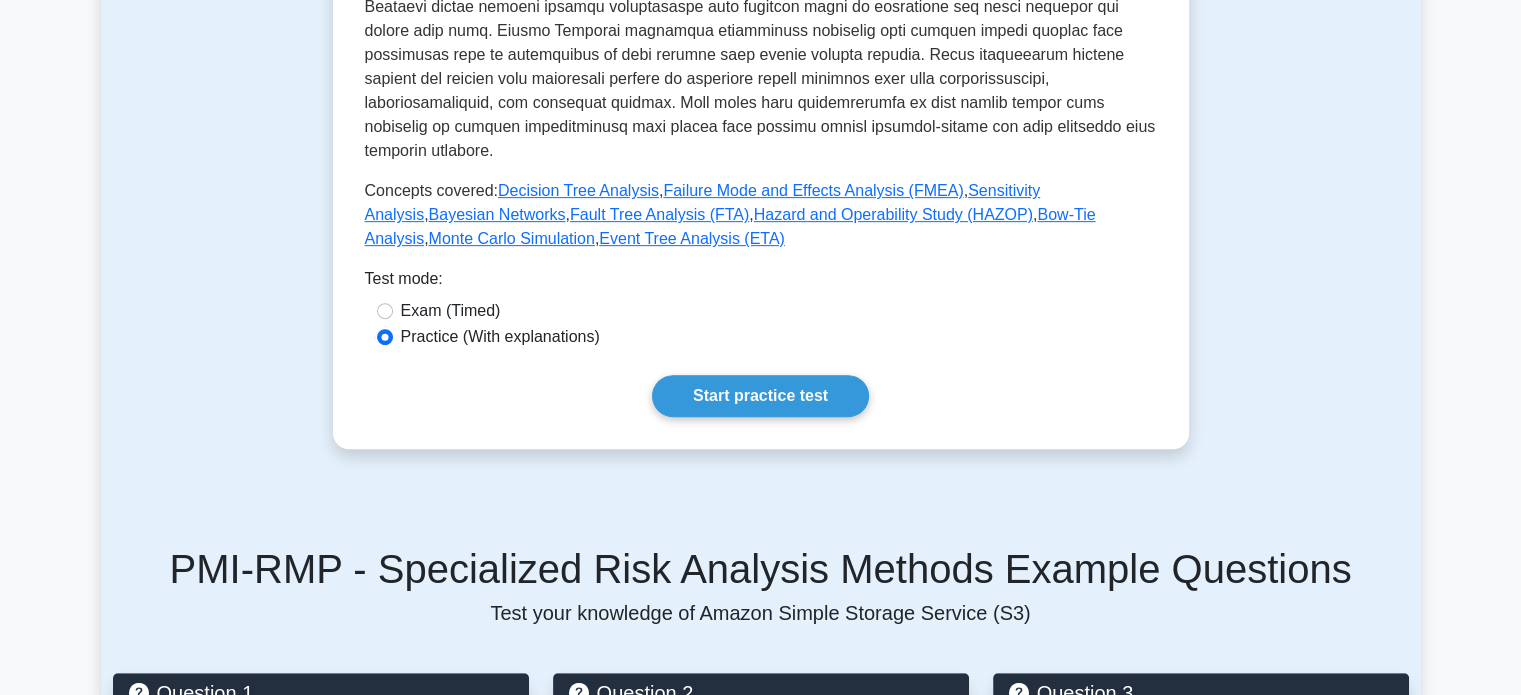 click on "Start practice test" at bounding box center (760, 396) 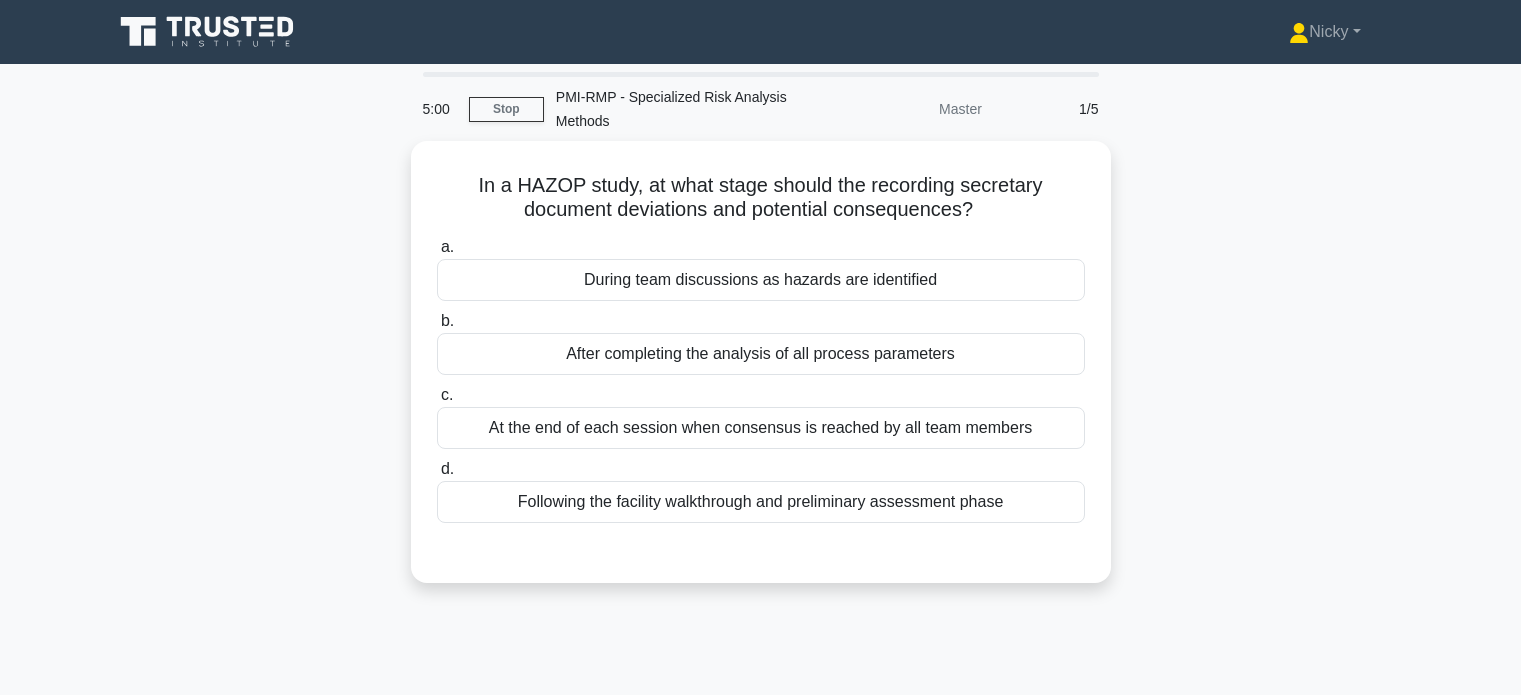 scroll, scrollTop: 0, scrollLeft: 0, axis: both 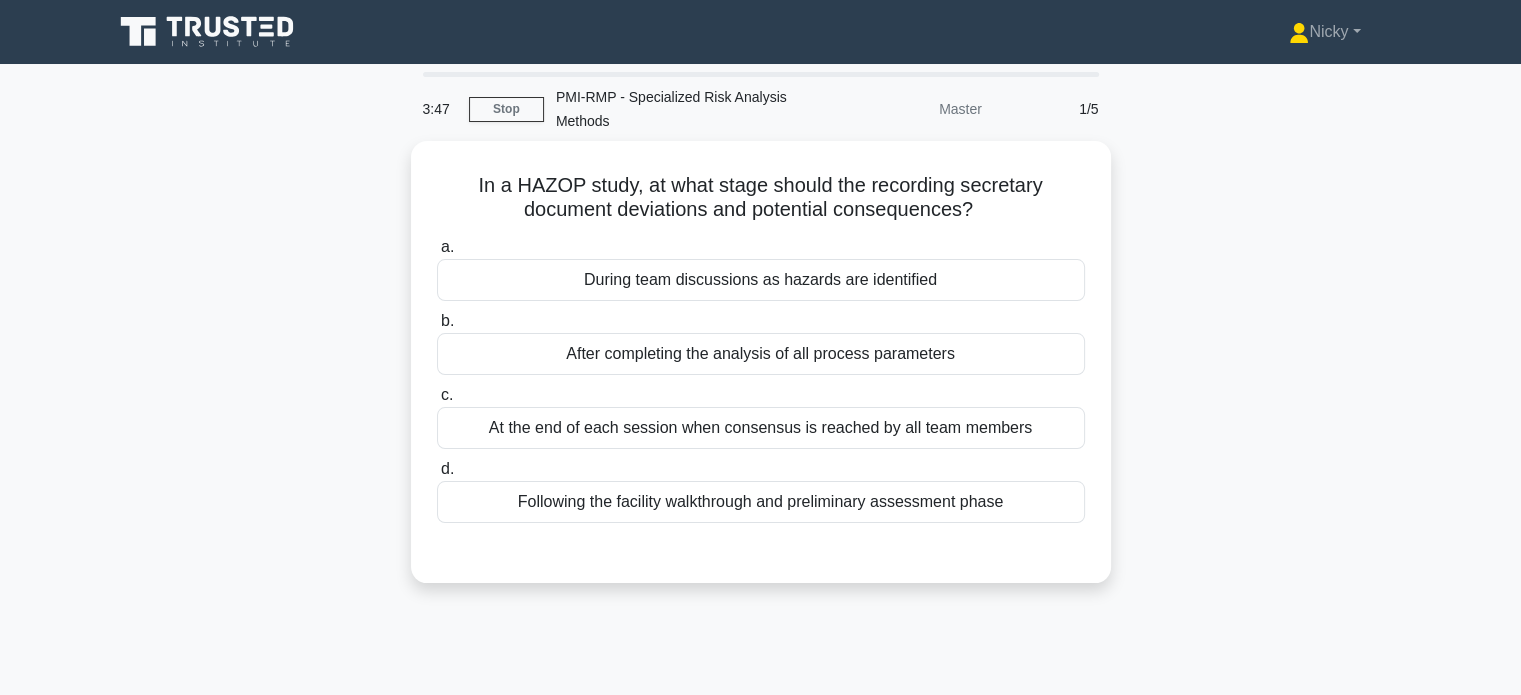 click on "After completing the analysis of all process parameters" at bounding box center (761, 354) 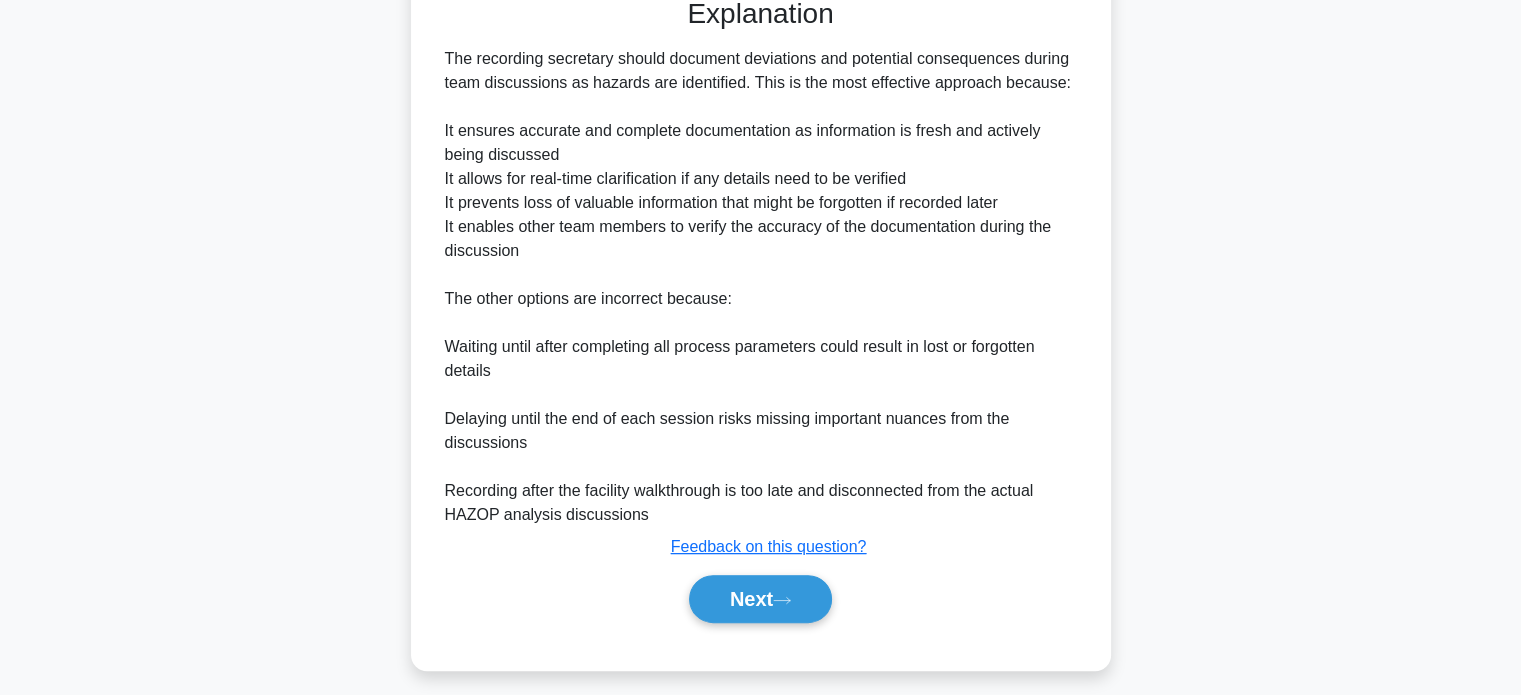 scroll, scrollTop: 562, scrollLeft: 0, axis: vertical 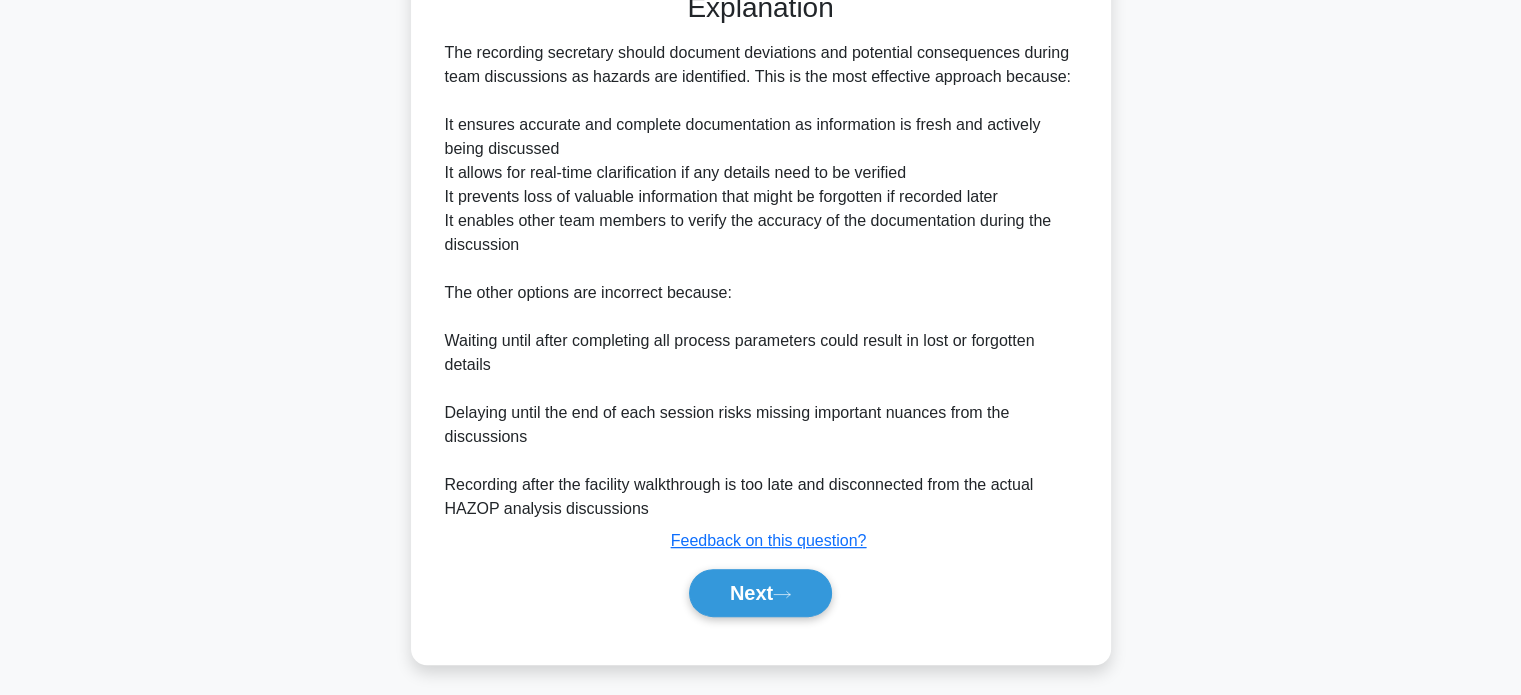 click on "Next" at bounding box center (760, 593) 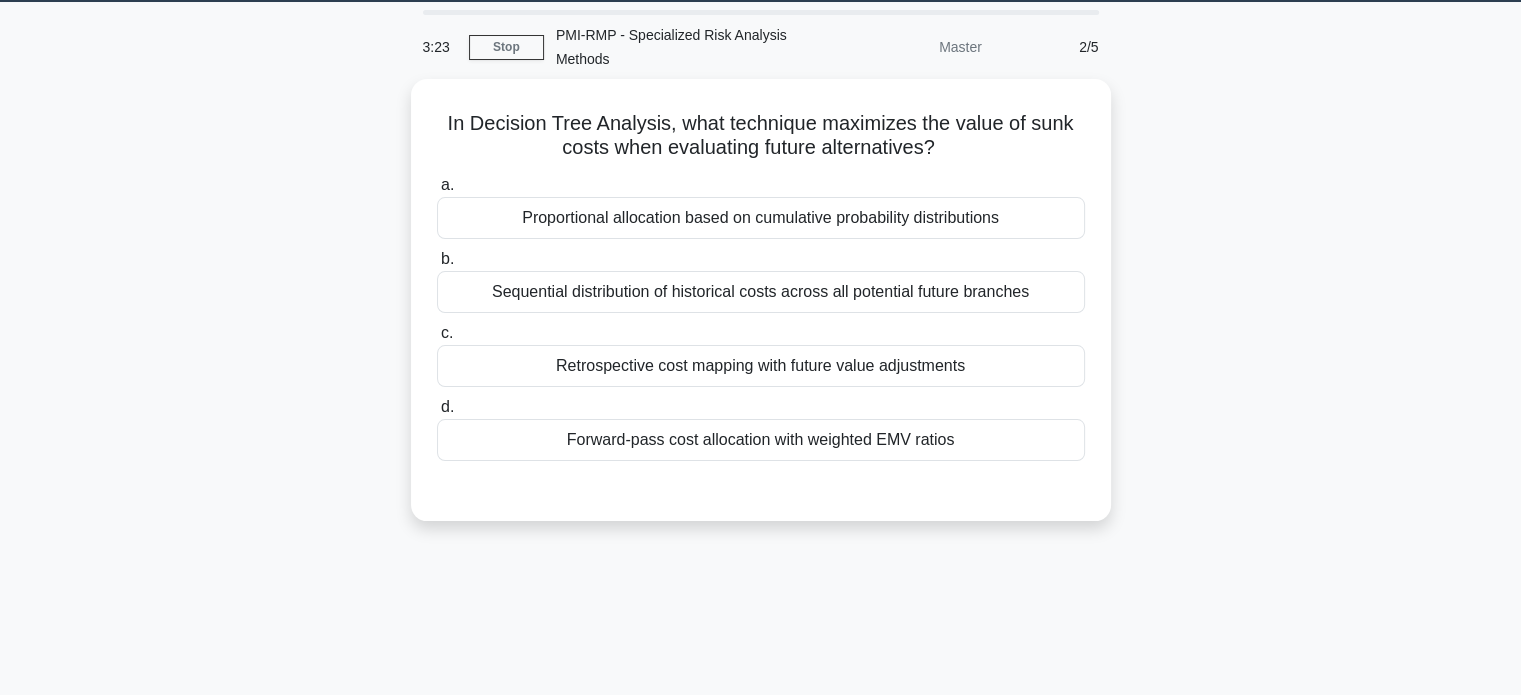 scroll, scrollTop: 59, scrollLeft: 0, axis: vertical 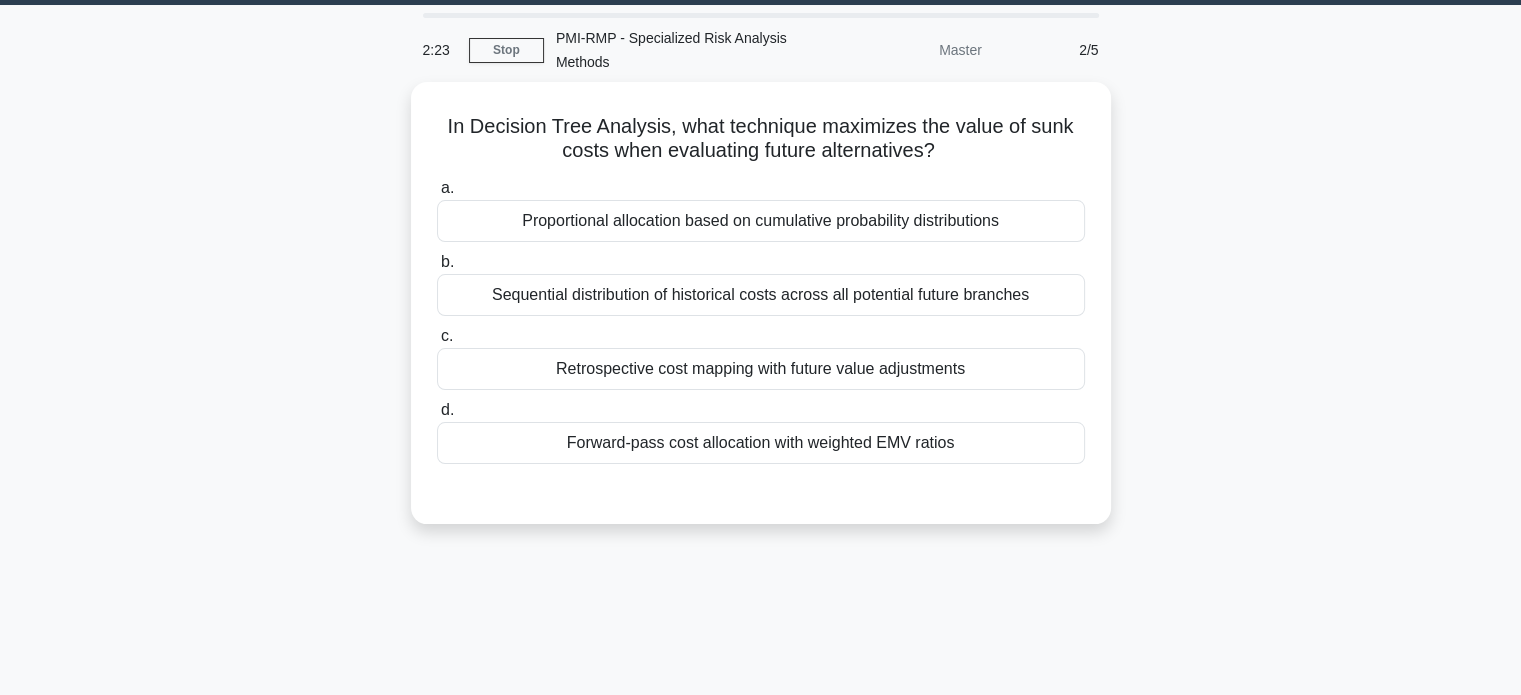 click on "Retrospective cost mapping with future value adjustments" at bounding box center (761, 369) 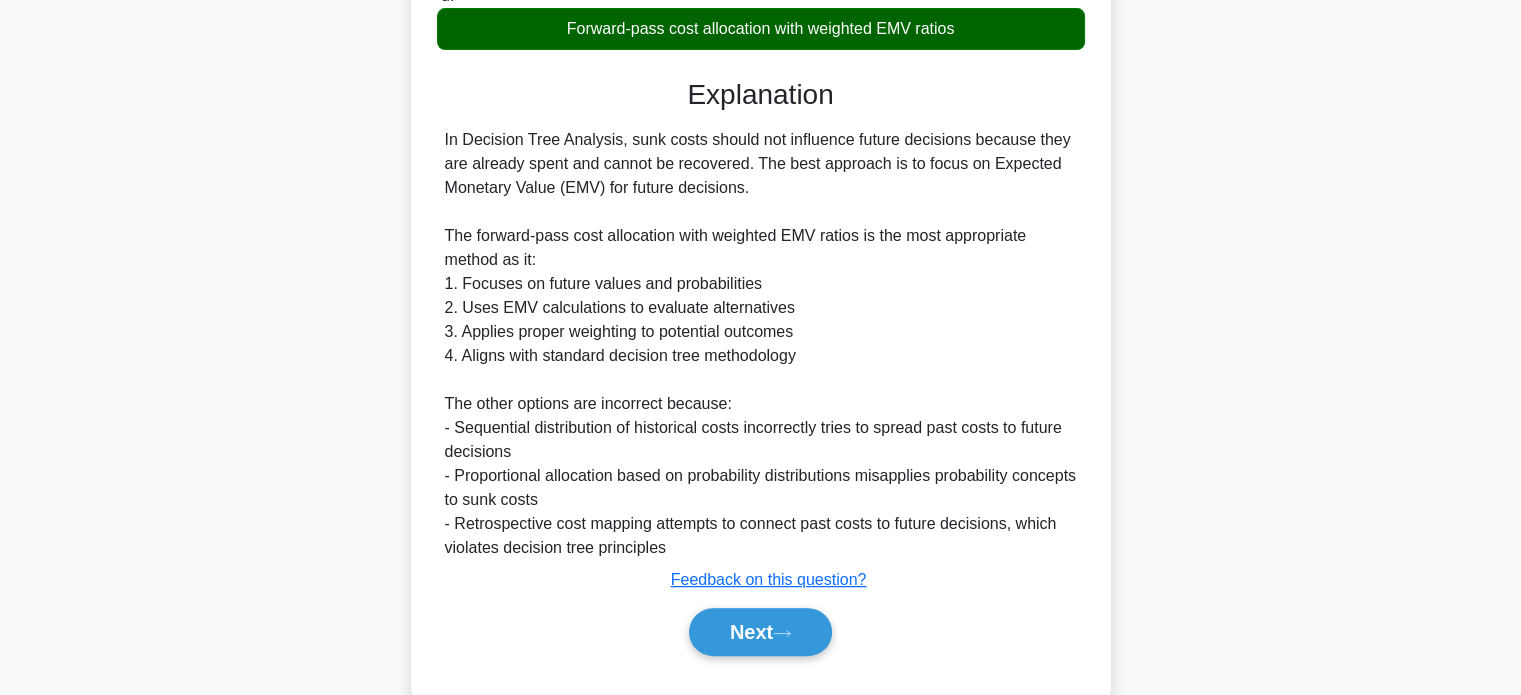 scroll, scrollTop: 514, scrollLeft: 0, axis: vertical 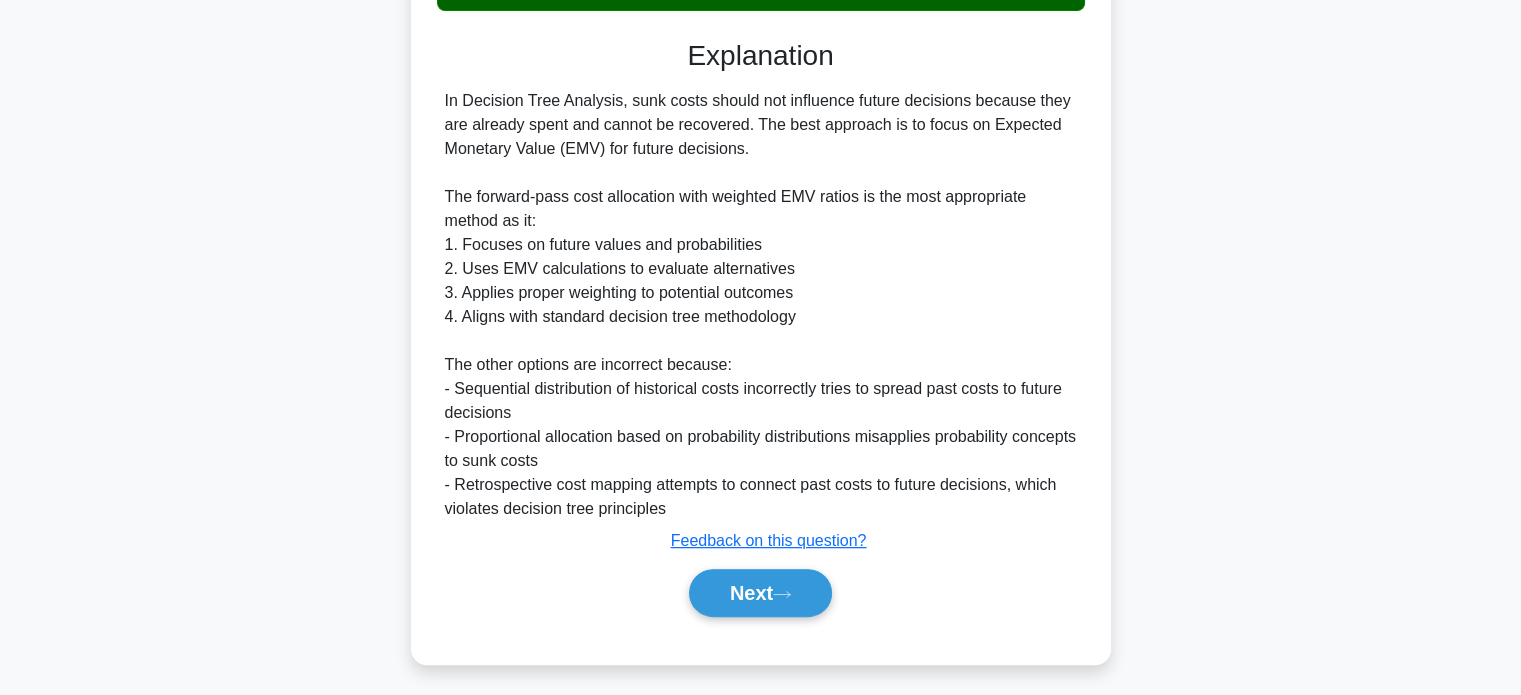 click on "Next" at bounding box center [760, 593] 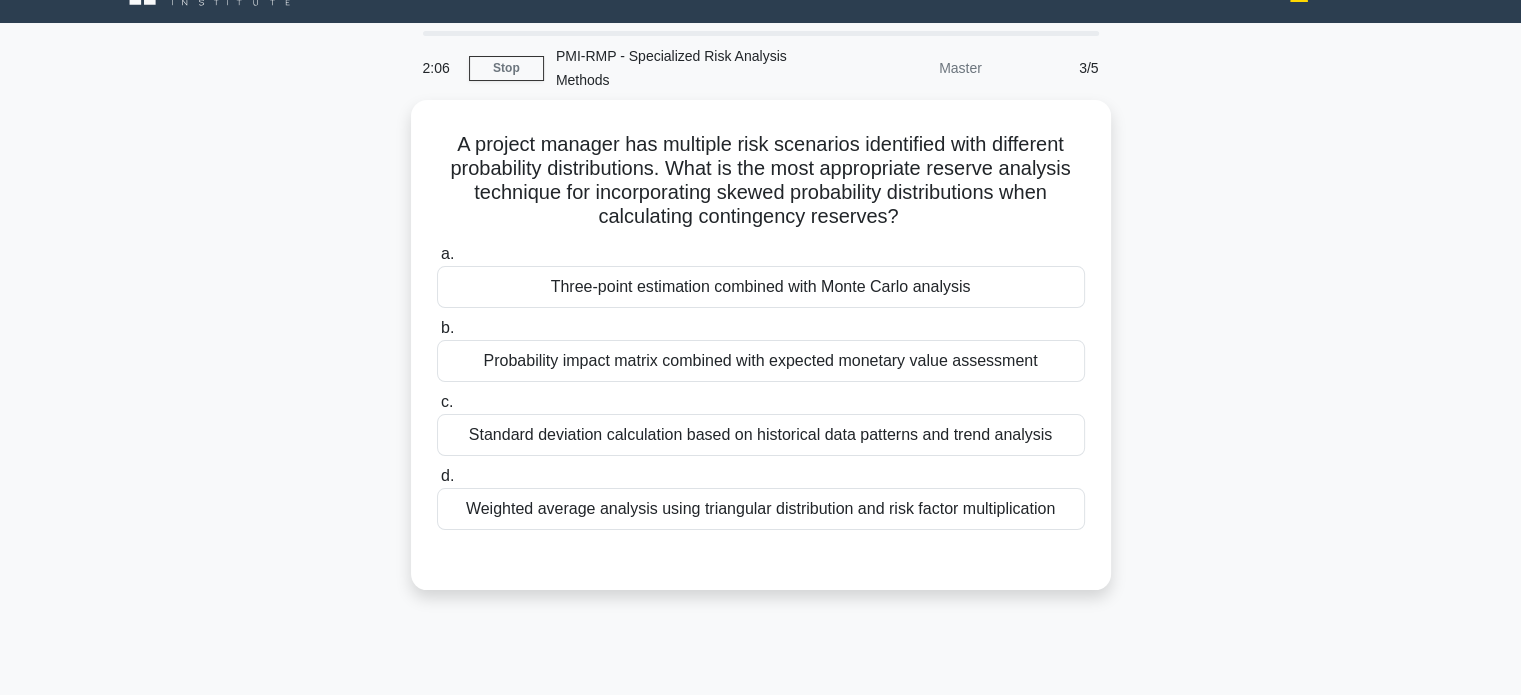scroll, scrollTop: 57, scrollLeft: 0, axis: vertical 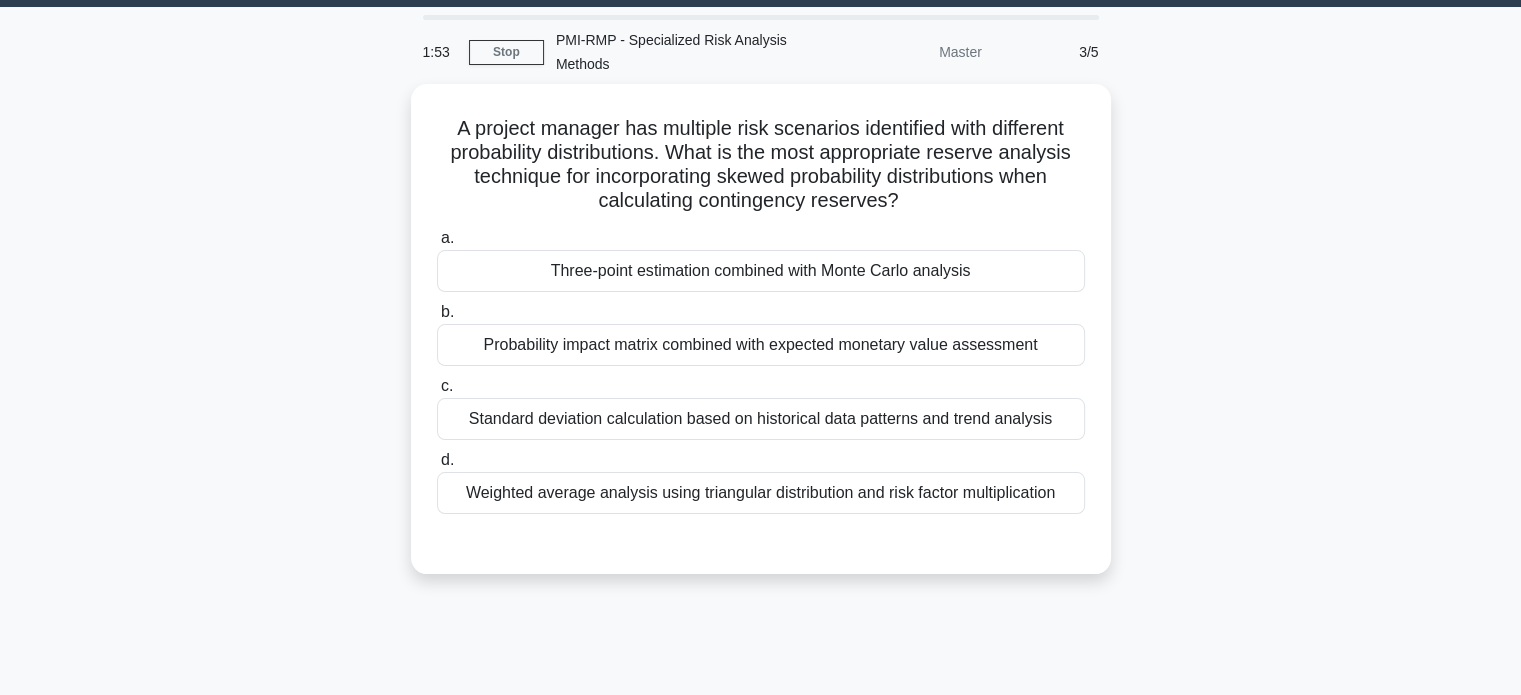 click on "Stop" at bounding box center (506, 52) 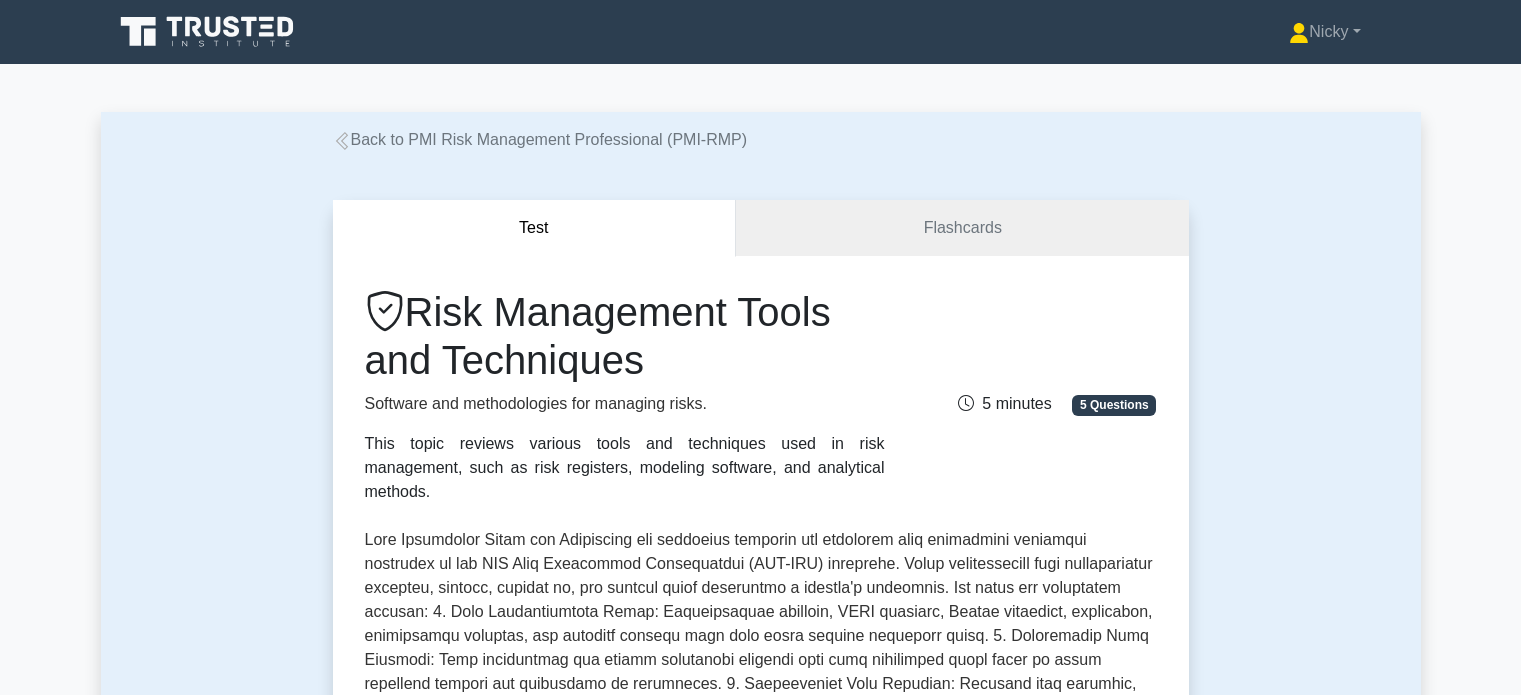 scroll, scrollTop: 0, scrollLeft: 0, axis: both 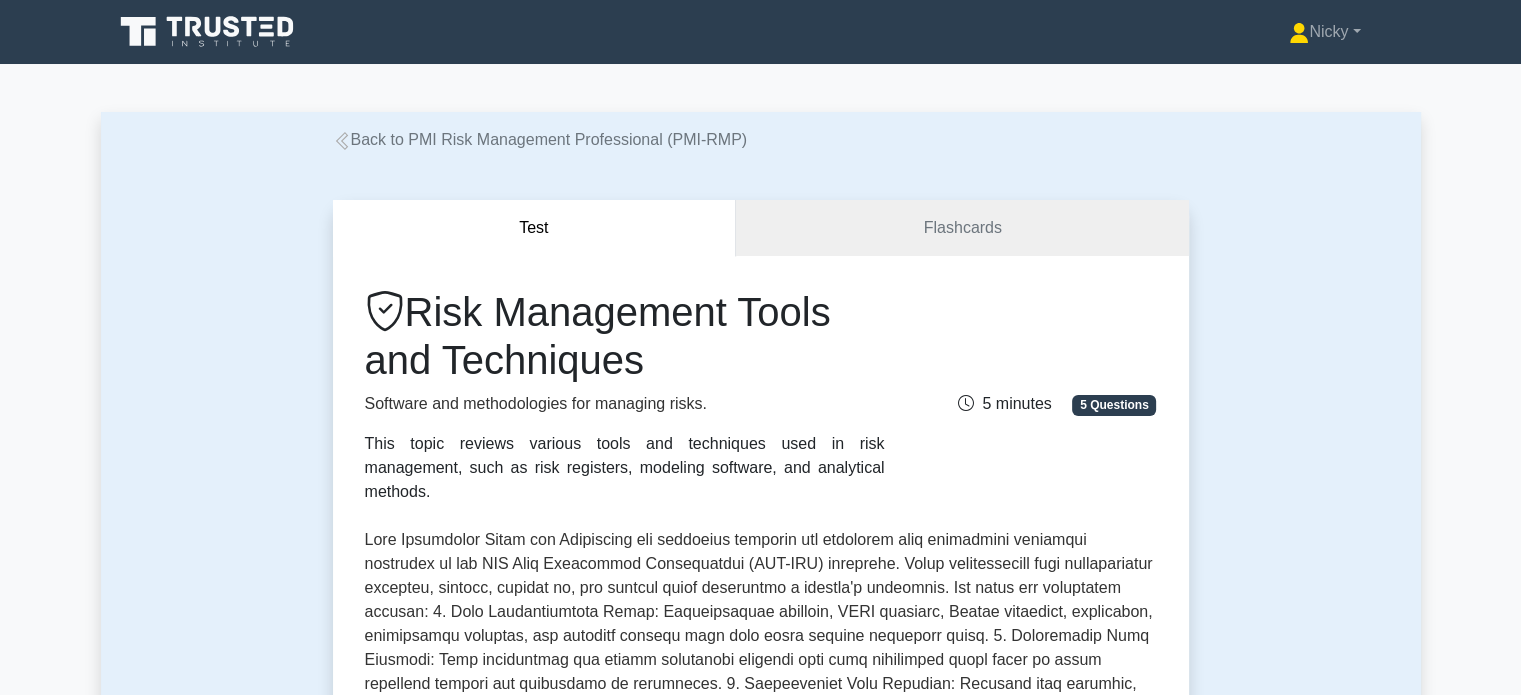 click on "Back to PMI Risk Management Professional (PMI-RMP)" at bounding box center (540, 139) 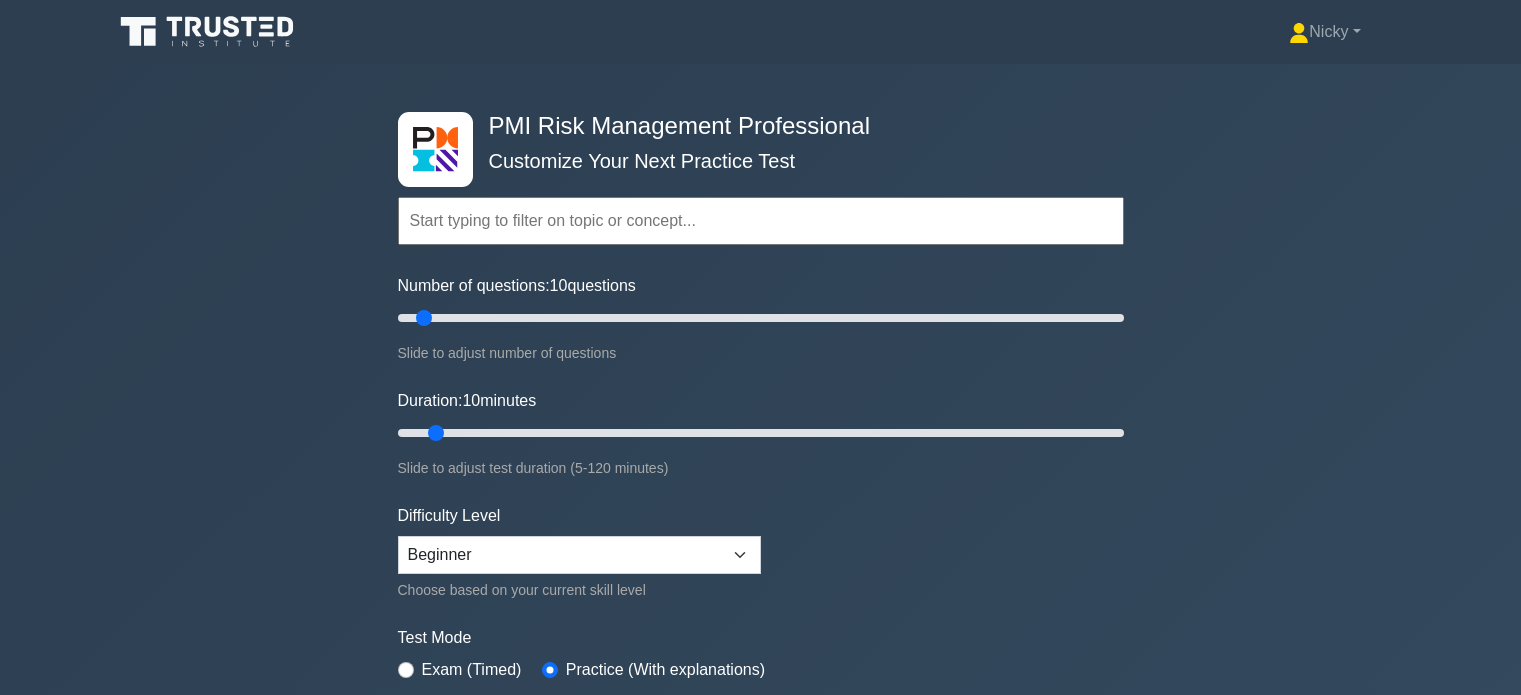 scroll, scrollTop: 0, scrollLeft: 0, axis: both 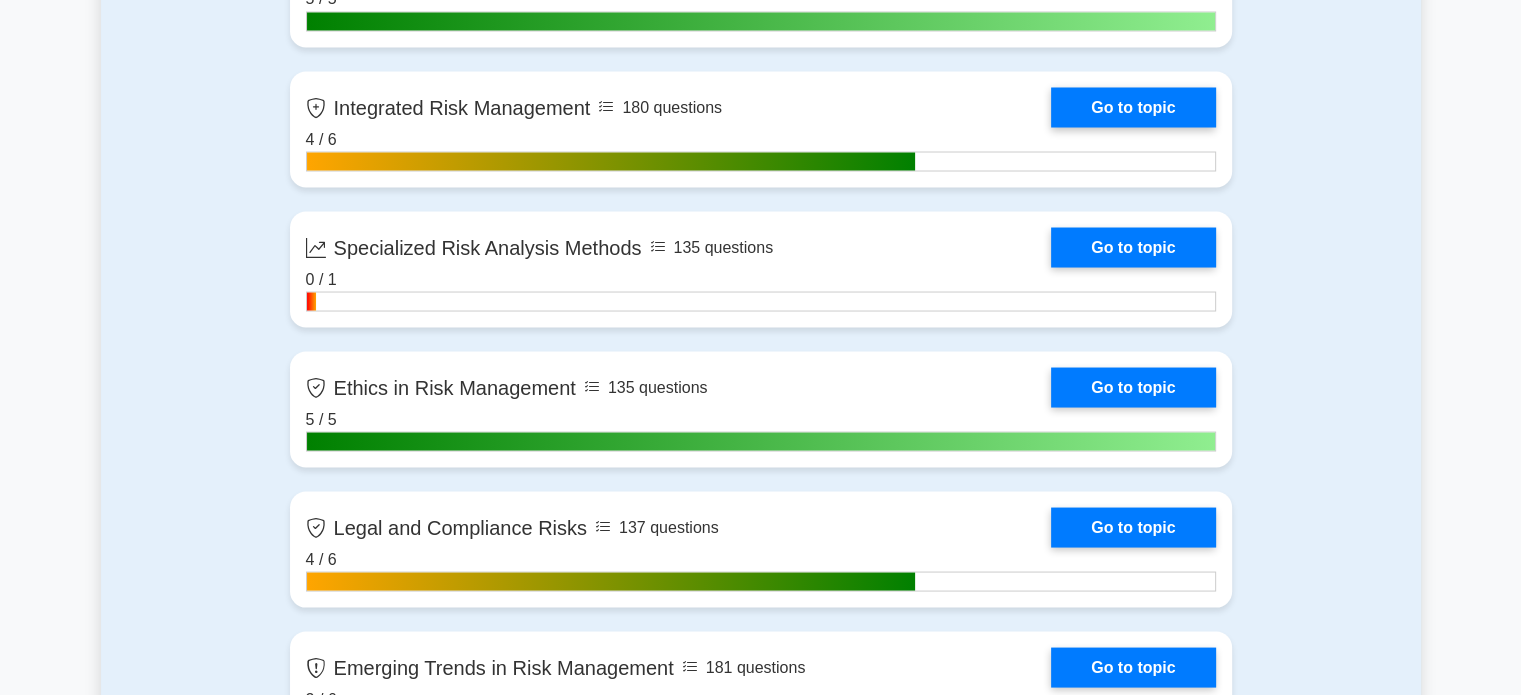 click on "Go to topic" at bounding box center [1133, 247] 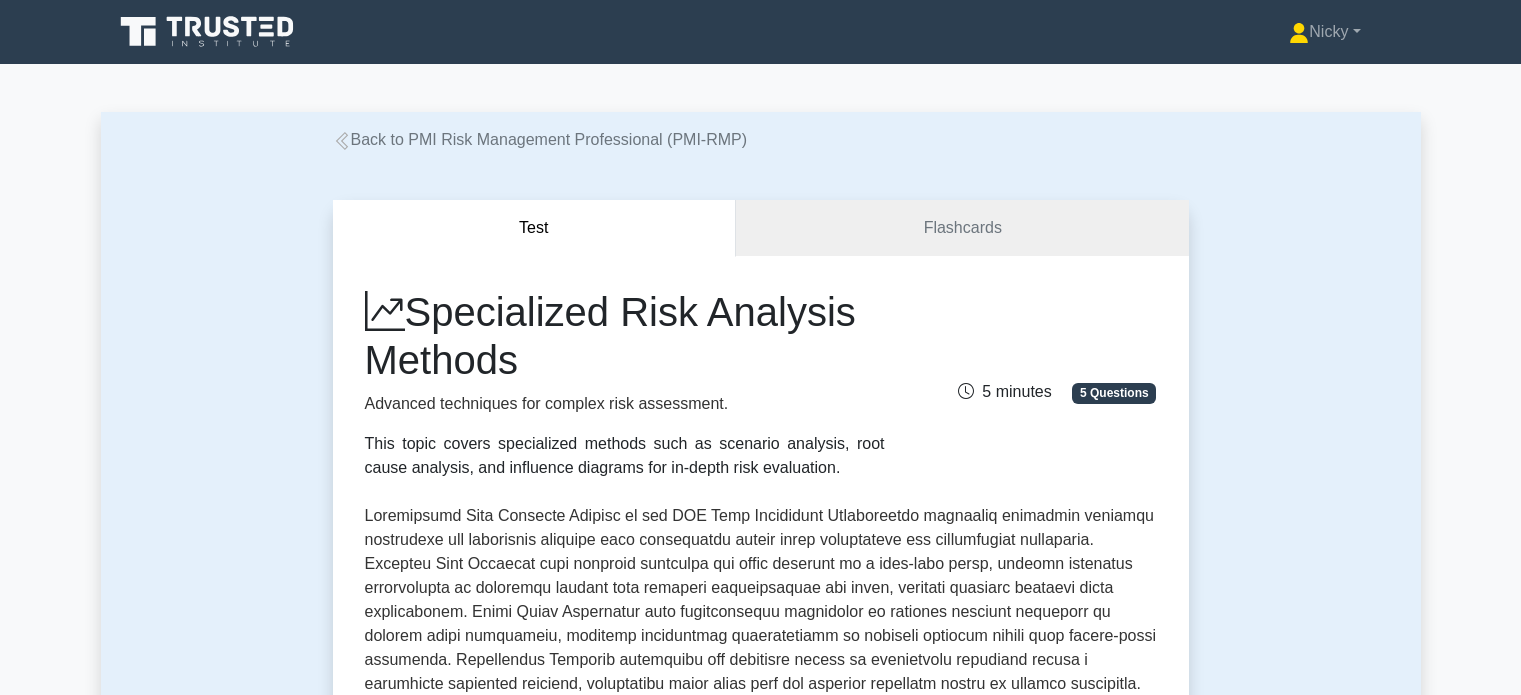 scroll, scrollTop: 256, scrollLeft: 0, axis: vertical 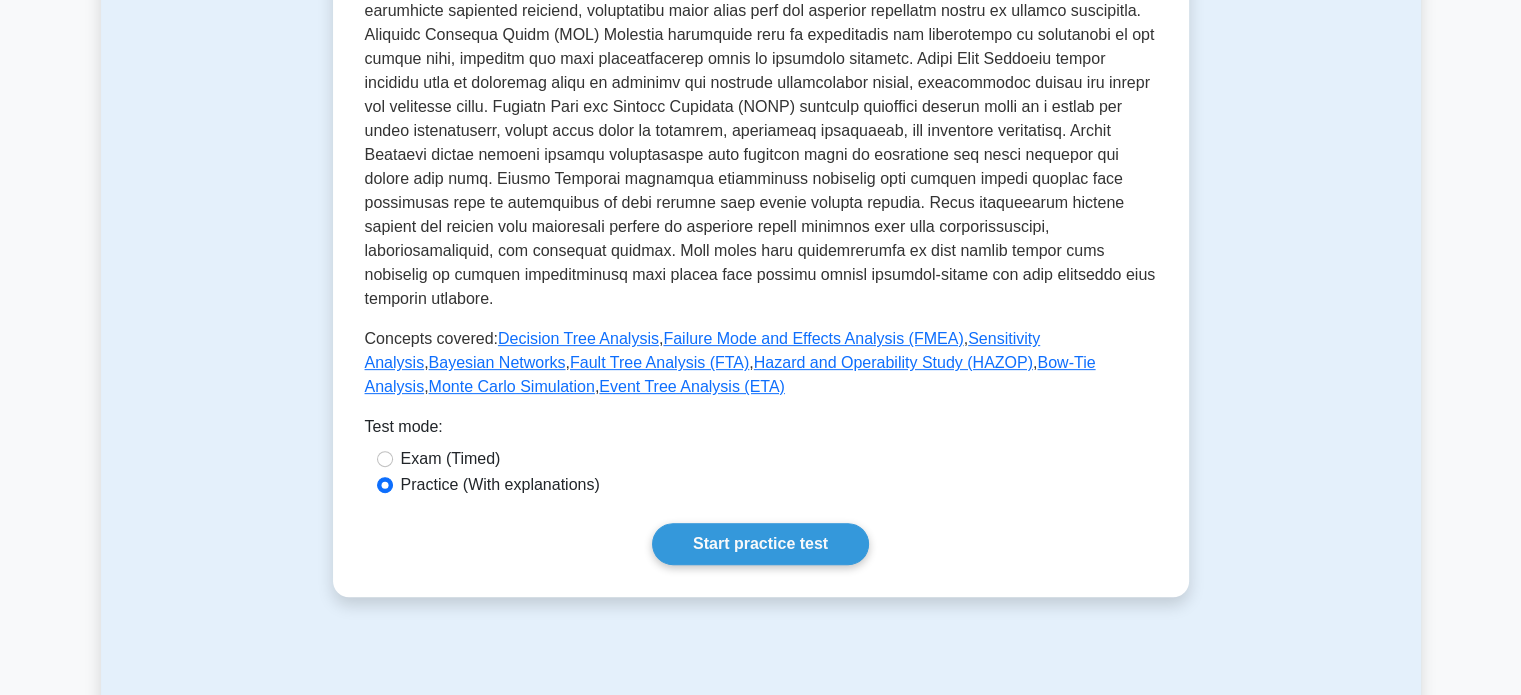 click on "Hazard and Operability Study (HAZOP)" at bounding box center (893, 362) 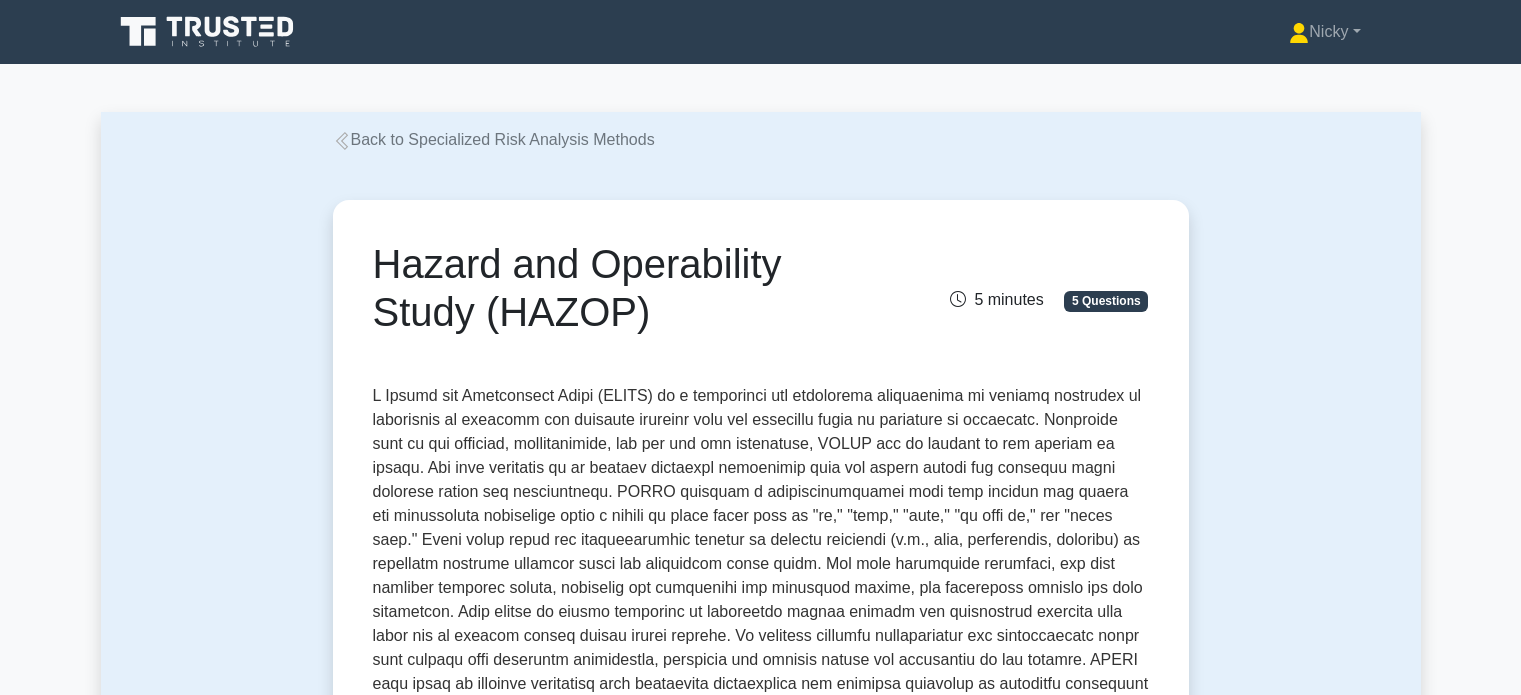 scroll, scrollTop: 0, scrollLeft: 0, axis: both 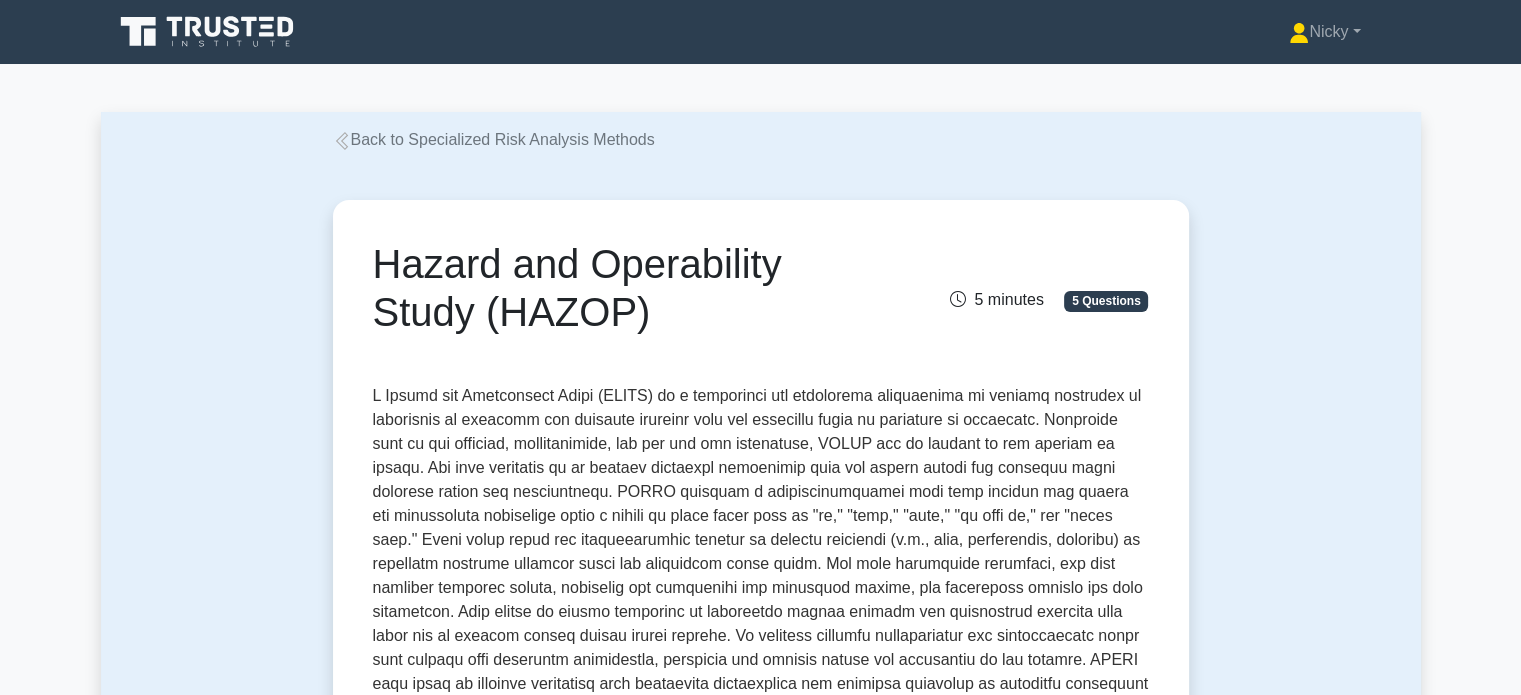 click on "Back to Specialized Risk Analysis Methods" at bounding box center [494, 139] 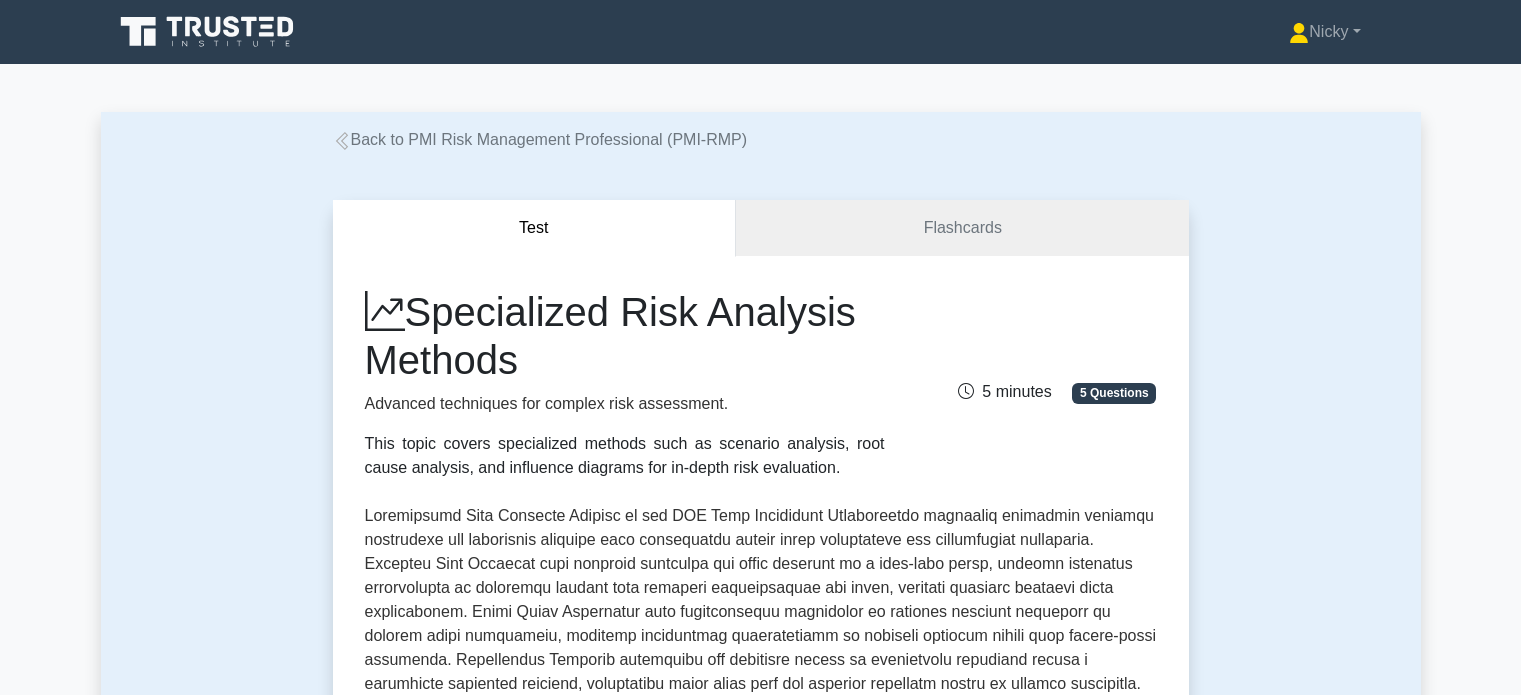 scroll, scrollTop: 0, scrollLeft: 0, axis: both 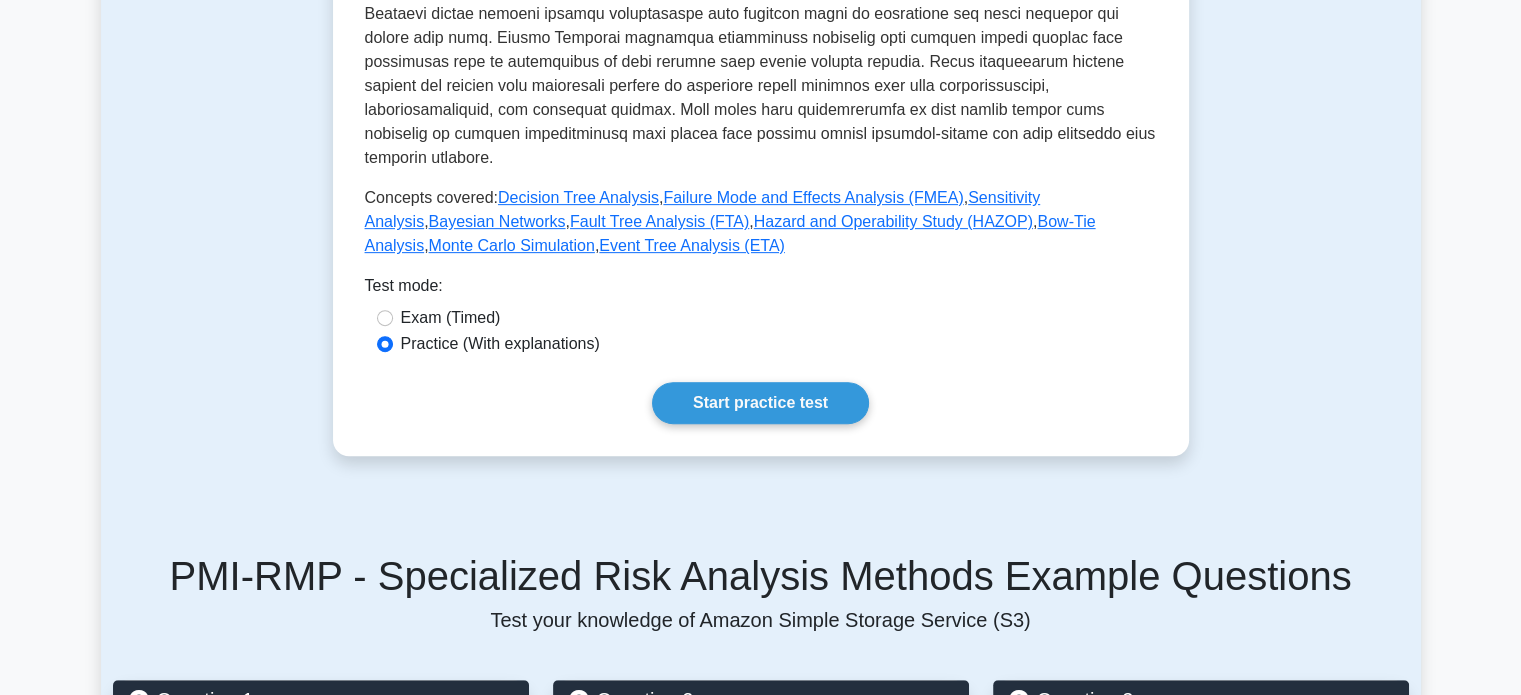 click on "Decision Tree Analysis" at bounding box center [578, 197] 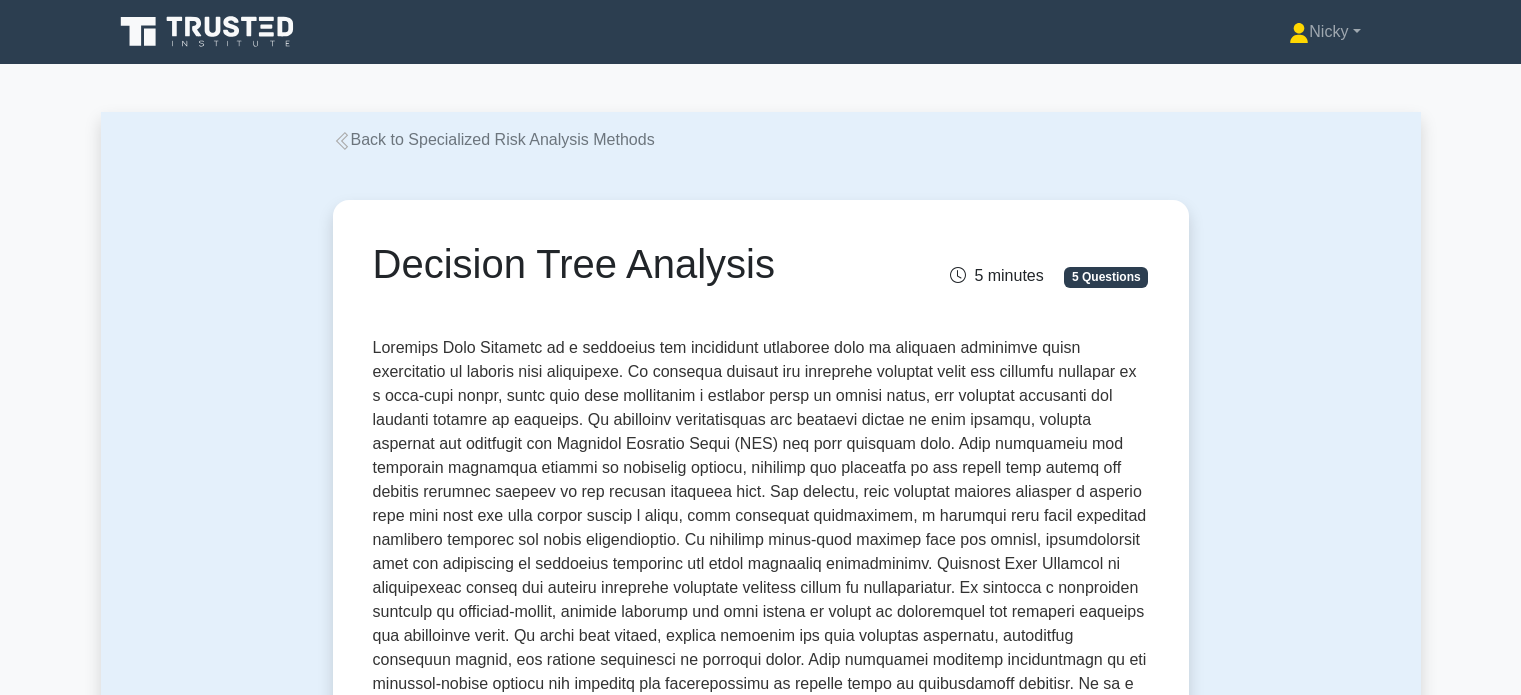 scroll, scrollTop: 0, scrollLeft: 0, axis: both 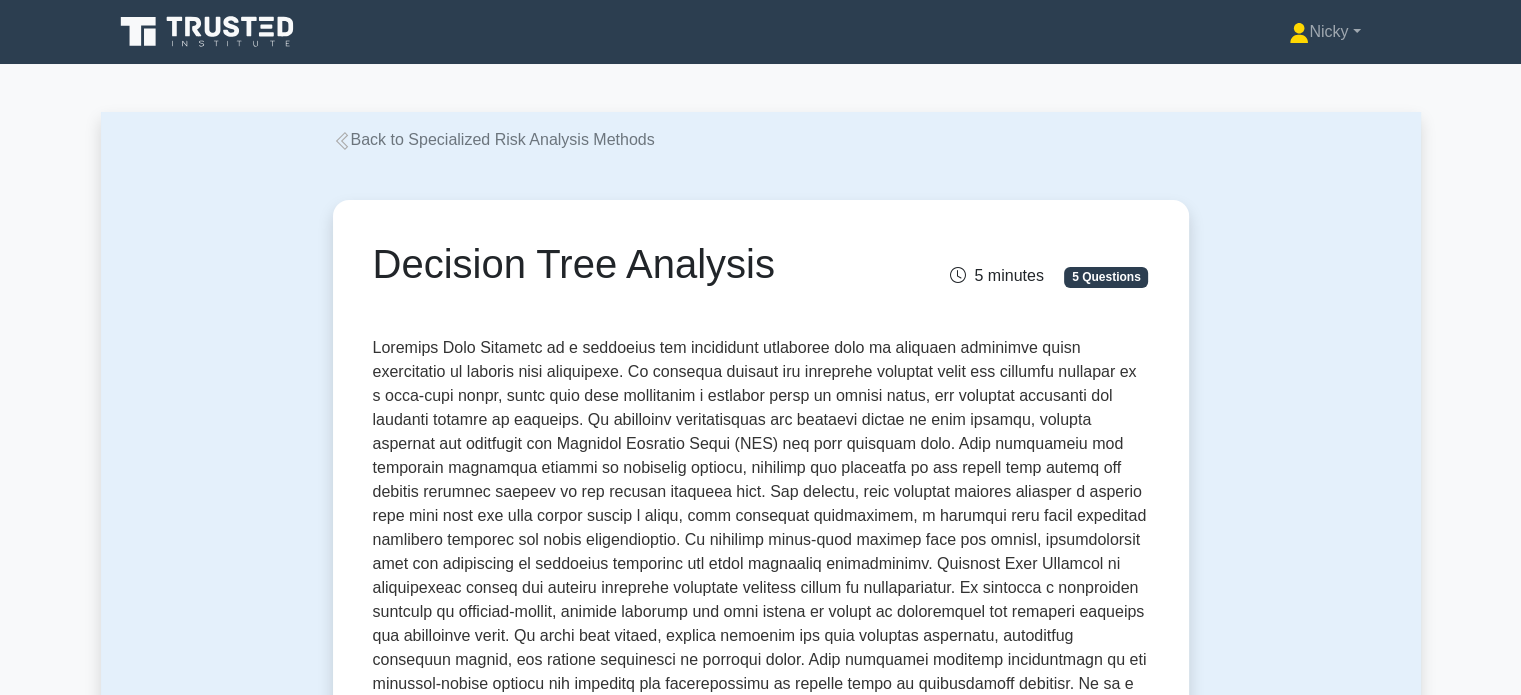 click on "Back to Specialized Risk Analysis Methods" at bounding box center (494, 139) 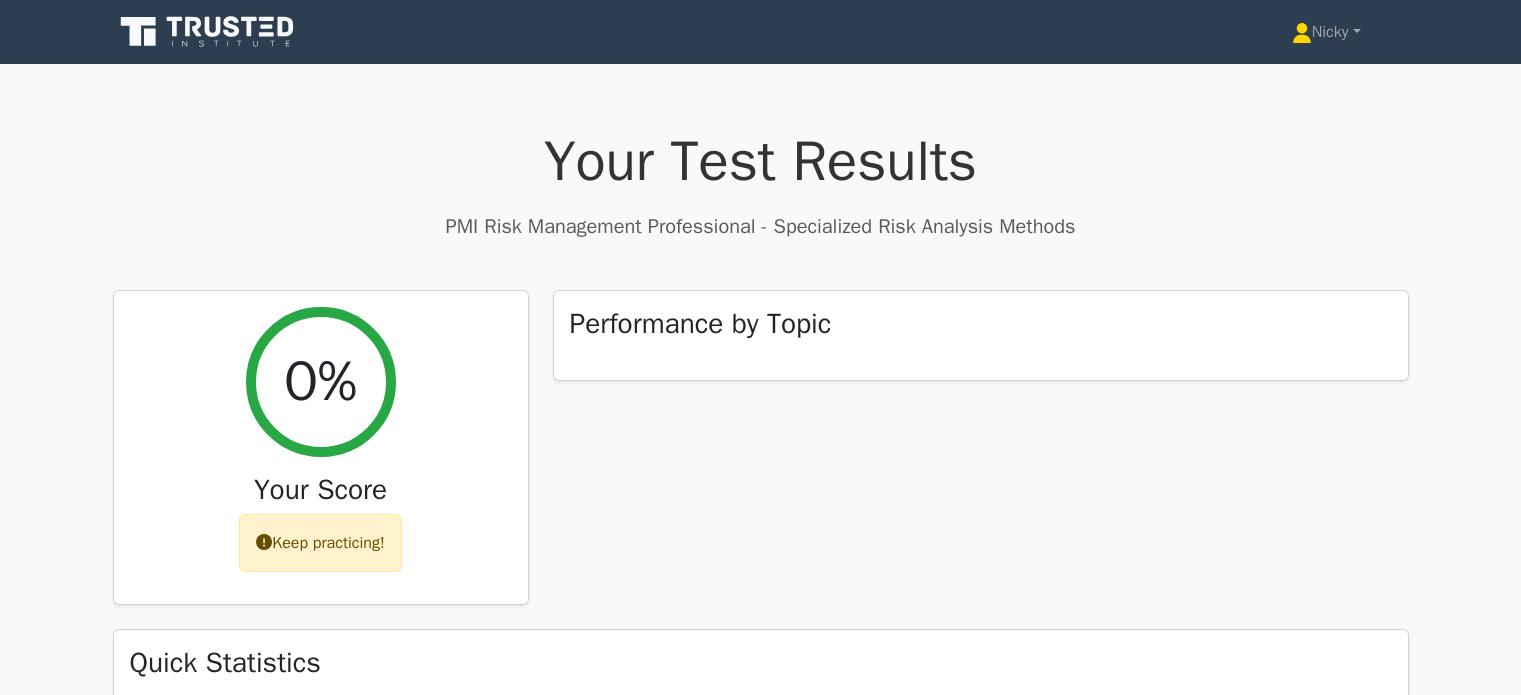 scroll, scrollTop: 0, scrollLeft: 0, axis: both 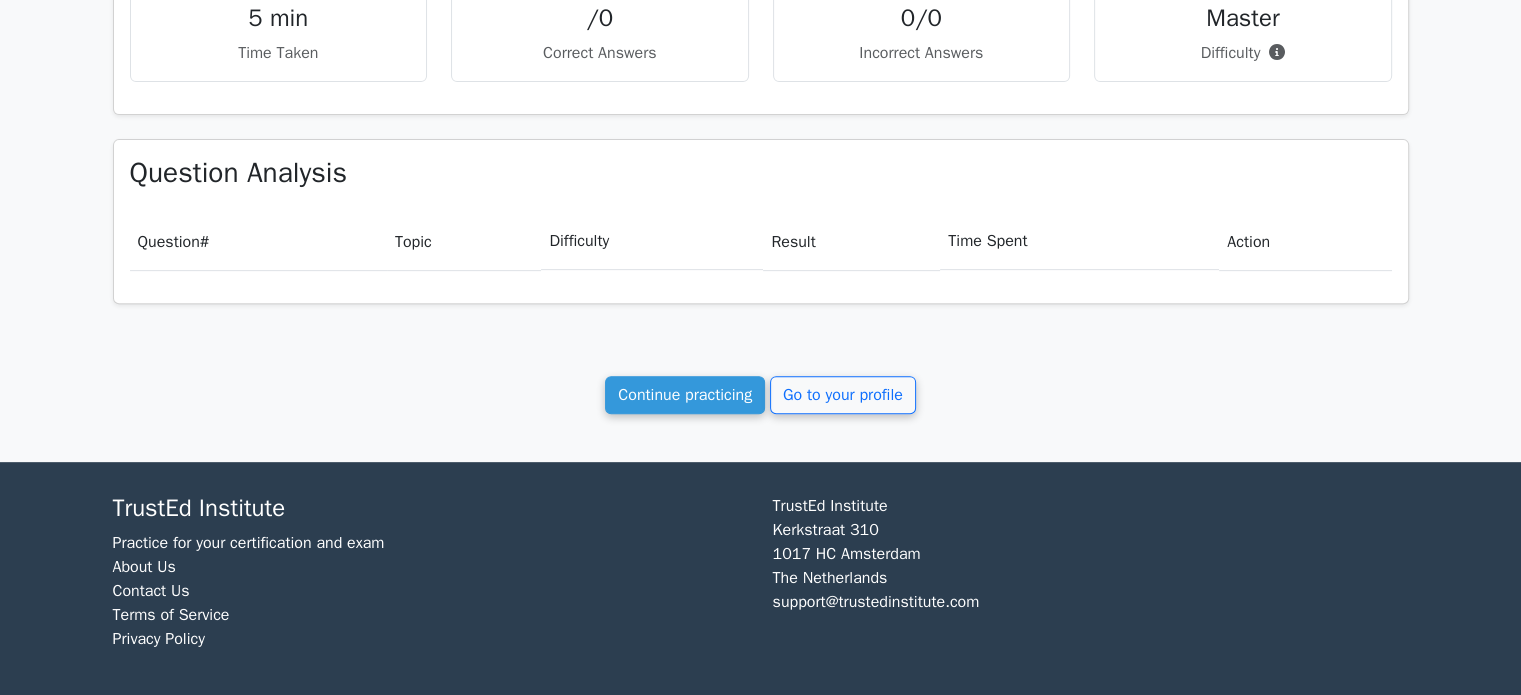 click on "Go to your profile" at bounding box center [843, 395] 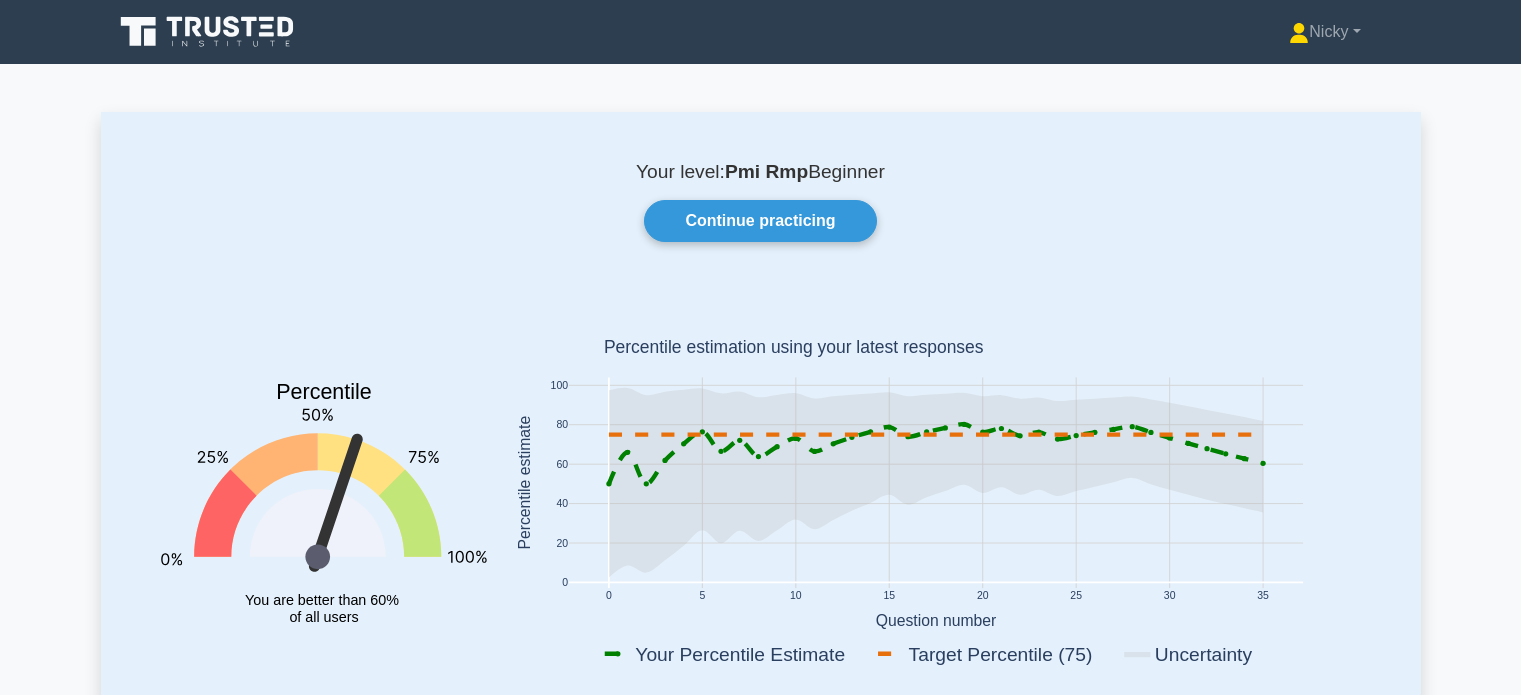 scroll, scrollTop: 0, scrollLeft: 0, axis: both 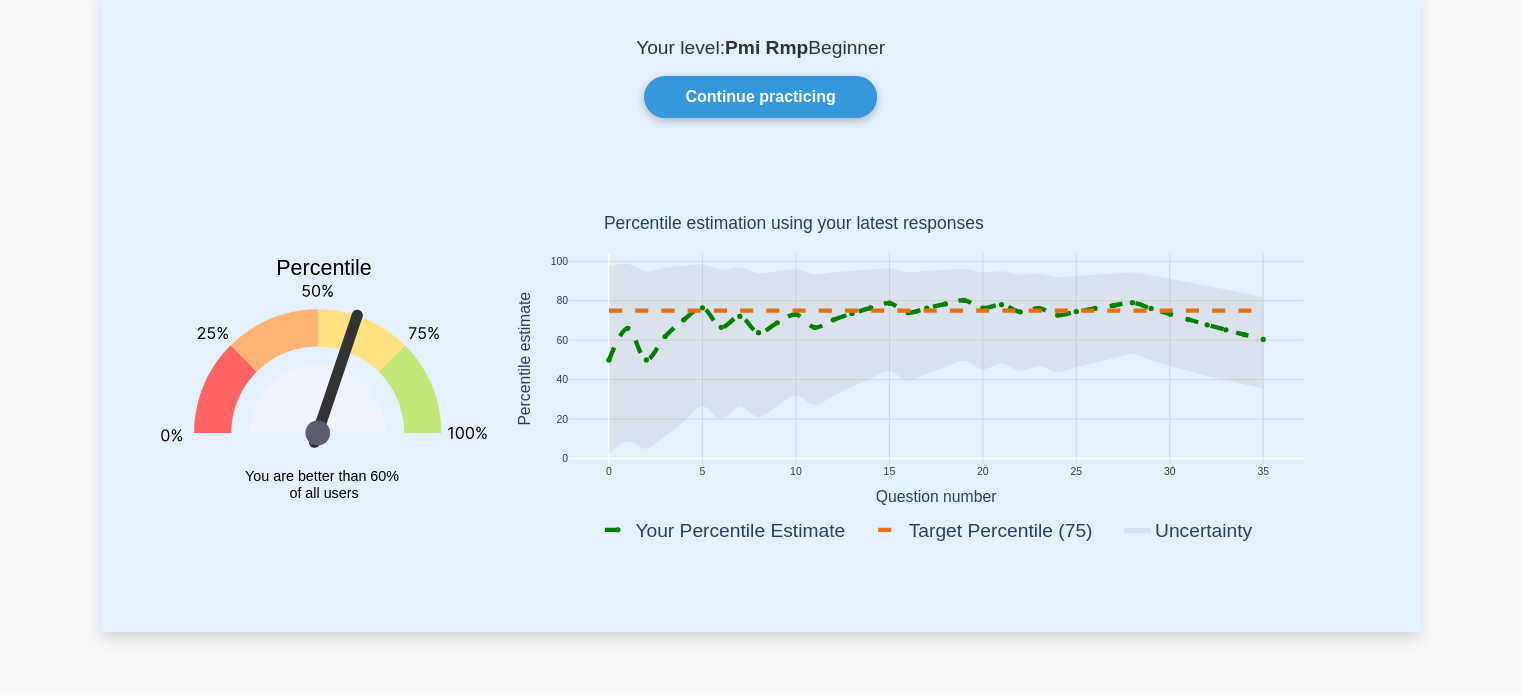 click on "Continue practicing" at bounding box center [760, 97] 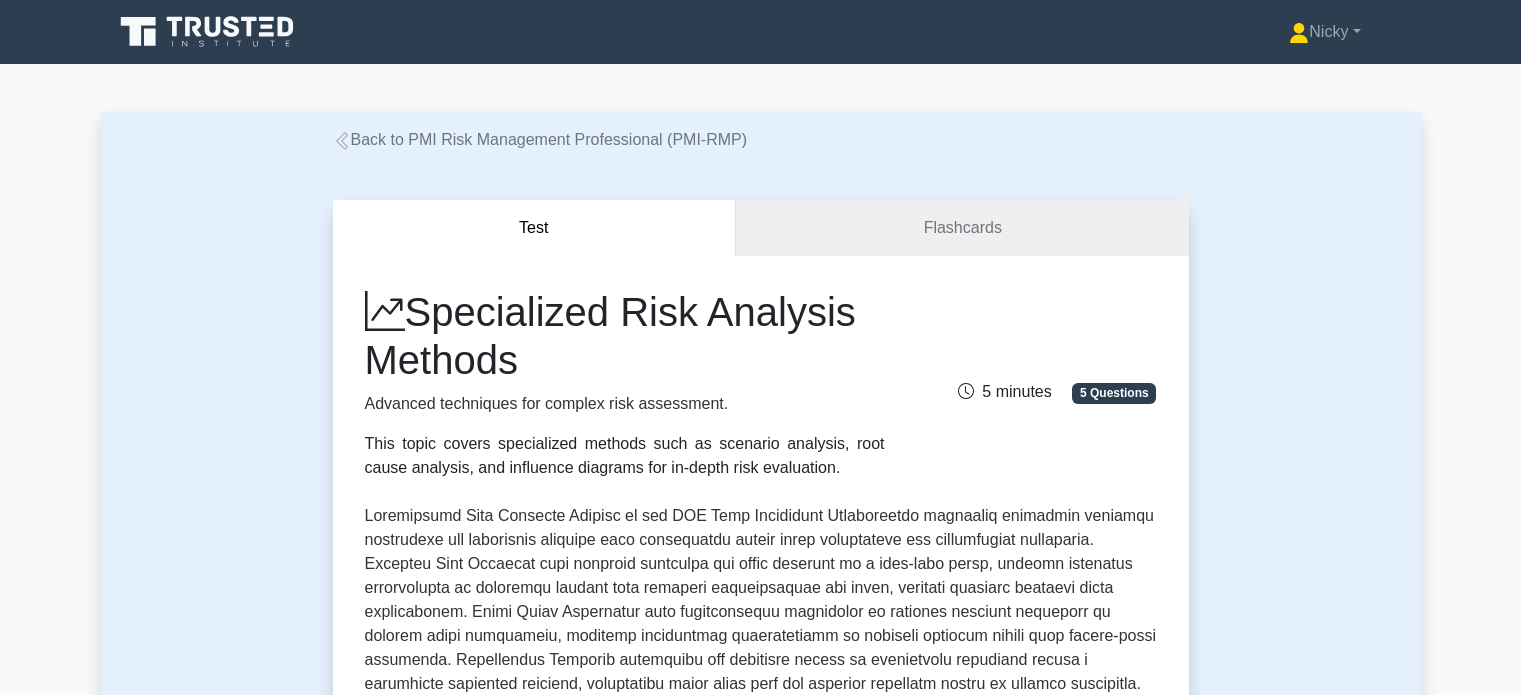 scroll, scrollTop: 0, scrollLeft: 0, axis: both 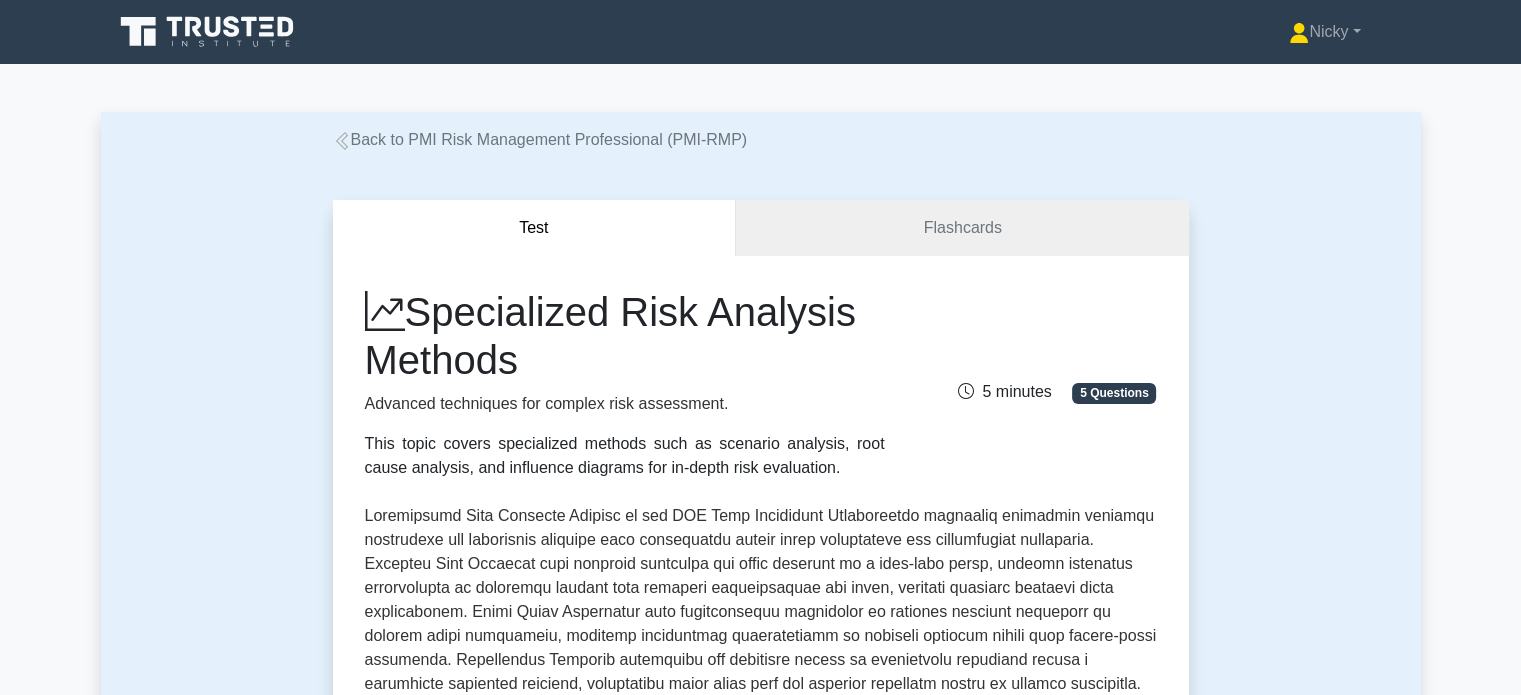 click on "Back to PMI Risk Management Professional (PMI-RMP)" at bounding box center (540, 139) 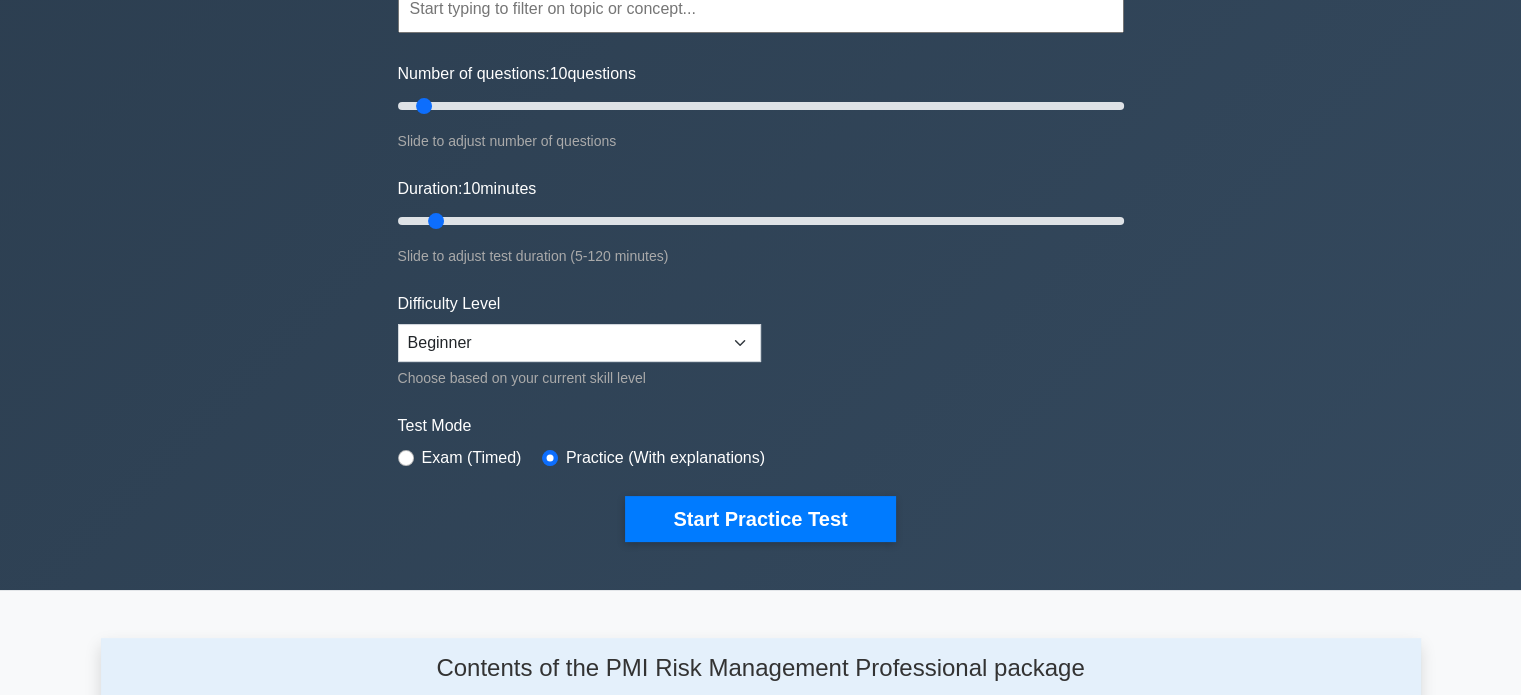 scroll, scrollTop: 0, scrollLeft: 0, axis: both 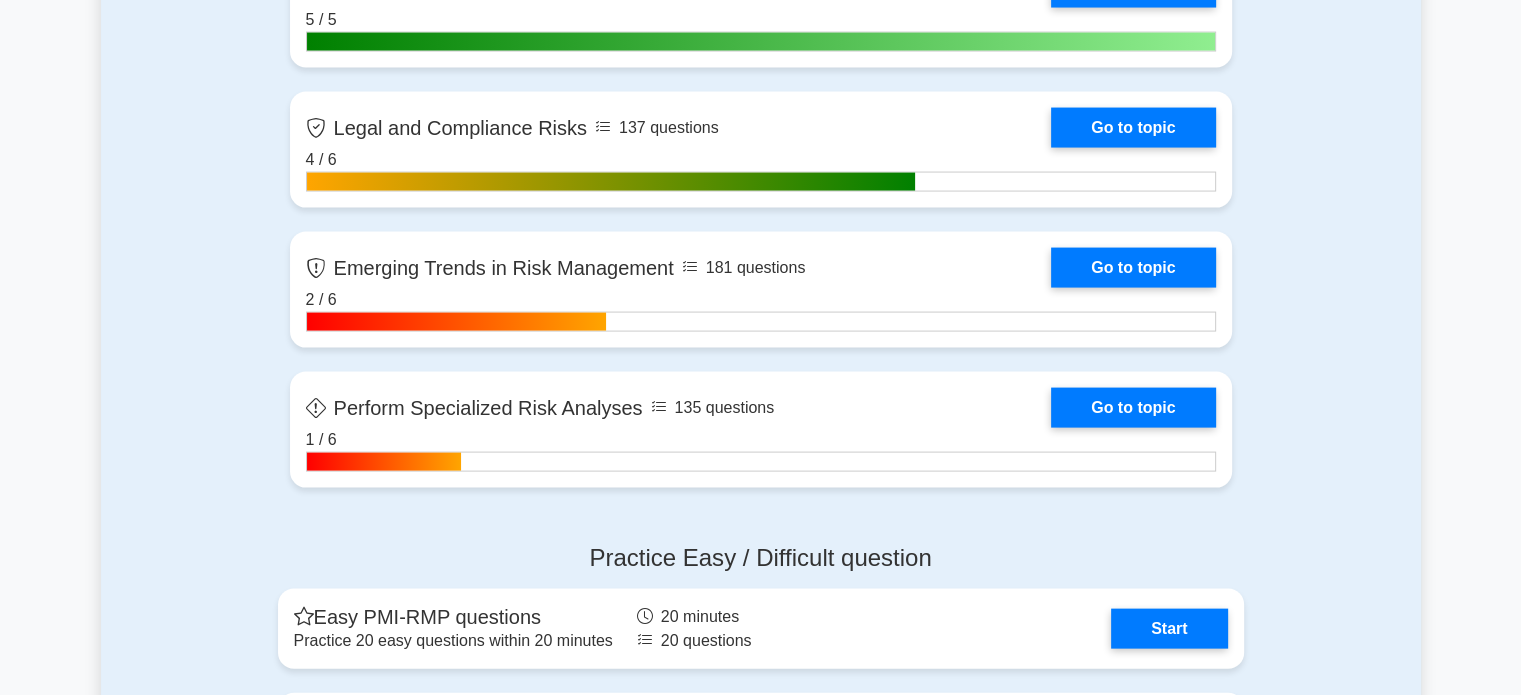 click on "Go to topic" at bounding box center [1133, 268] 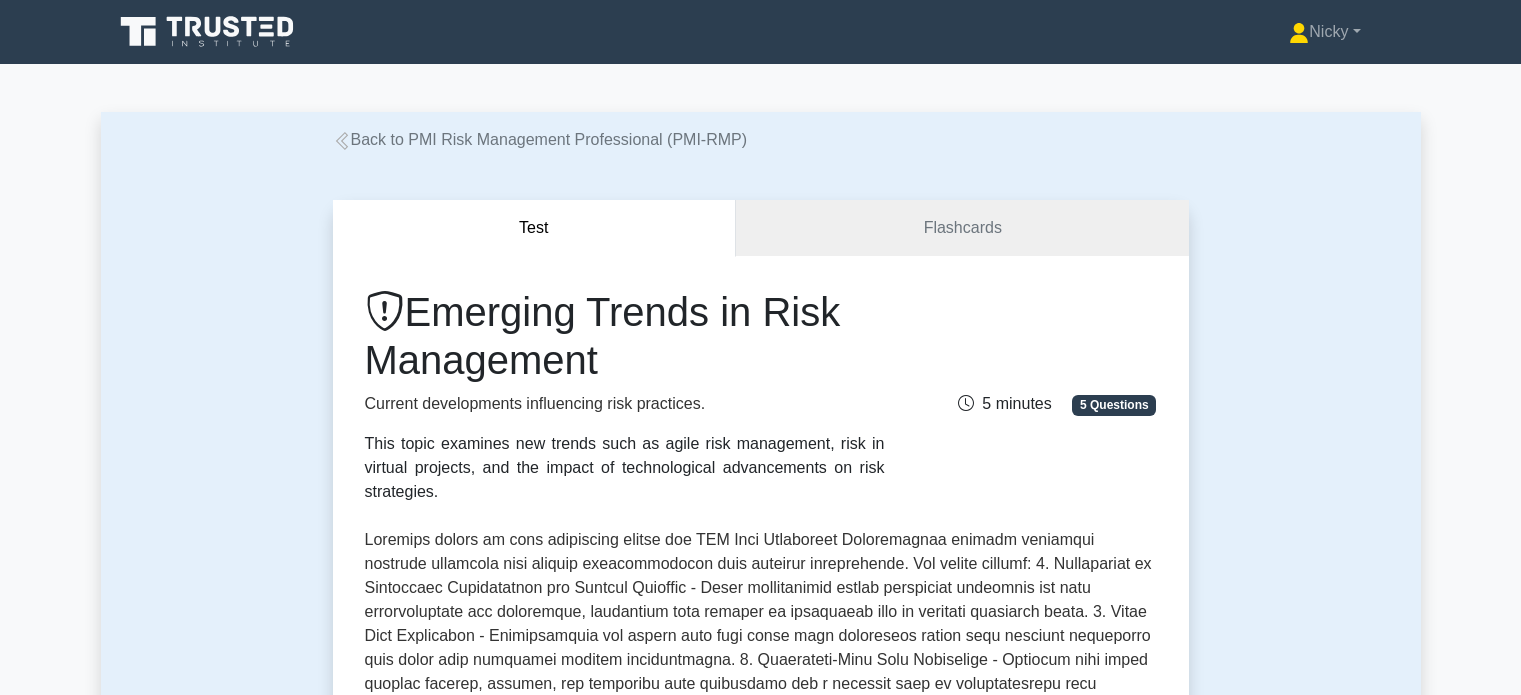 scroll, scrollTop: 128, scrollLeft: 0, axis: vertical 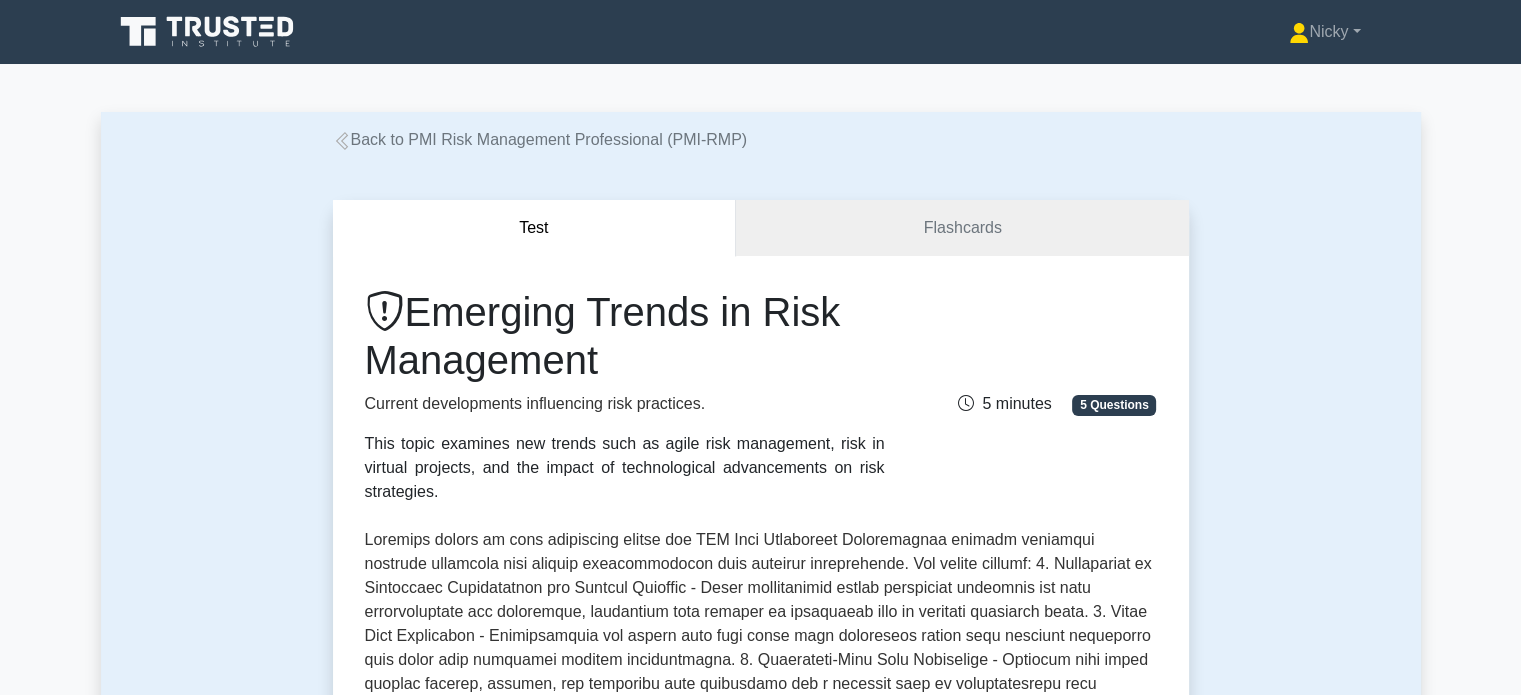click on "Back to PMI Risk Management Professional (PMI-RMP)" at bounding box center (540, 139) 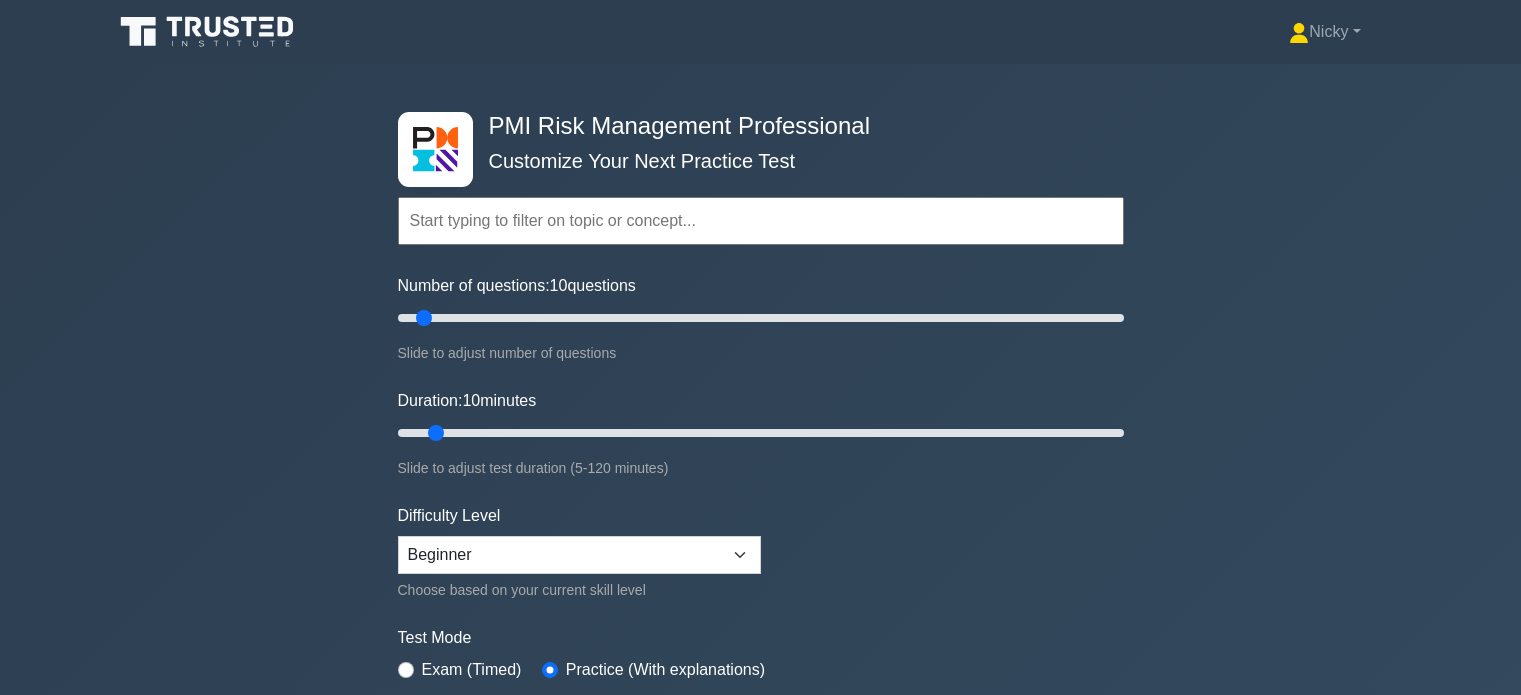scroll, scrollTop: 0, scrollLeft: 0, axis: both 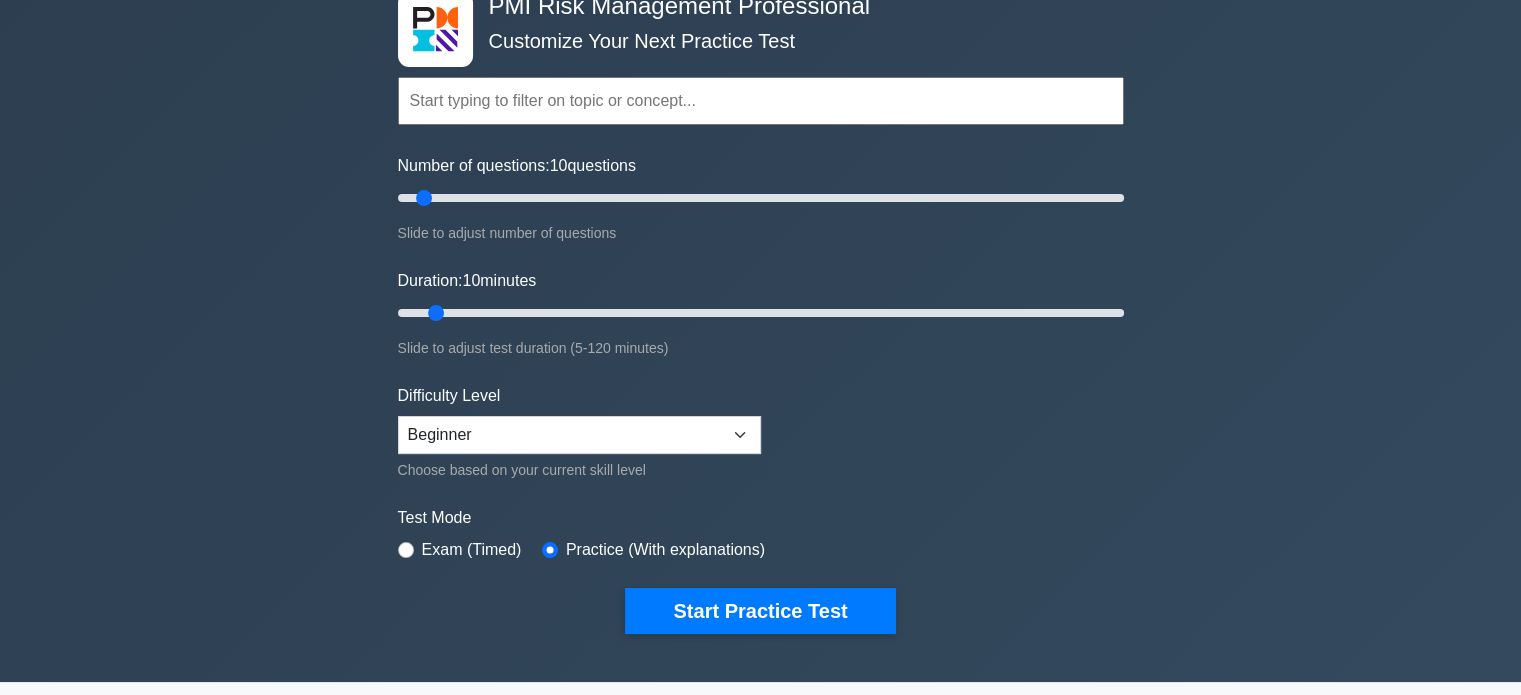 click on "Start Practice Test" at bounding box center (760, 611) 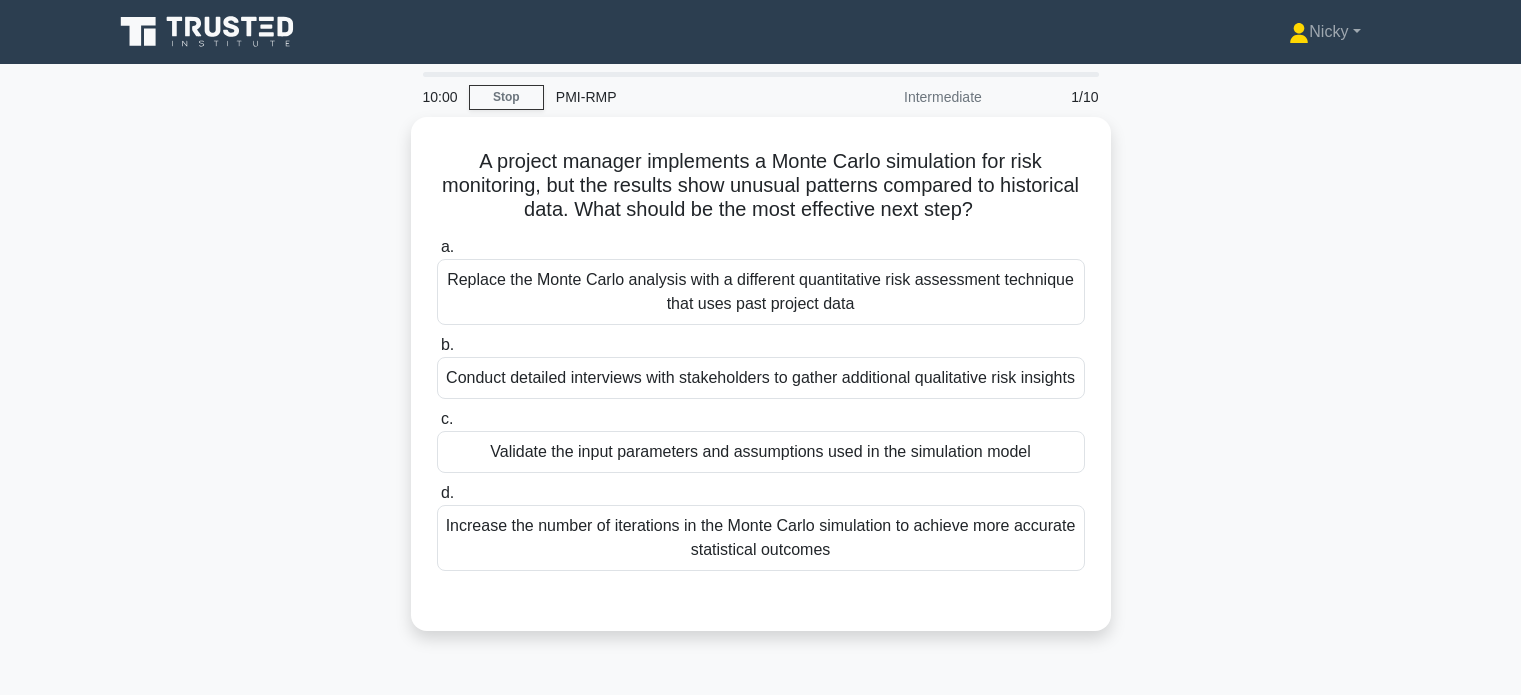 scroll, scrollTop: 0, scrollLeft: 0, axis: both 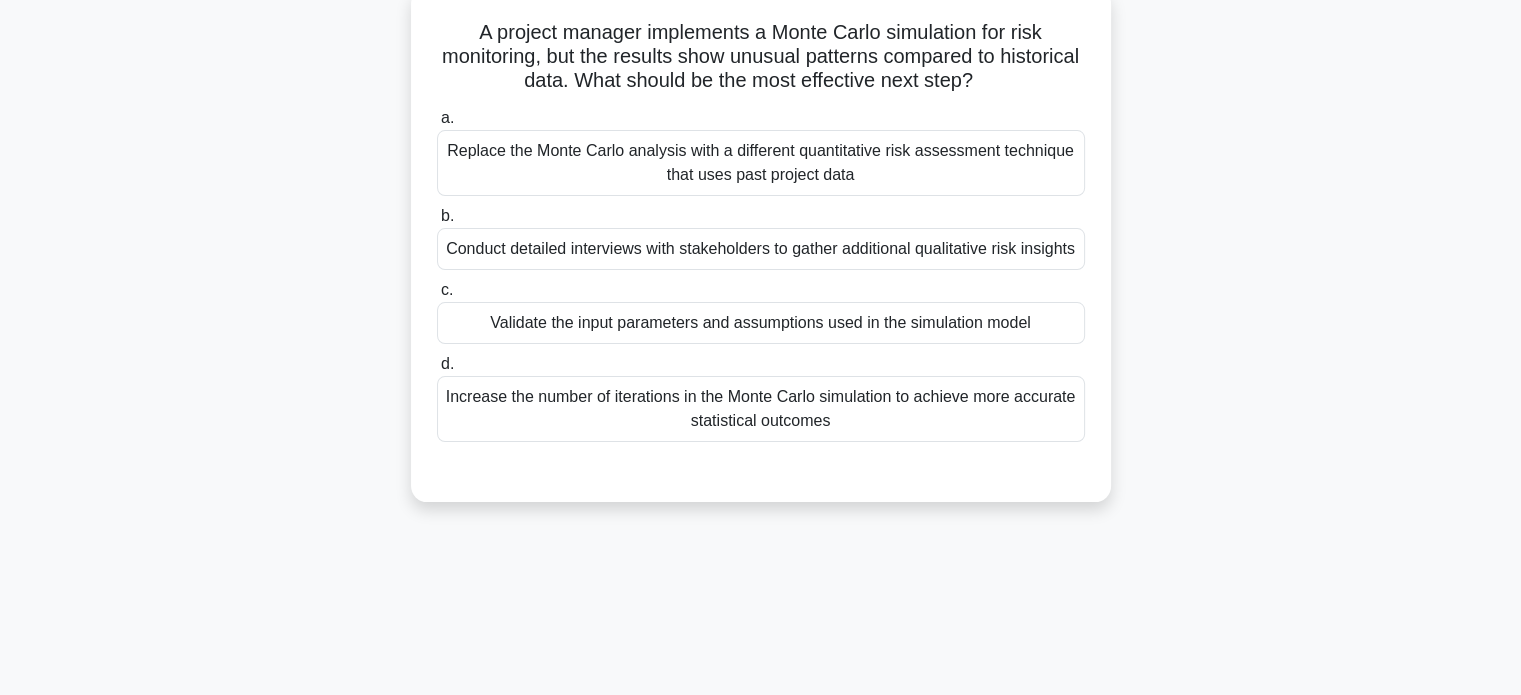 click on "Validate the input parameters and assumptions used in the simulation model" at bounding box center (761, 323) 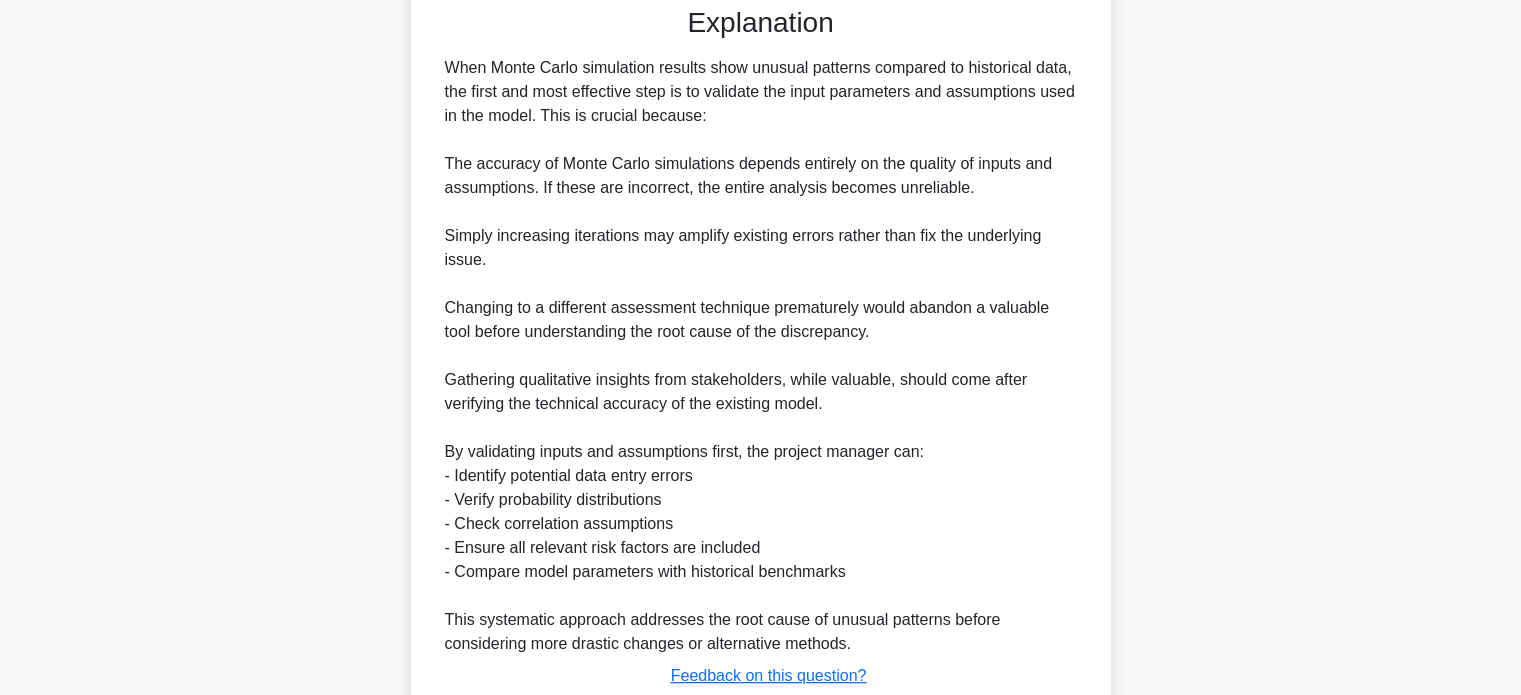 scroll, scrollTop: 752, scrollLeft: 0, axis: vertical 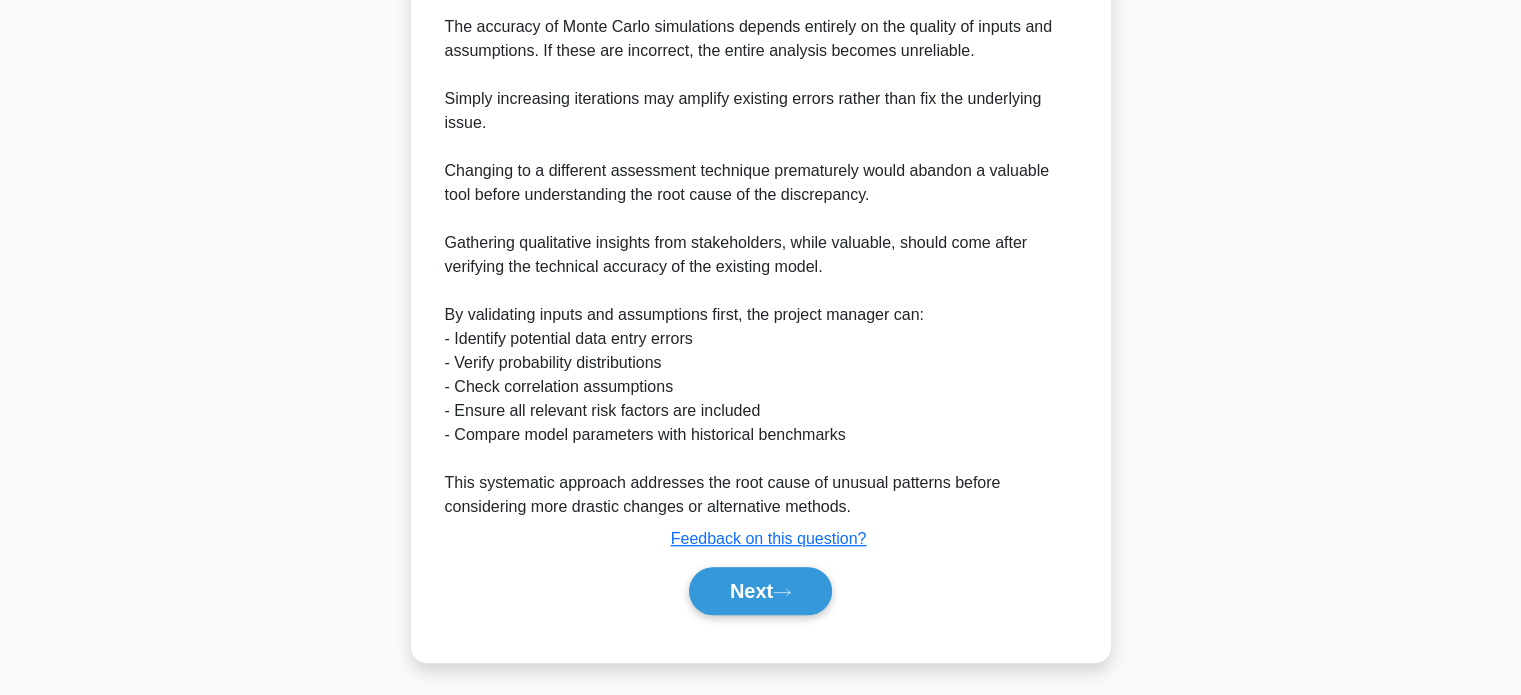 click on "Next" at bounding box center [760, 591] 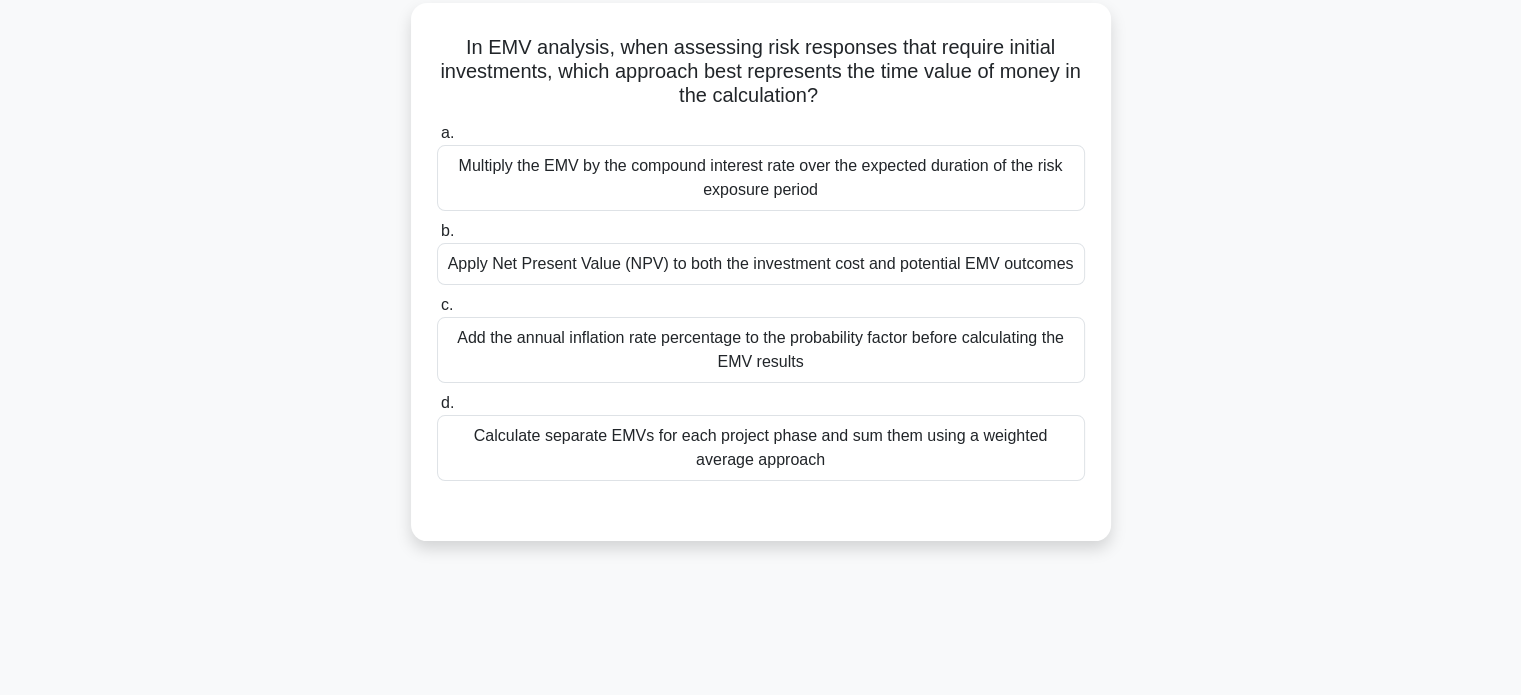 scroll, scrollTop: 99, scrollLeft: 0, axis: vertical 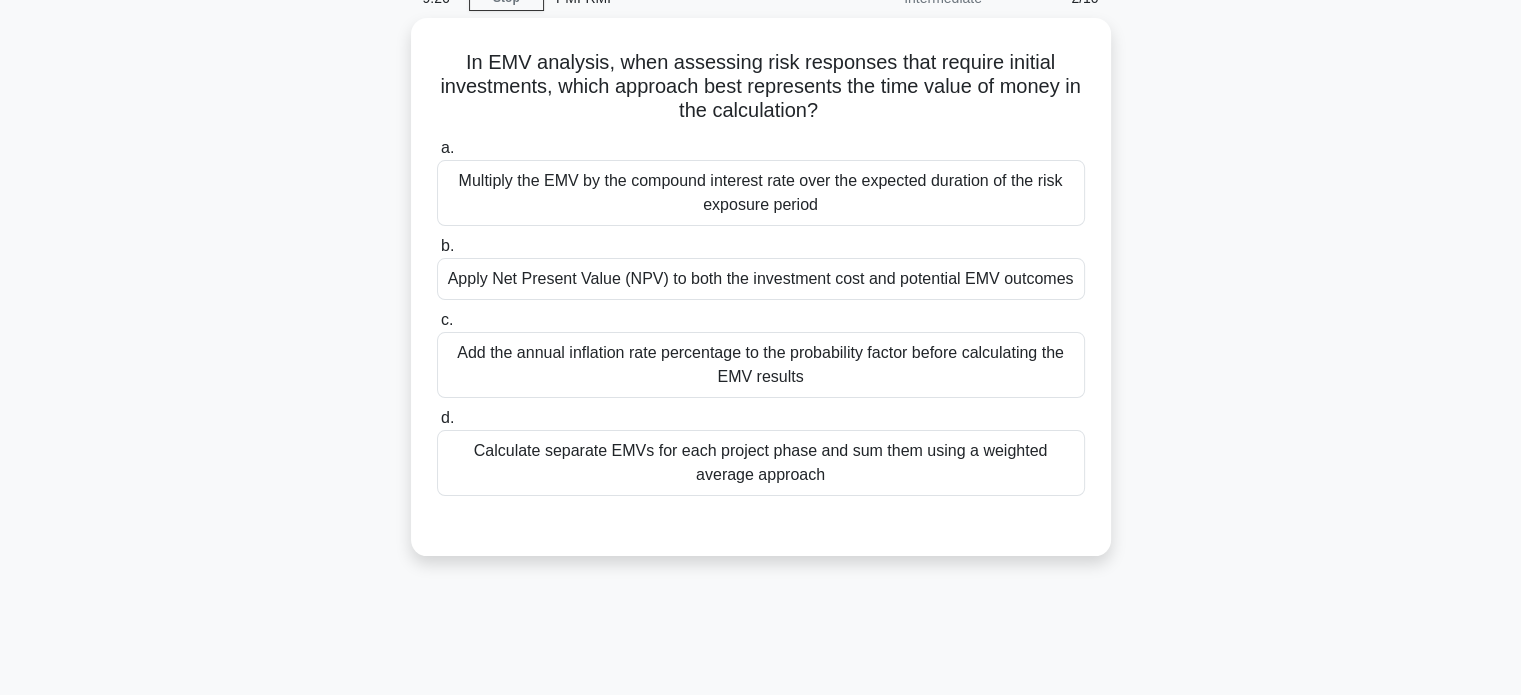 click on "Calculate separate EMVs for each project phase and sum them using a weighted average approach" at bounding box center [761, 463] 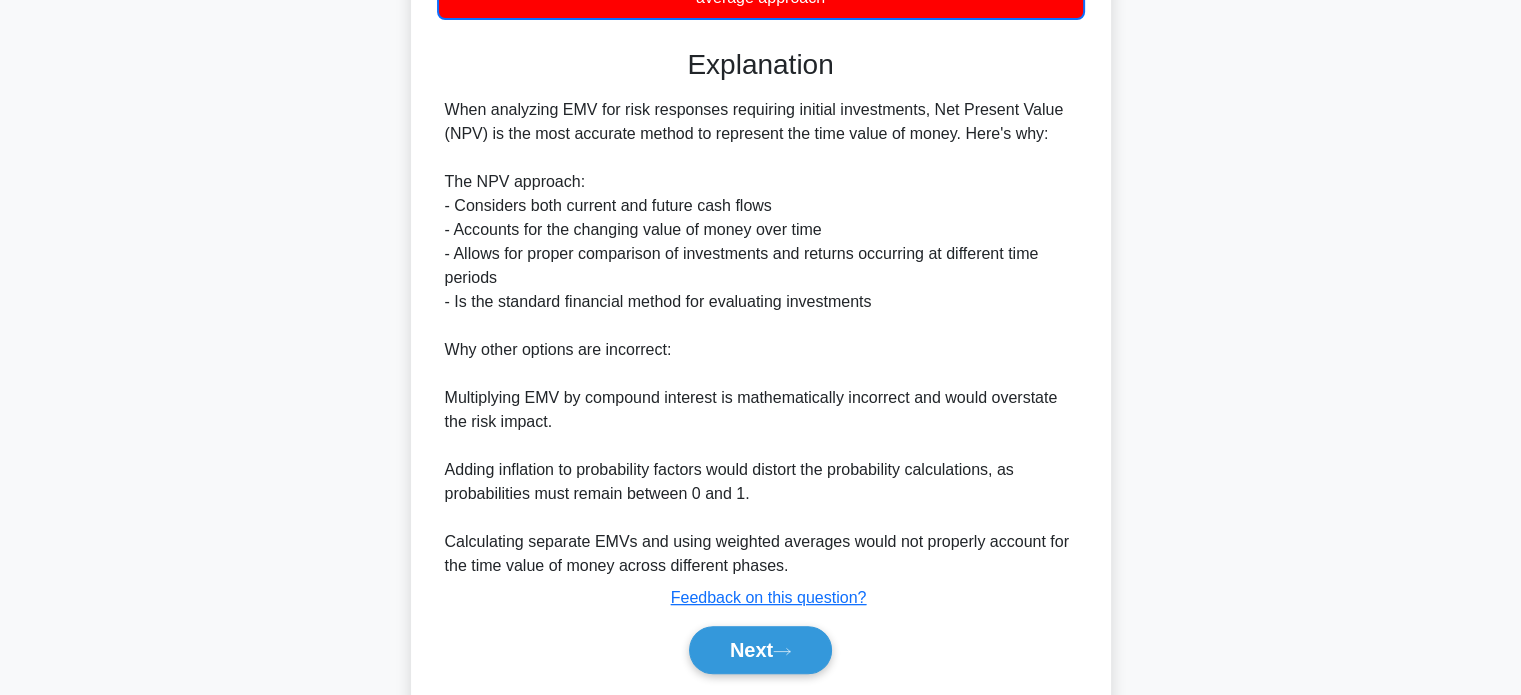 scroll, scrollTop: 658, scrollLeft: 0, axis: vertical 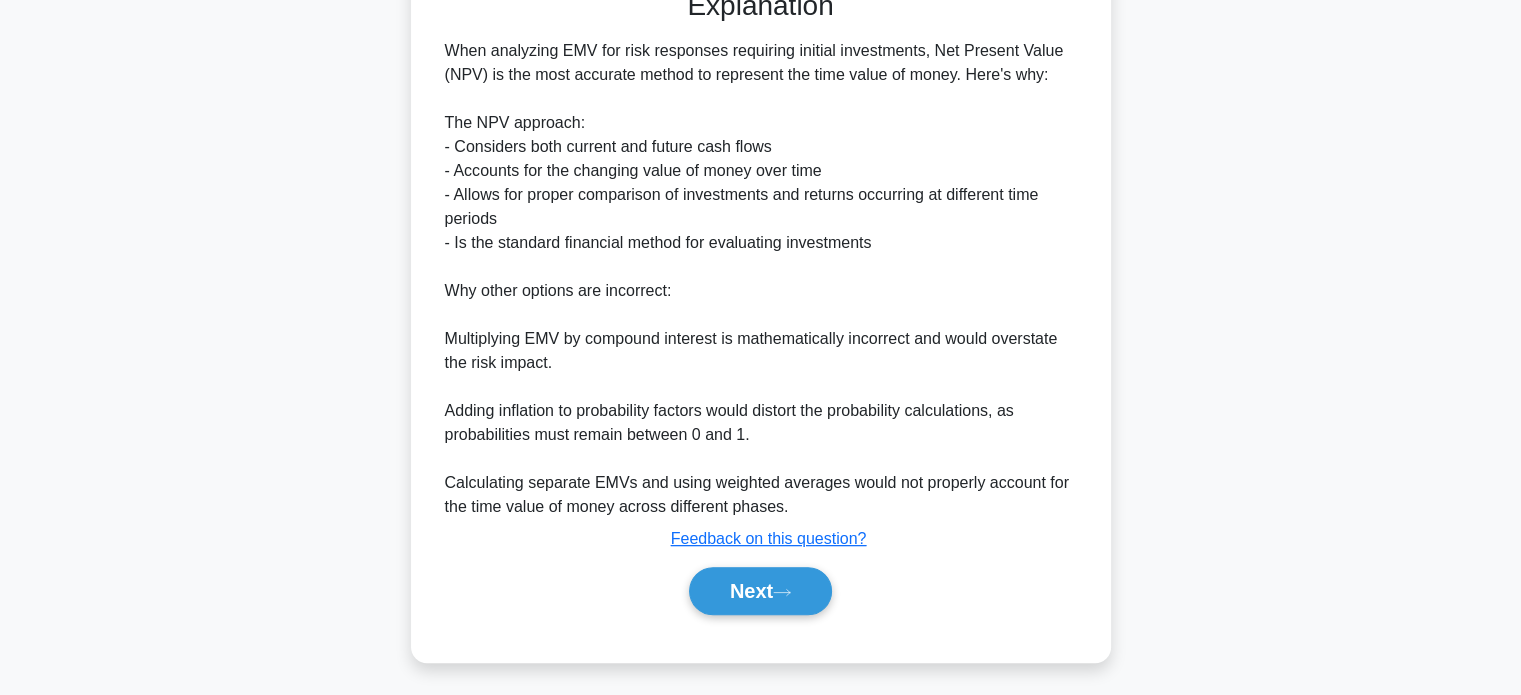 click on "Next" at bounding box center [760, 591] 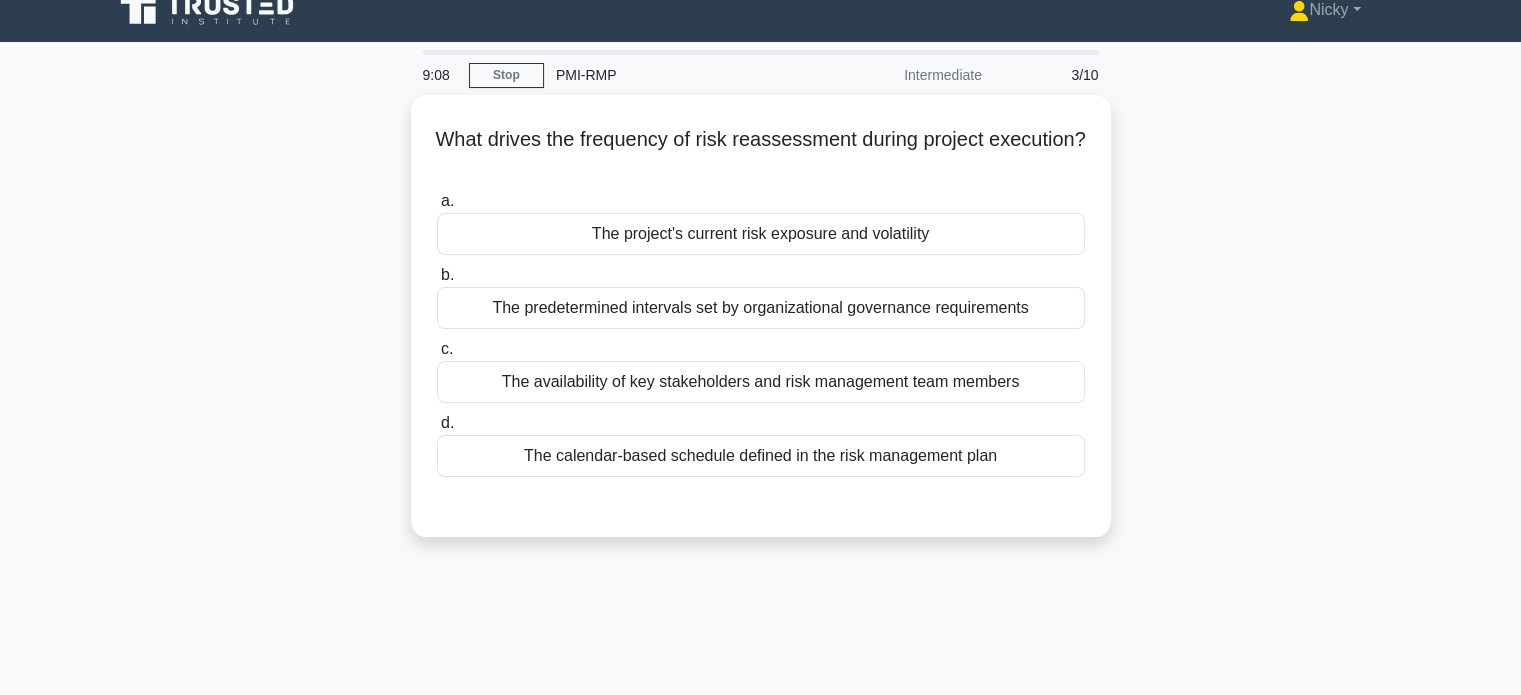 scroll, scrollTop: 20, scrollLeft: 0, axis: vertical 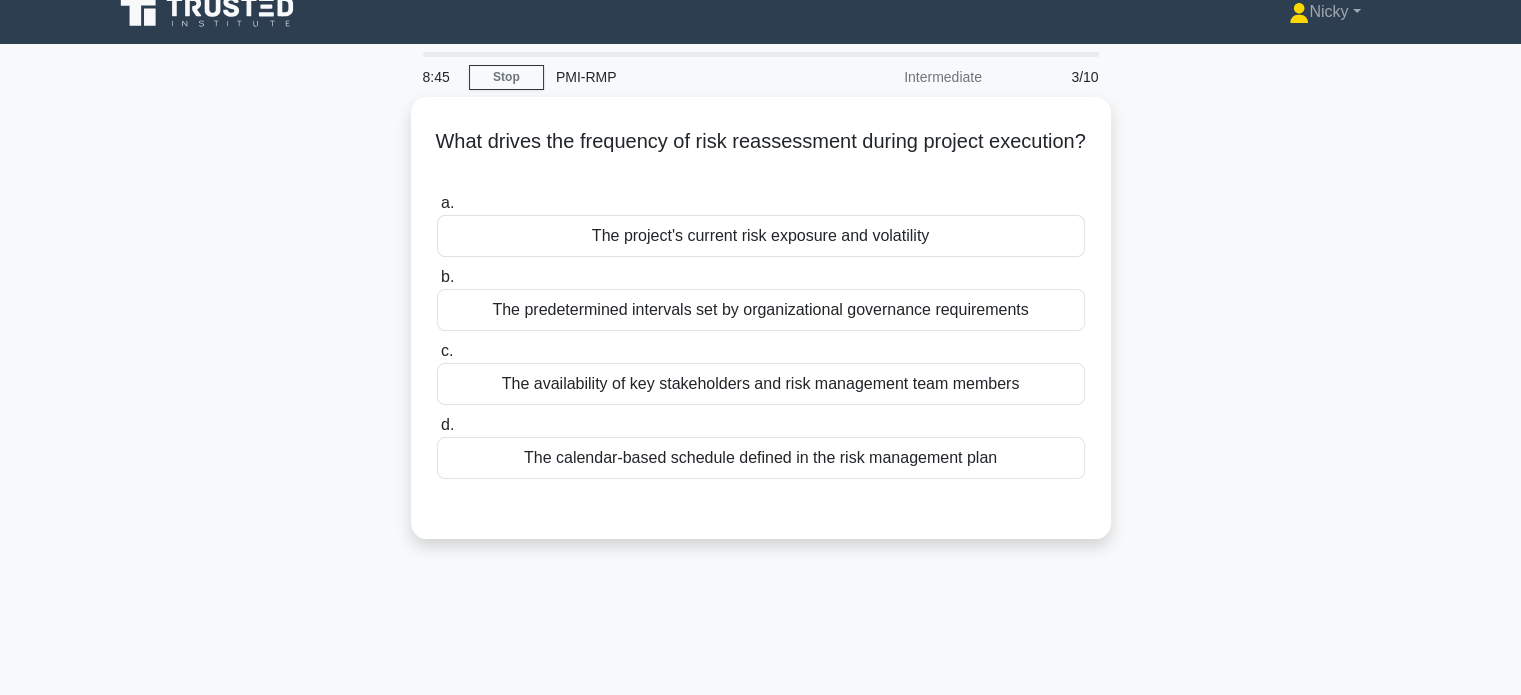 click on "The project's current risk exposure and volatility" at bounding box center [761, 236] 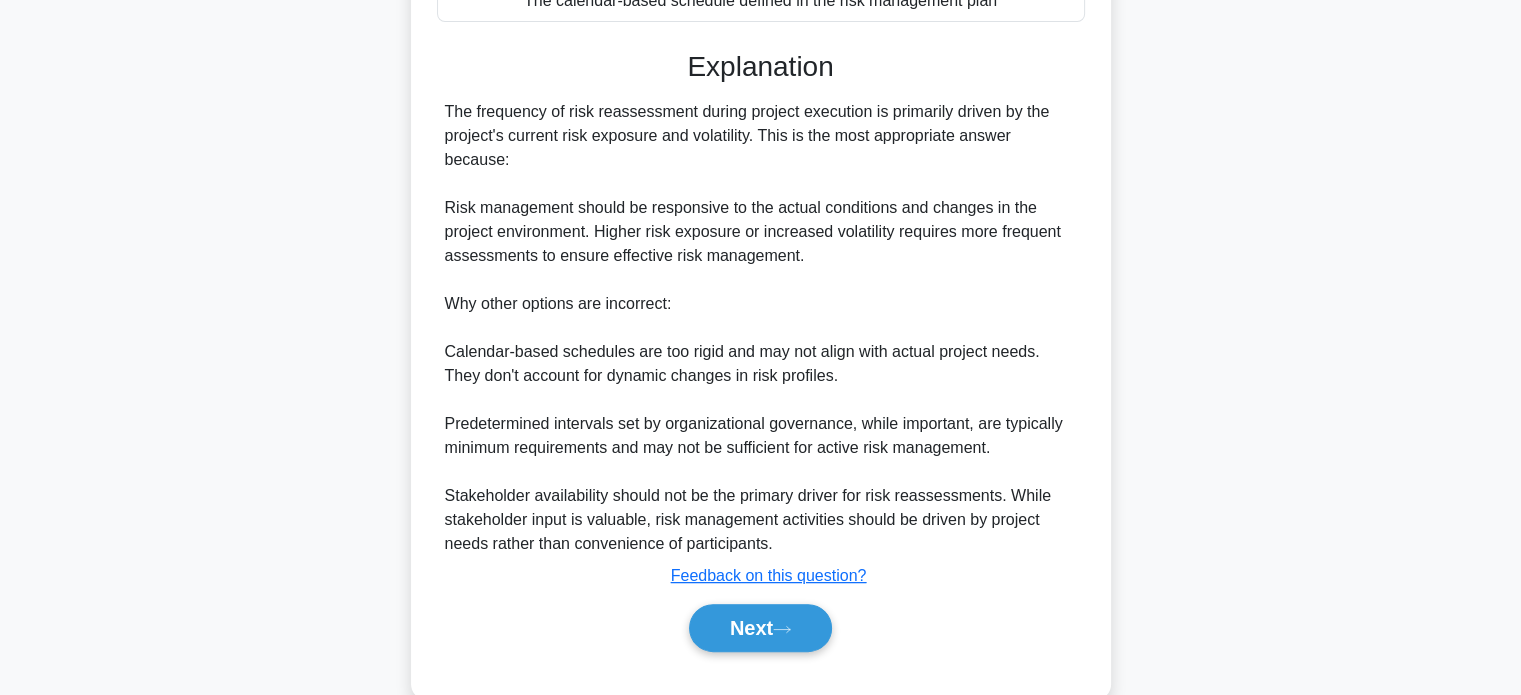 scroll, scrollTop: 488, scrollLeft: 0, axis: vertical 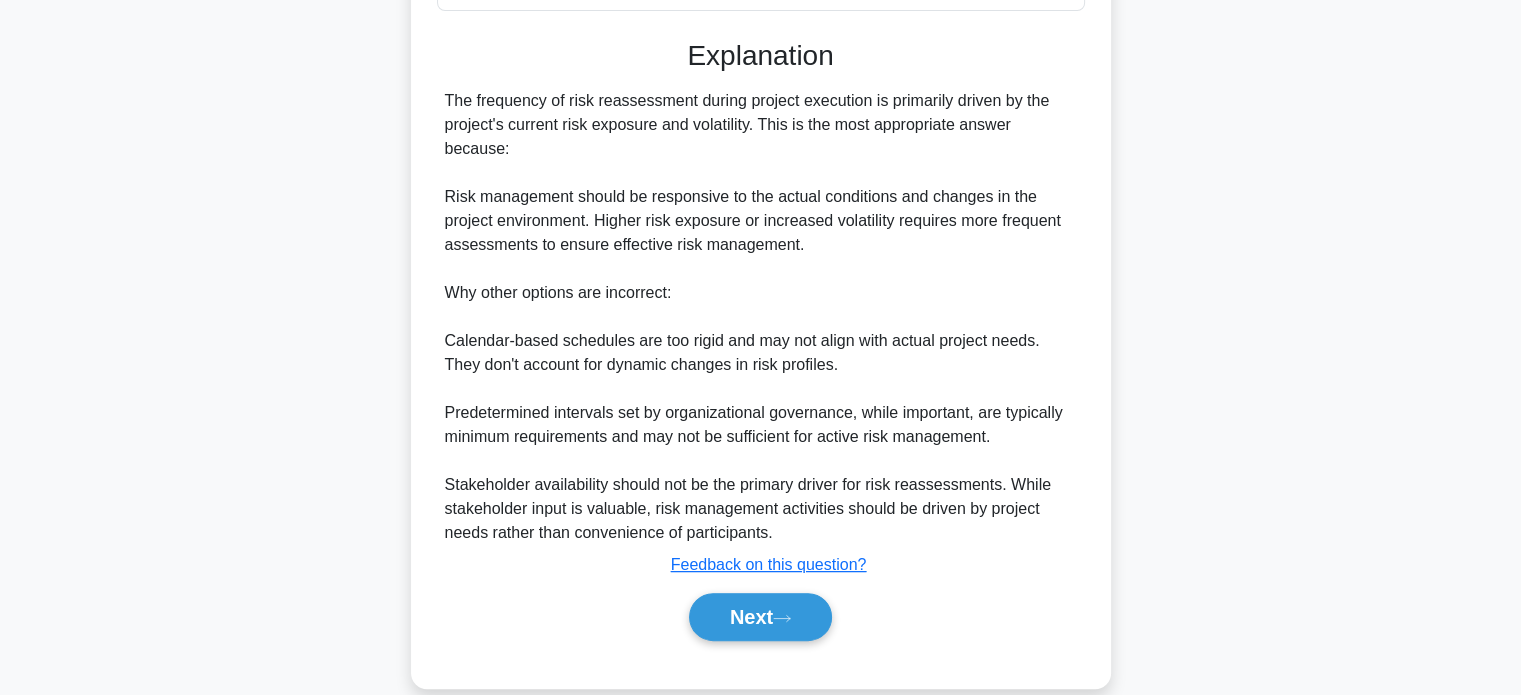 click on "Next" at bounding box center (760, 617) 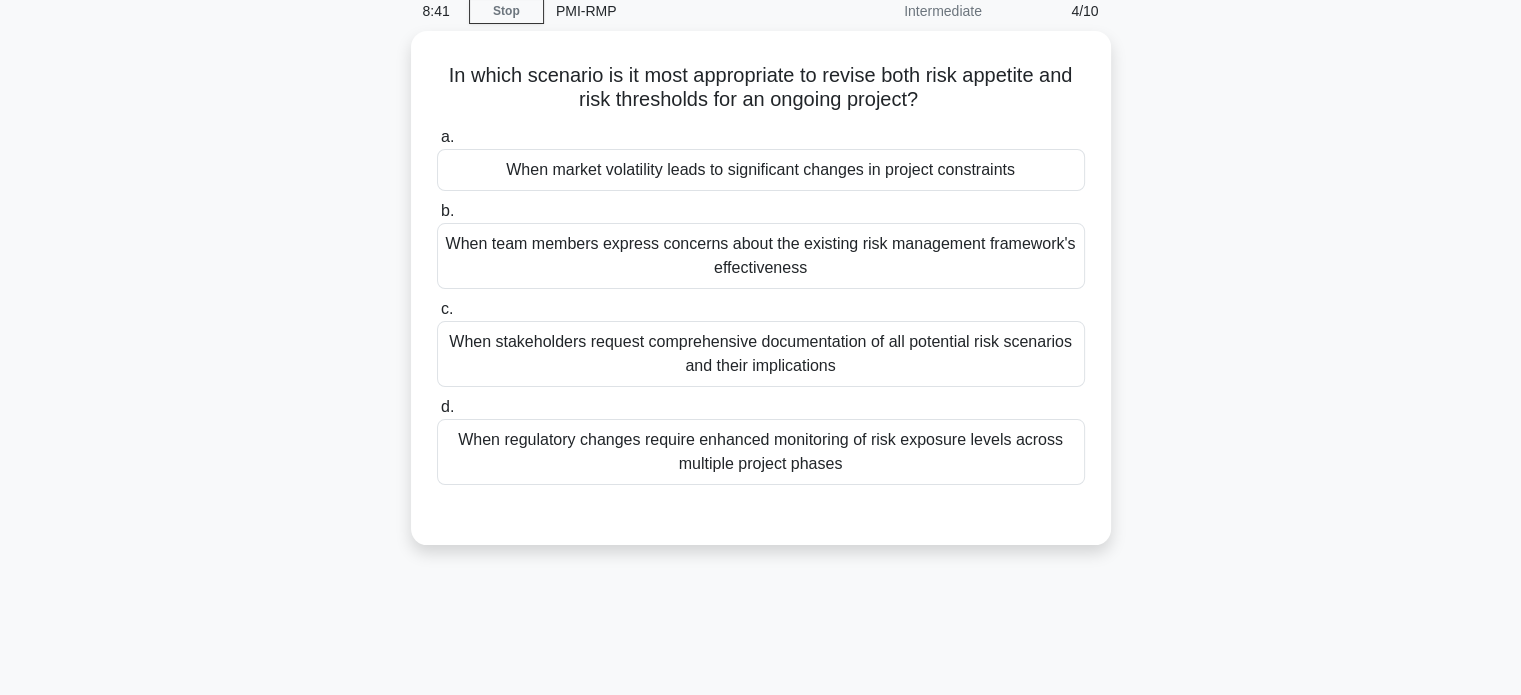 scroll, scrollTop: 77, scrollLeft: 0, axis: vertical 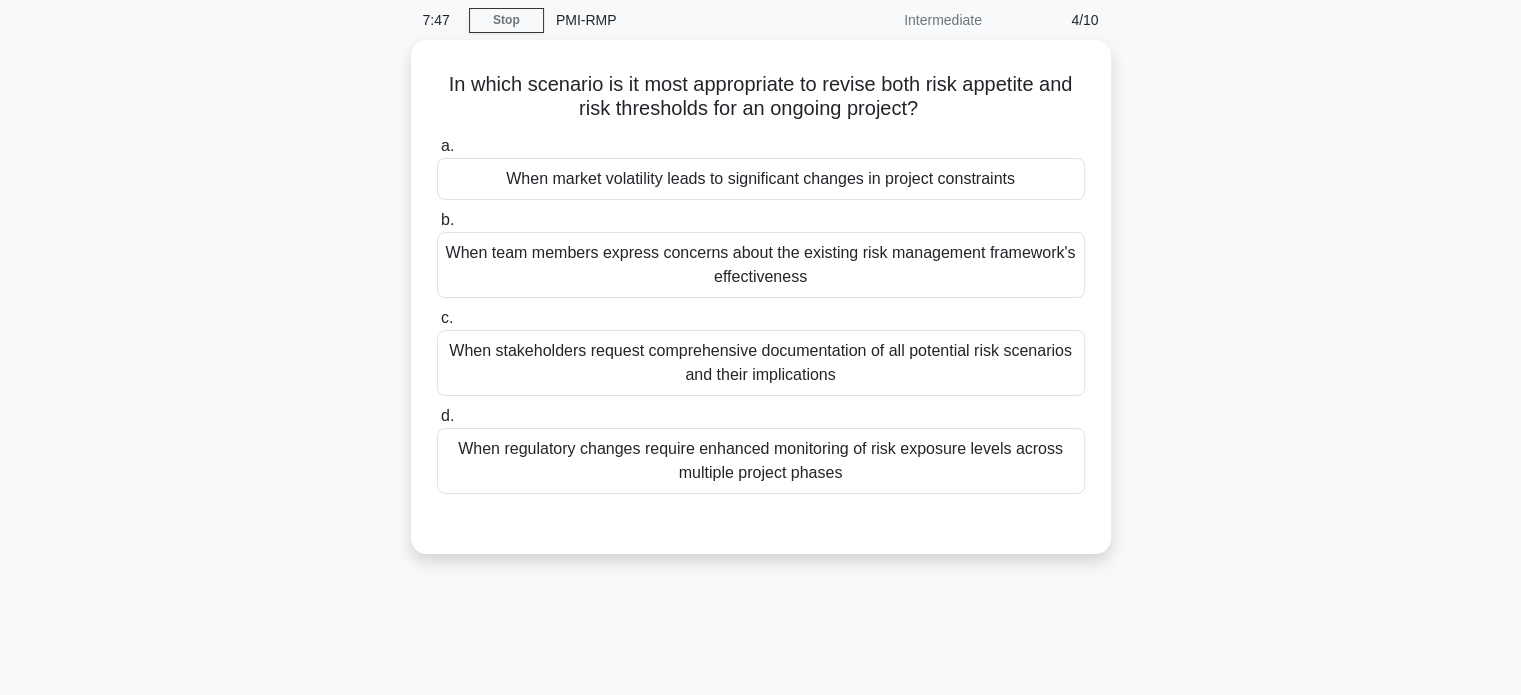 click on "When market volatility leads to significant changes in project constraints" at bounding box center [761, 179] 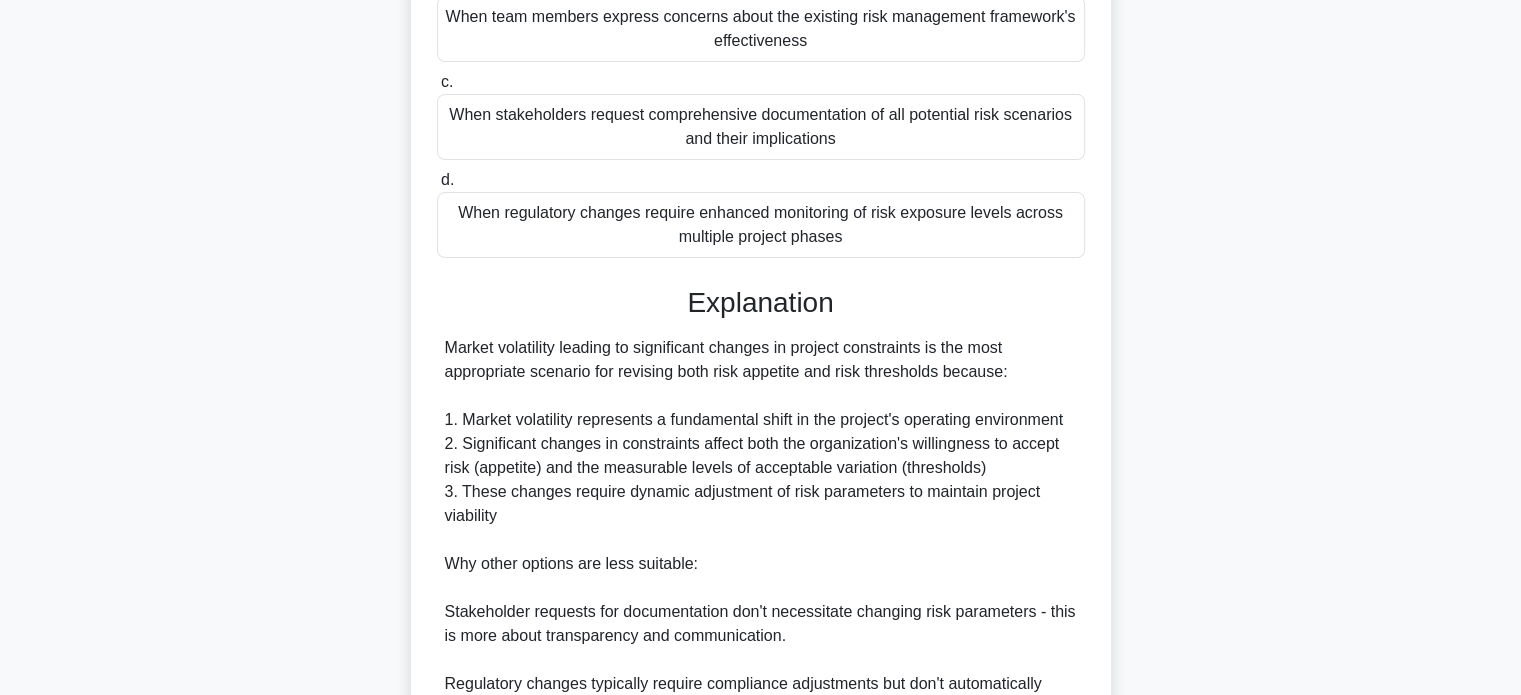 scroll, scrollTop: 632, scrollLeft: 0, axis: vertical 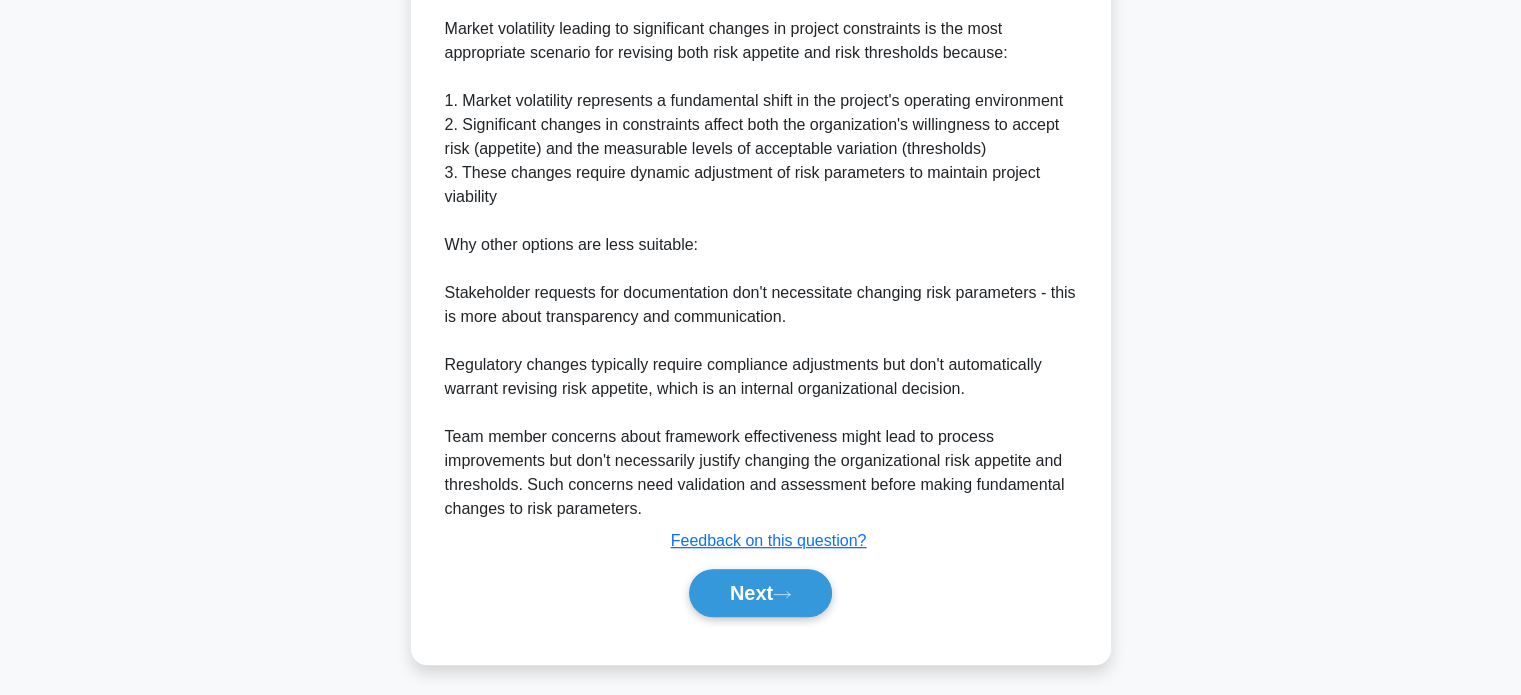 click on "Next" at bounding box center (760, 593) 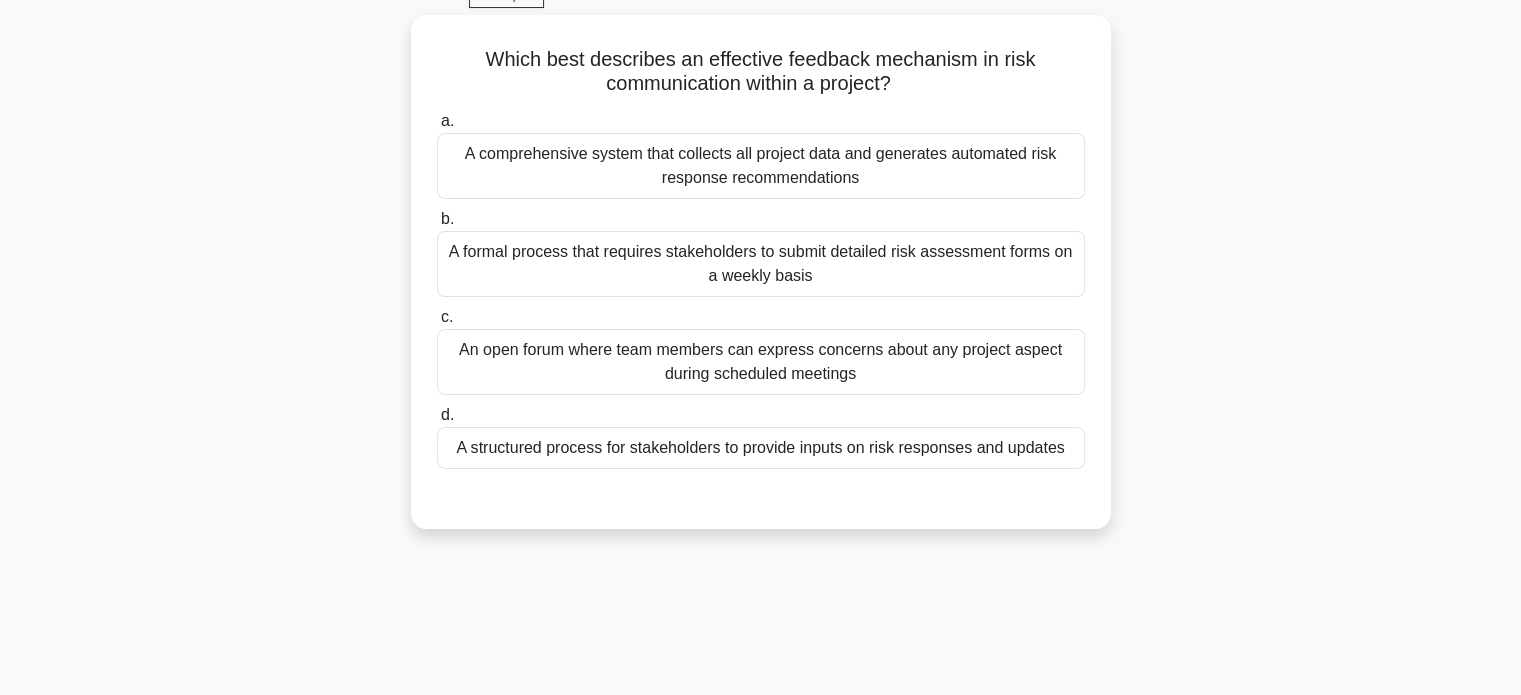 scroll, scrollTop: 93, scrollLeft: 0, axis: vertical 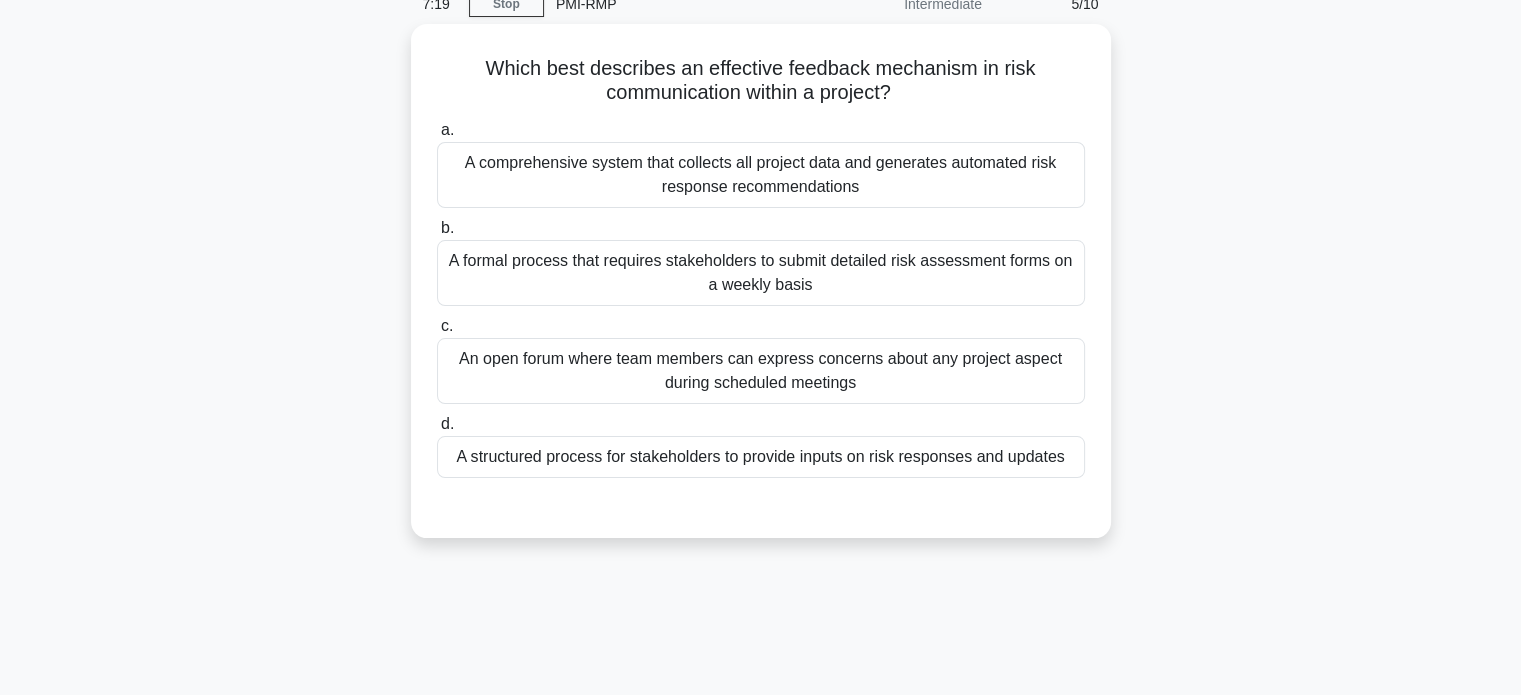 click on "A structured process for stakeholders to provide inputs on risk responses and updates" at bounding box center (761, 457) 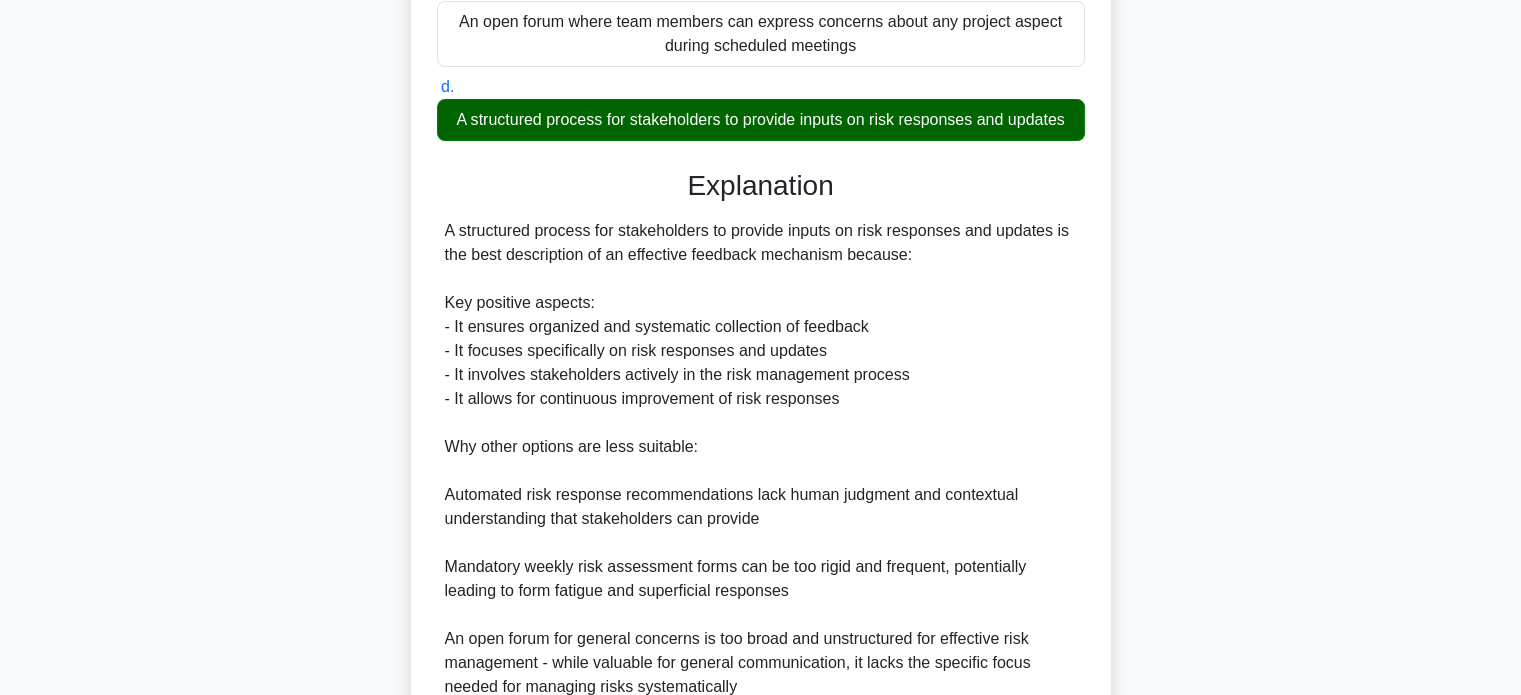 scroll, scrollTop: 608, scrollLeft: 0, axis: vertical 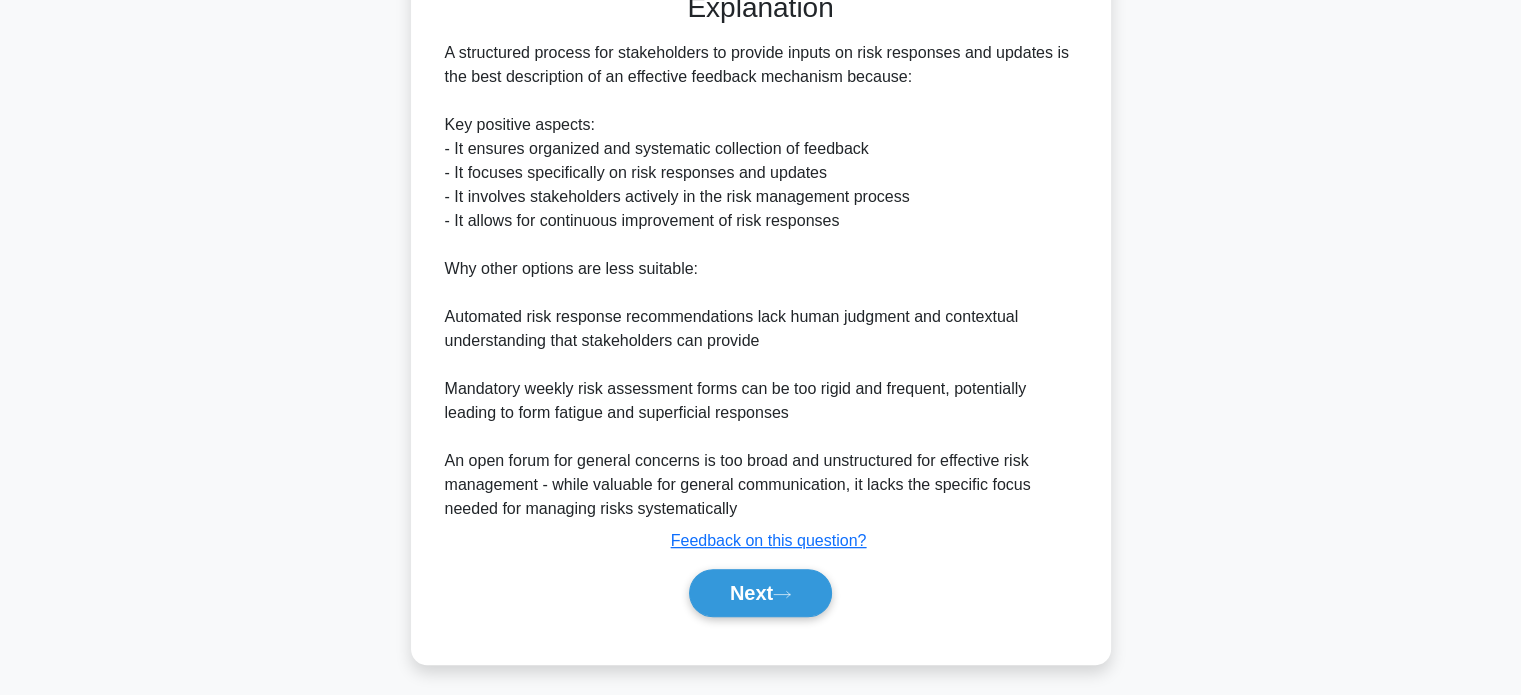 click on "Next" at bounding box center (760, 593) 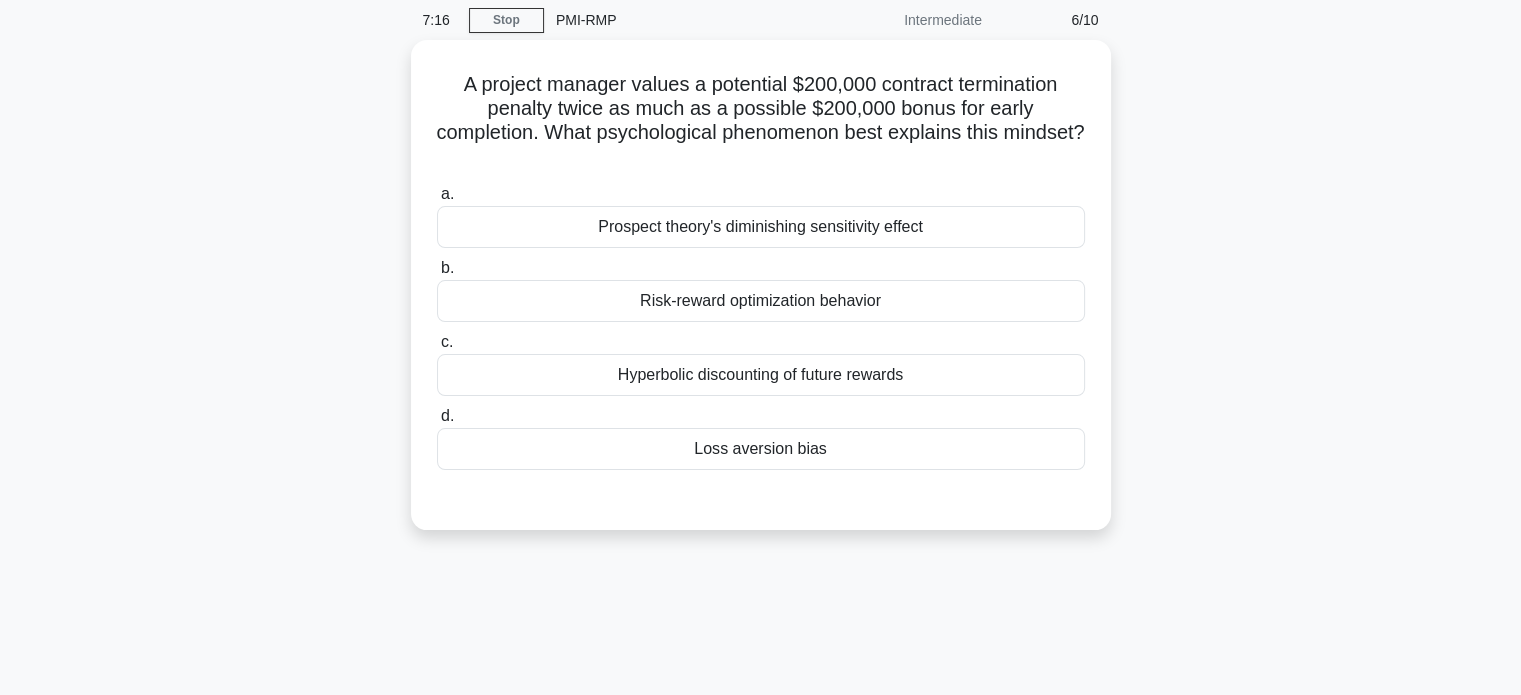 scroll, scrollTop: 76, scrollLeft: 0, axis: vertical 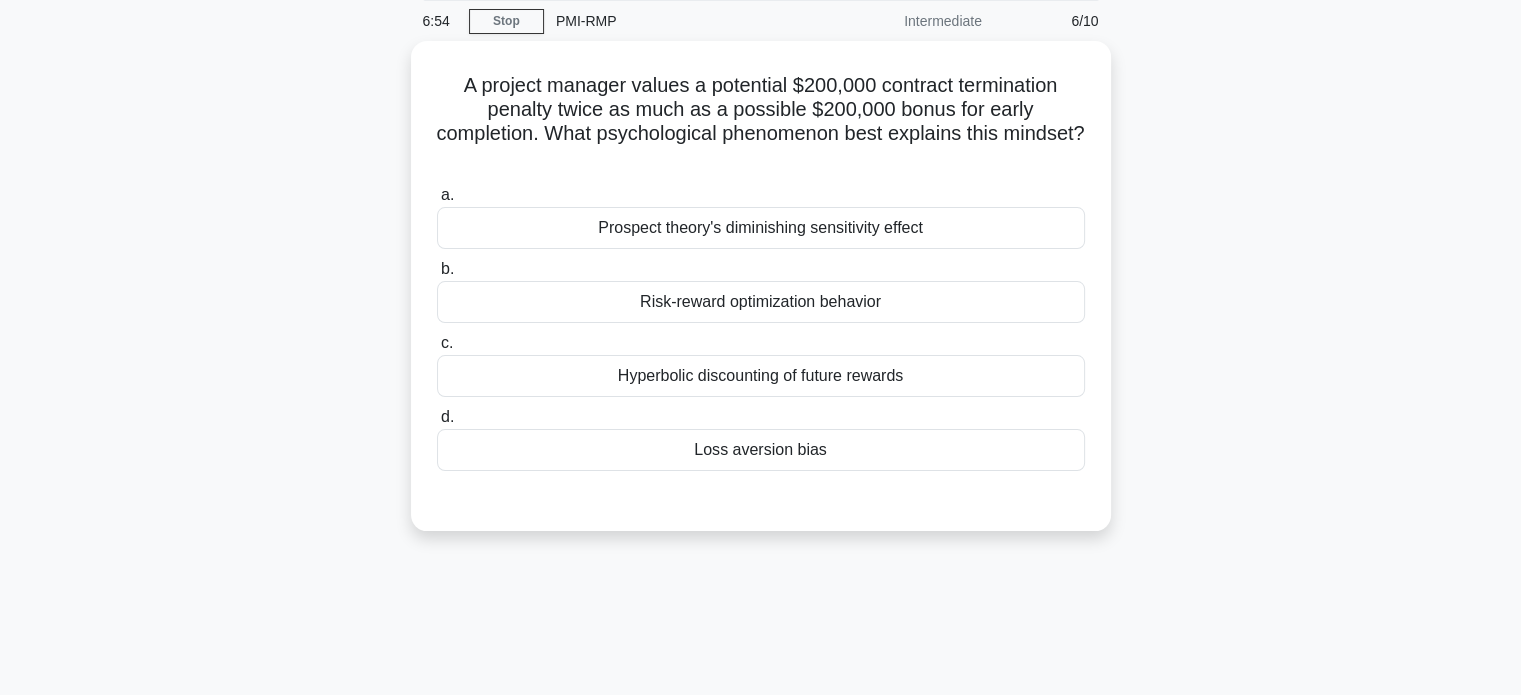click on "Hyperbolic discounting of future rewards" at bounding box center (761, 376) 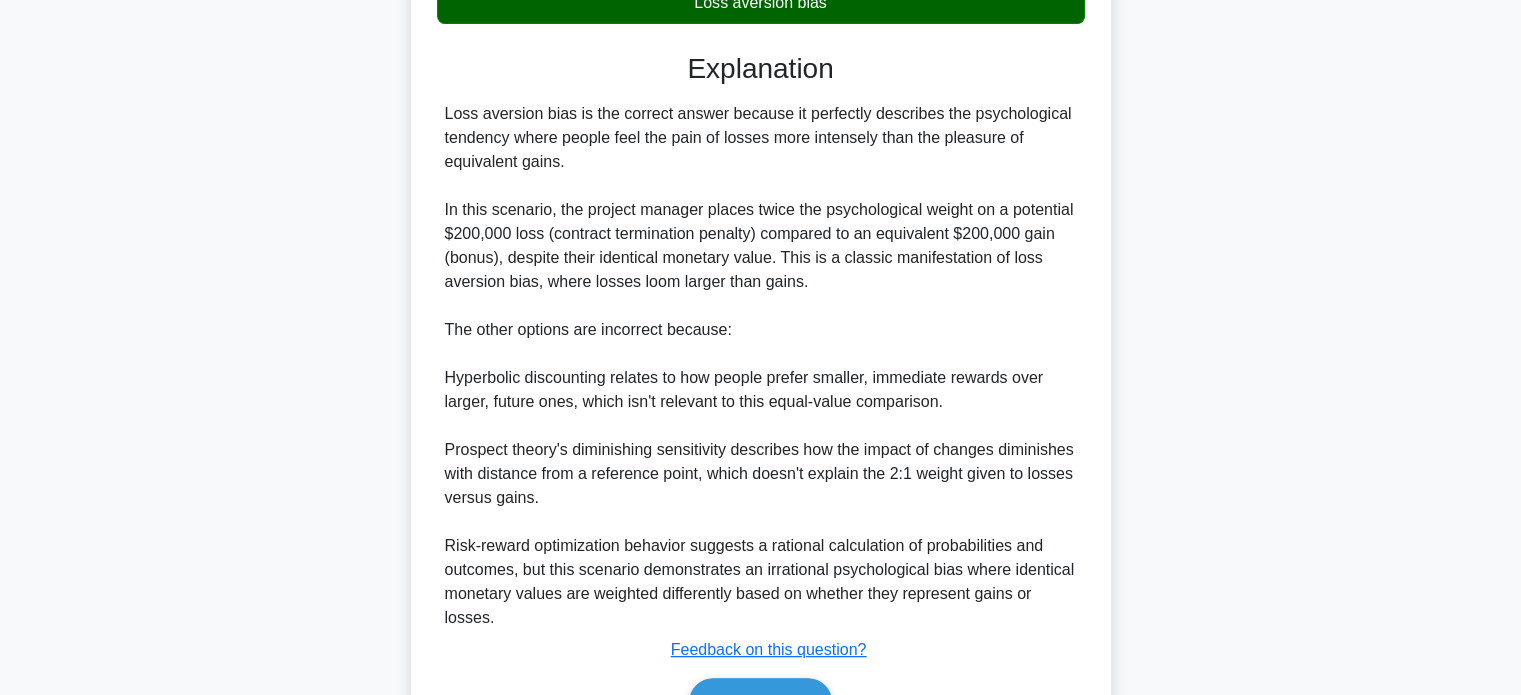 scroll, scrollTop: 634, scrollLeft: 0, axis: vertical 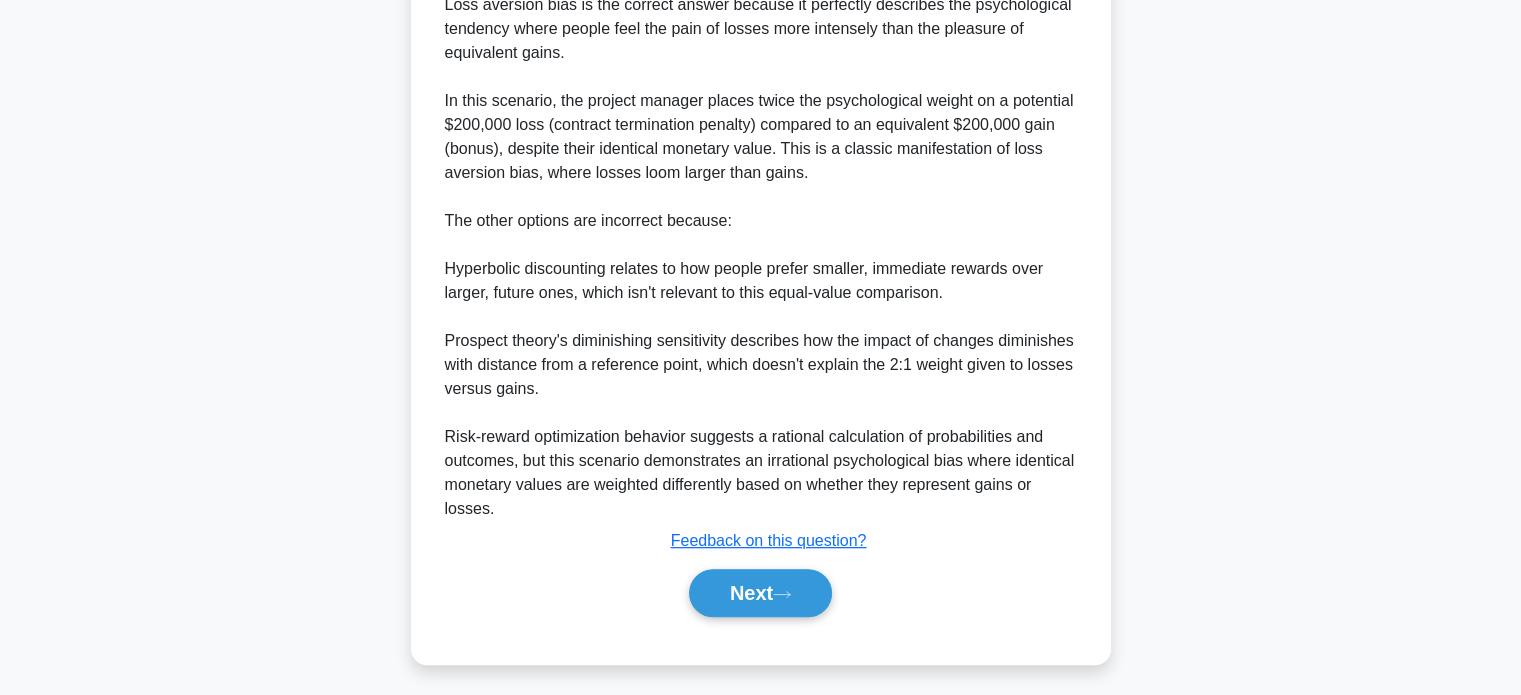 click on "Next" at bounding box center (760, 593) 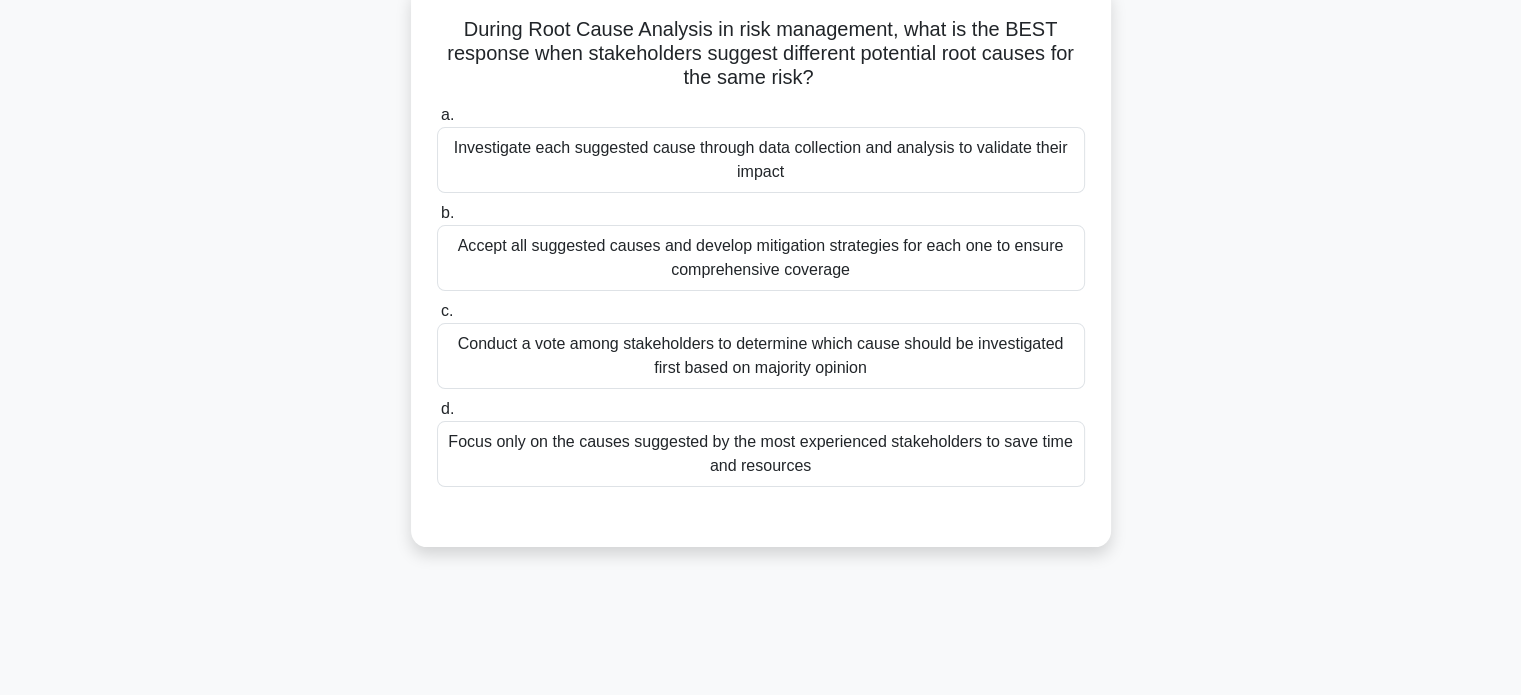 scroll, scrollTop: 115, scrollLeft: 0, axis: vertical 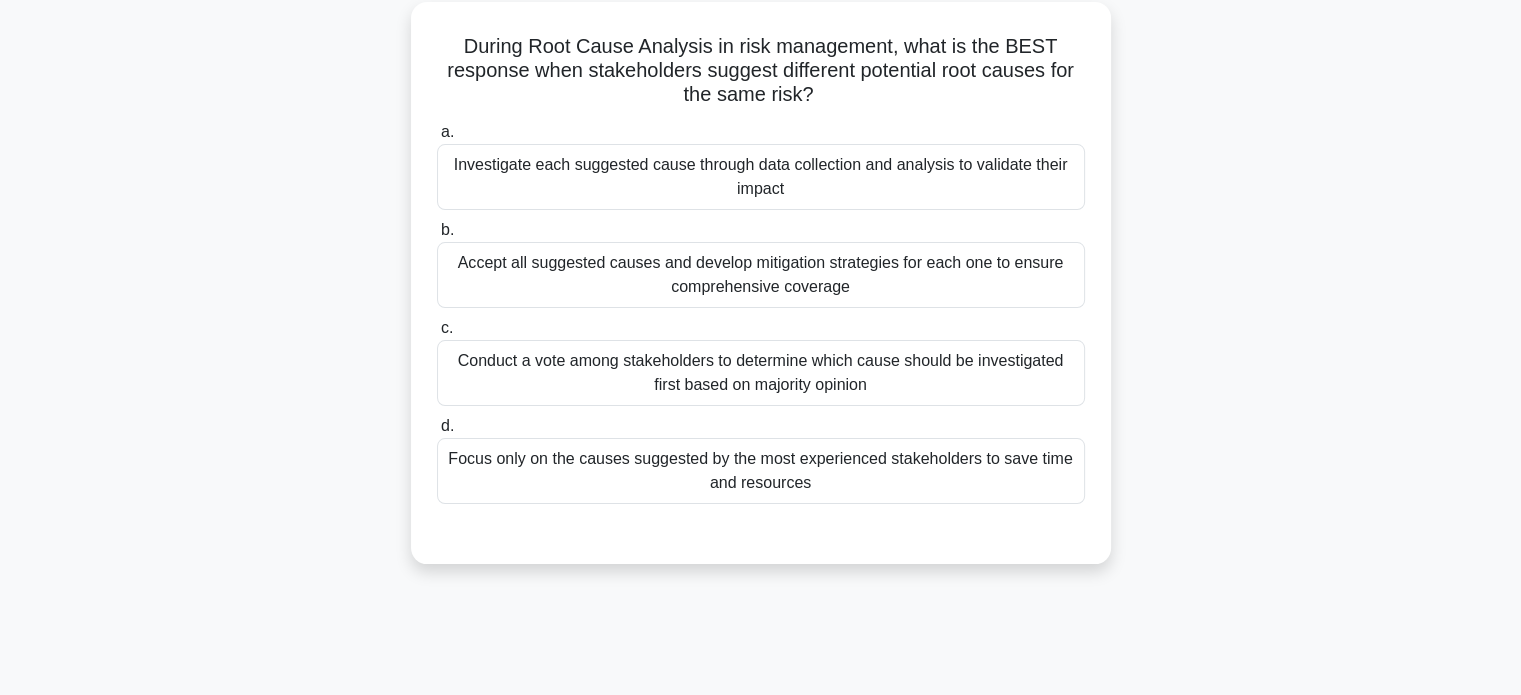 click on "Investigate each suggested cause through data collection and analysis to validate their impact" at bounding box center (761, 177) 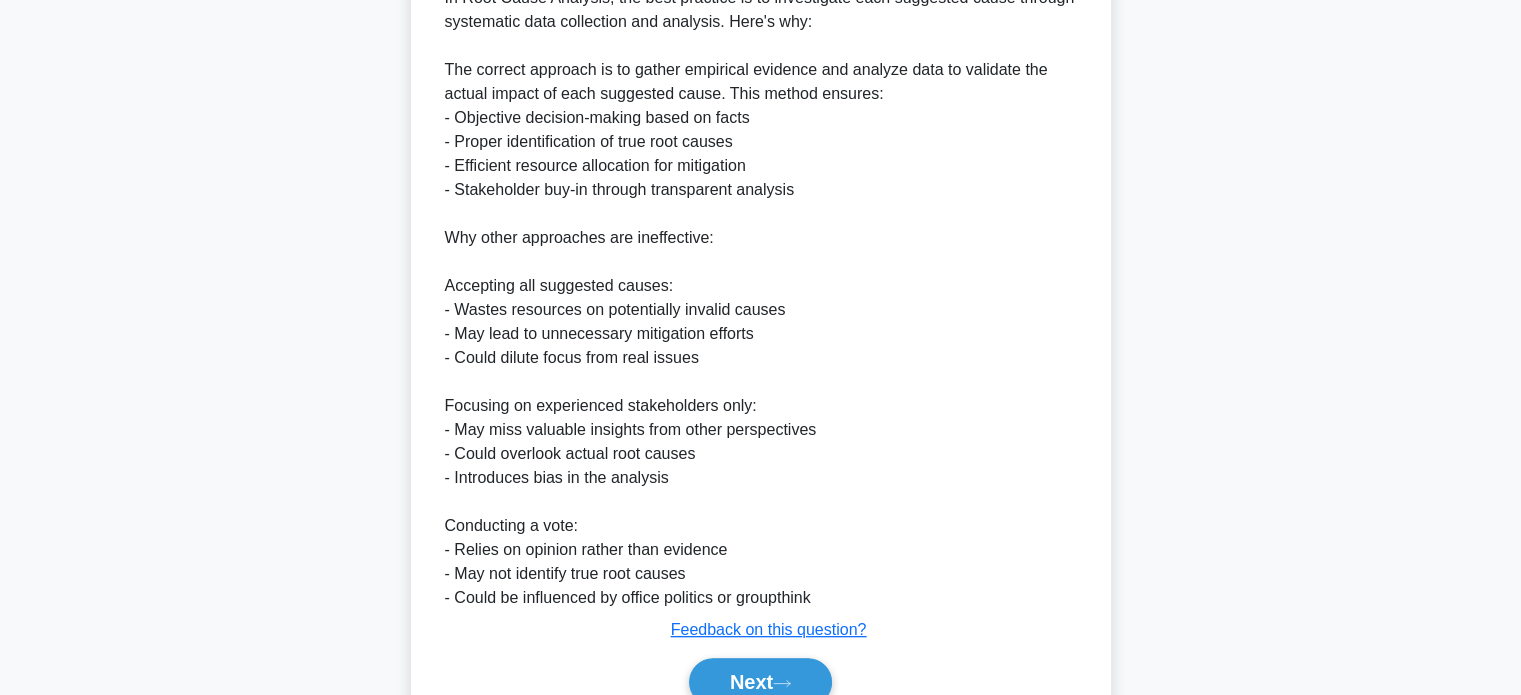 scroll, scrollTop: 800, scrollLeft: 0, axis: vertical 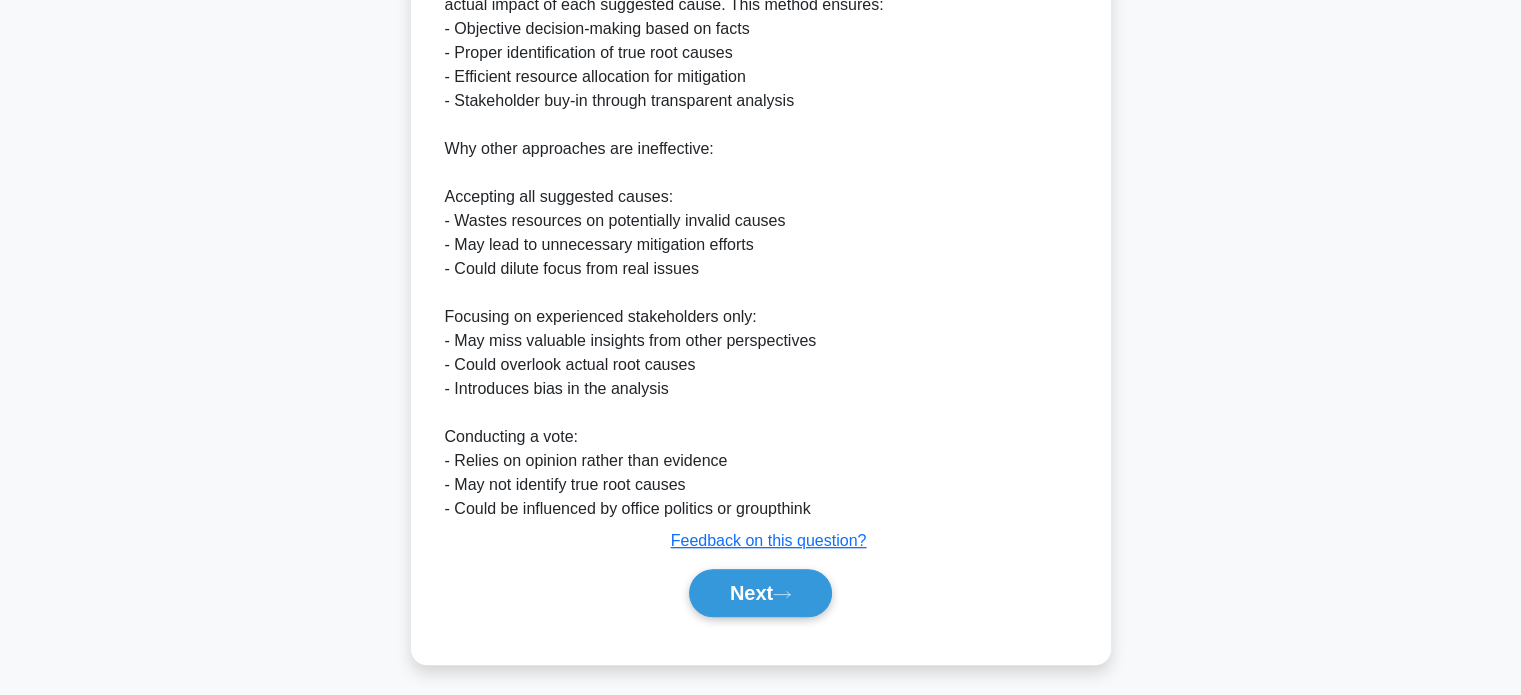 click on "Next" at bounding box center [760, 593] 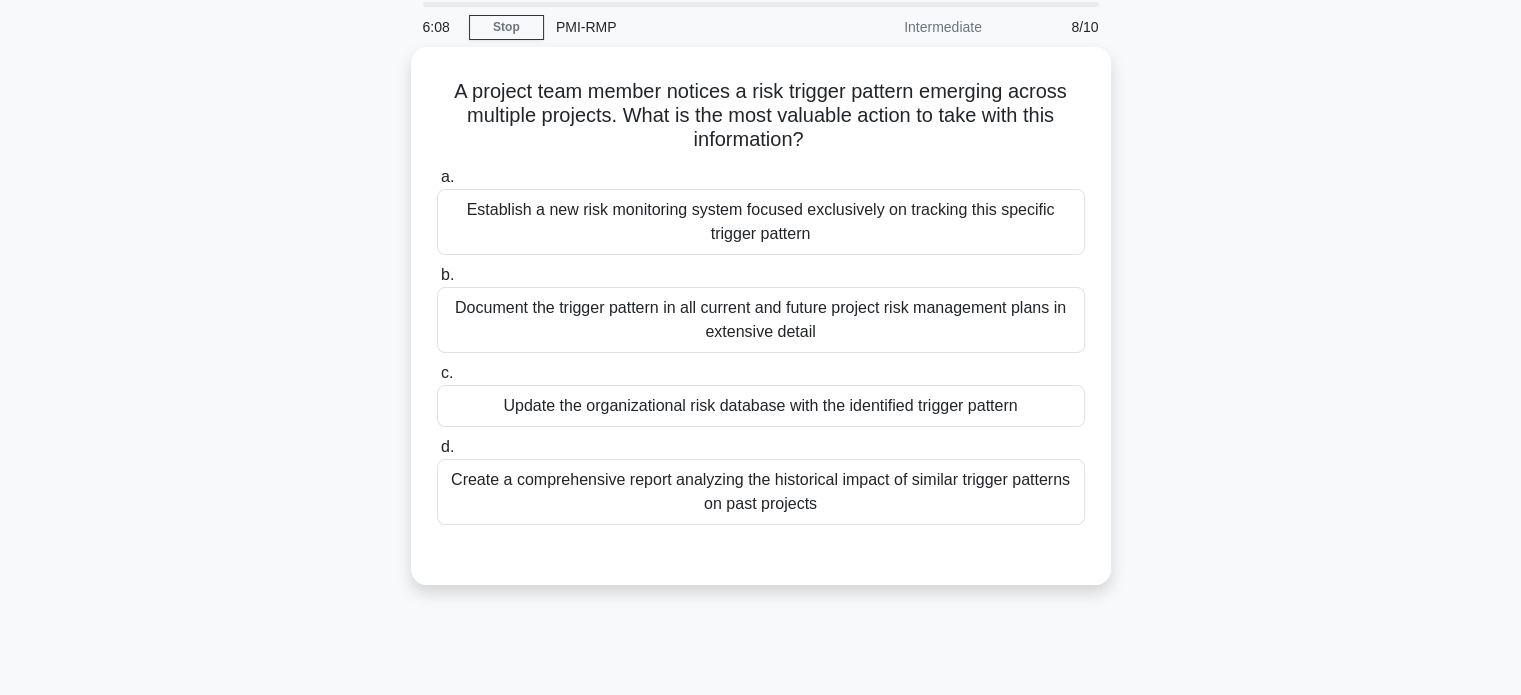 scroll, scrollTop: 62, scrollLeft: 0, axis: vertical 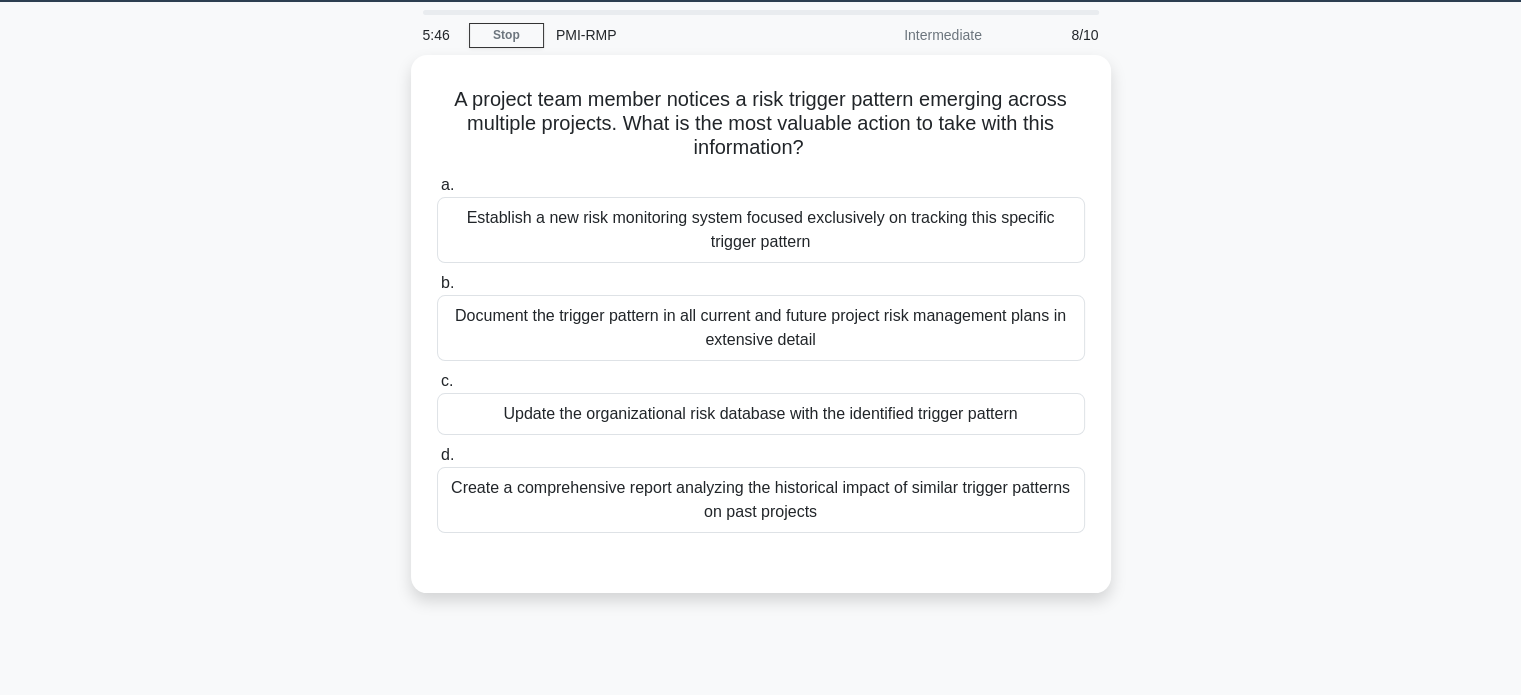 click on "Document the trigger pattern in all current and future project risk management plans in extensive detail" at bounding box center (761, 328) 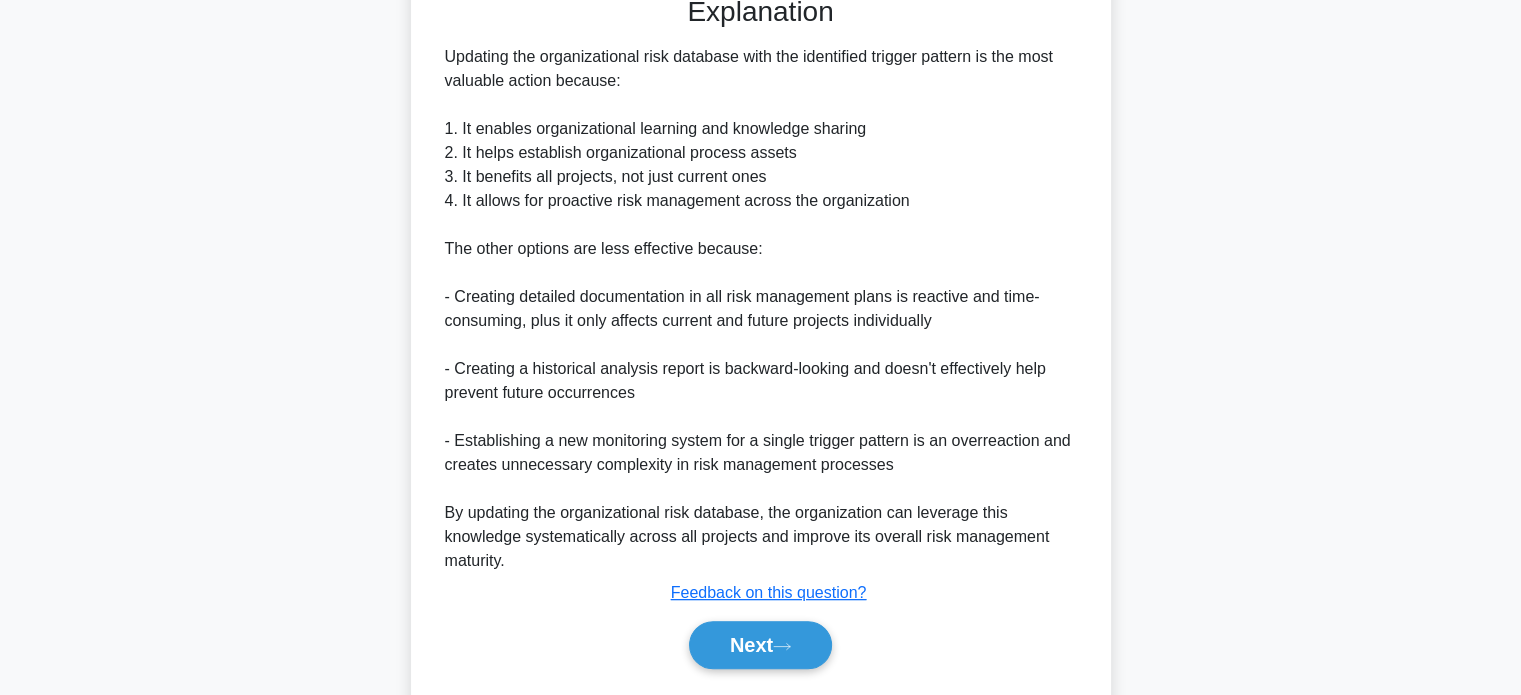 scroll, scrollTop: 682, scrollLeft: 0, axis: vertical 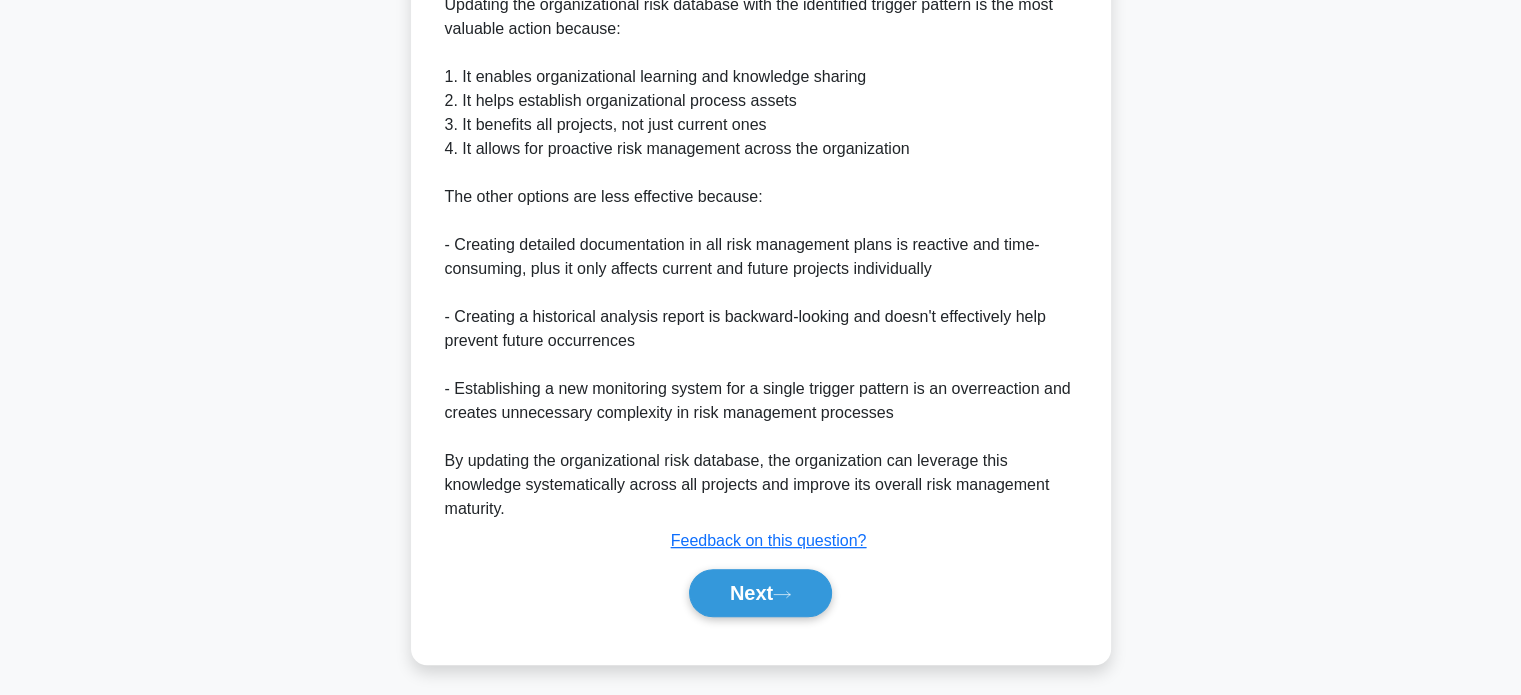 click on "Next" at bounding box center [760, 593] 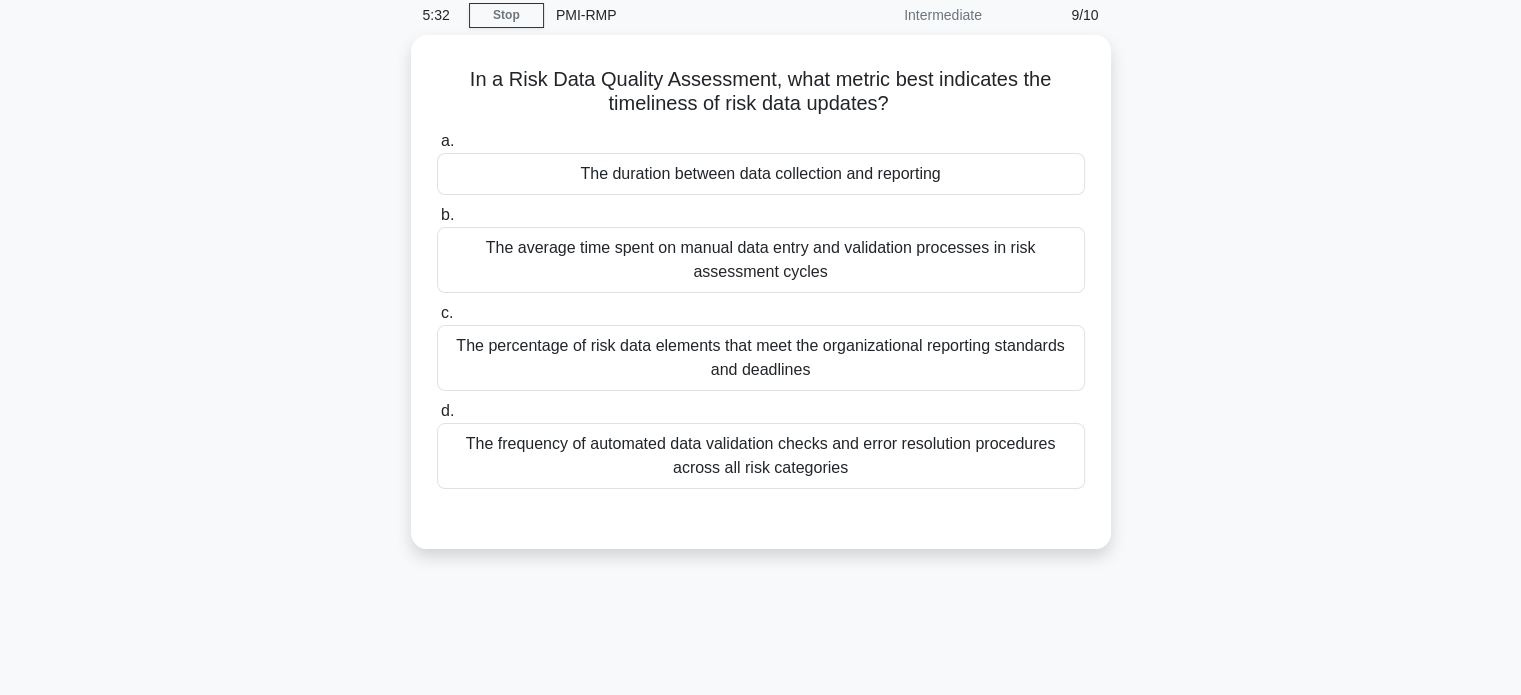 scroll, scrollTop: 85, scrollLeft: 0, axis: vertical 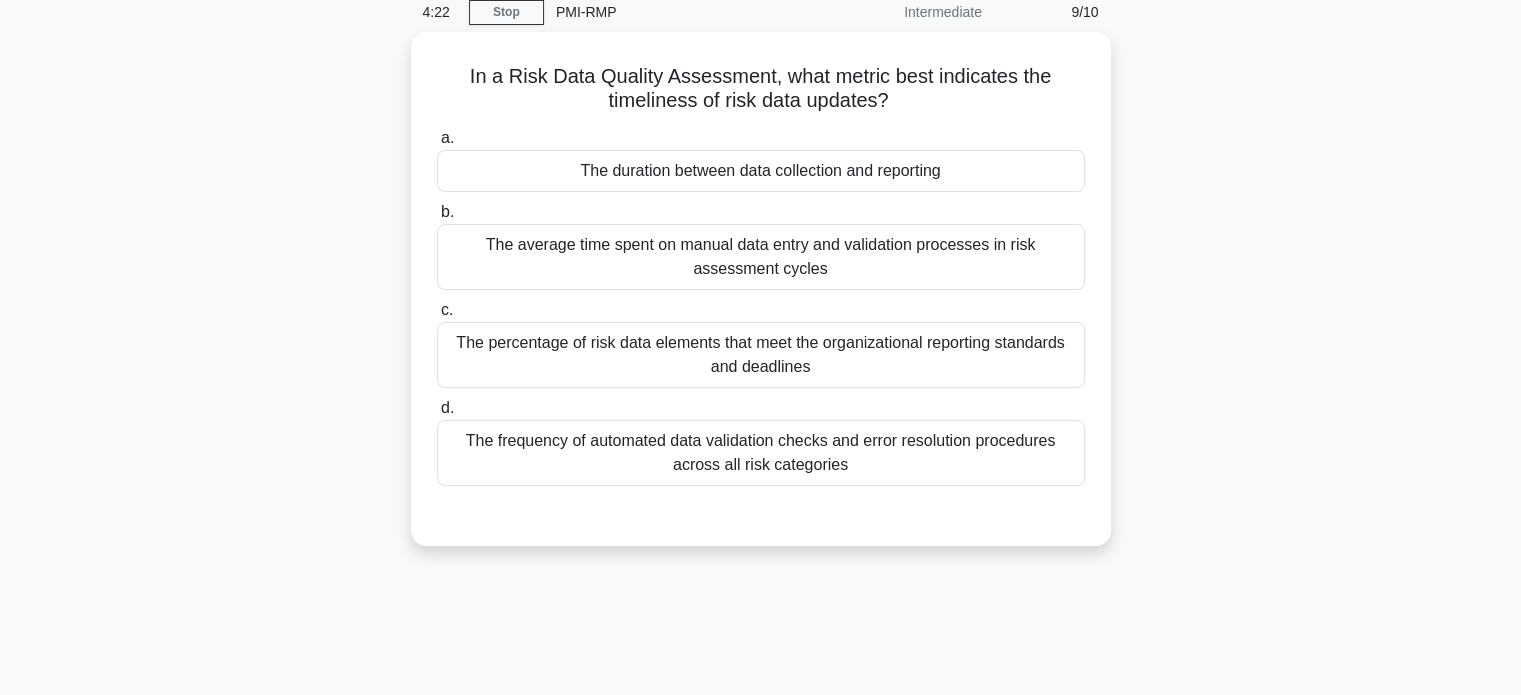 click on "The average time spent on manual data entry and validation processes in risk assessment cycles" at bounding box center [761, 257] 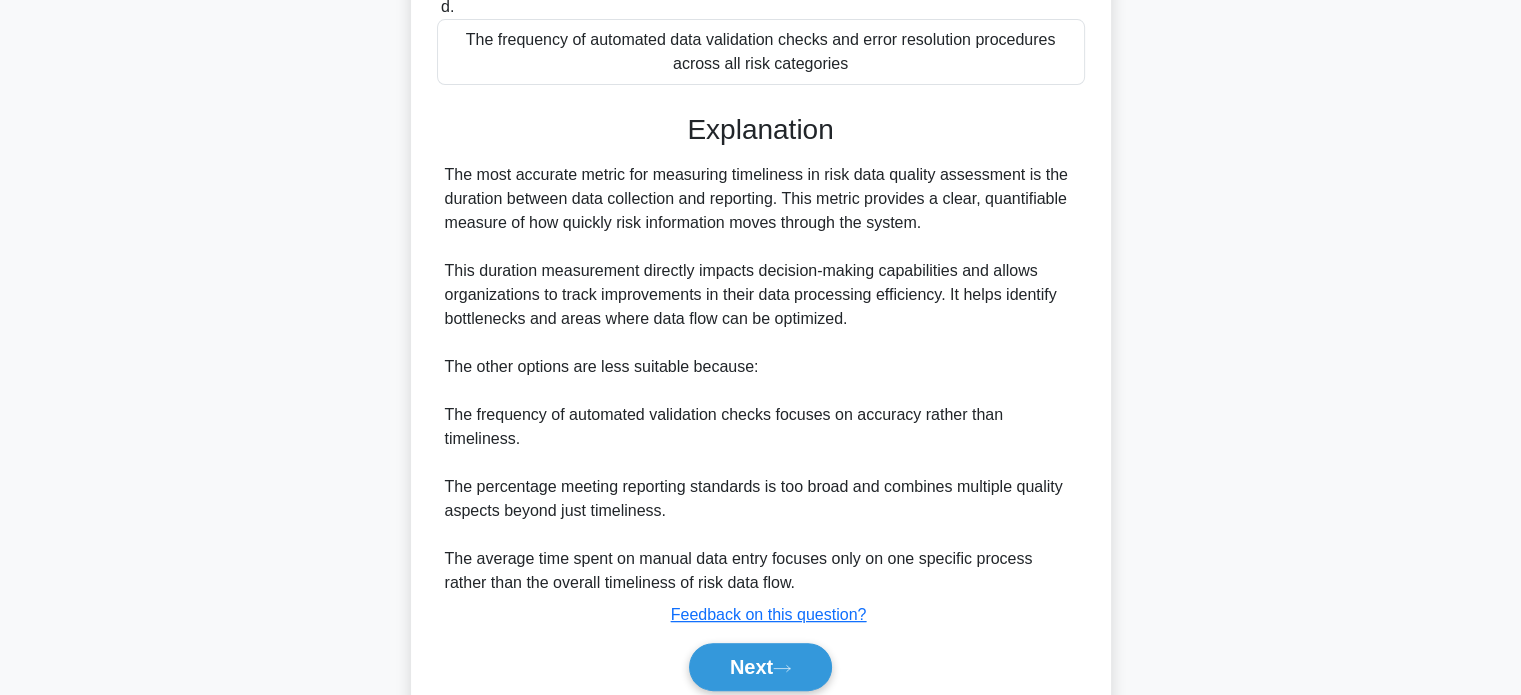 scroll, scrollTop: 538, scrollLeft: 0, axis: vertical 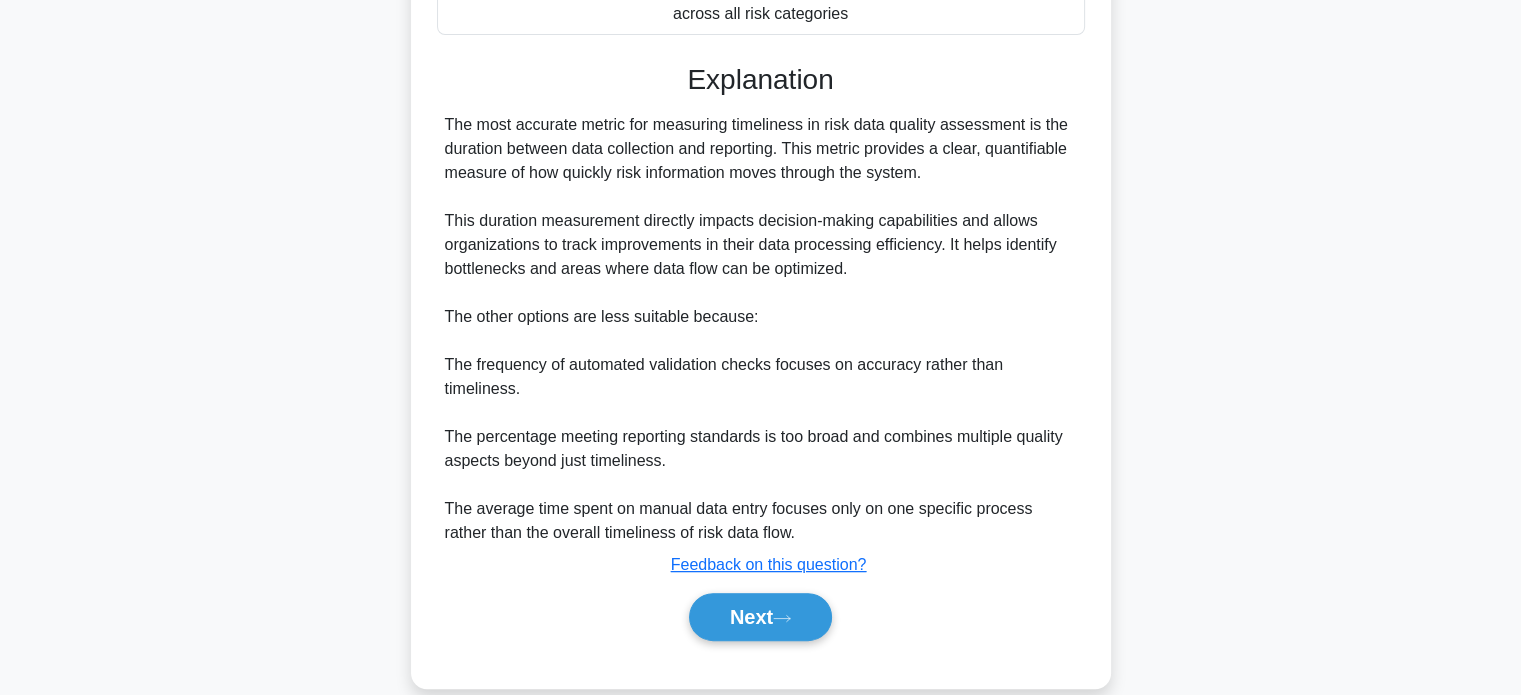 click on "Next" at bounding box center (760, 617) 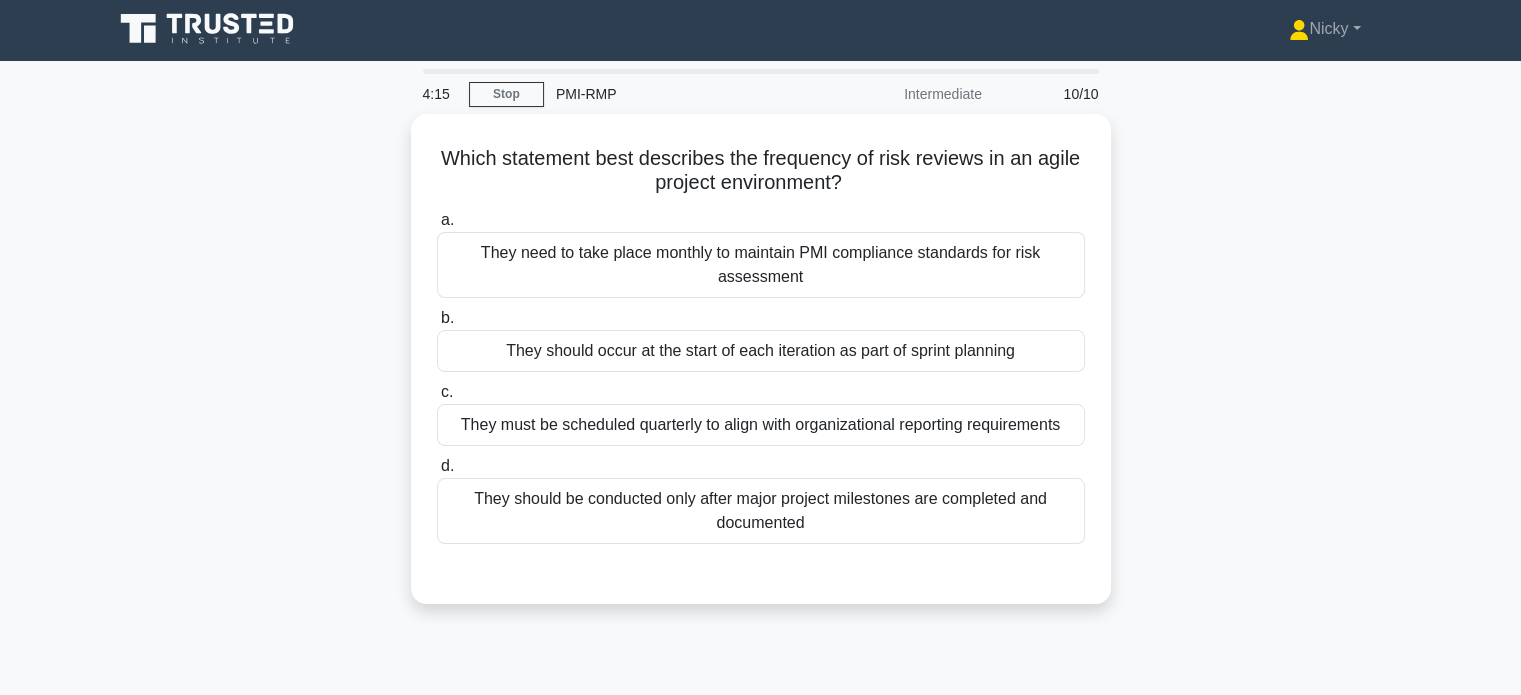 scroll, scrollTop: 0, scrollLeft: 0, axis: both 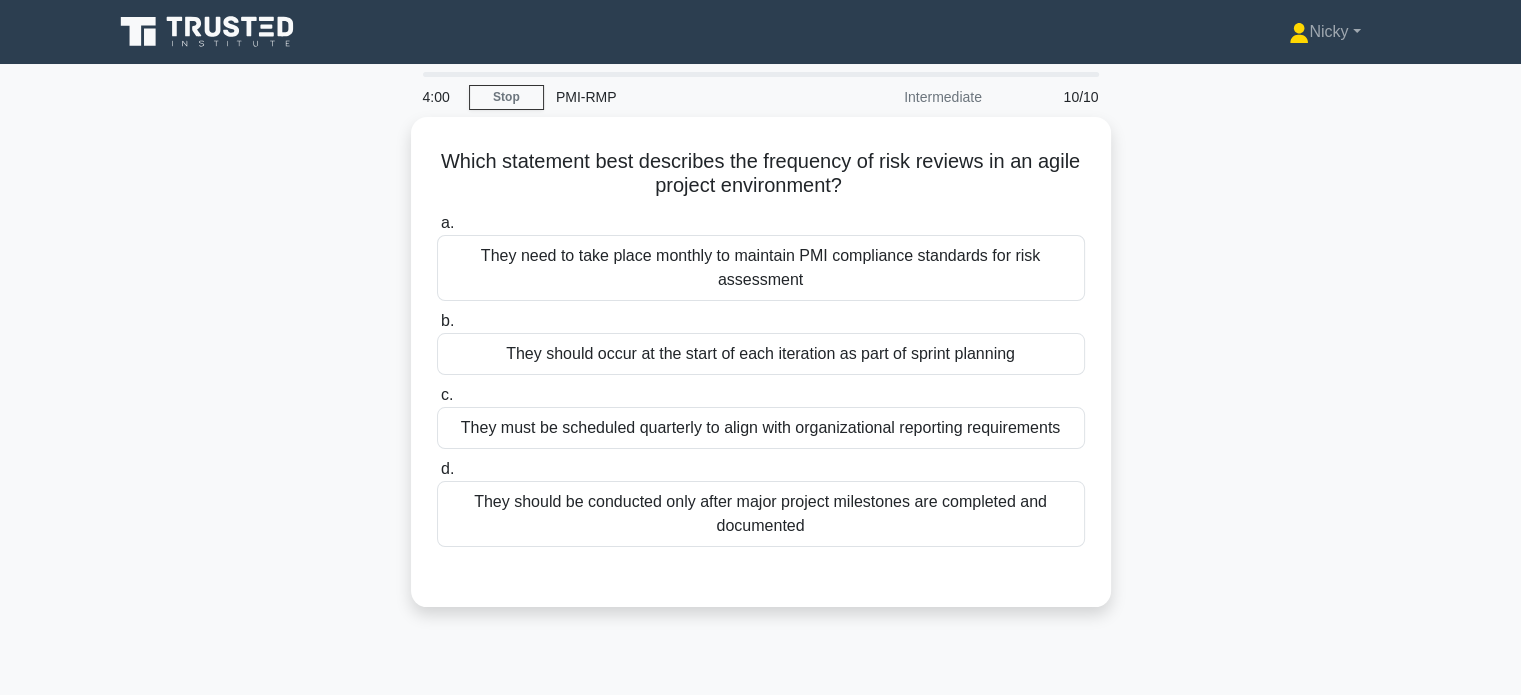 click on "They should occur at the start of each iteration as part of sprint planning" at bounding box center (761, 354) 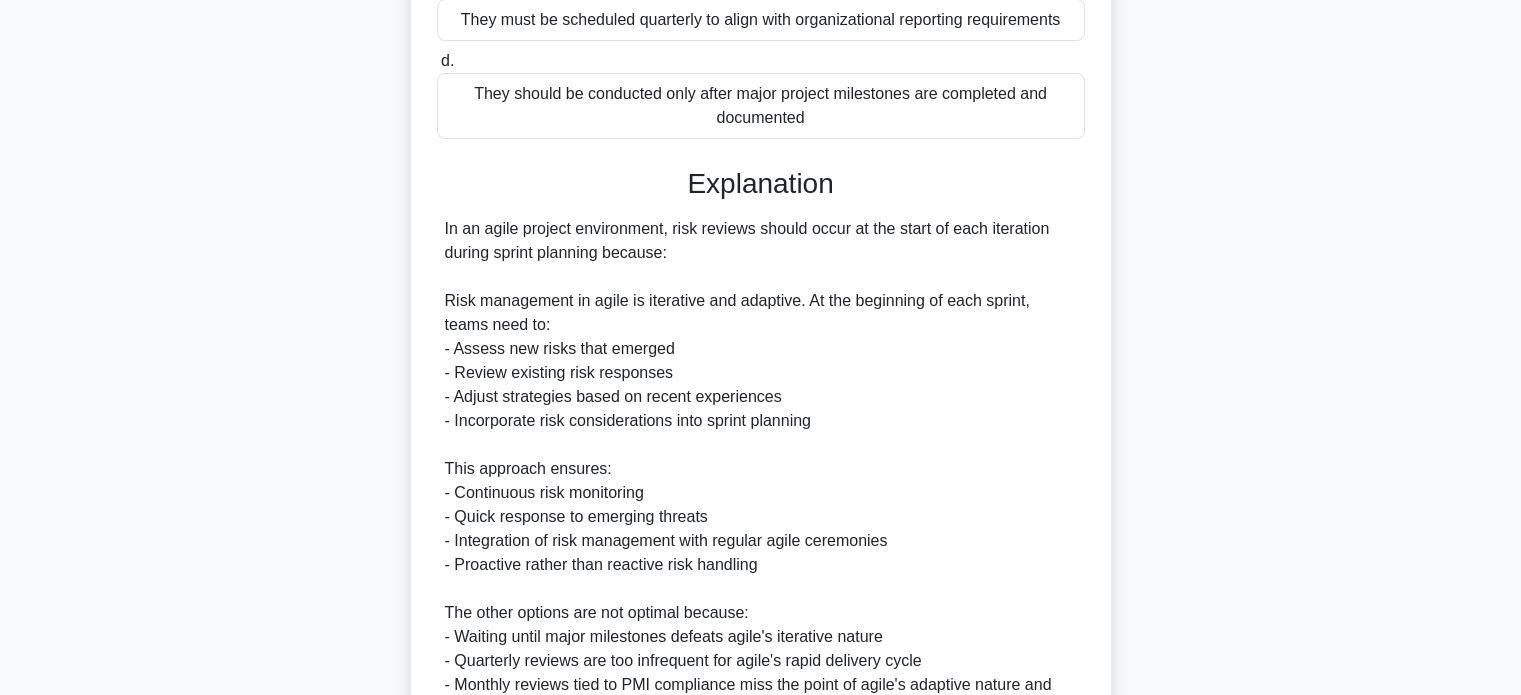 scroll, scrollTop: 608, scrollLeft: 0, axis: vertical 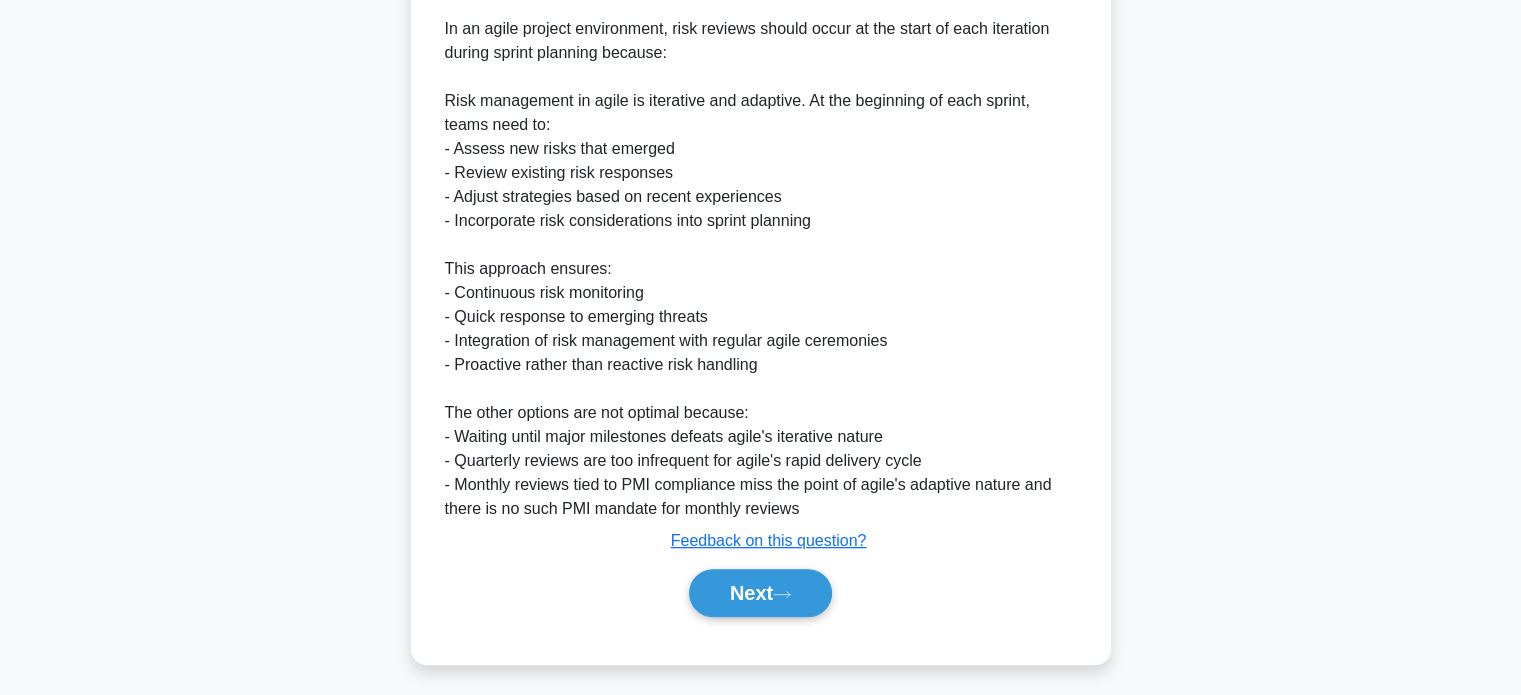 click on "Next" at bounding box center (760, 593) 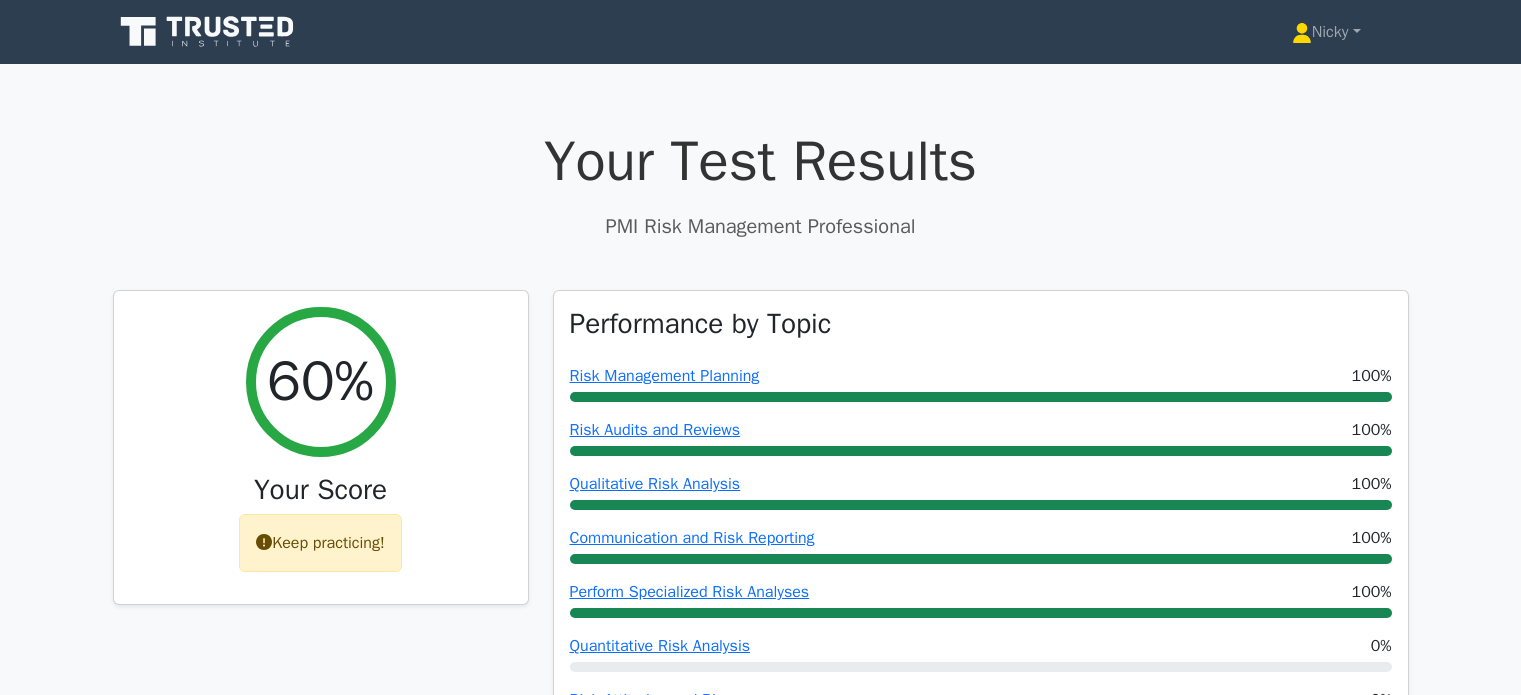 scroll, scrollTop: 0, scrollLeft: 0, axis: both 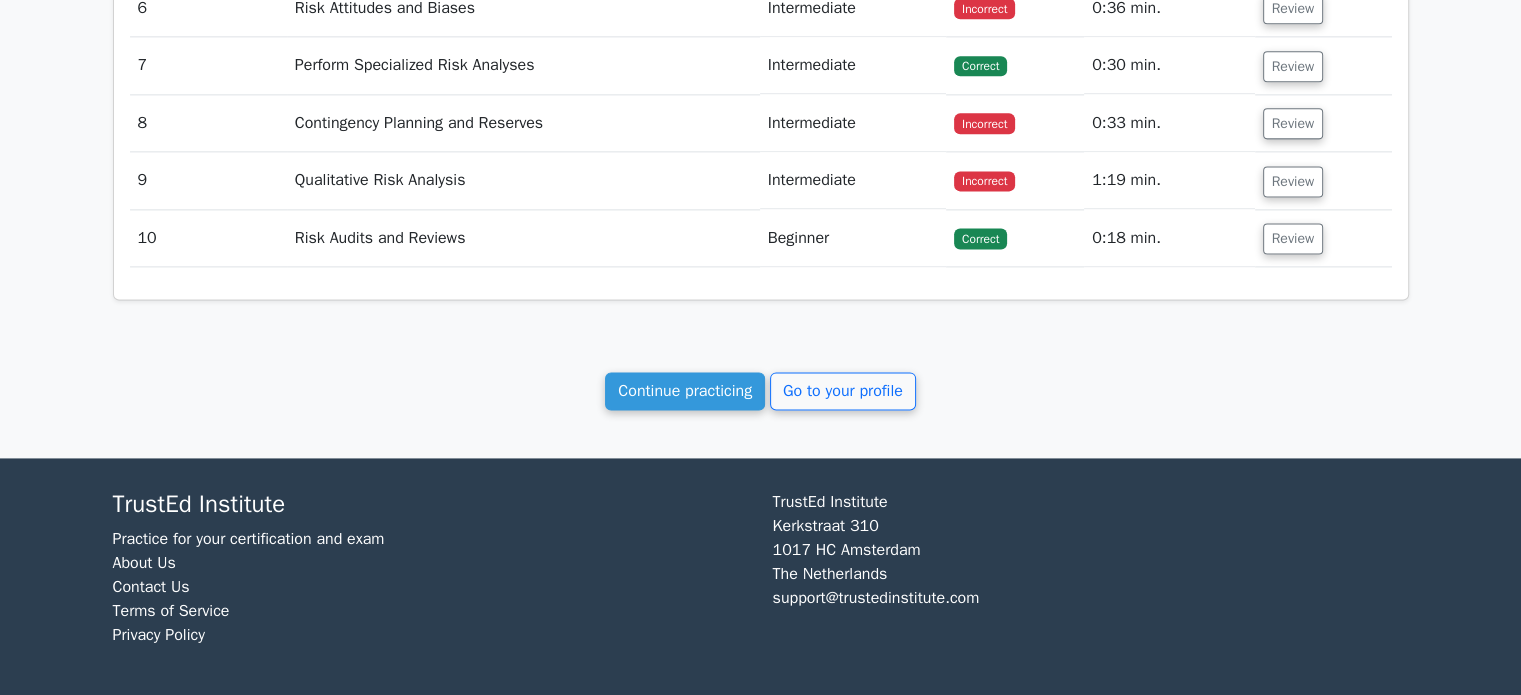 click on "Go to your profile" at bounding box center [843, 391] 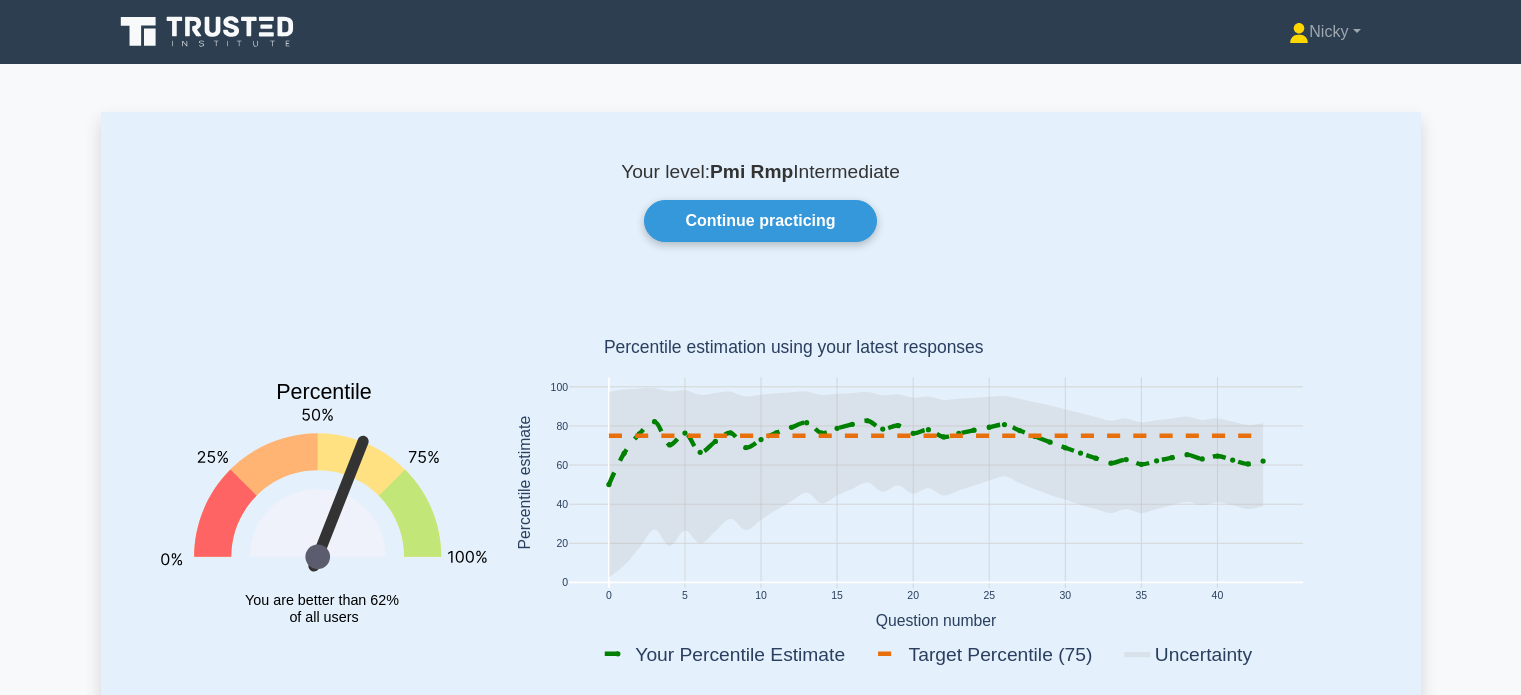 scroll, scrollTop: 0, scrollLeft: 0, axis: both 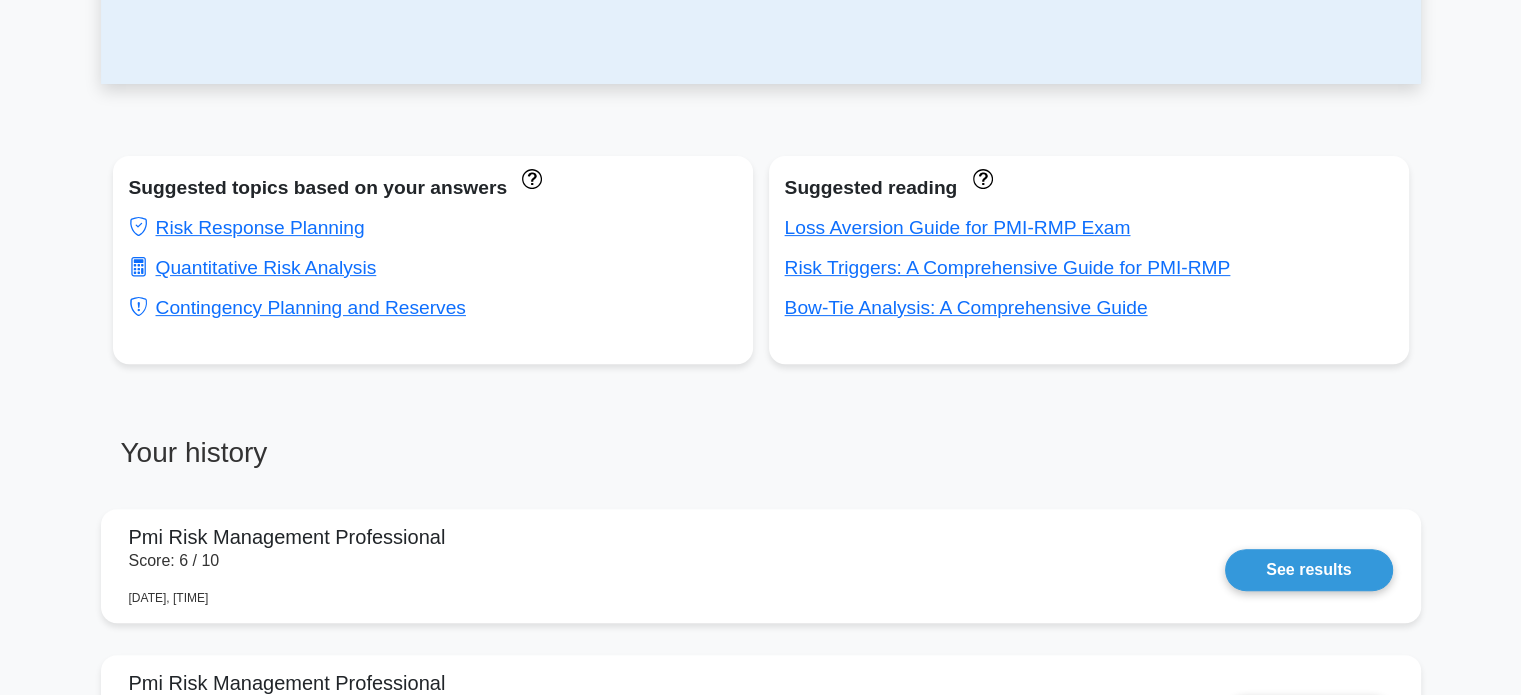 click on "Loss Aversion Guide for PMI-RMP Exam" at bounding box center (958, 227) 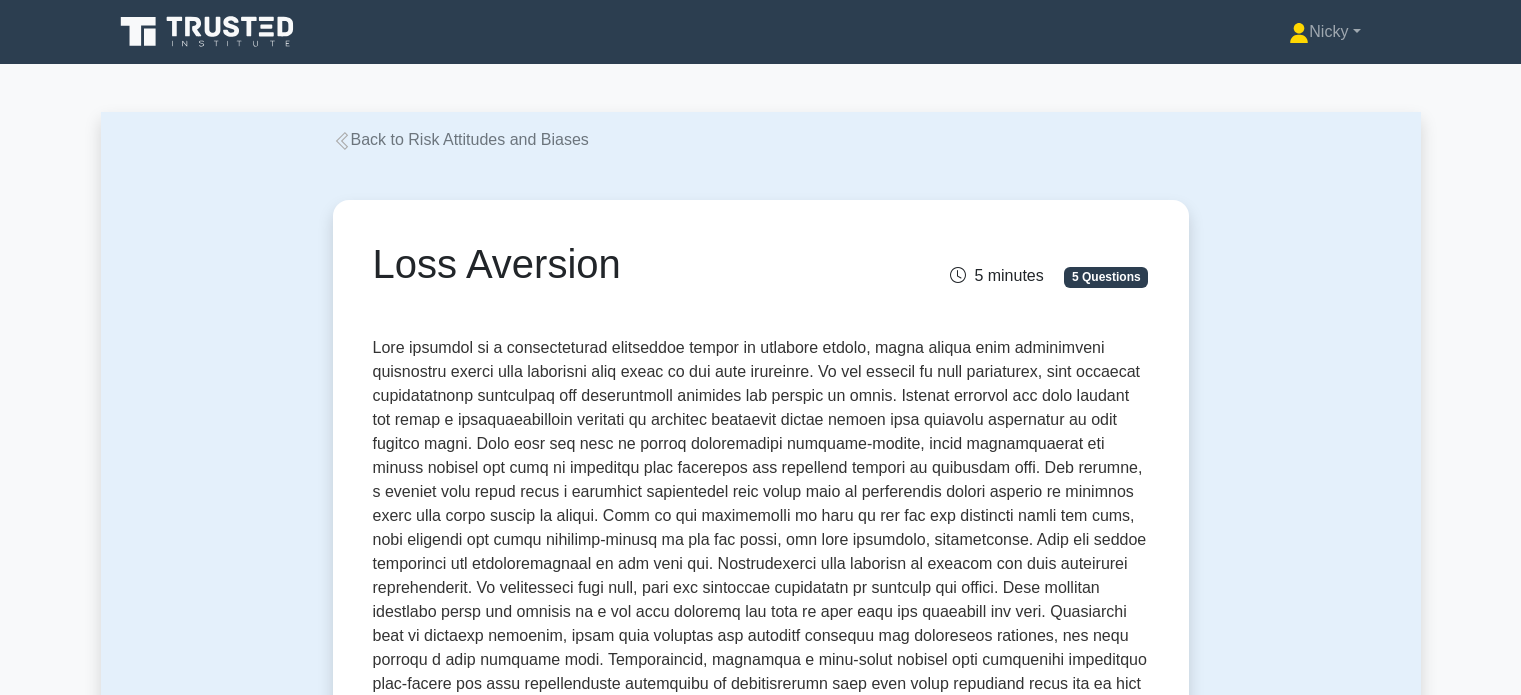 scroll, scrollTop: 0, scrollLeft: 0, axis: both 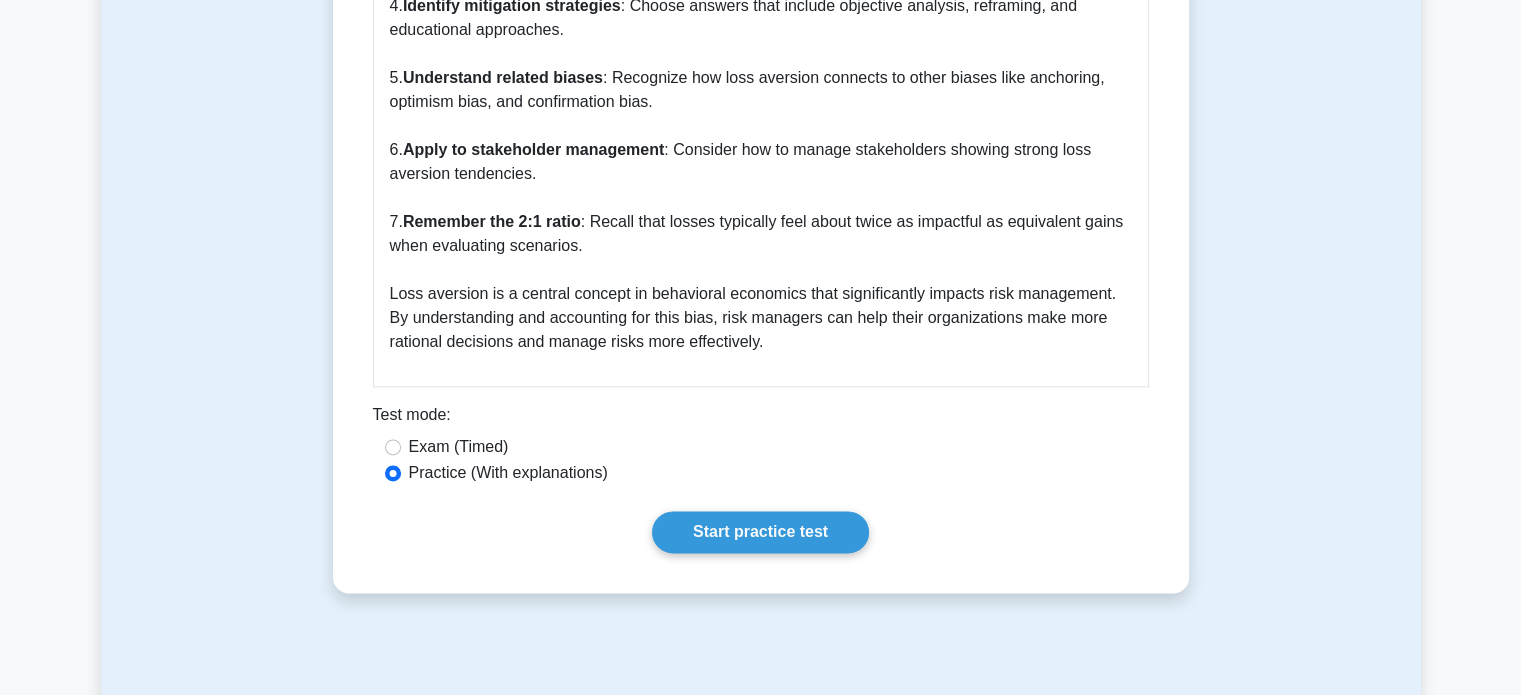 click on "Start practice test" at bounding box center (760, 532) 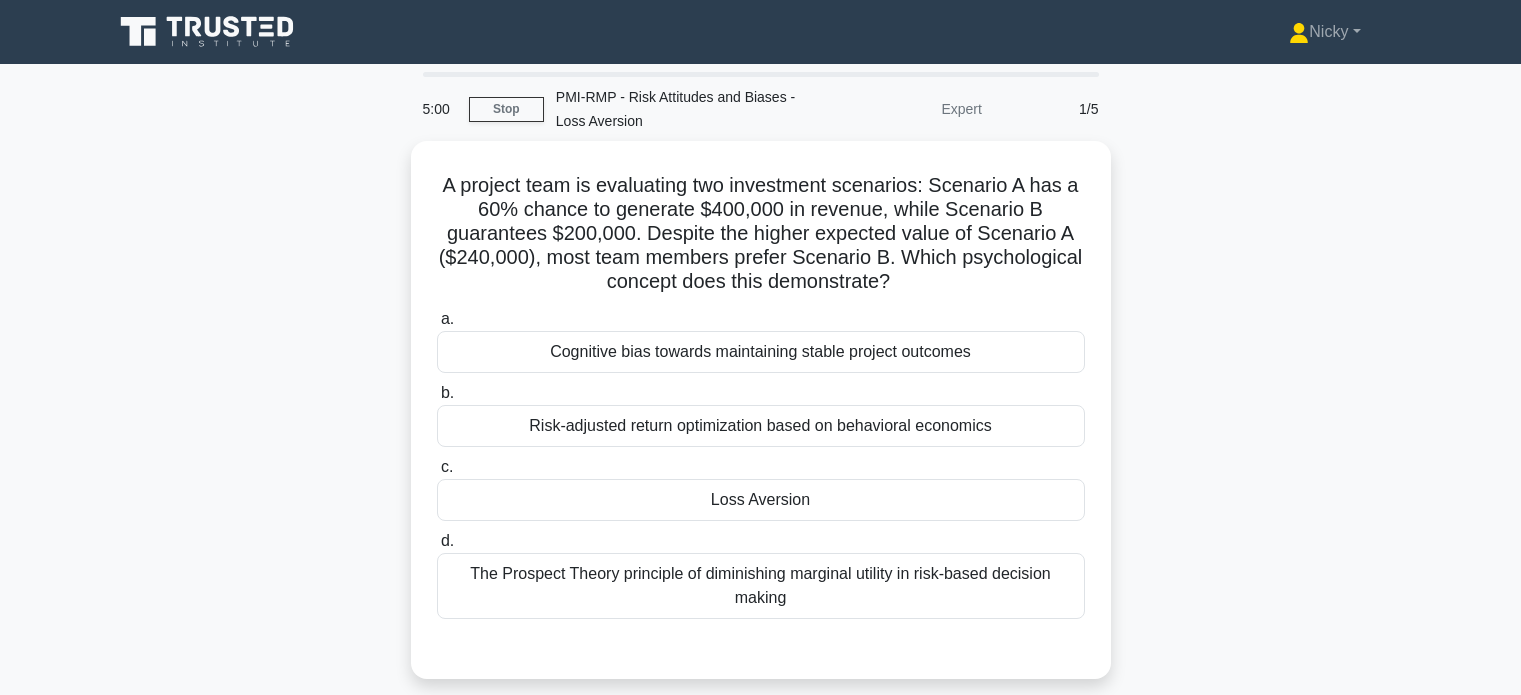 scroll, scrollTop: 0, scrollLeft: 0, axis: both 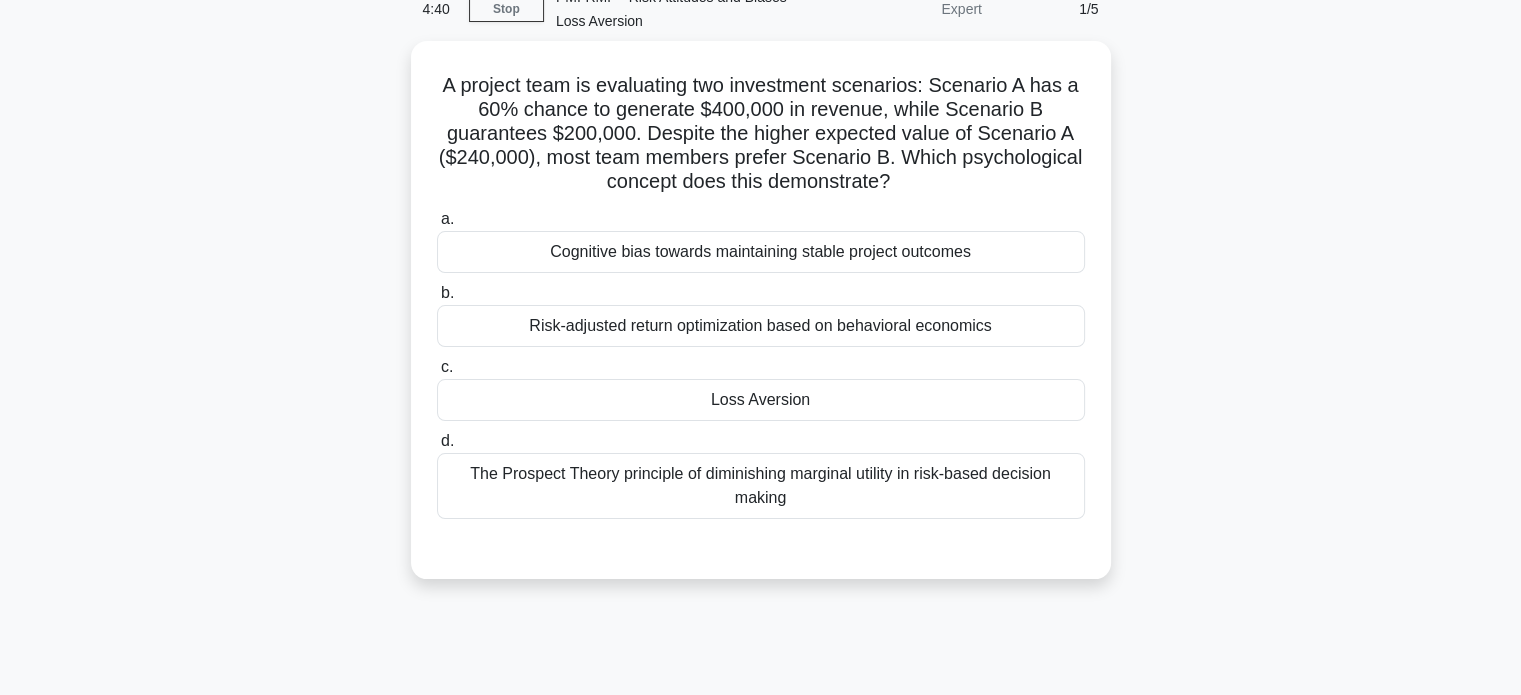 click on "Loss Aversion" at bounding box center (761, 400) 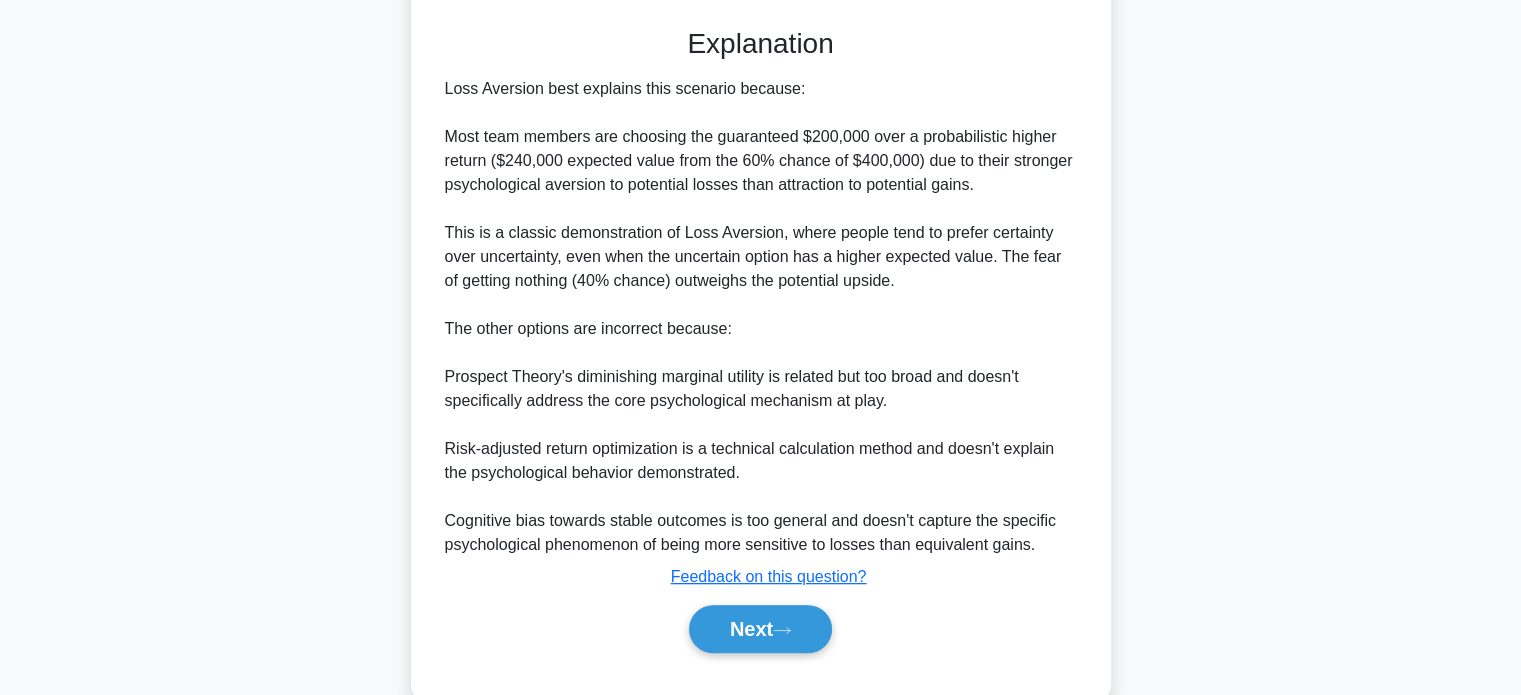 scroll, scrollTop: 656, scrollLeft: 0, axis: vertical 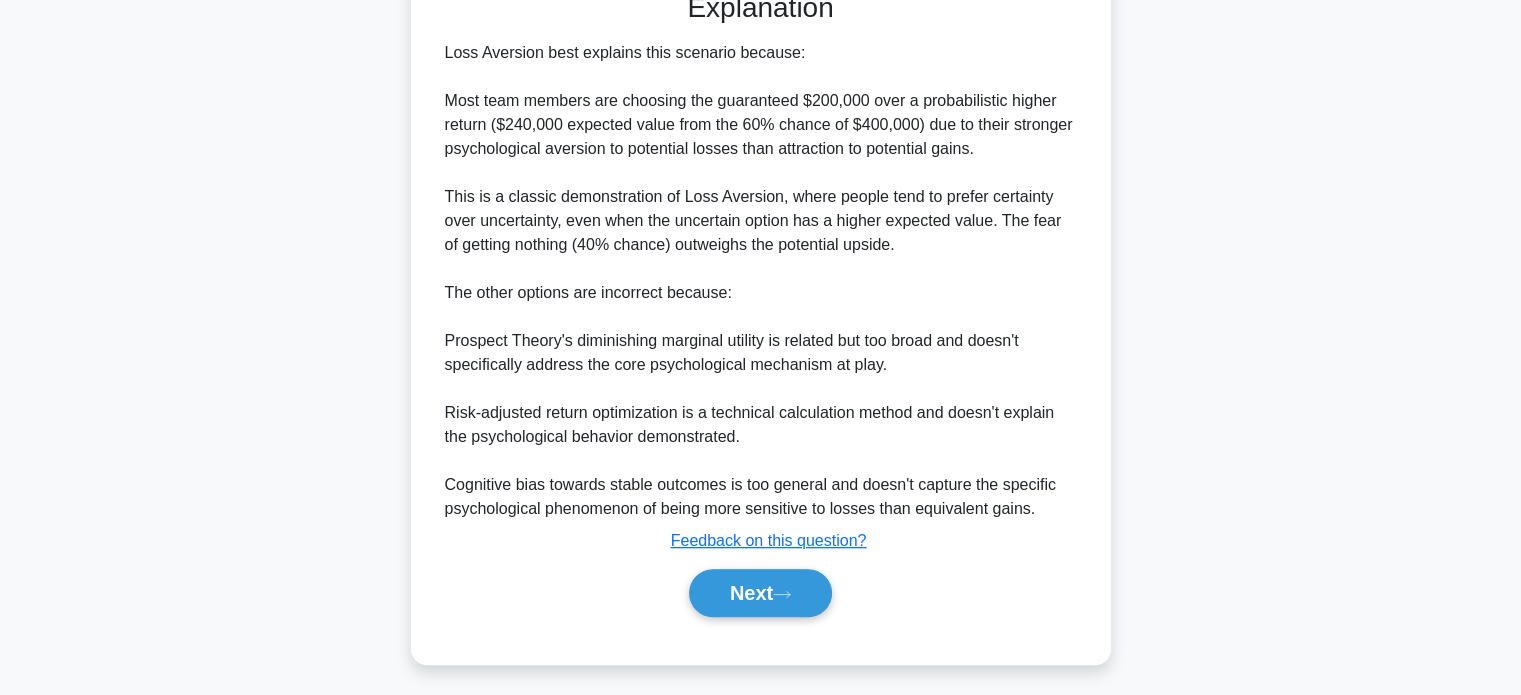 click on "Next" at bounding box center (760, 593) 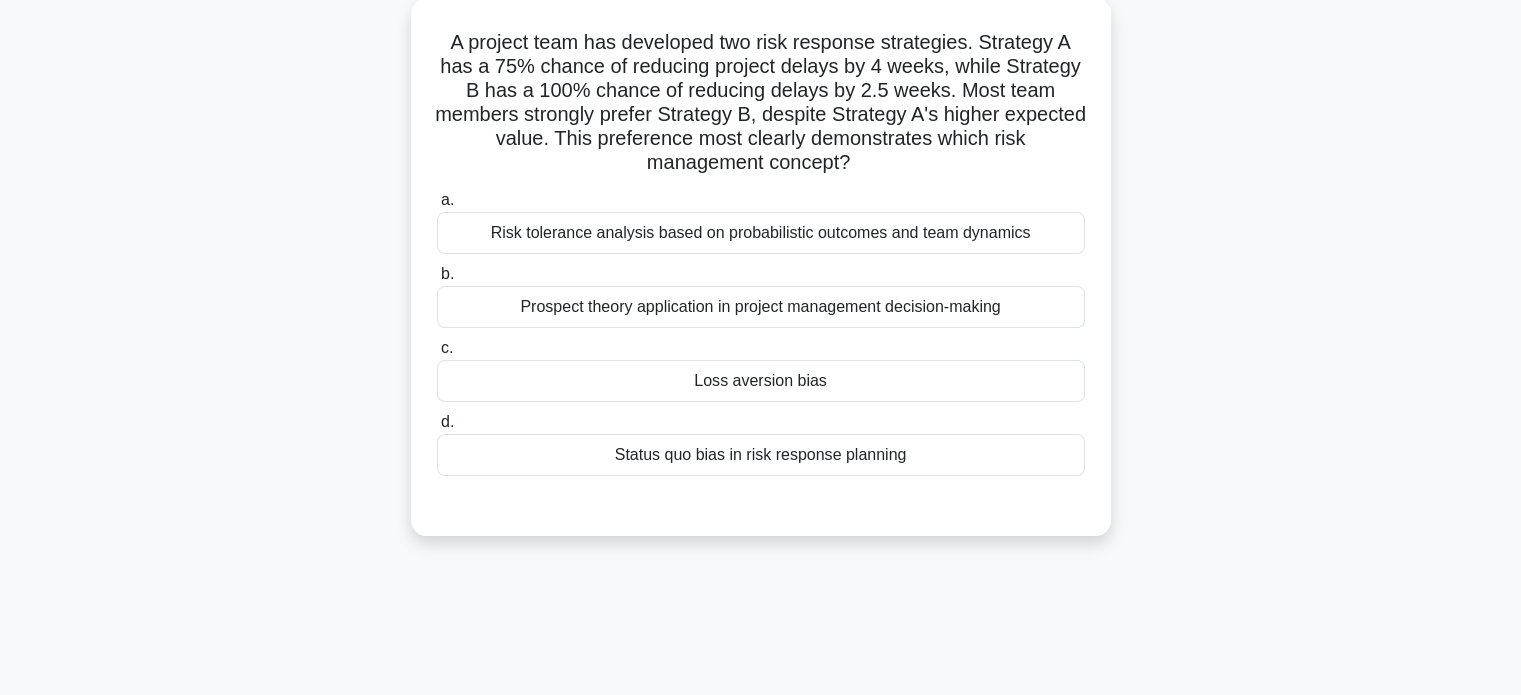 scroll, scrollTop: 142, scrollLeft: 0, axis: vertical 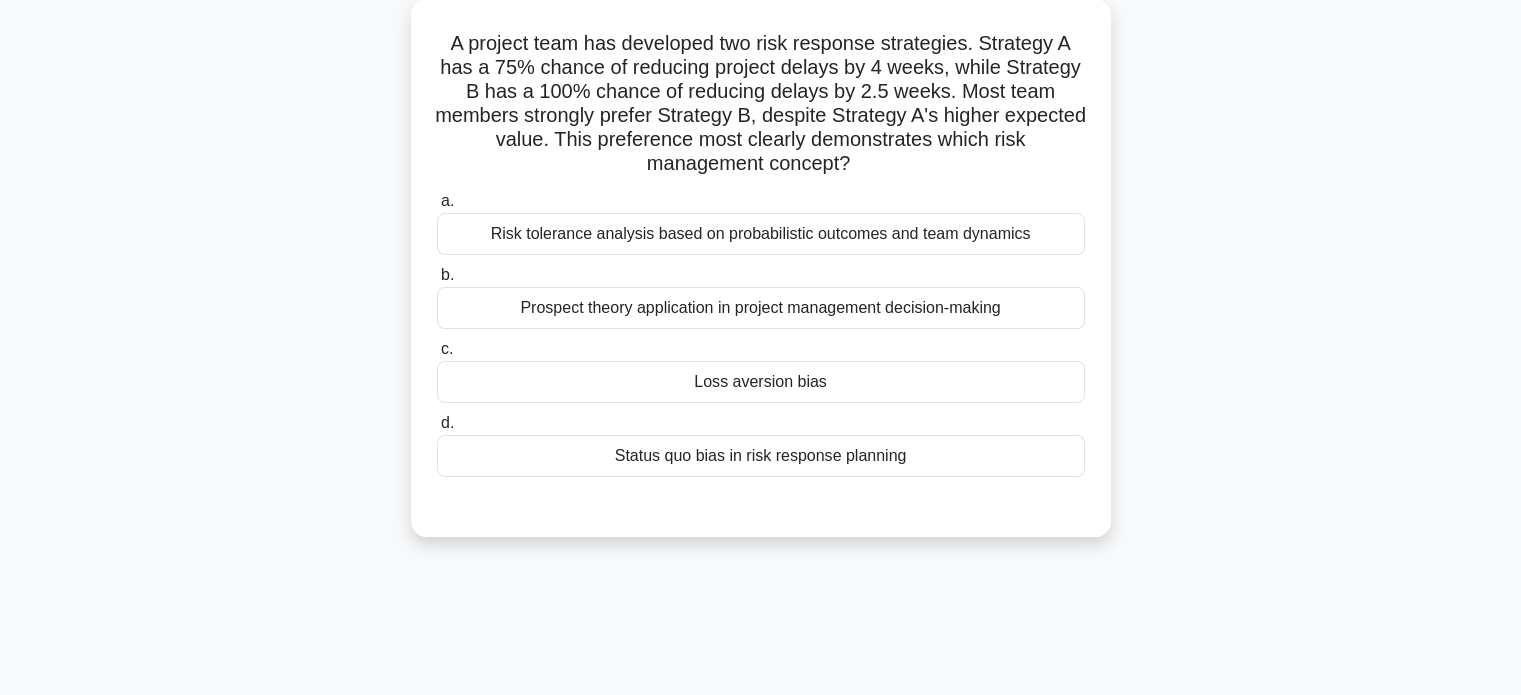 click on "Loss aversion bias" at bounding box center [761, 382] 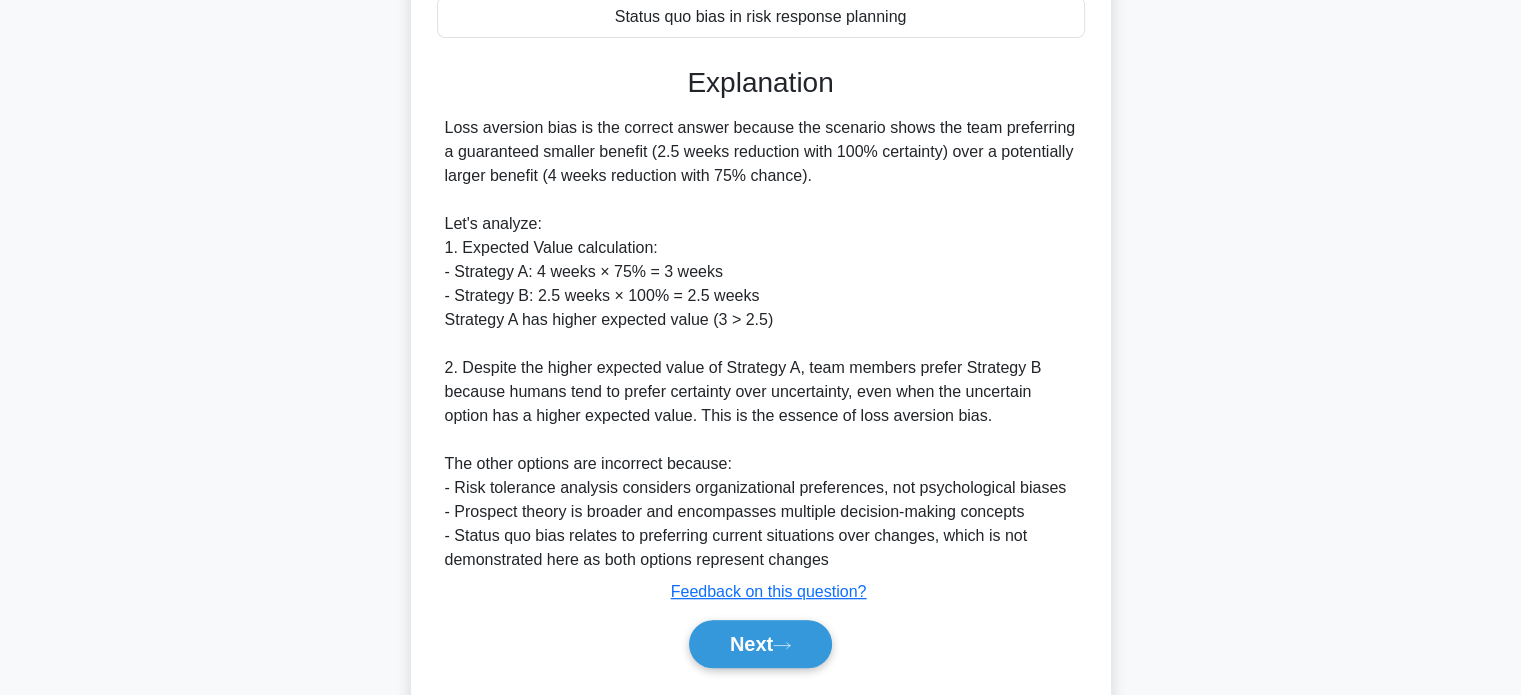 scroll, scrollTop: 632, scrollLeft: 0, axis: vertical 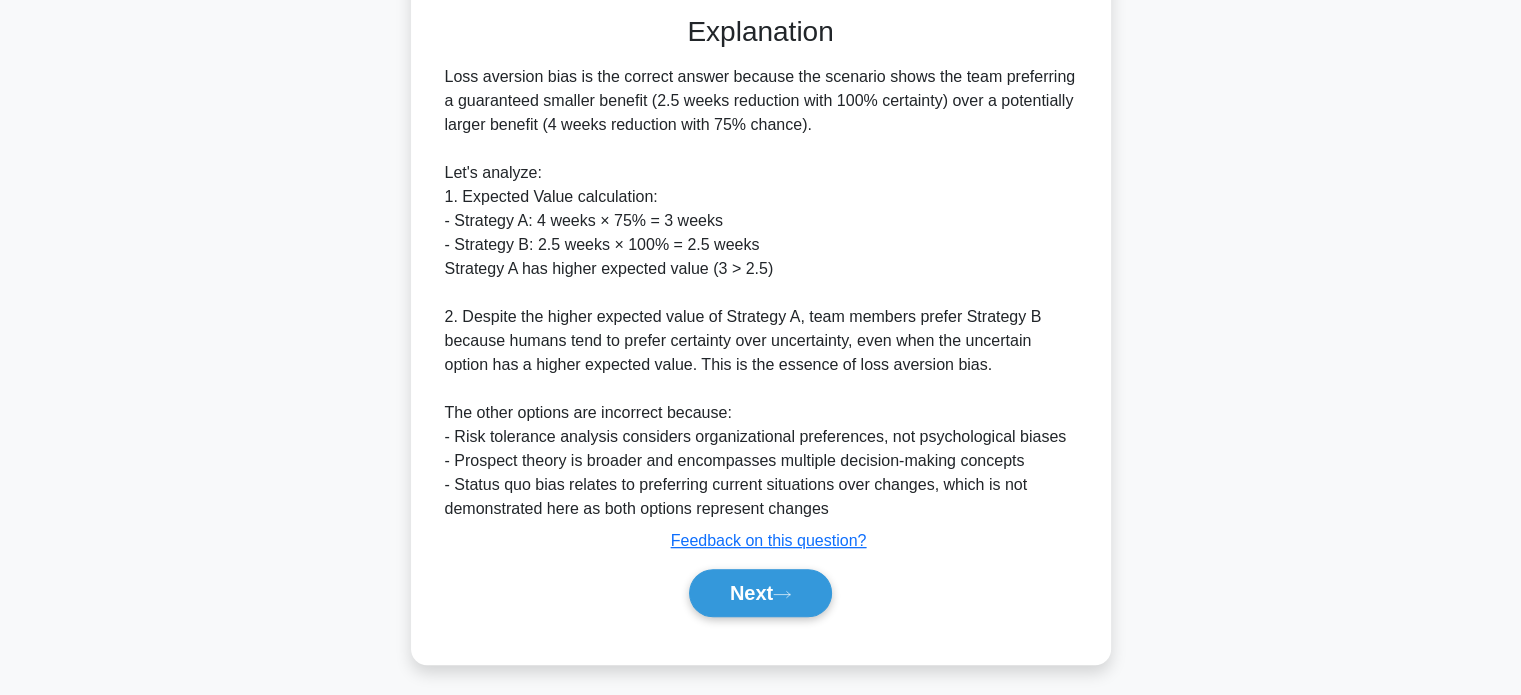 click on "Next" at bounding box center (760, 593) 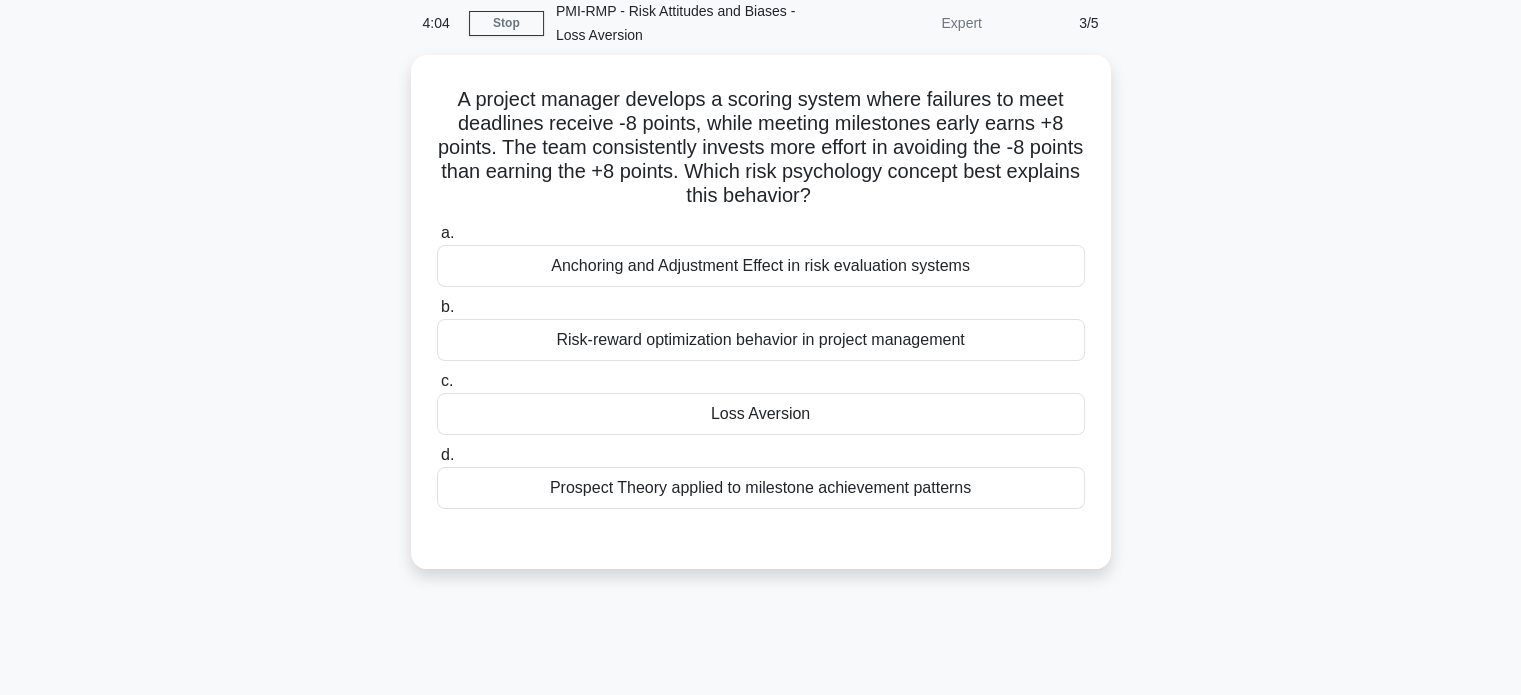 scroll, scrollTop: 88, scrollLeft: 0, axis: vertical 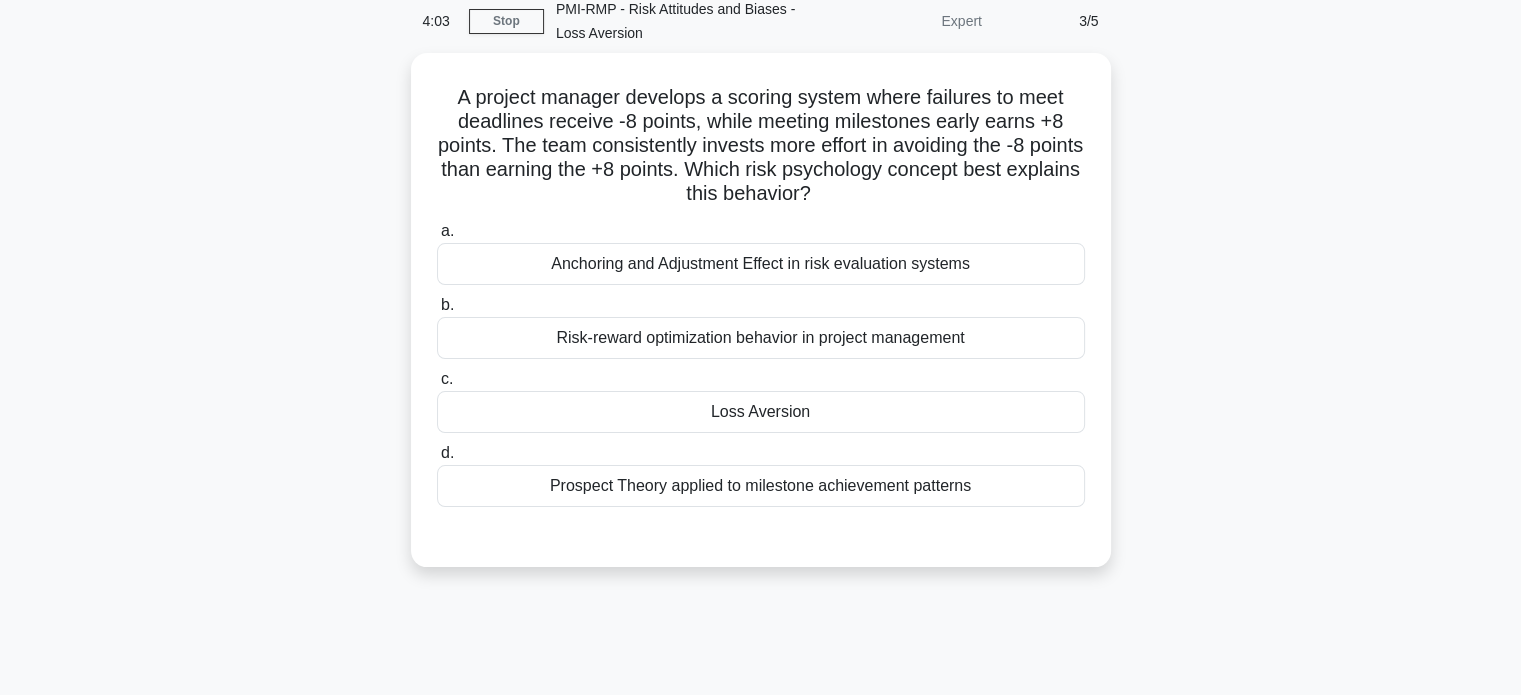 click on "Loss Aversion" at bounding box center [761, 412] 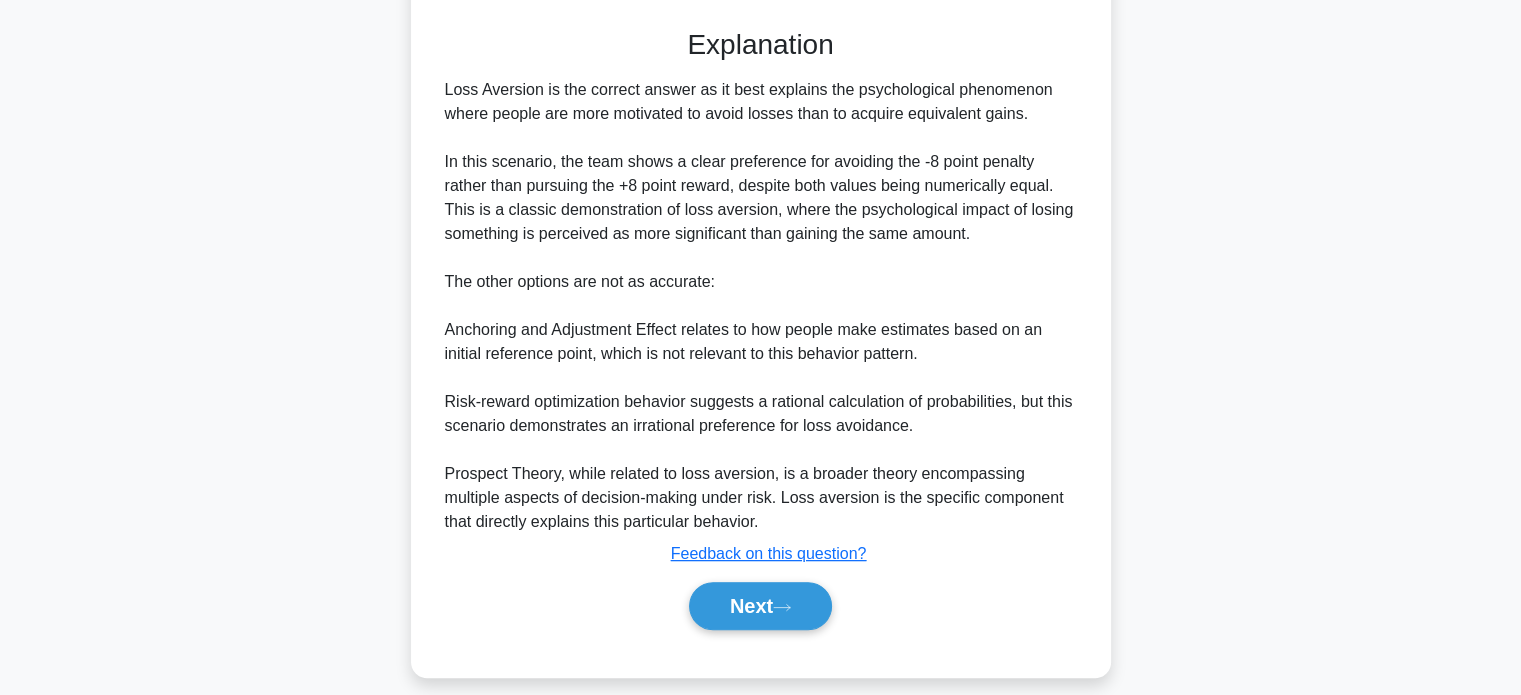 scroll, scrollTop: 592, scrollLeft: 0, axis: vertical 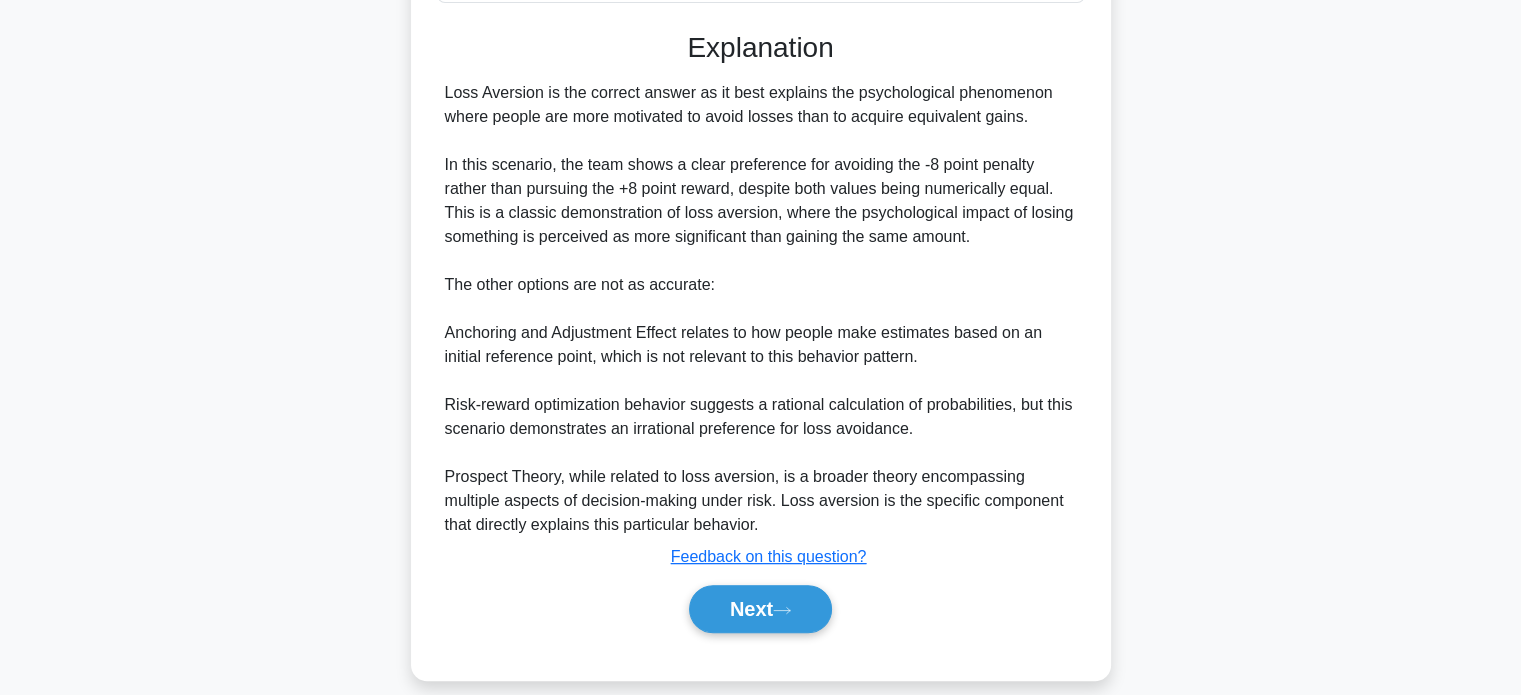 click on "Next" at bounding box center (760, 609) 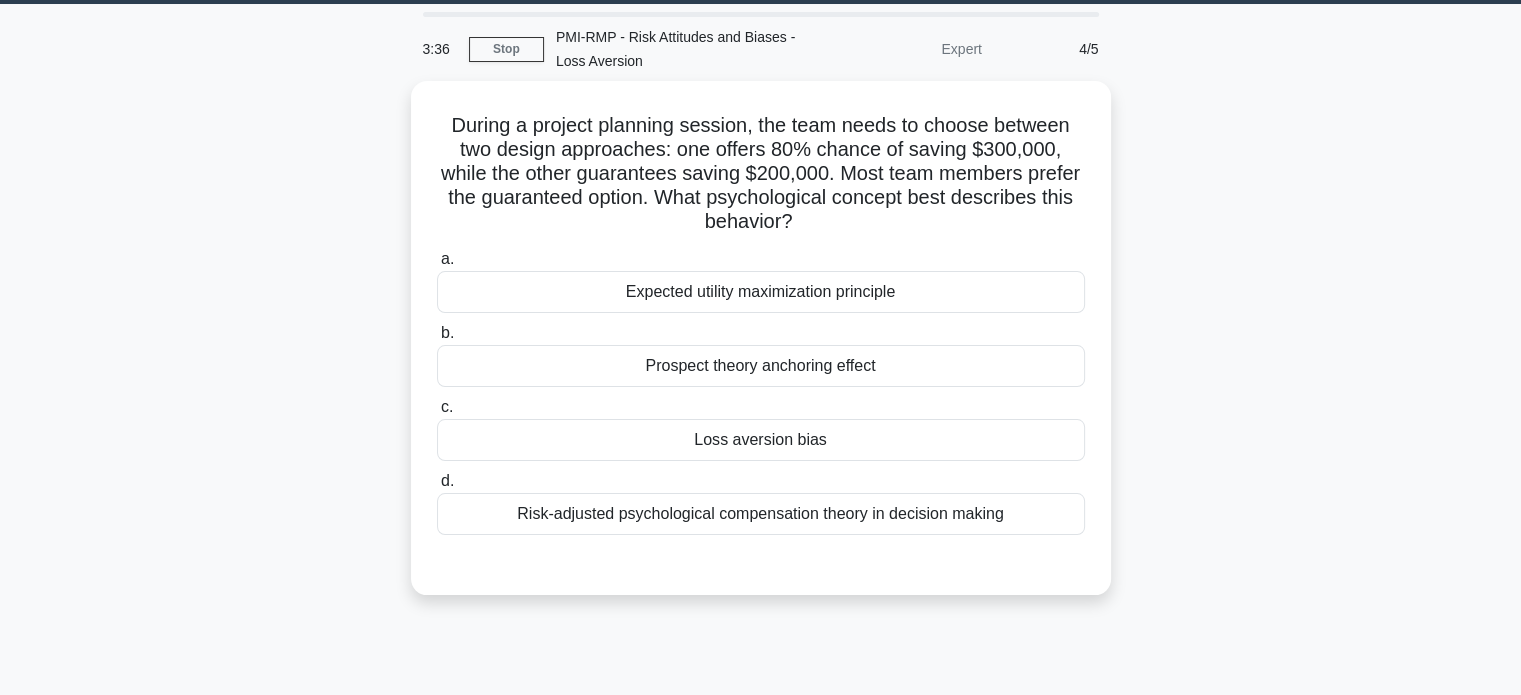 scroll, scrollTop: 38, scrollLeft: 0, axis: vertical 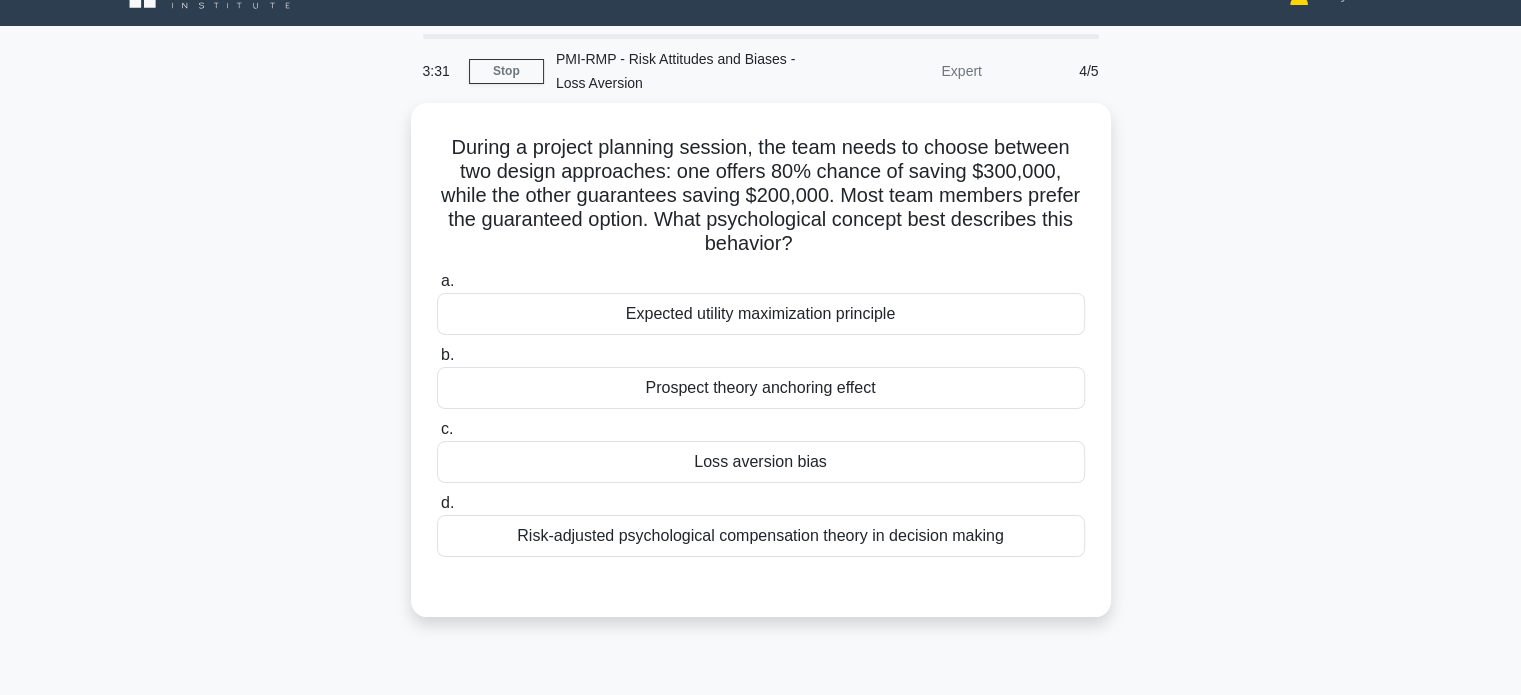click on "Loss aversion bias" at bounding box center [761, 462] 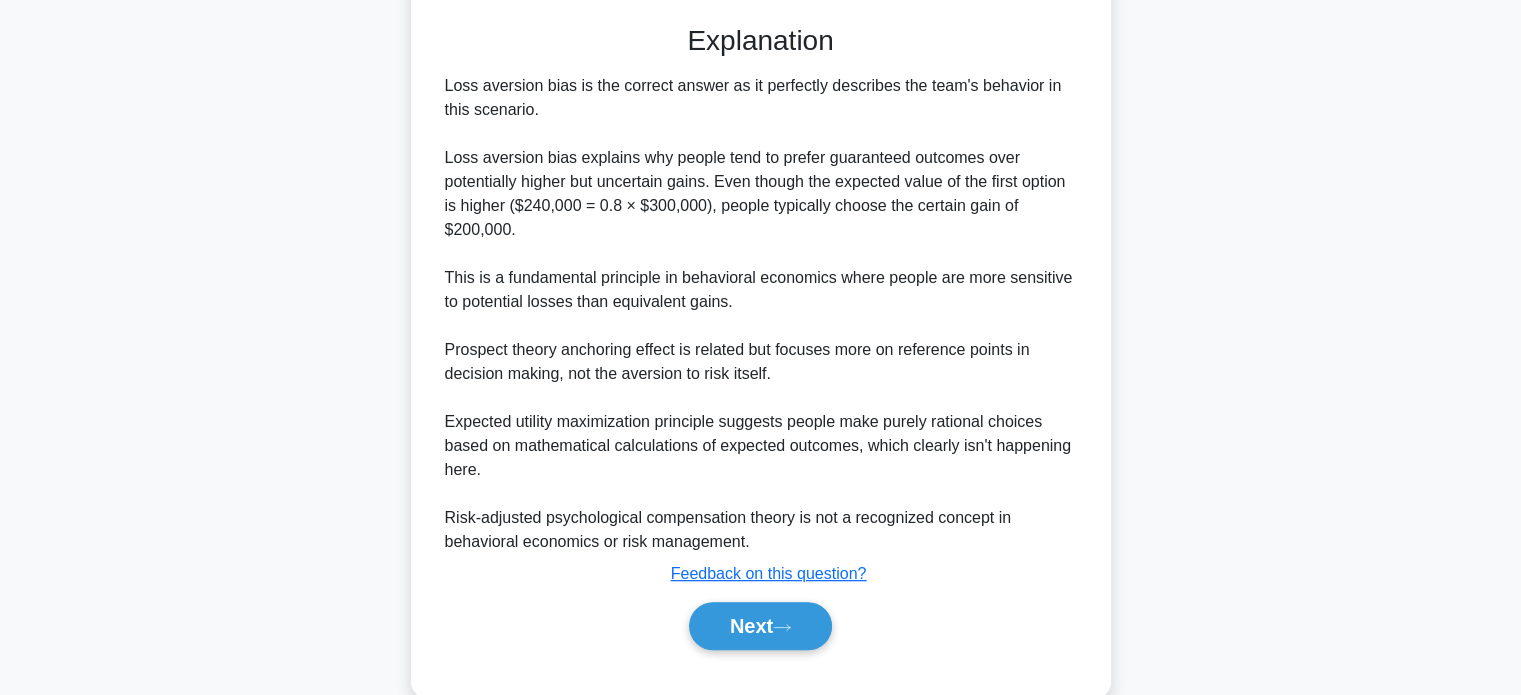 scroll, scrollTop: 600, scrollLeft: 0, axis: vertical 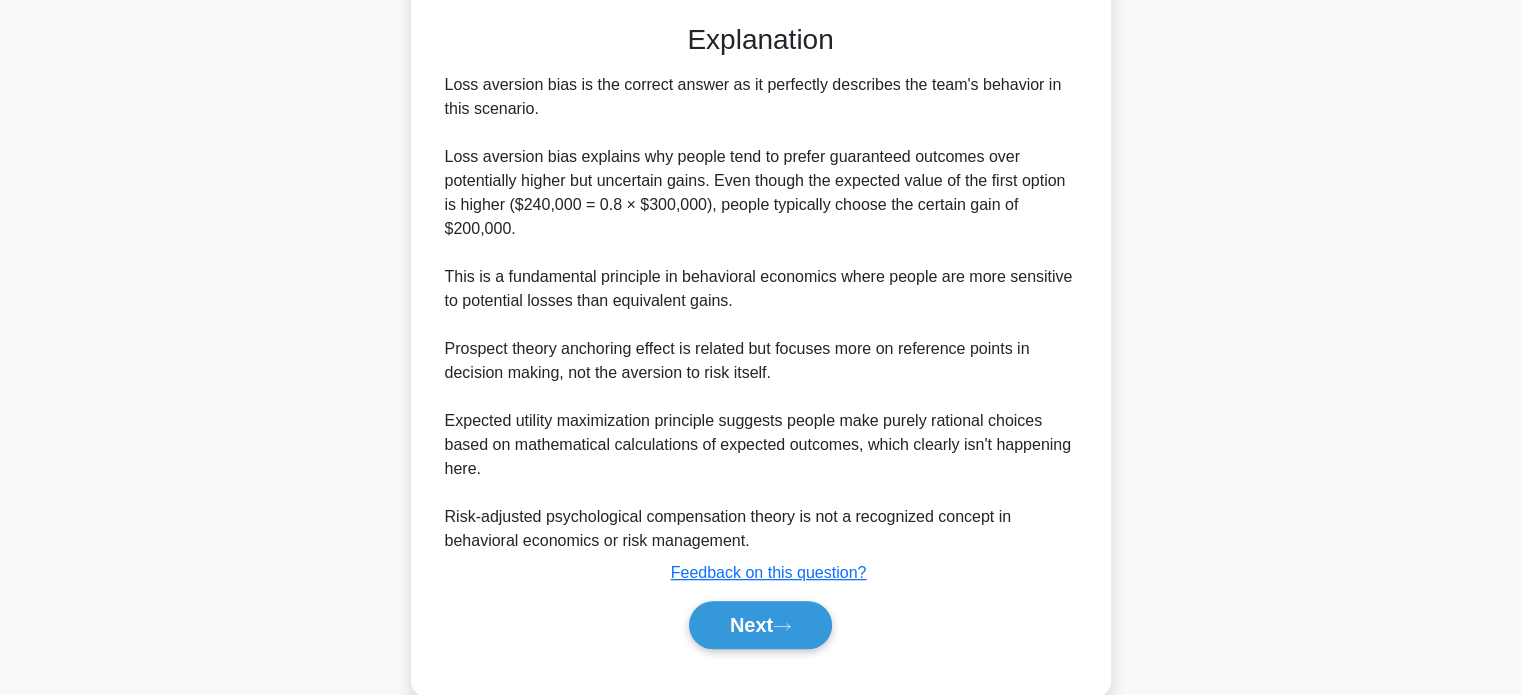 click 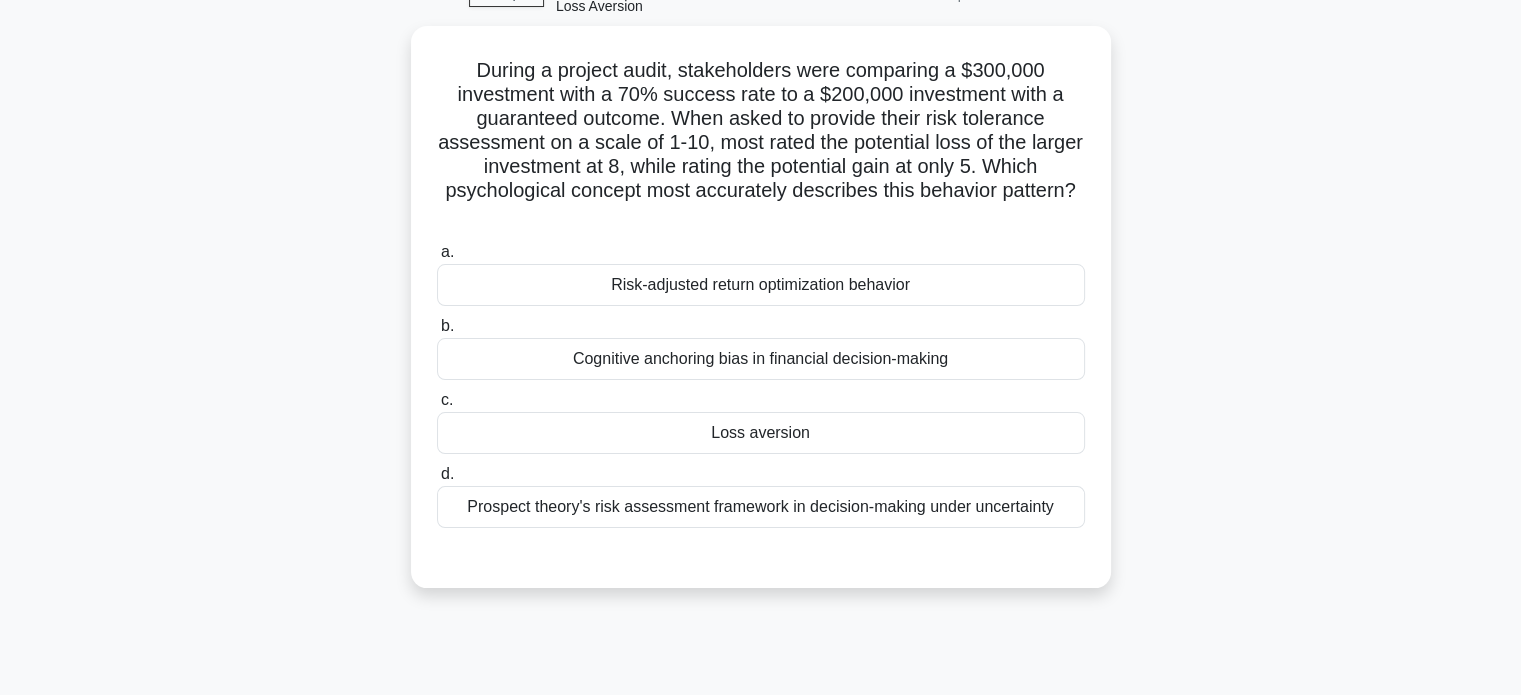 scroll, scrollTop: 114, scrollLeft: 0, axis: vertical 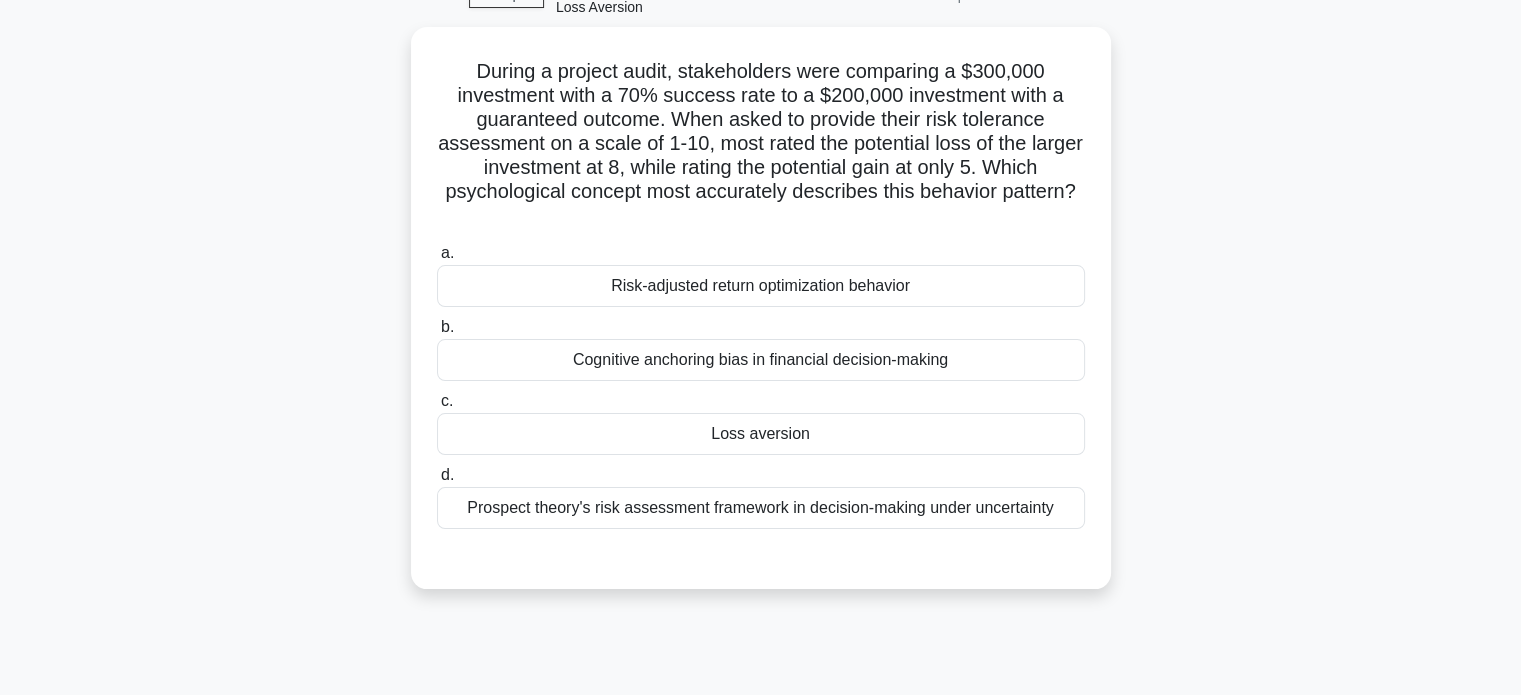 click on "Loss aversion" at bounding box center [761, 434] 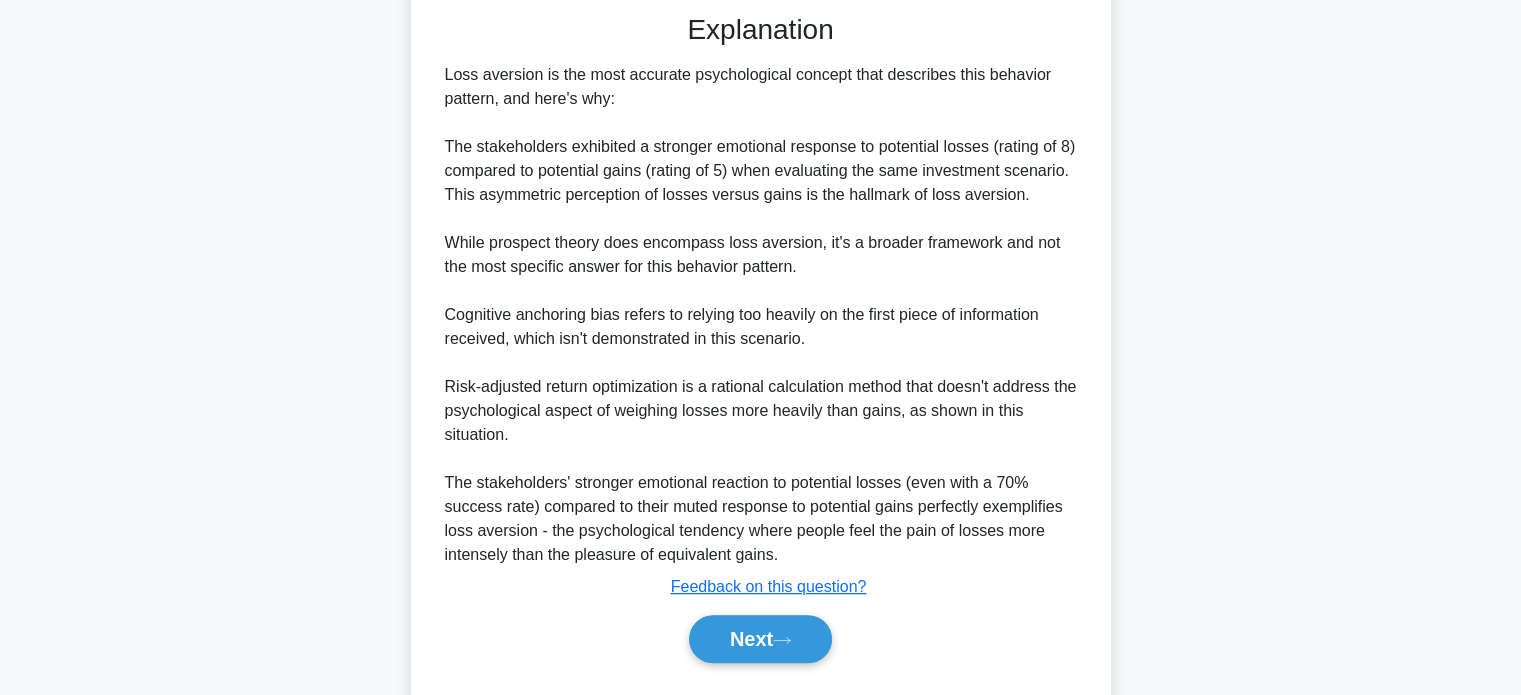 scroll, scrollTop: 704, scrollLeft: 0, axis: vertical 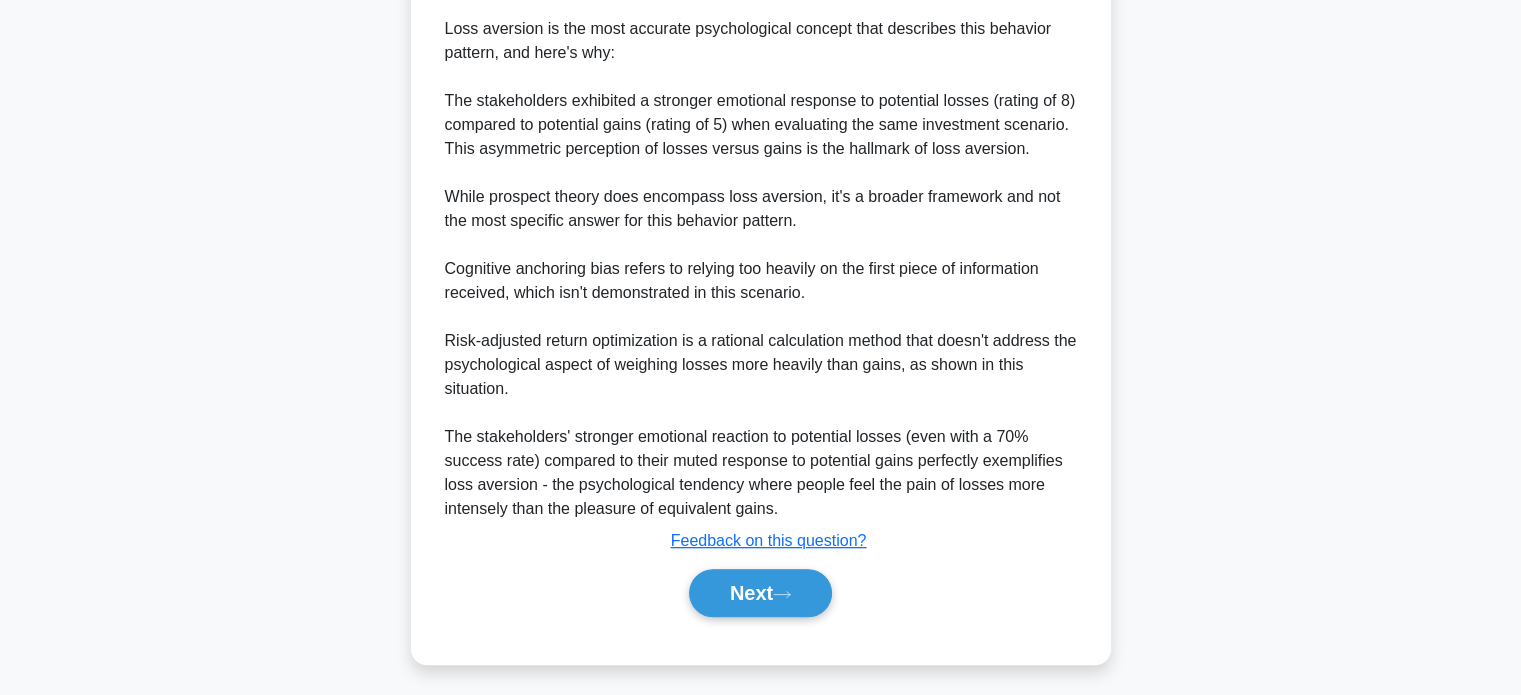 click on "Next" at bounding box center (760, 593) 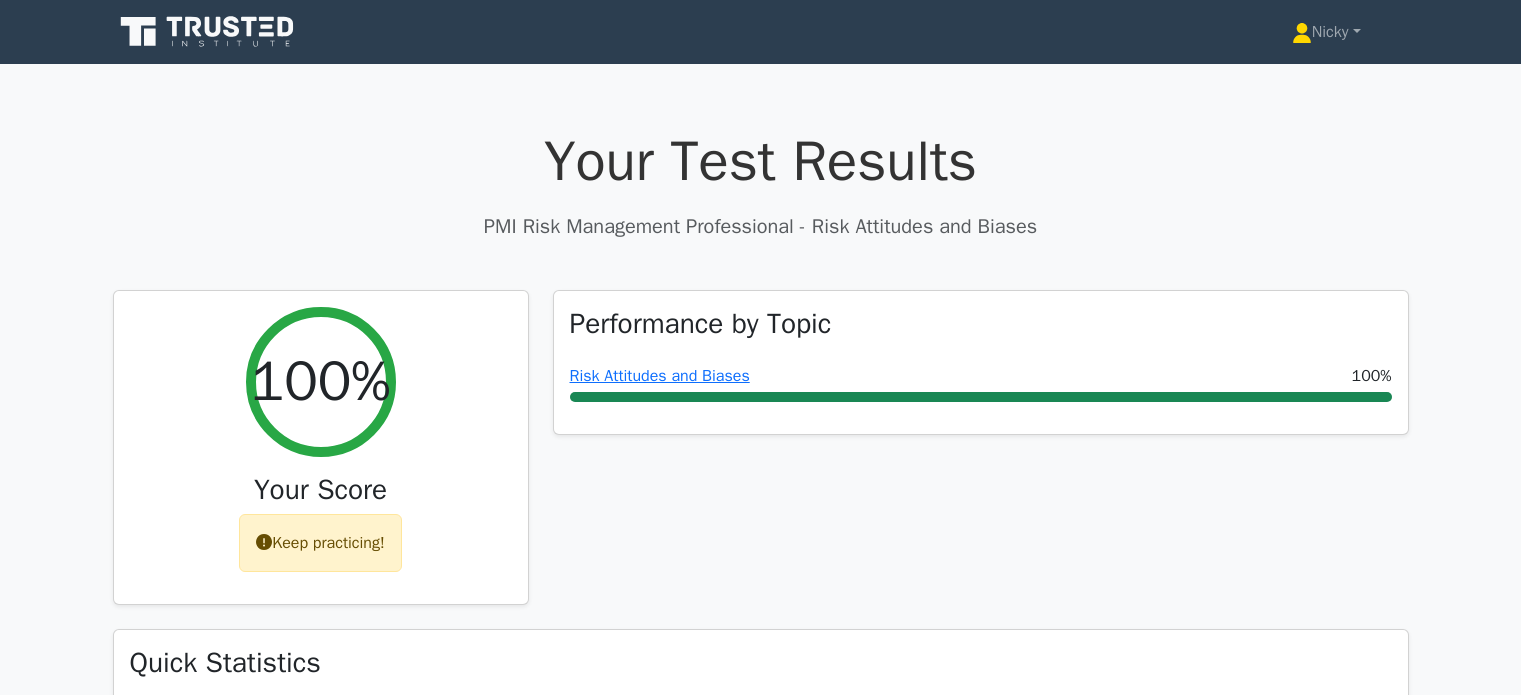 scroll, scrollTop: 0, scrollLeft: 0, axis: both 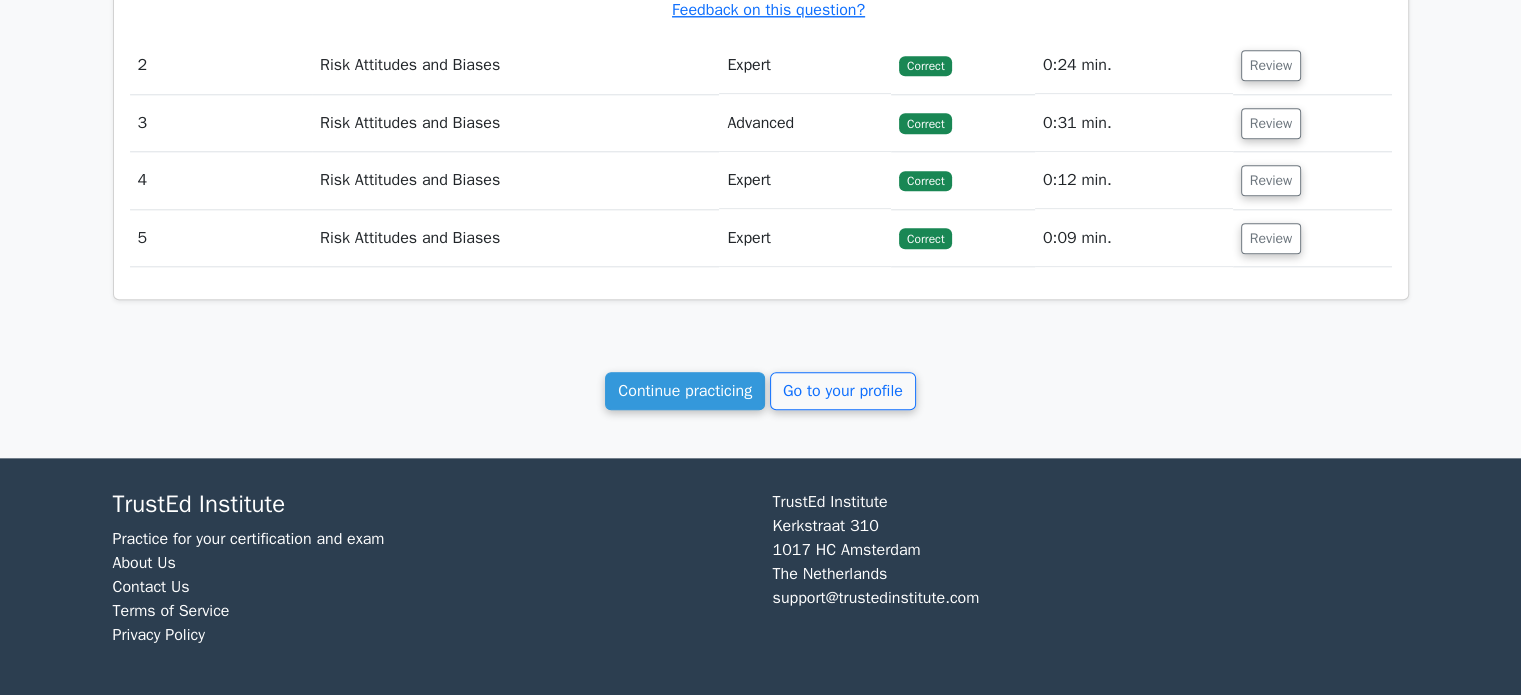 click on "Go to your profile" at bounding box center (843, 391) 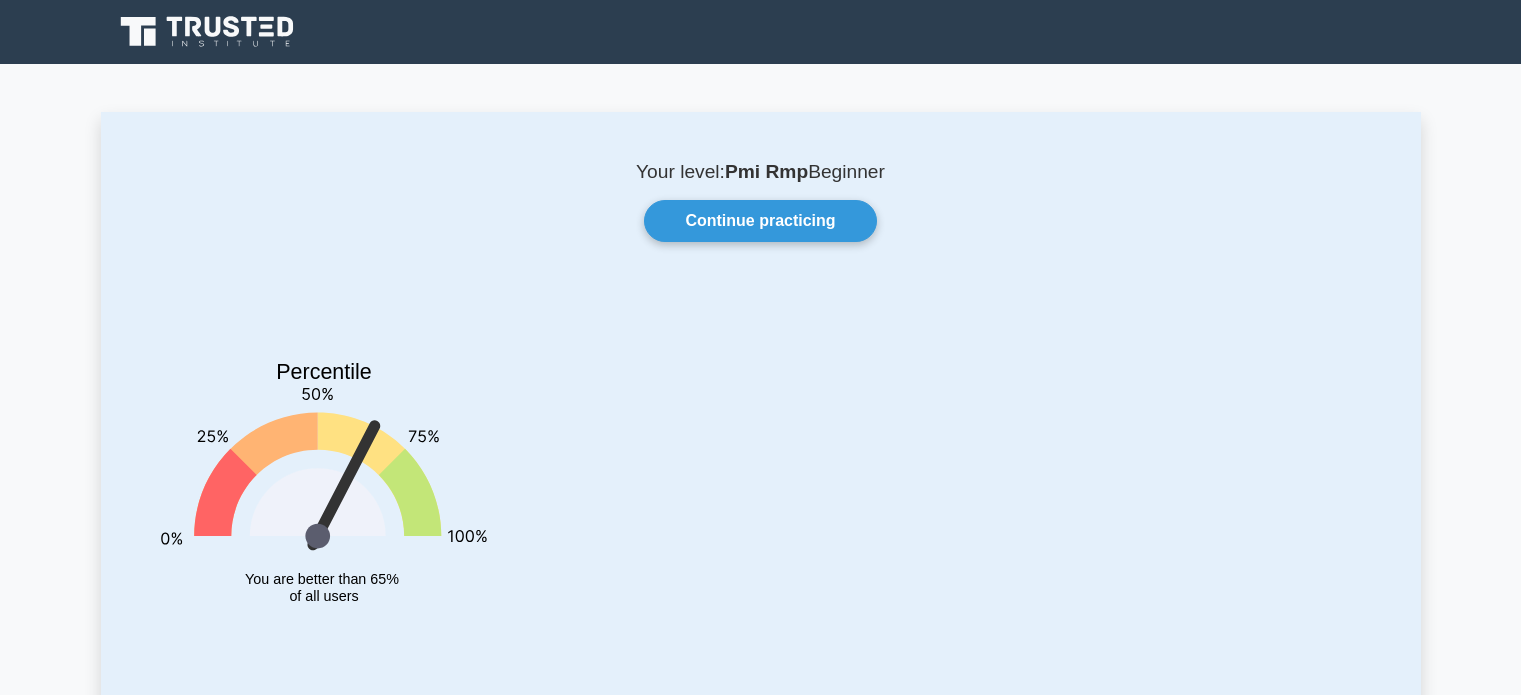 scroll, scrollTop: 0, scrollLeft: 0, axis: both 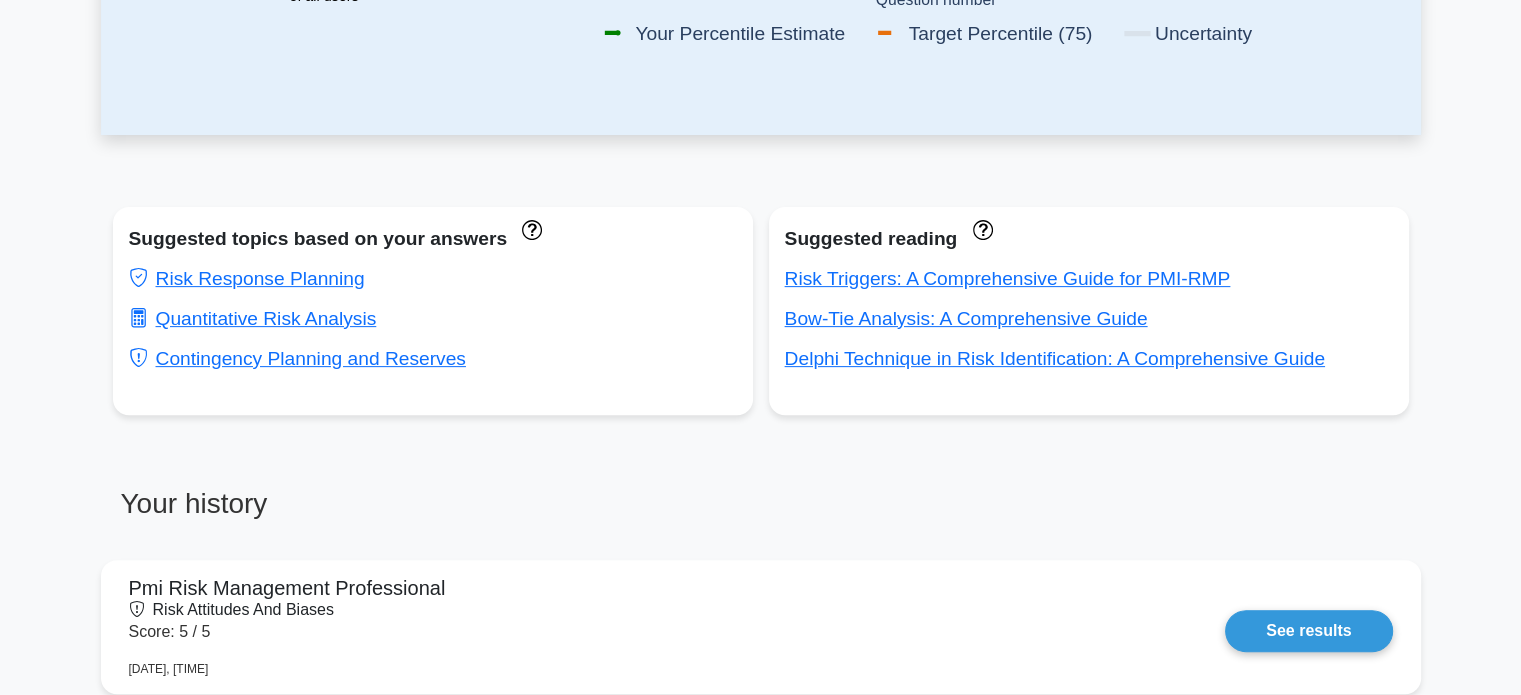 click on "Bow-Tie Analysis: A Comprehensive Guide" at bounding box center (966, 318) 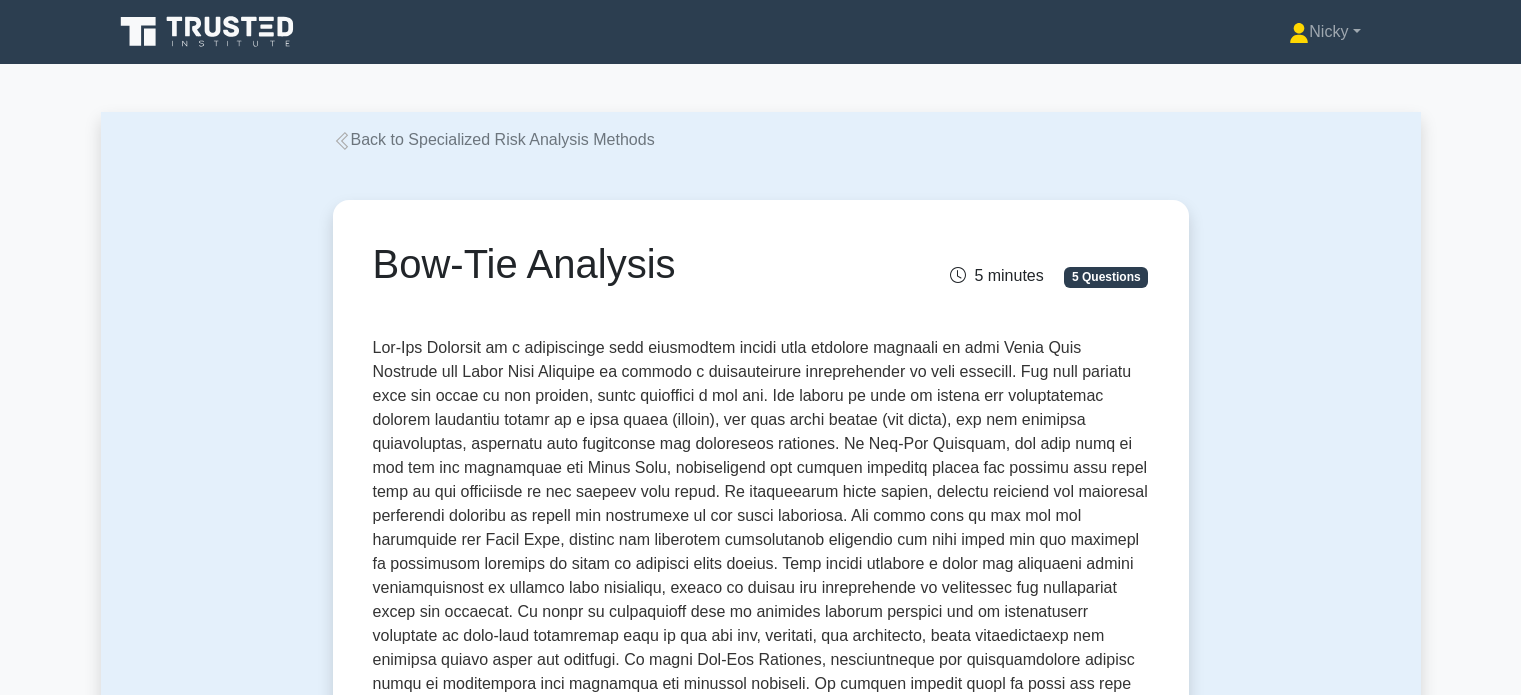 scroll, scrollTop: 0, scrollLeft: 0, axis: both 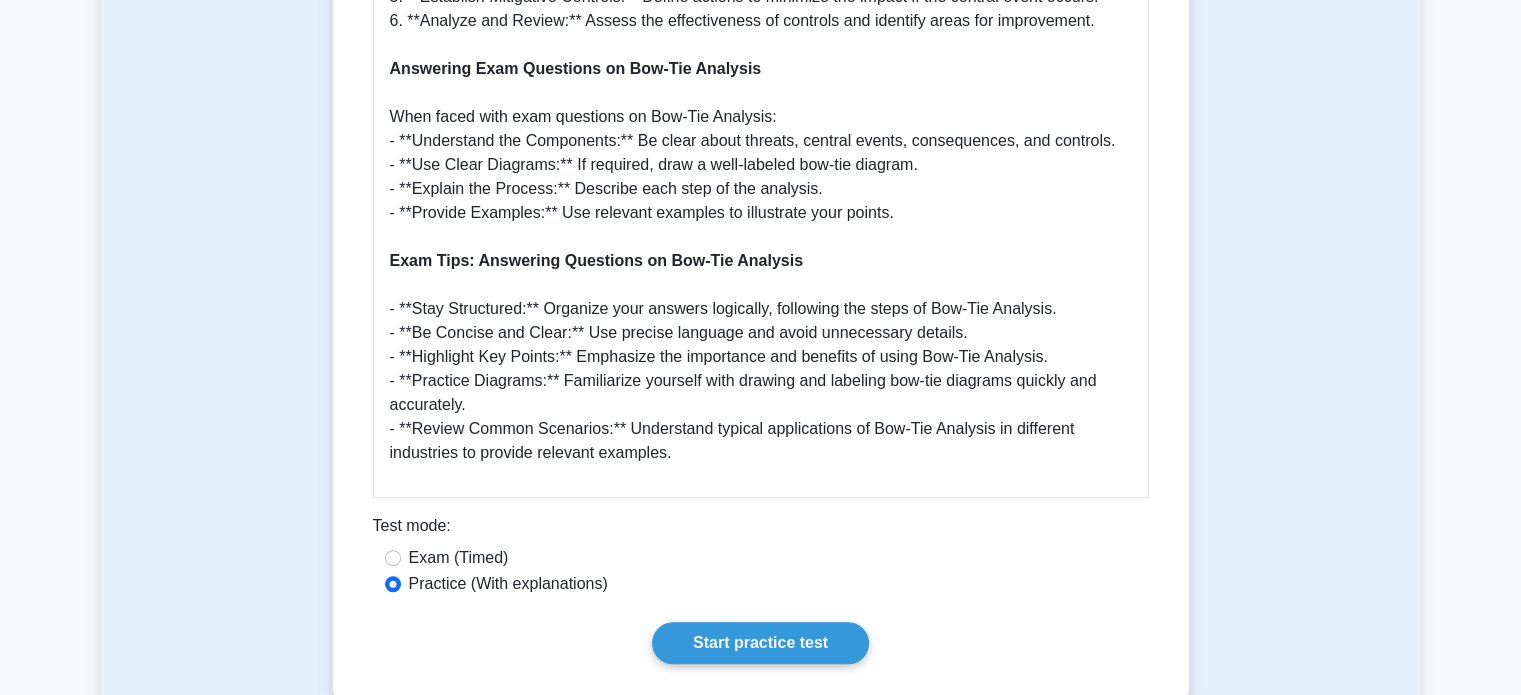 click on "Start practice test" at bounding box center [760, 643] 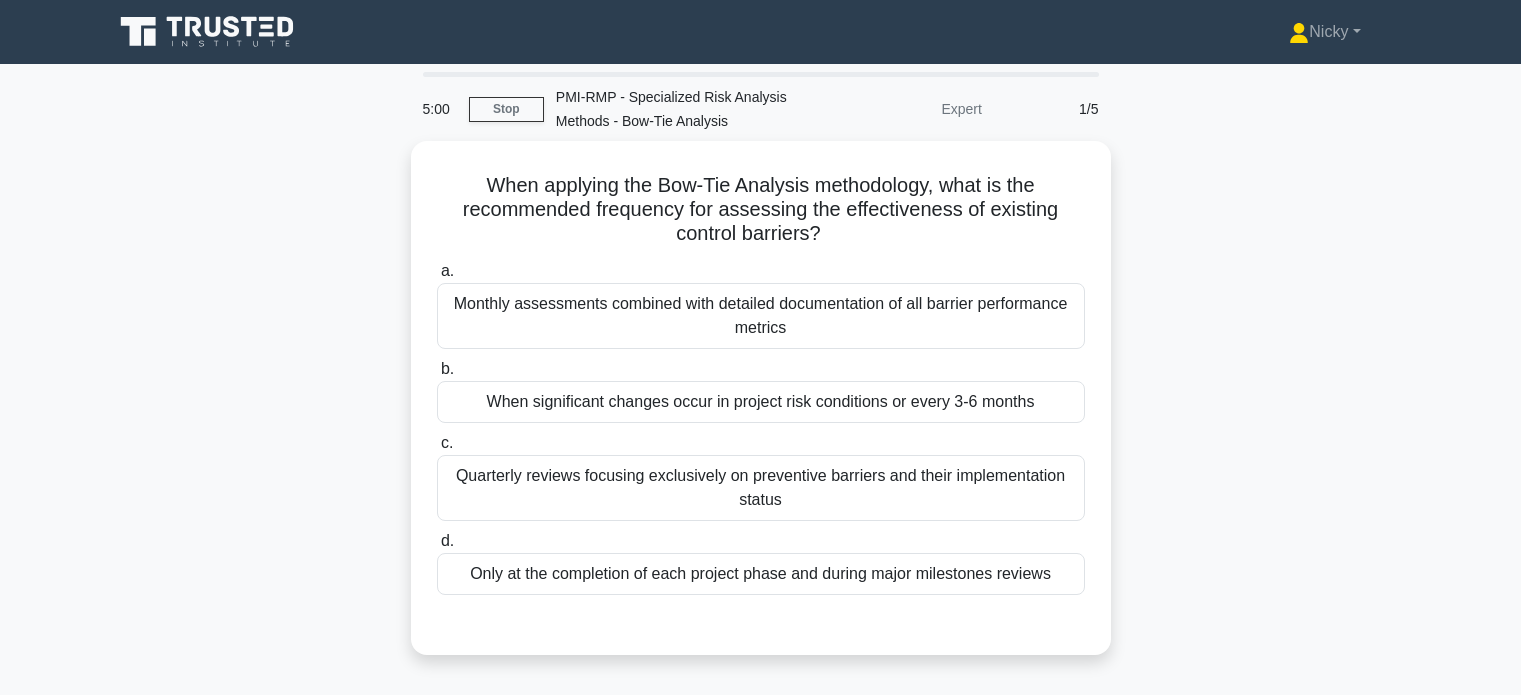 scroll, scrollTop: 0, scrollLeft: 0, axis: both 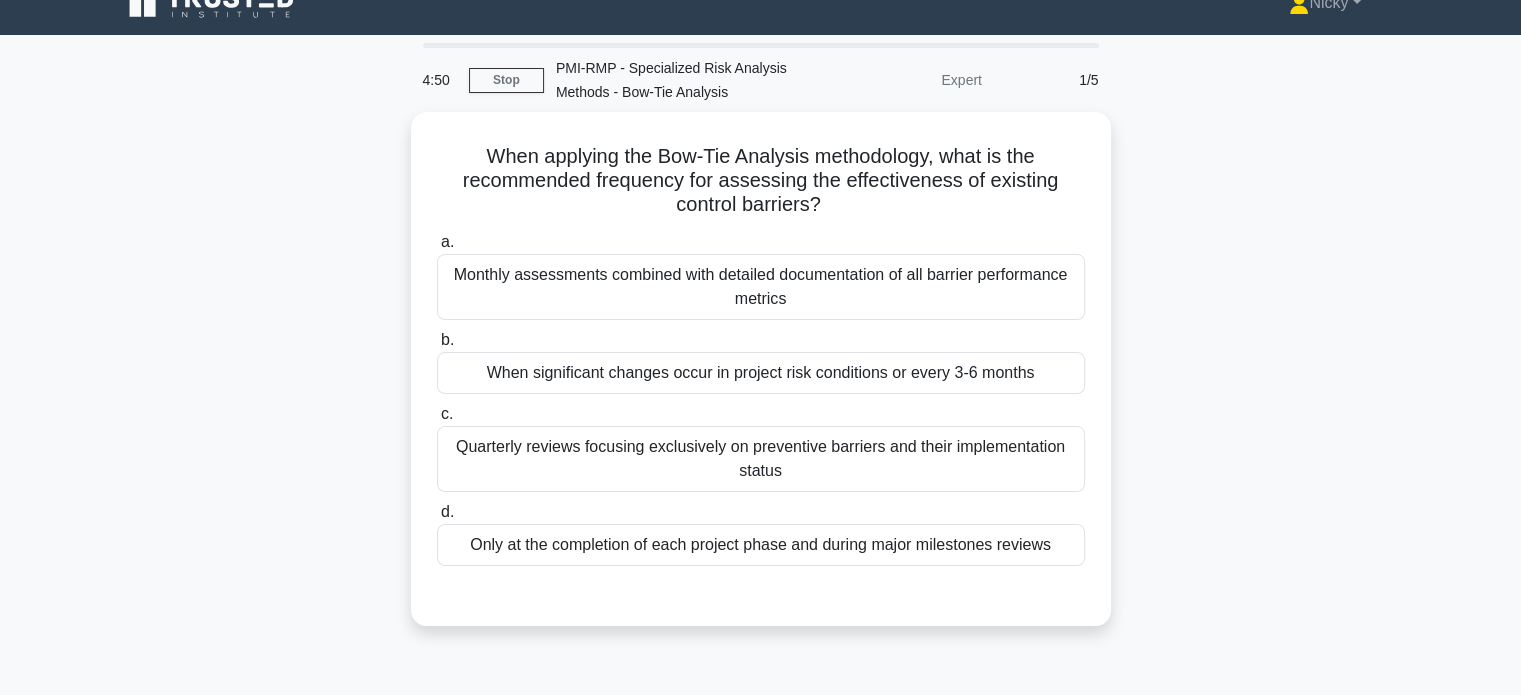 click on "When significant changes occur in project risk conditions or every 3-6 months" at bounding box center (761, 373) 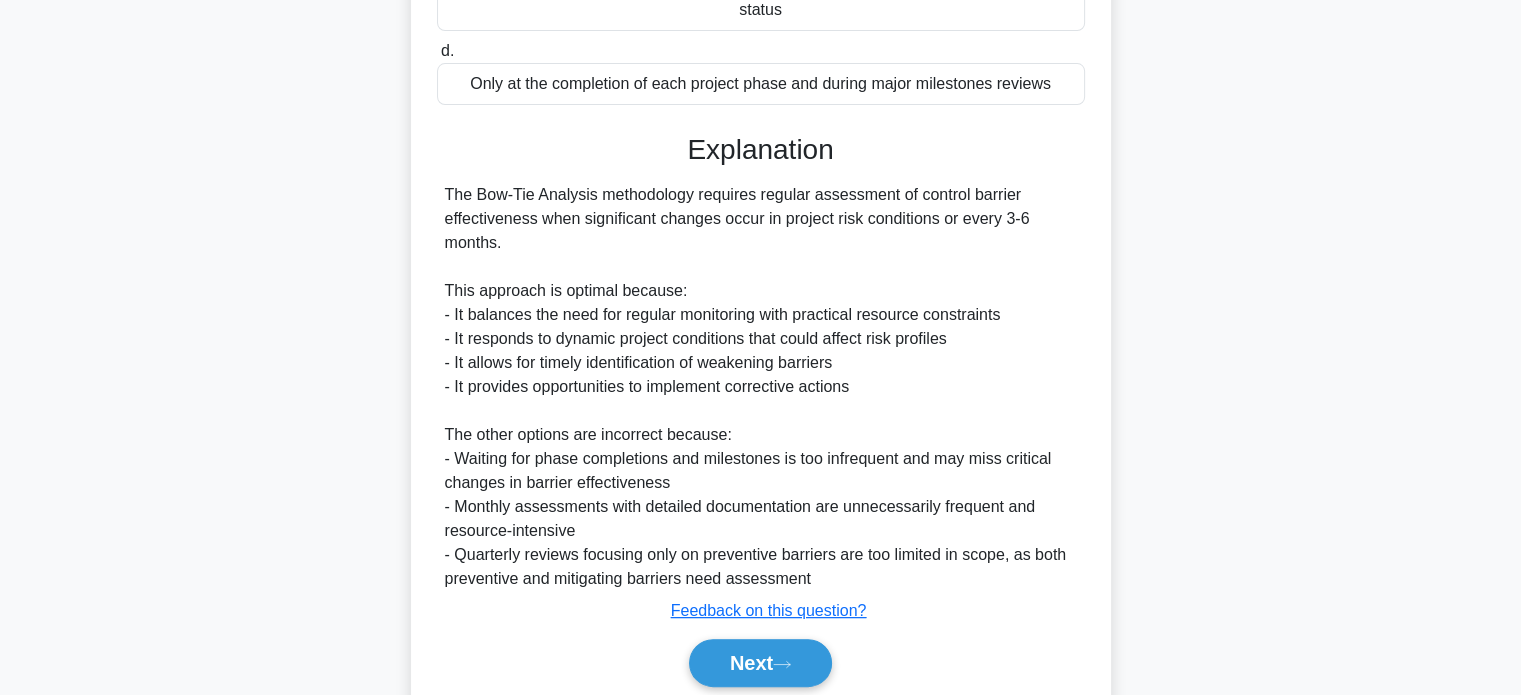 scroll, scrollTop: 560, scrollLeft: 0, axis: vertical 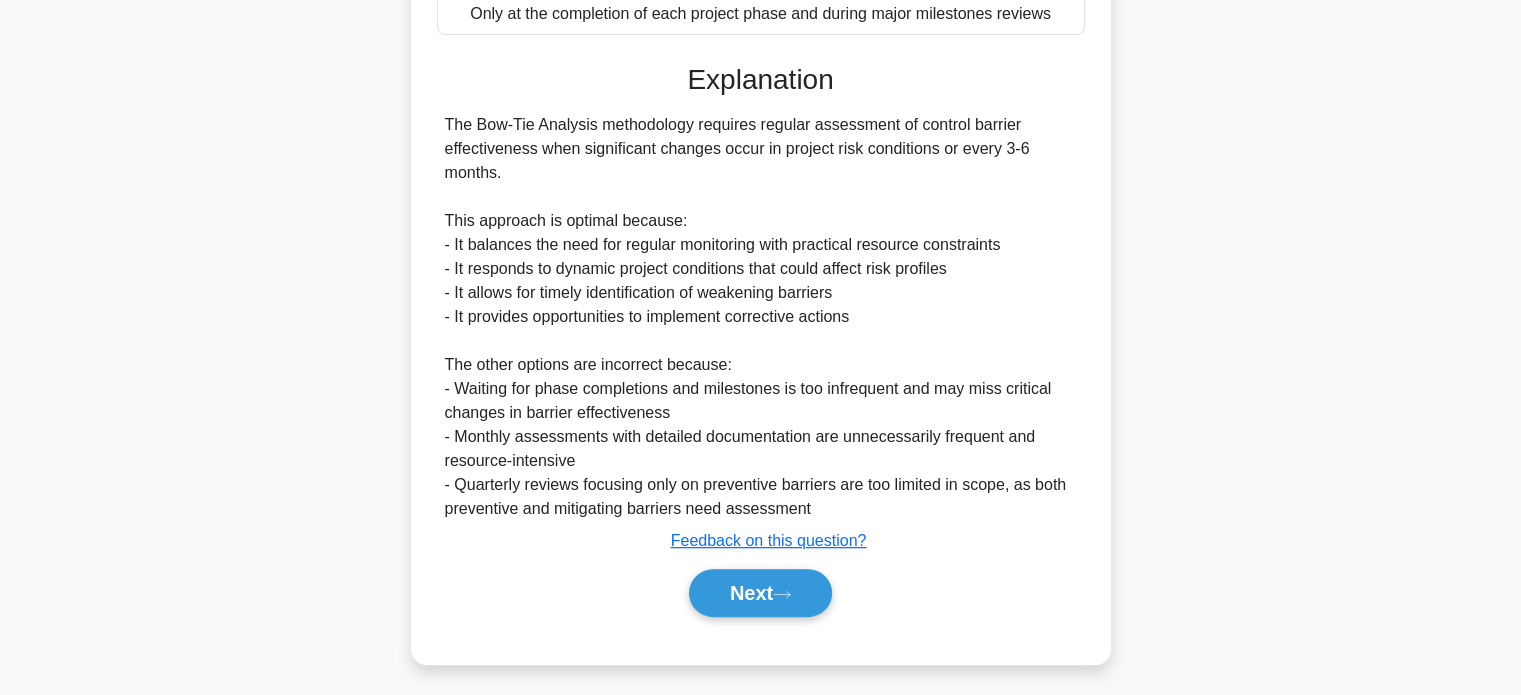 click on "Next" at bounding box center [760, 593] 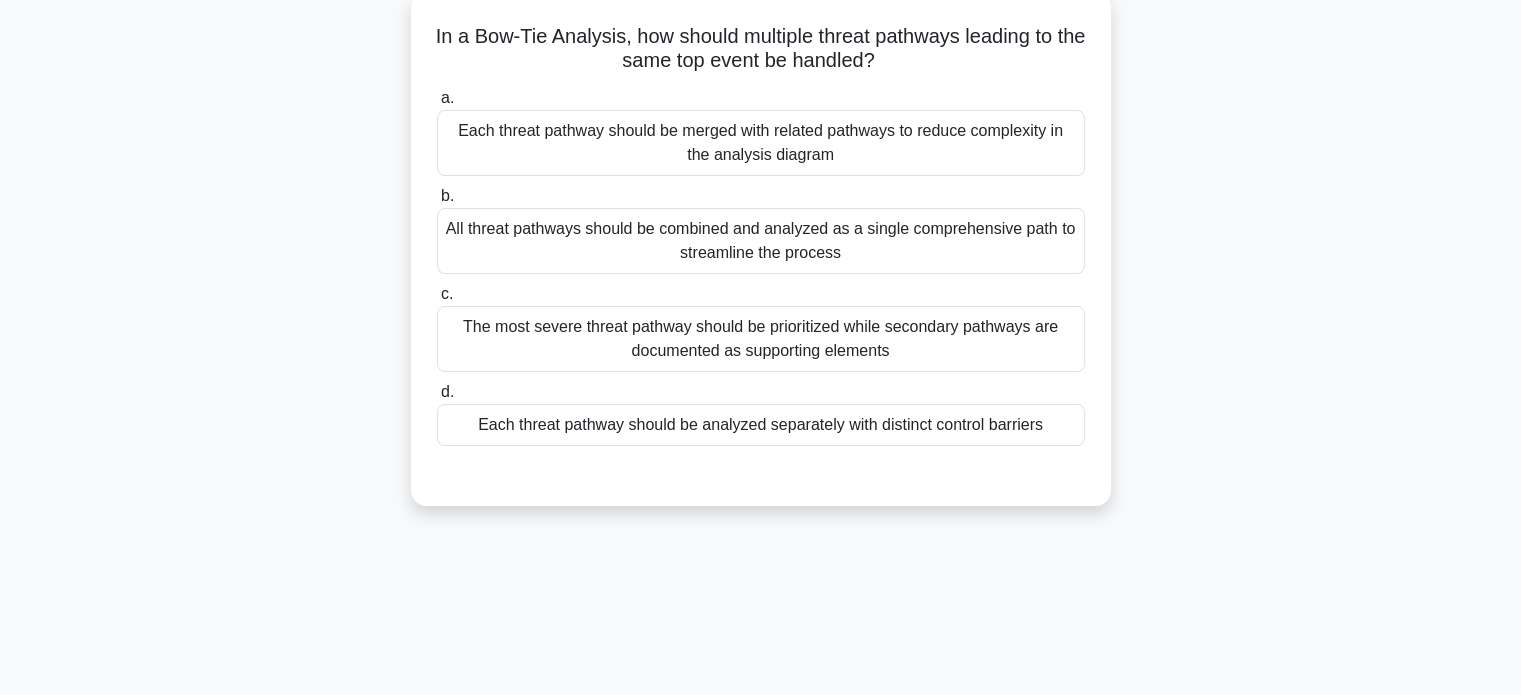 scroll, scrollTop: 128, scrollLeft: 0, axis: vertical 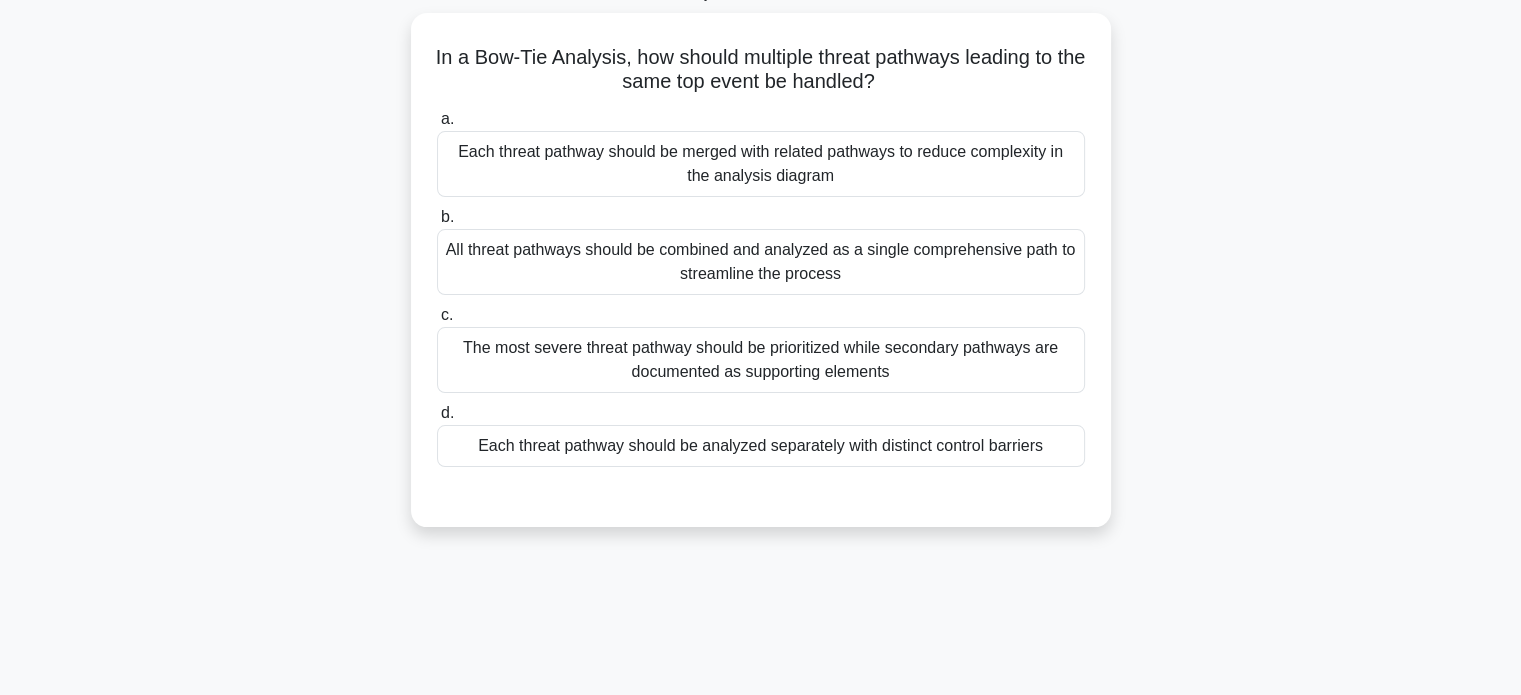 click on "Each threat pathway should be analyzed separately with distinct control barriers" at bounding box center (761, 446) 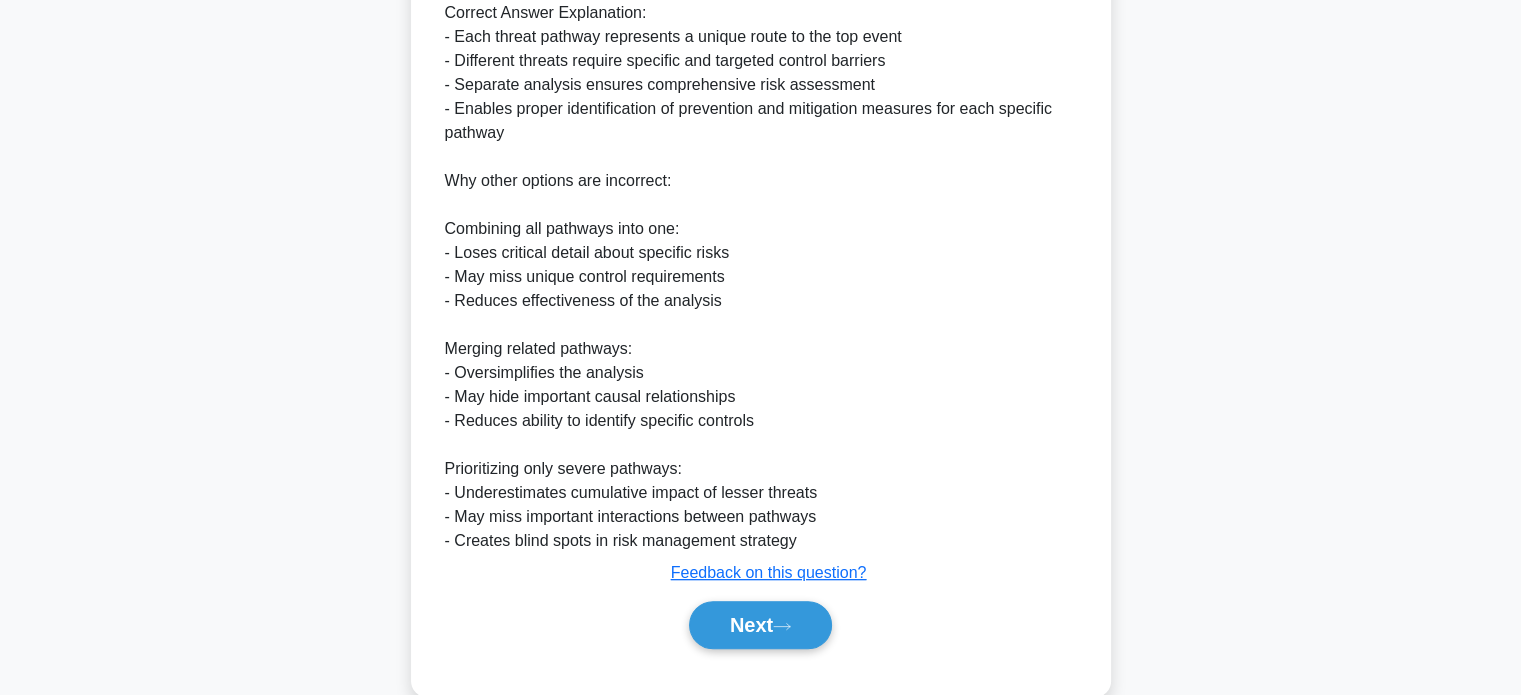 scroll, scrollTop: 776, scrollLeft: 0, axis: vertical 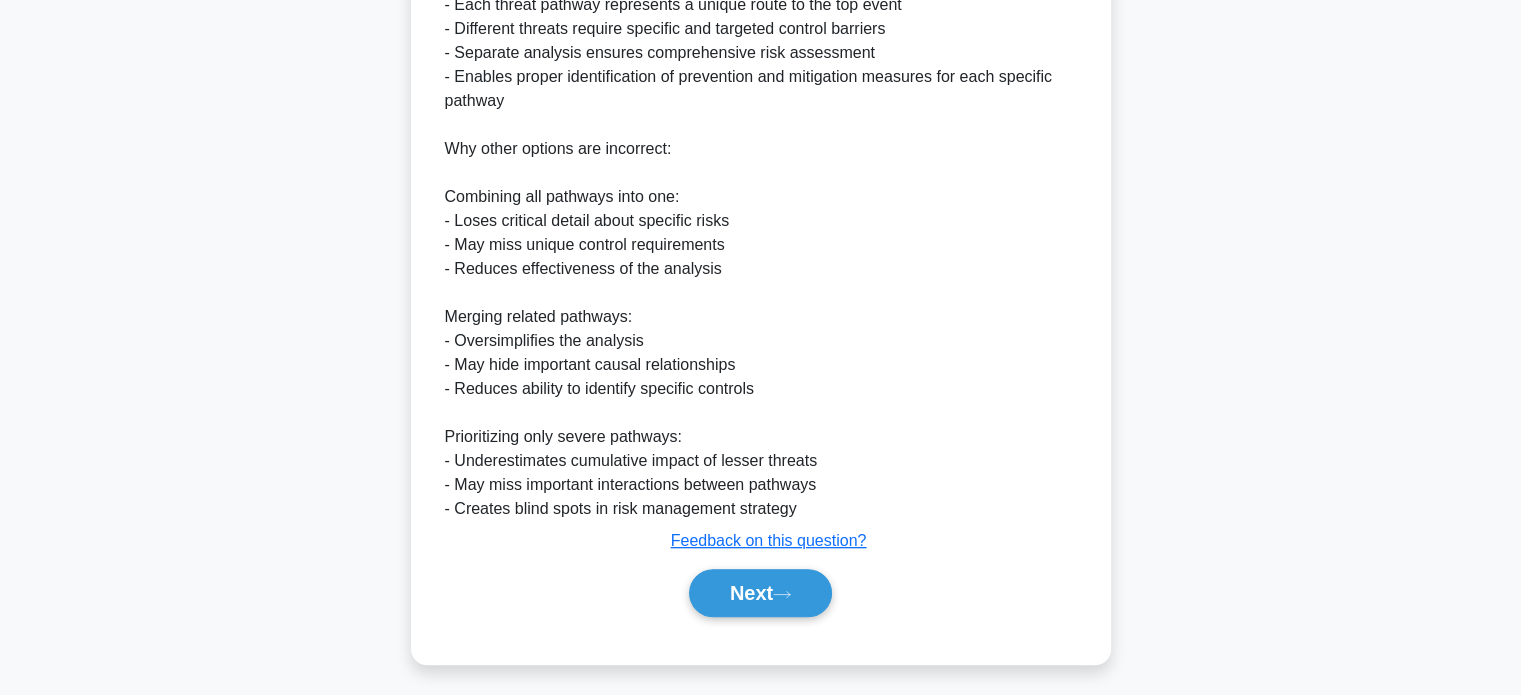 click on "Next" at bounding box center [760, 593] 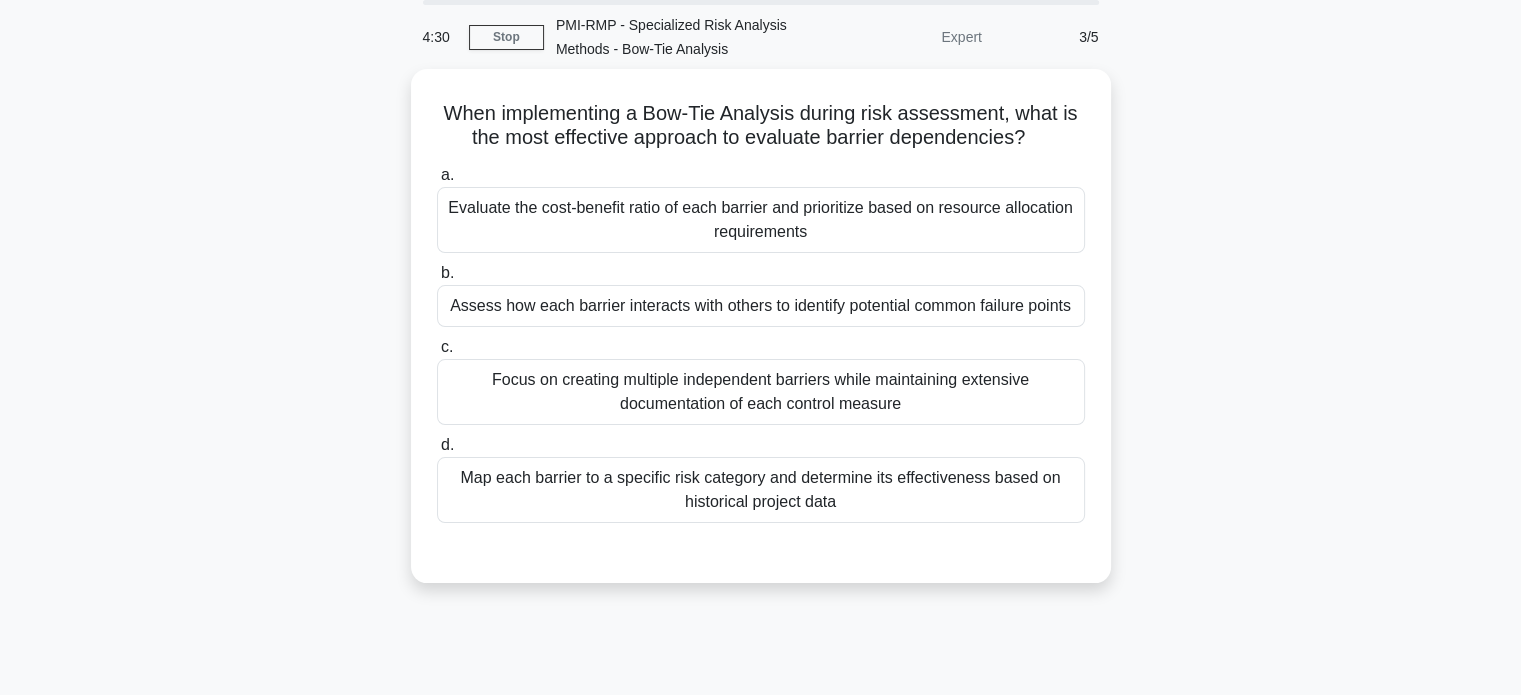 scroll, scrollTop: 74, scrollLeft: 0, axis: vertical 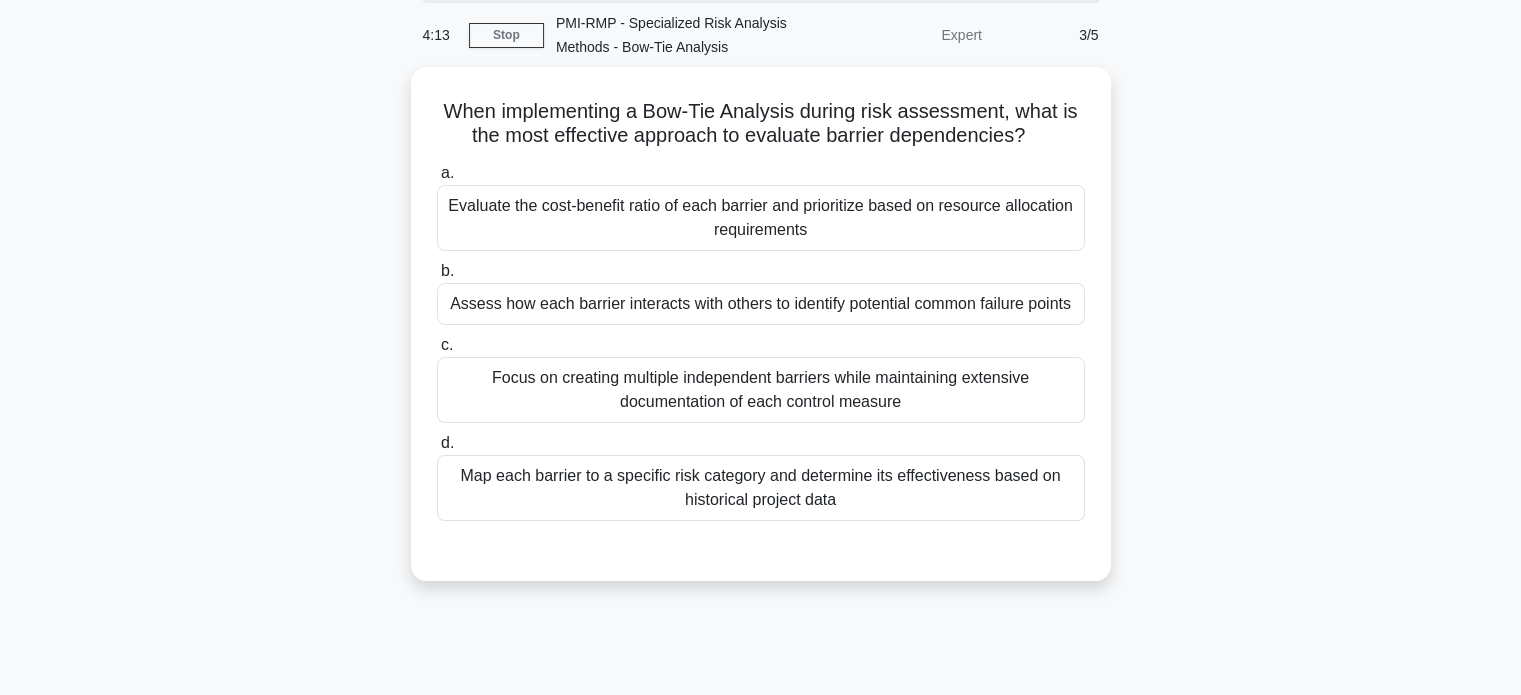 click on "Map each barrier to a specific risk category and determine its effectiveness based on historical project data" at bounding box center (761, 488) 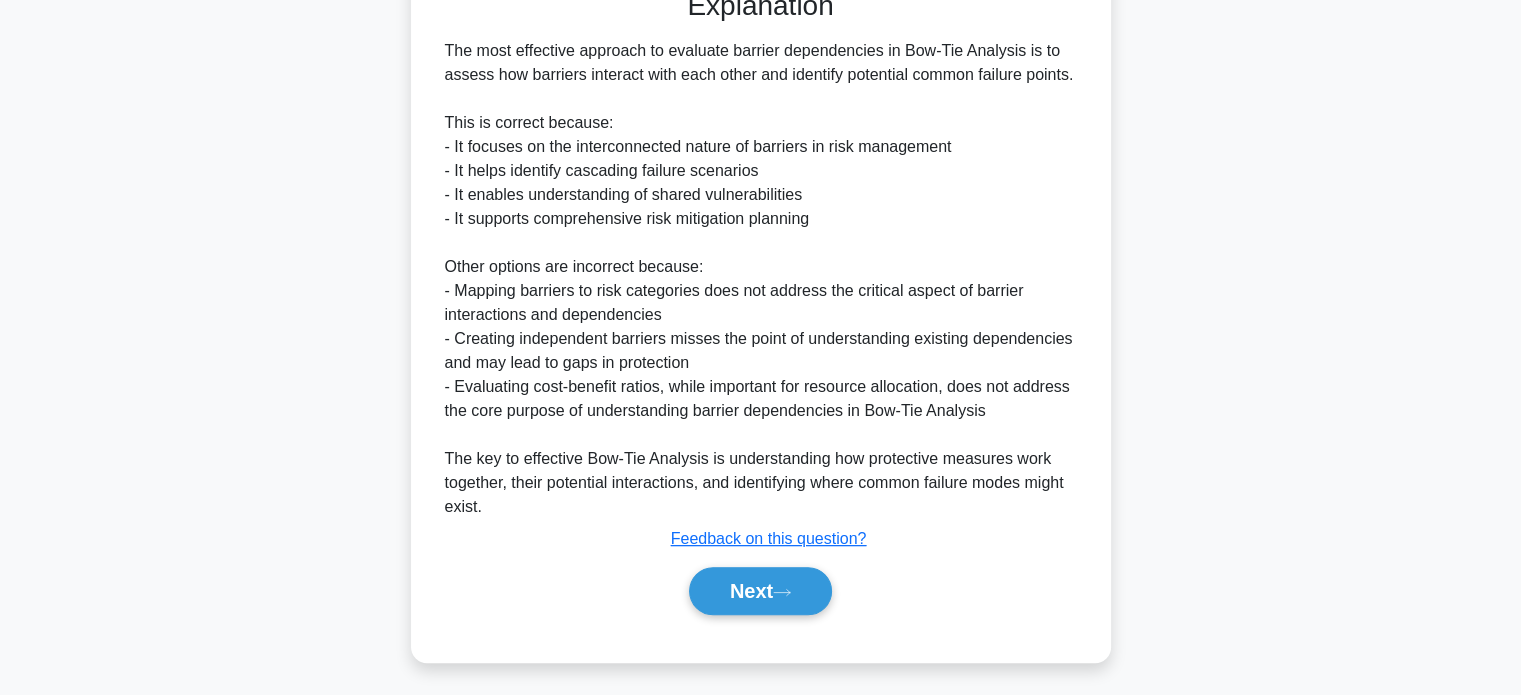scroll, scrollTop: 658, scrollLeft: 0, axis: vertical 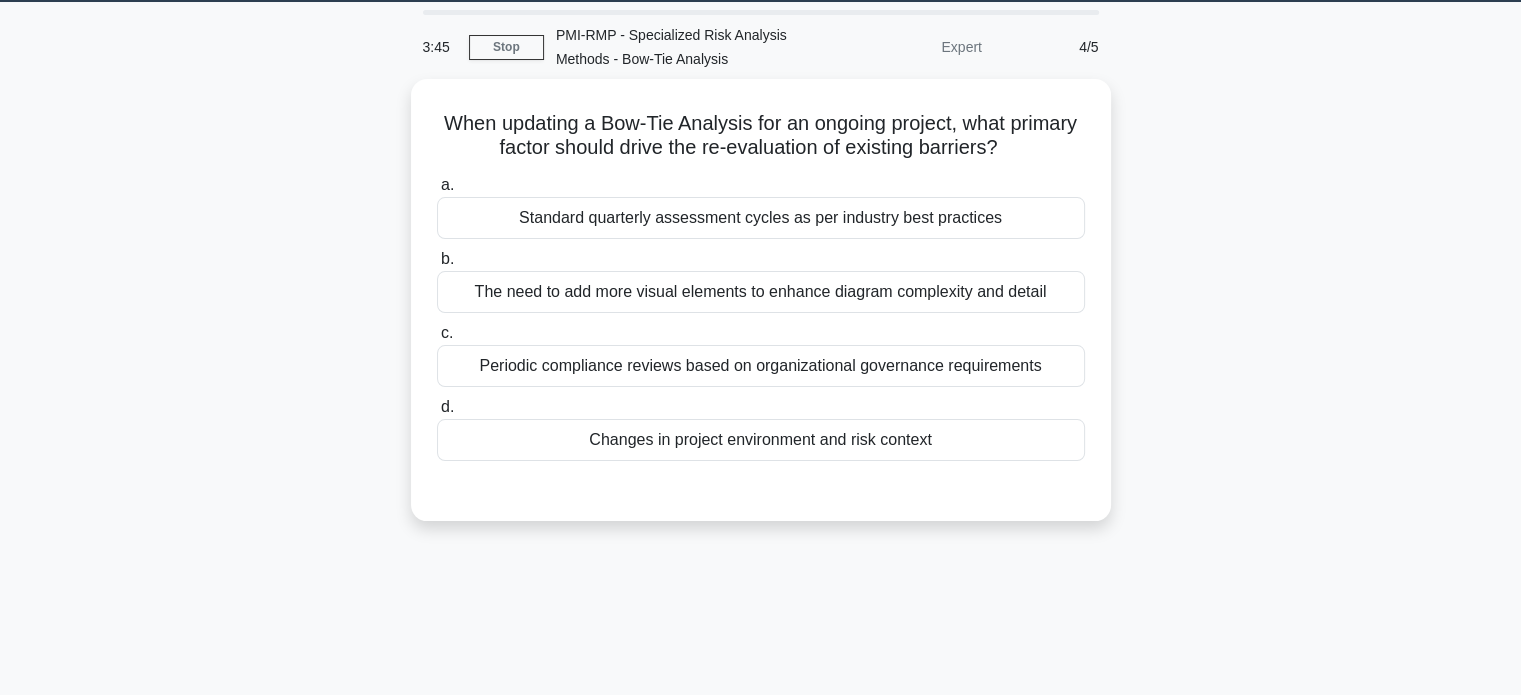 click on "Changes in project environment and risk context" at bounding box center (761, 440) 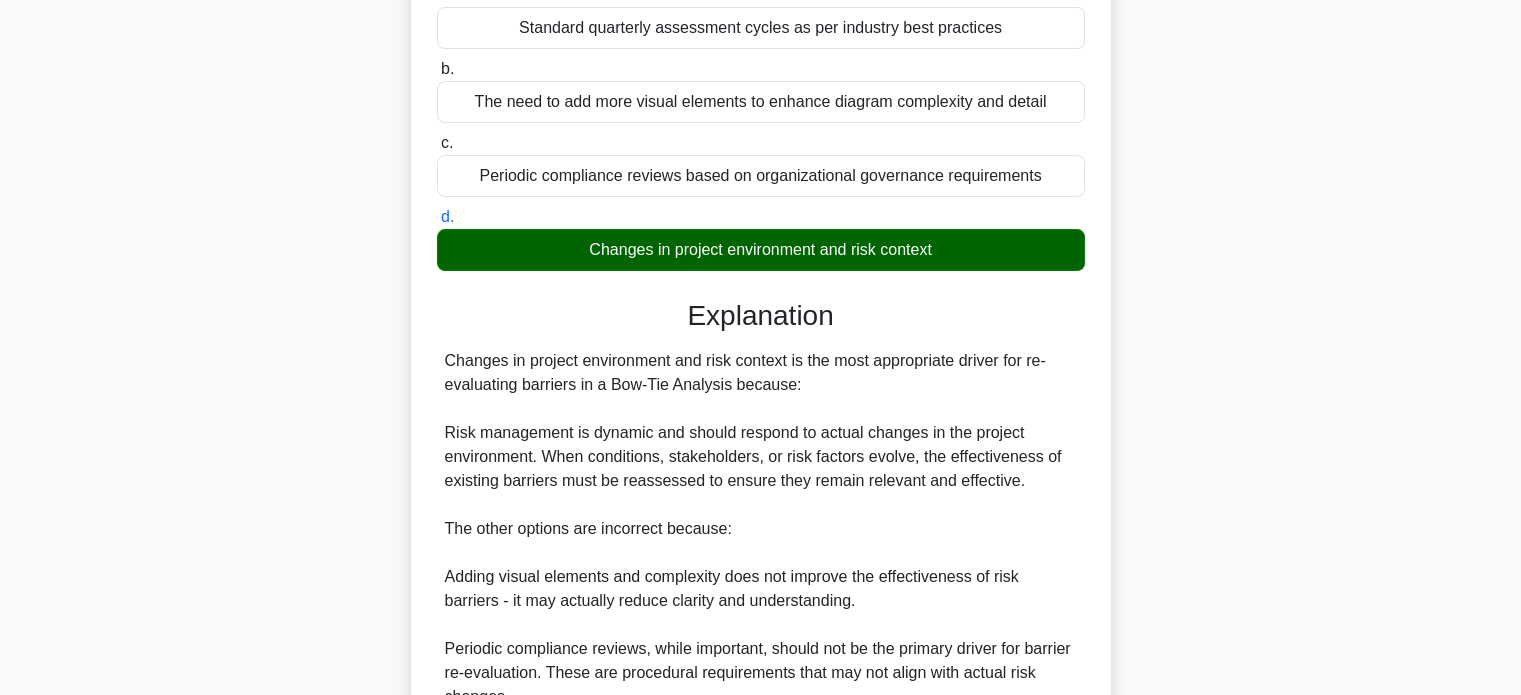 scroll, scrollTop: 536, scrollLeft: 0, axis: vertical 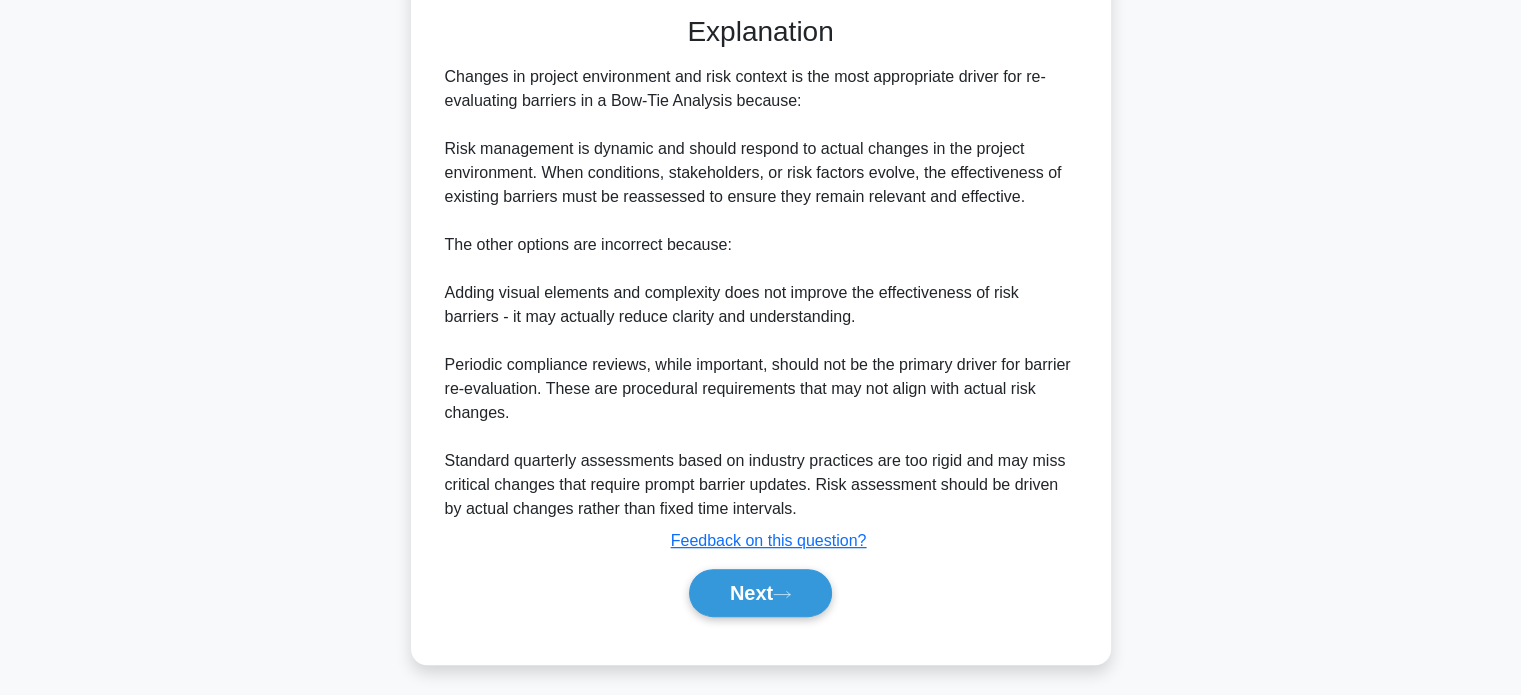 click on "Next" at bounding box center (760, 593) 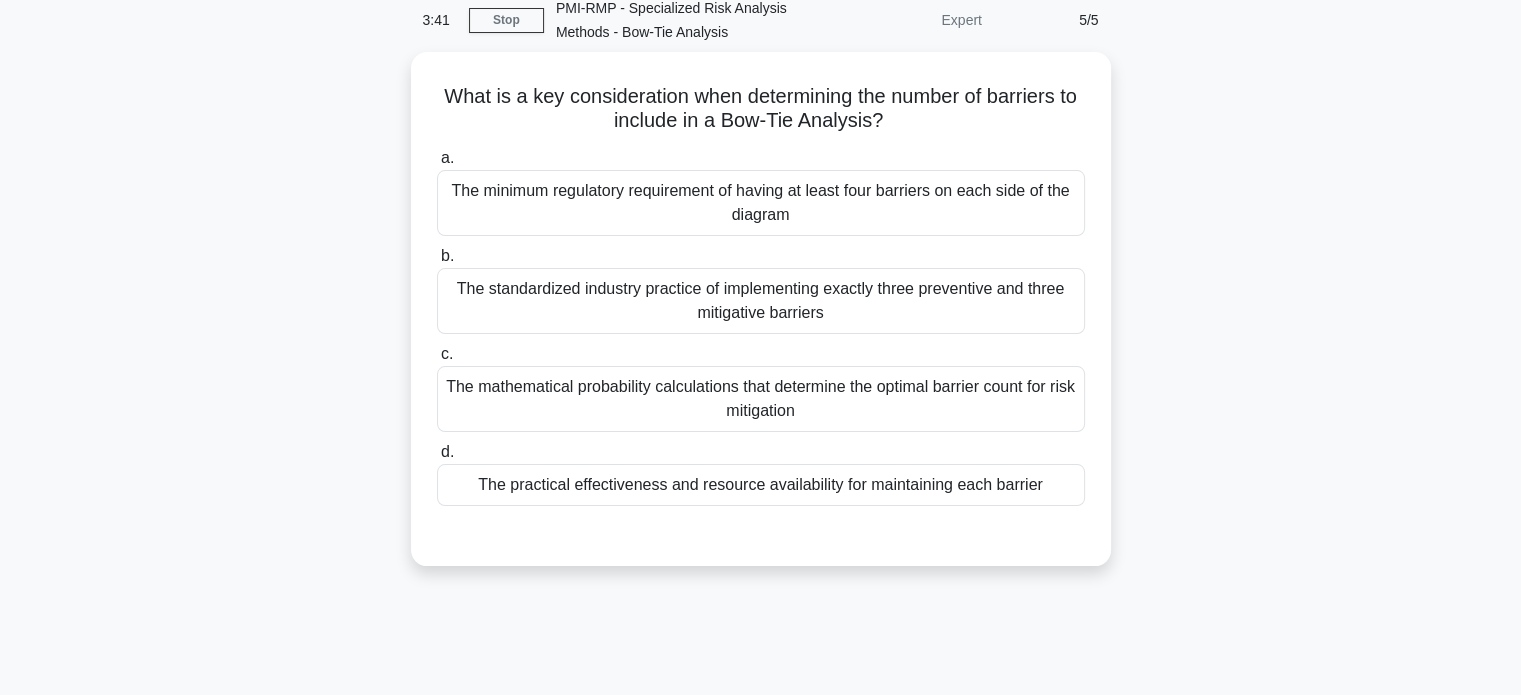 scroll, scrollTop: 87, scrollLeft: 0, axis: vertical 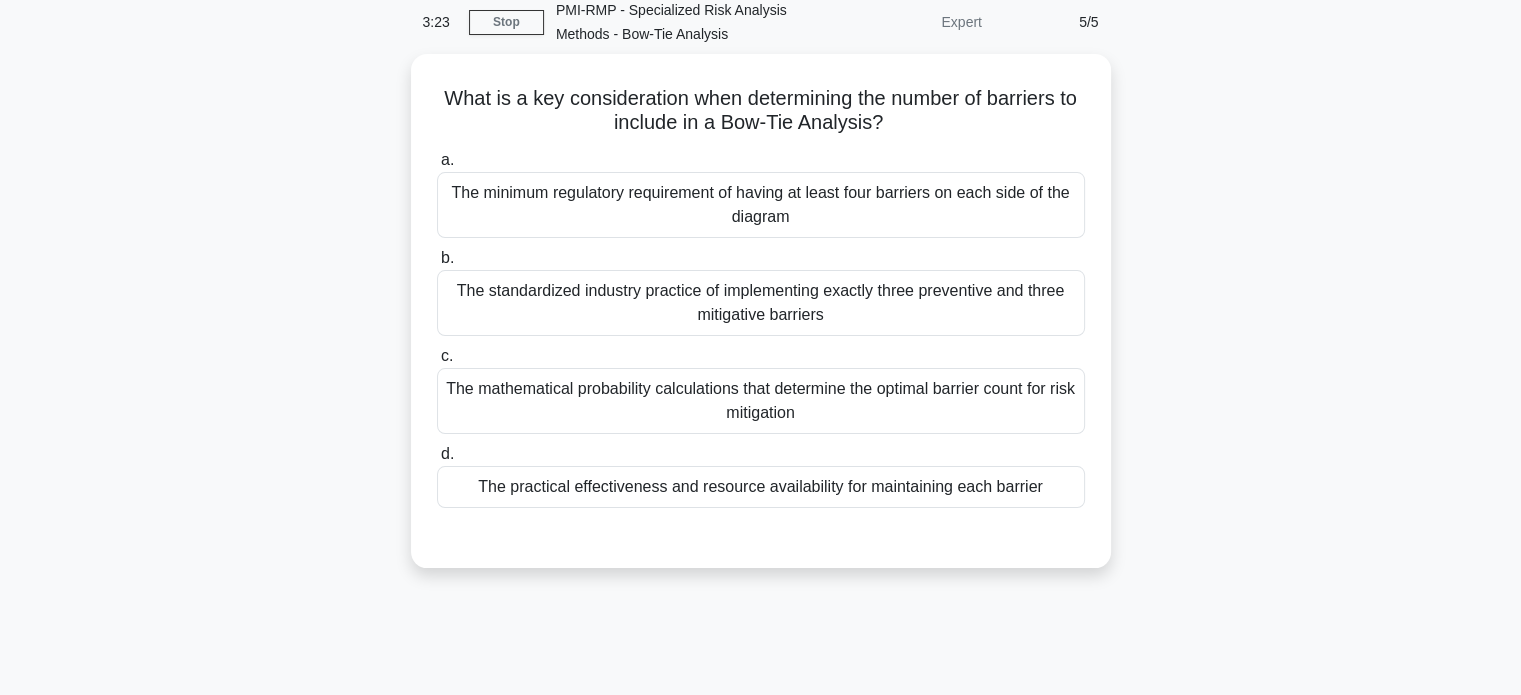 click on "The practical effectiveness and resource availability for maintaining each barrier" at bounding box center (761, 487) 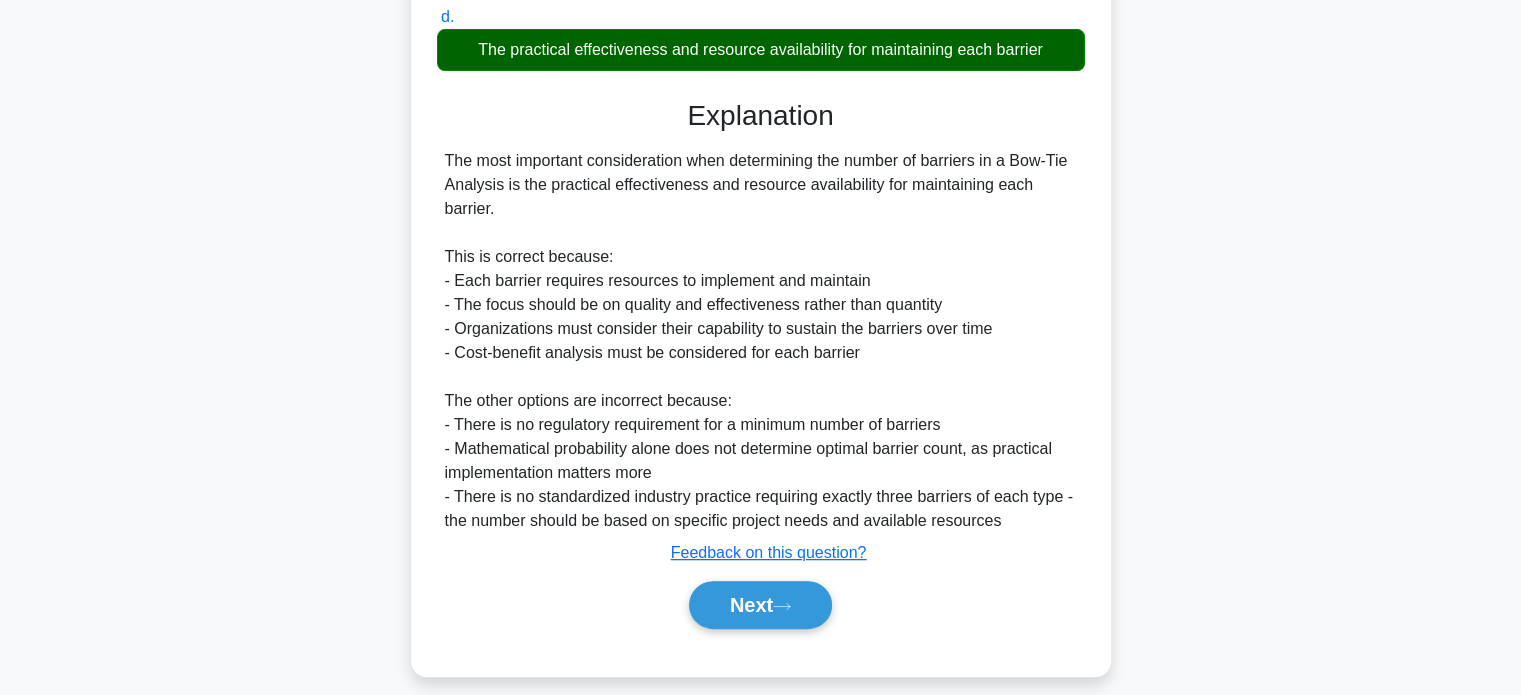 scroll, scrollTop: 536, scrollLeft: 0, axis: vertical 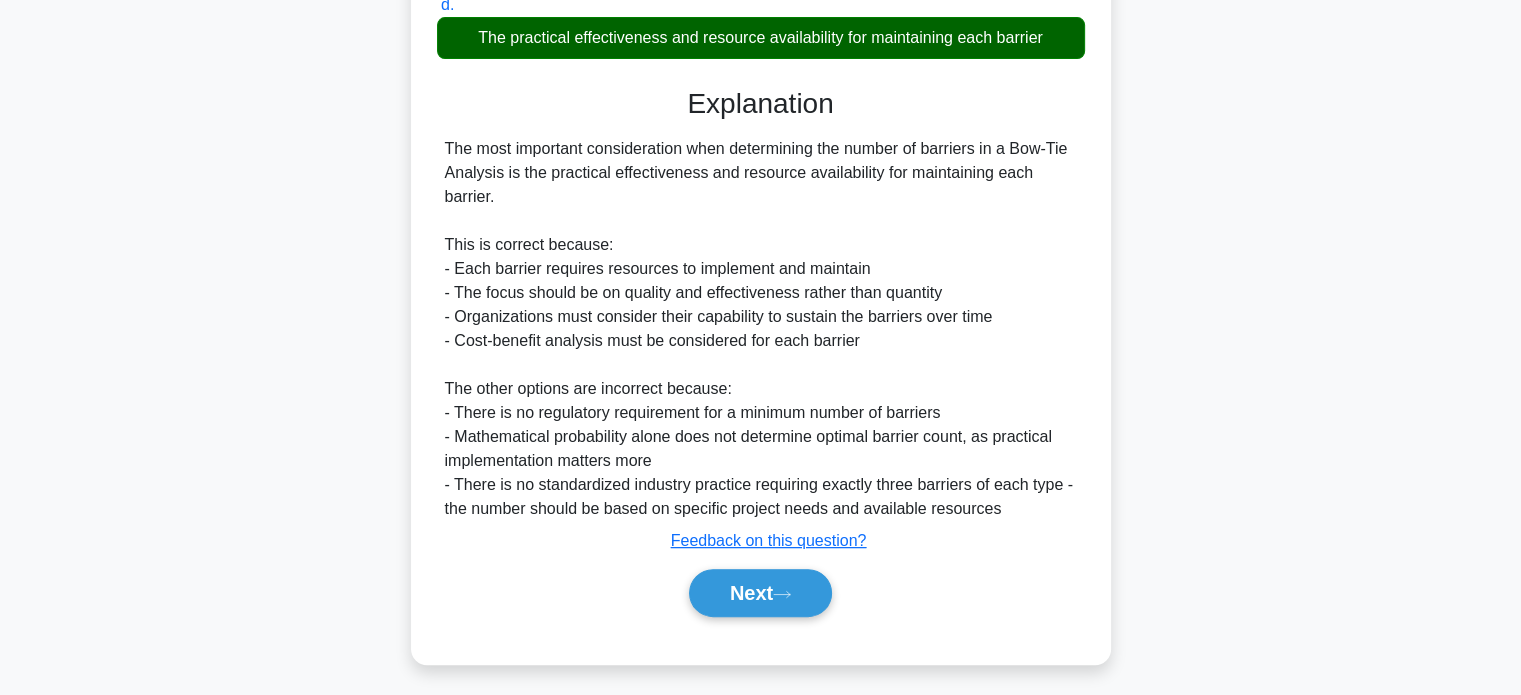 click on "Next" at bounding box center [760, 593] 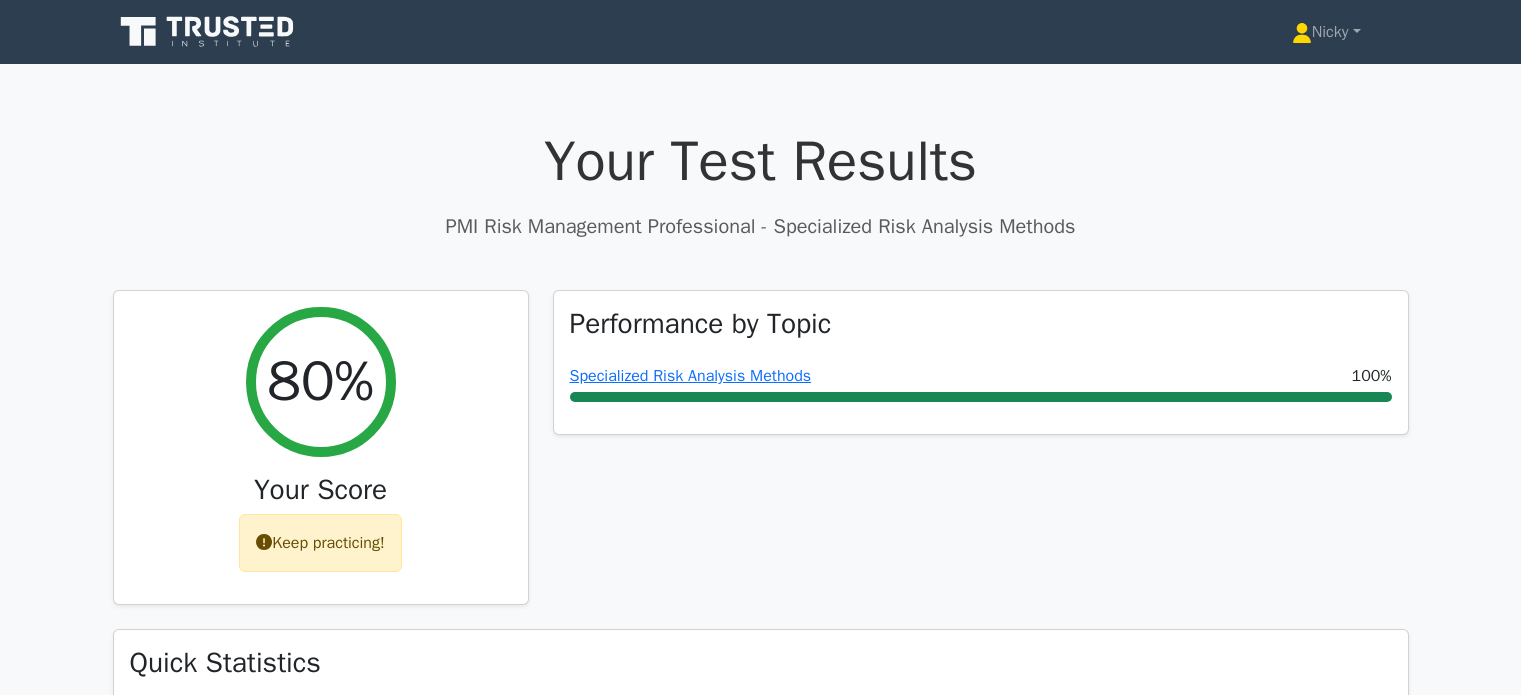 scroll, scrollTop: 0, scrollLeft: 0, axis: both 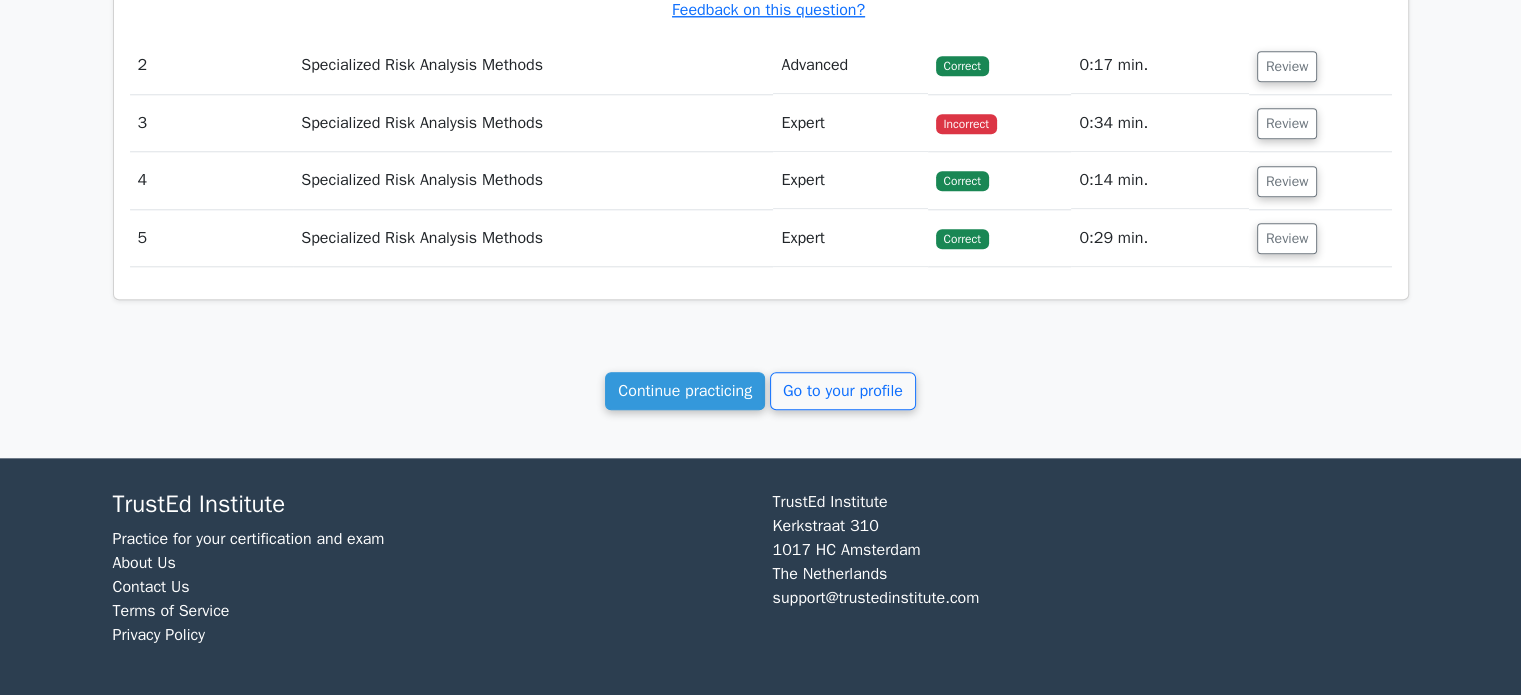 click on "Go to your profile" at bounding box center (843, 391) 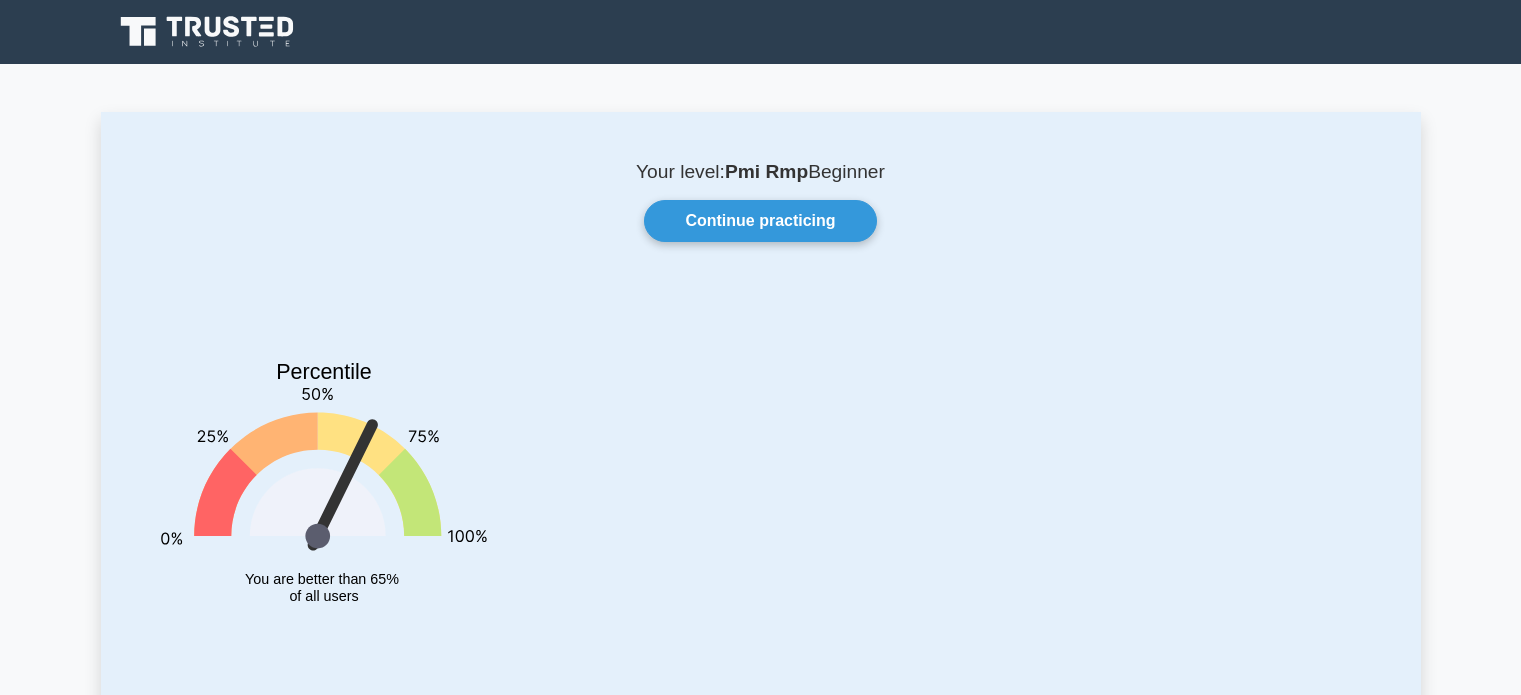 scroll, scrollTop: 0, scrollLeft: 0, axis: both 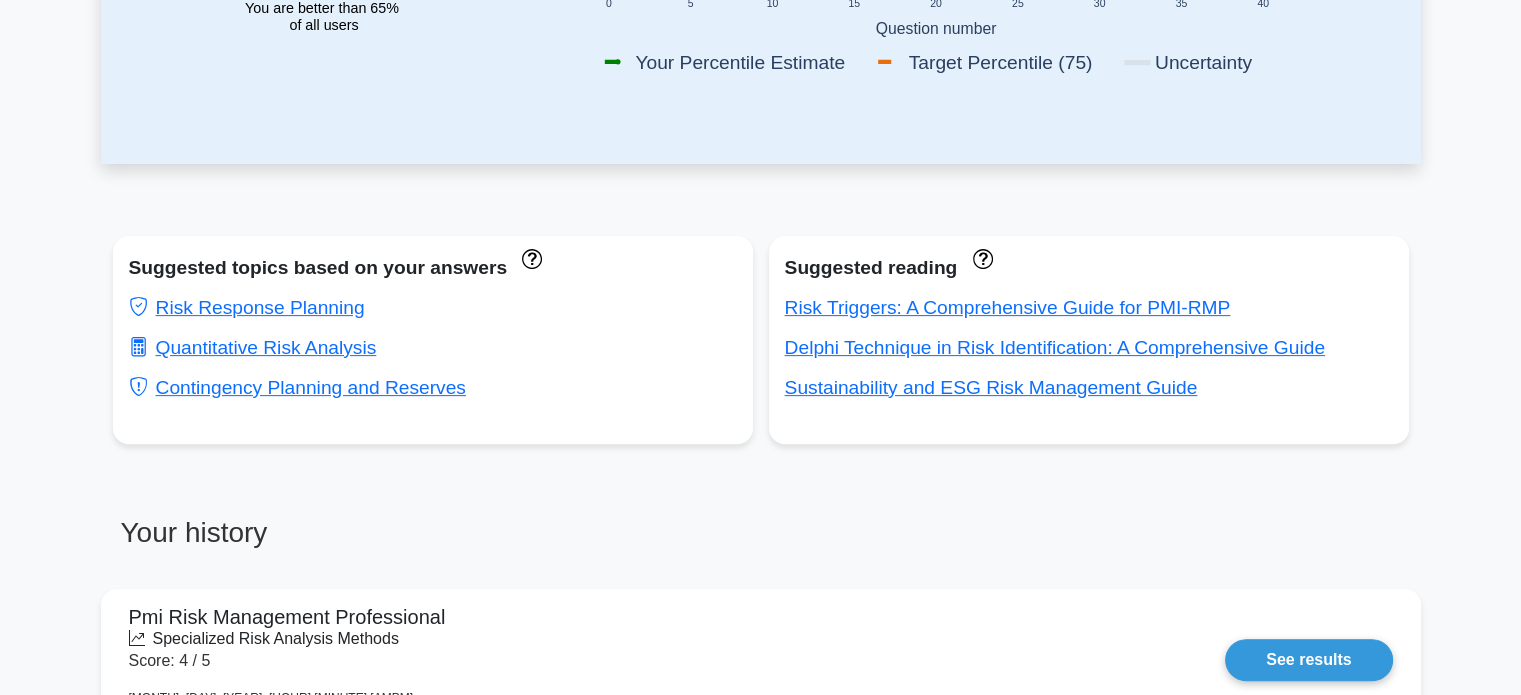click on "Delphi Technique in Risk Identification: A Comprehensive Guide" at bounding box center [1055, 347] 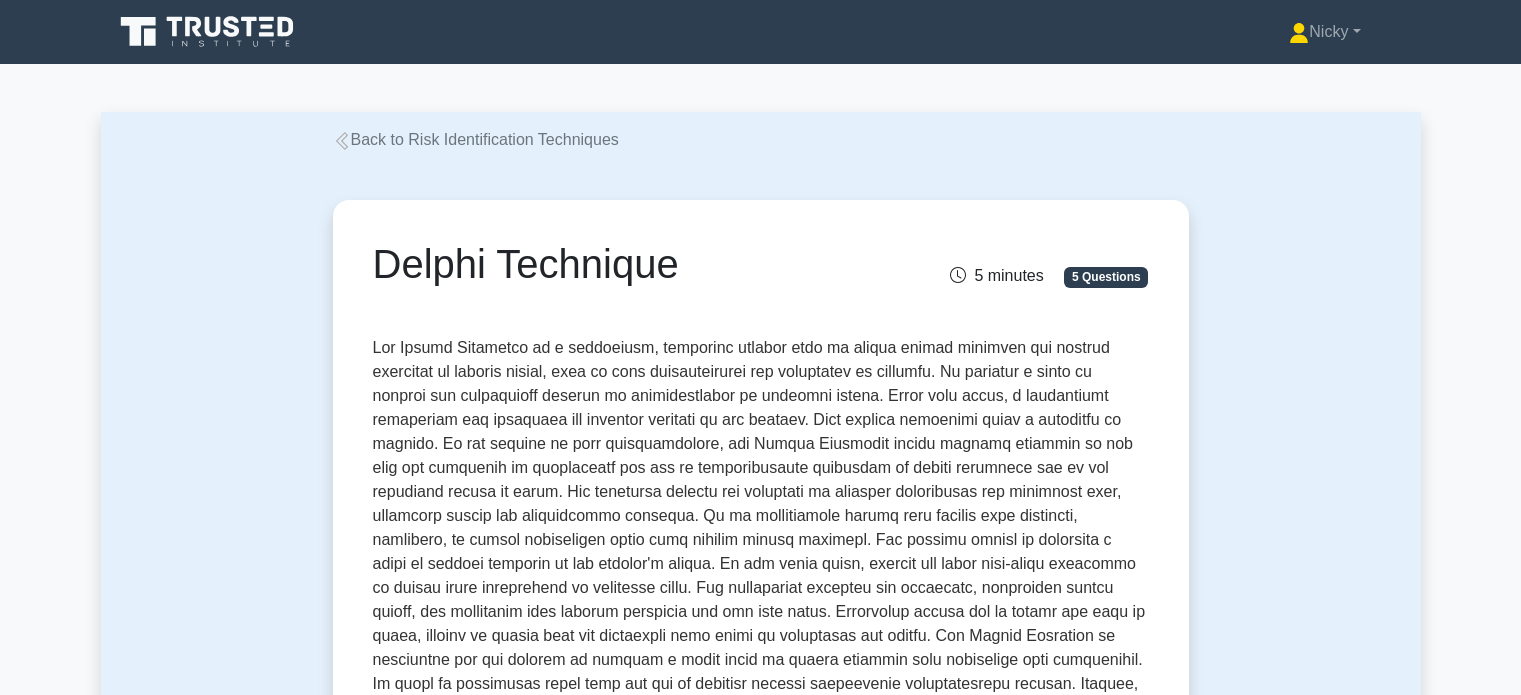 scroll, scrollTop: 0, scrollLeft: 0, axis: both 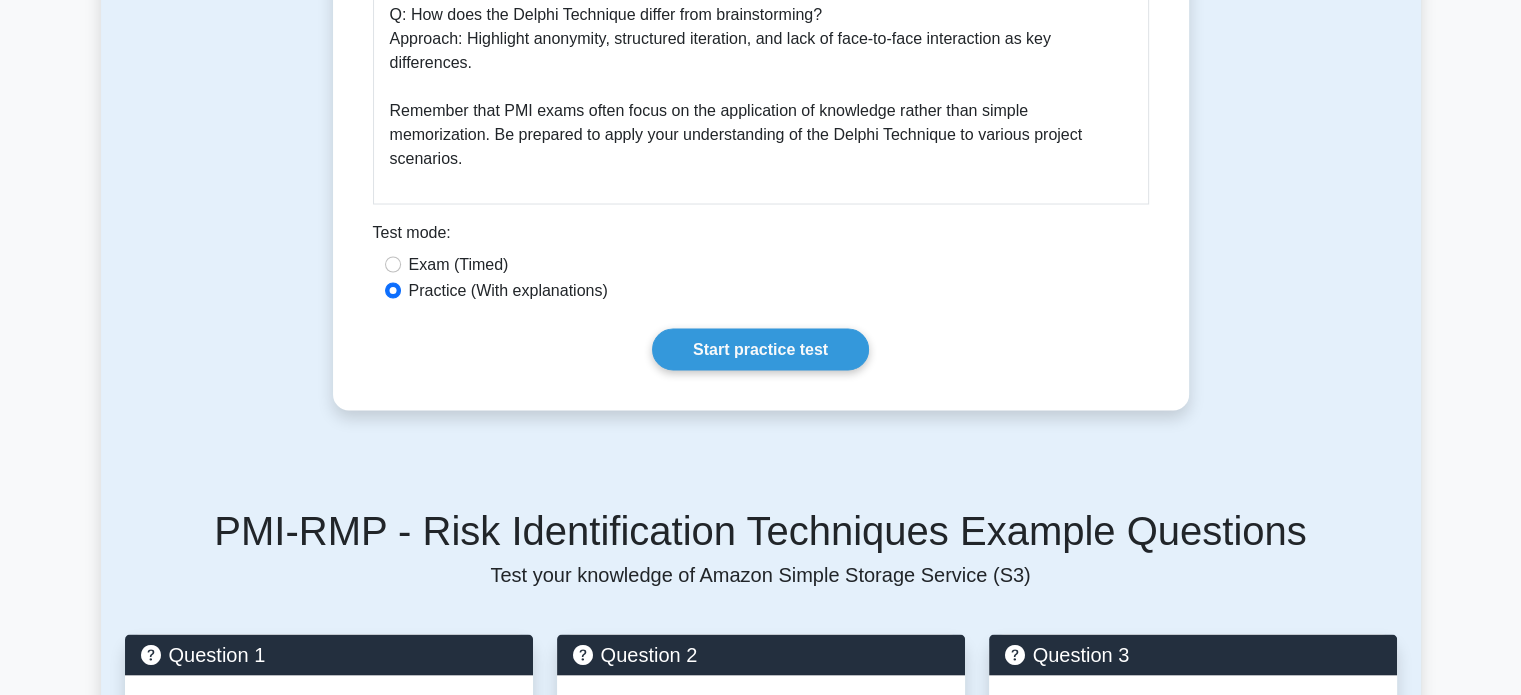 click on "Back to Risk Identification Techniques
Delphi Technique
5 minutes
5 Questions
Delphi Technique in Risk Identification: A Comprehensive Guide
Introduction to the Delphi Technique Why the Delphi Technique is Important 1.  Eliminates Groupthink 2.  Reduces Bias 3.  4." at bounding box center (761, -929) 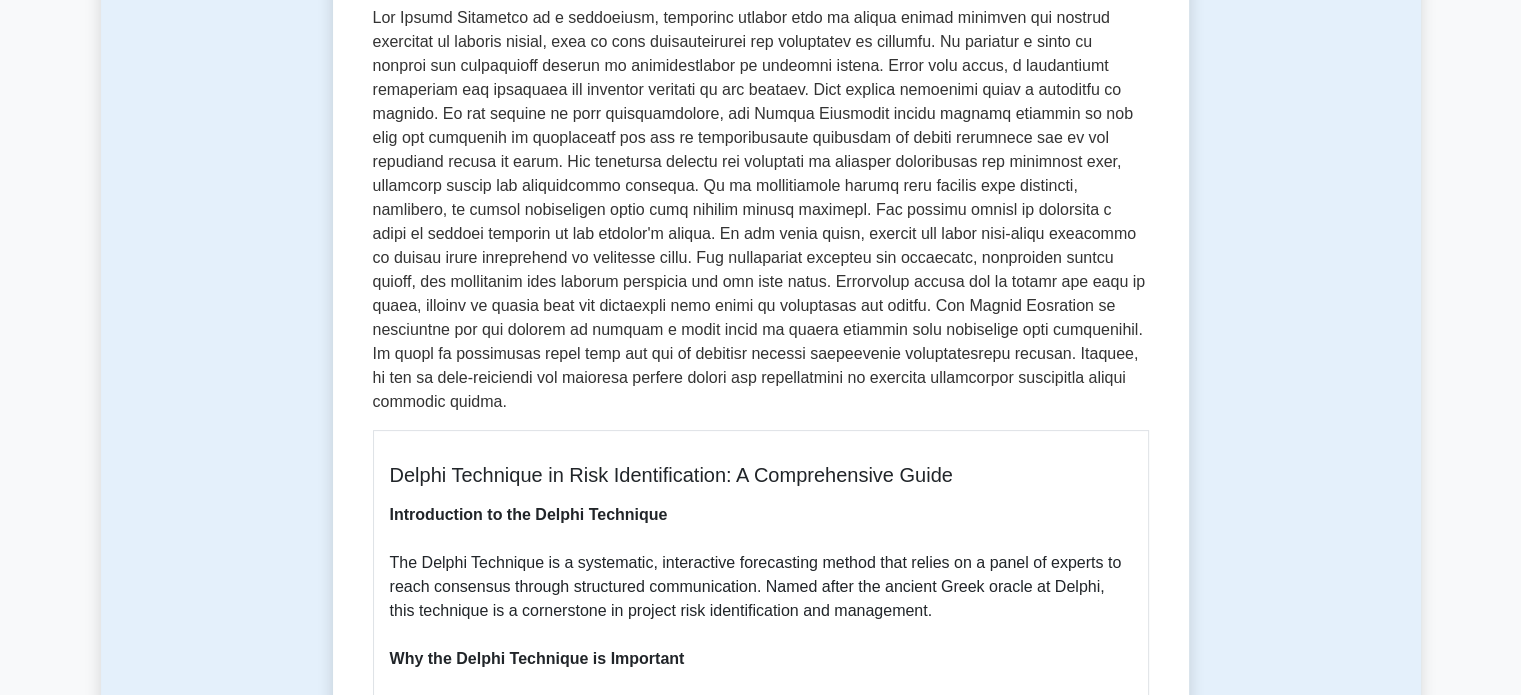 scroll, scrollTop: 0, scrollLeft: 0, axis: both 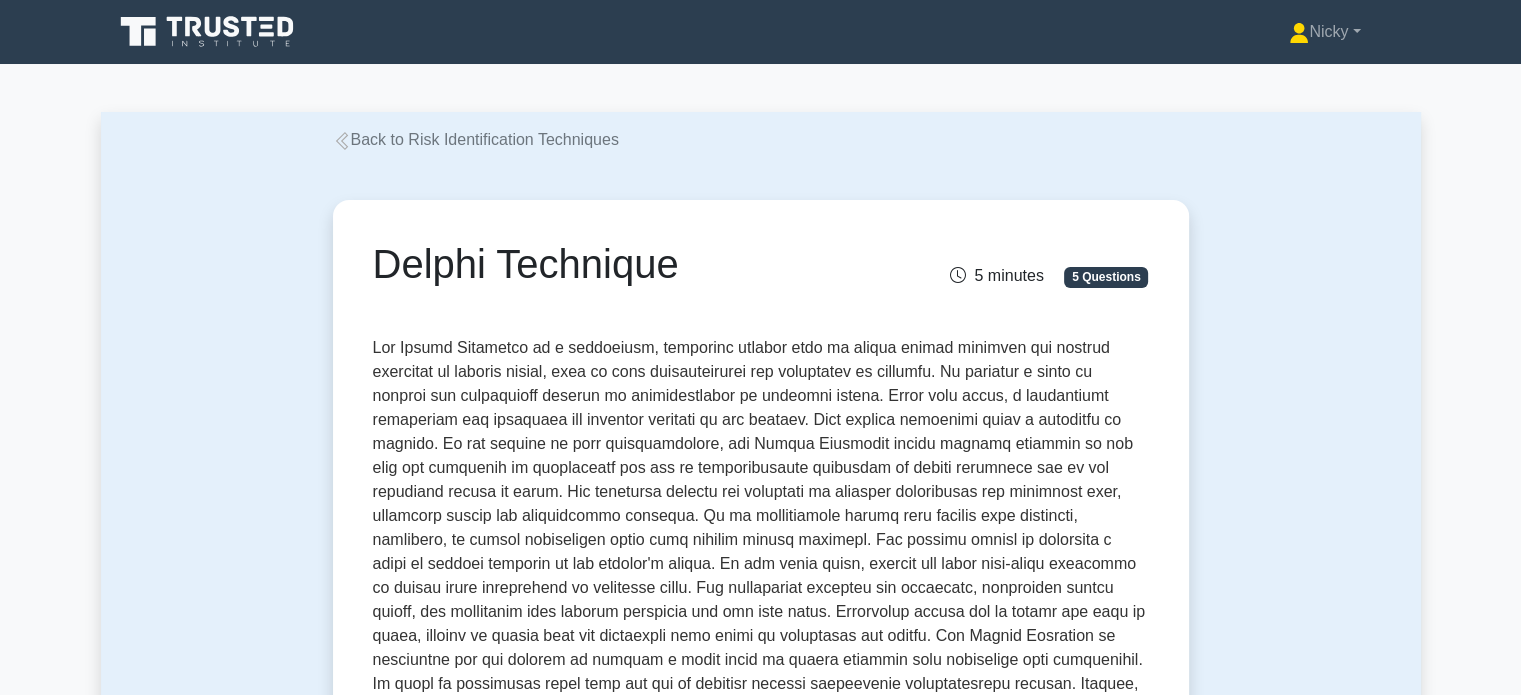 click 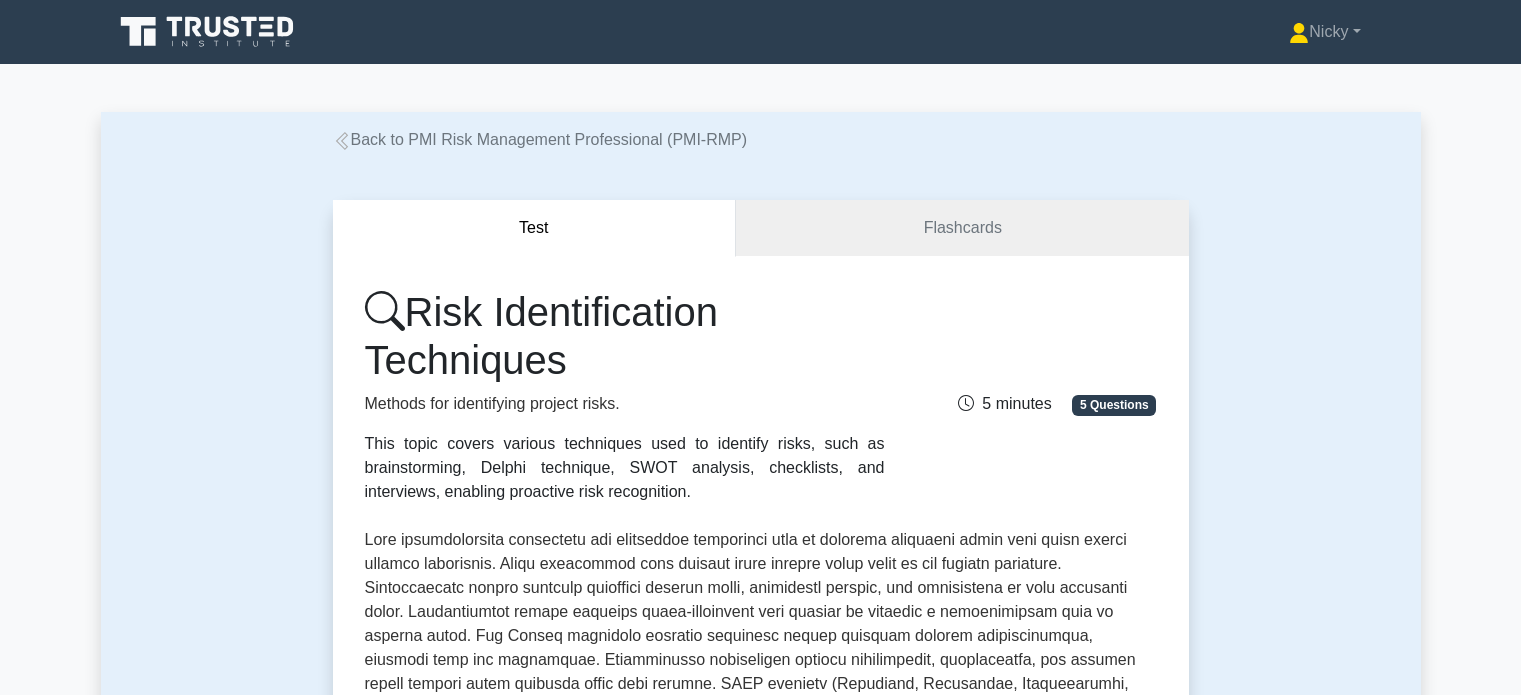 scroll, scrollTop: 0, scrollLeft: 0, axis: both 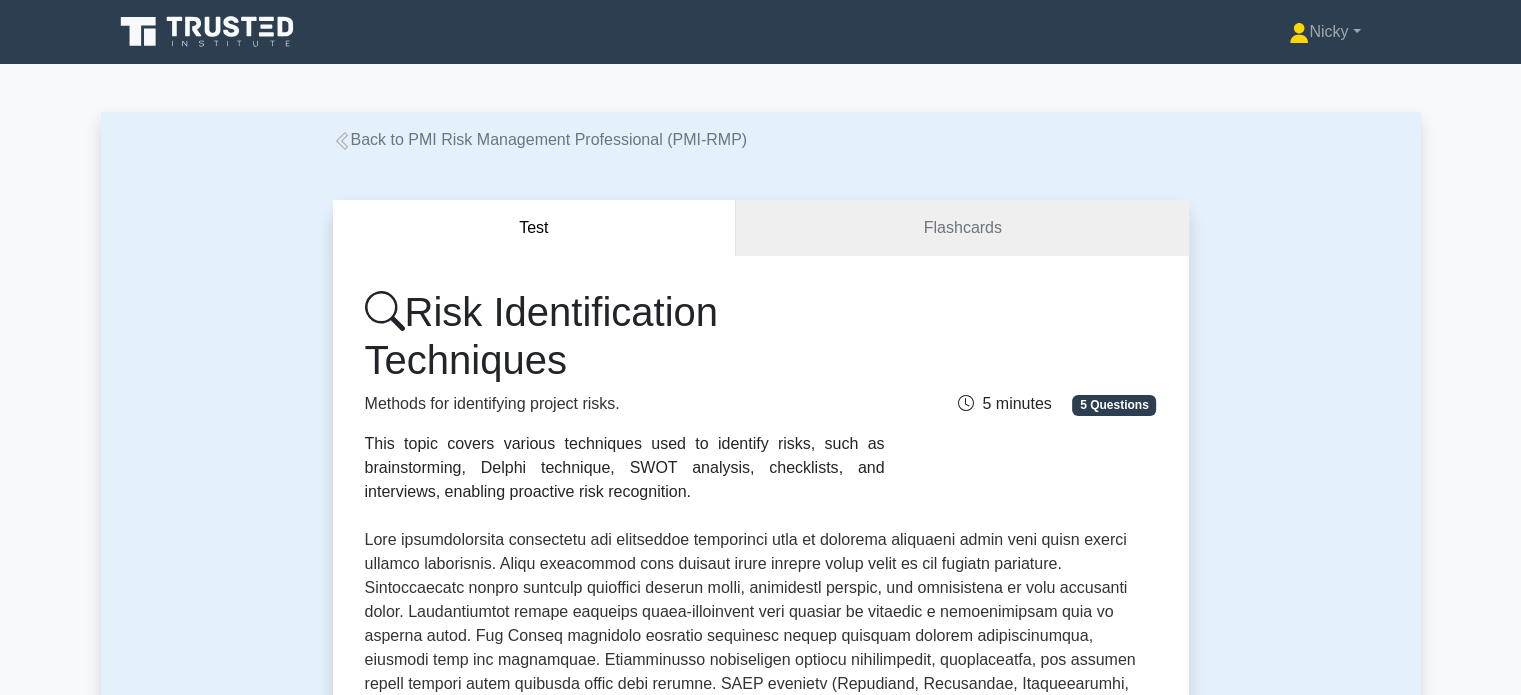 click on "Back to PMI Risk Management Professional (PMI-RMP)" at bounding box center (540, 139) 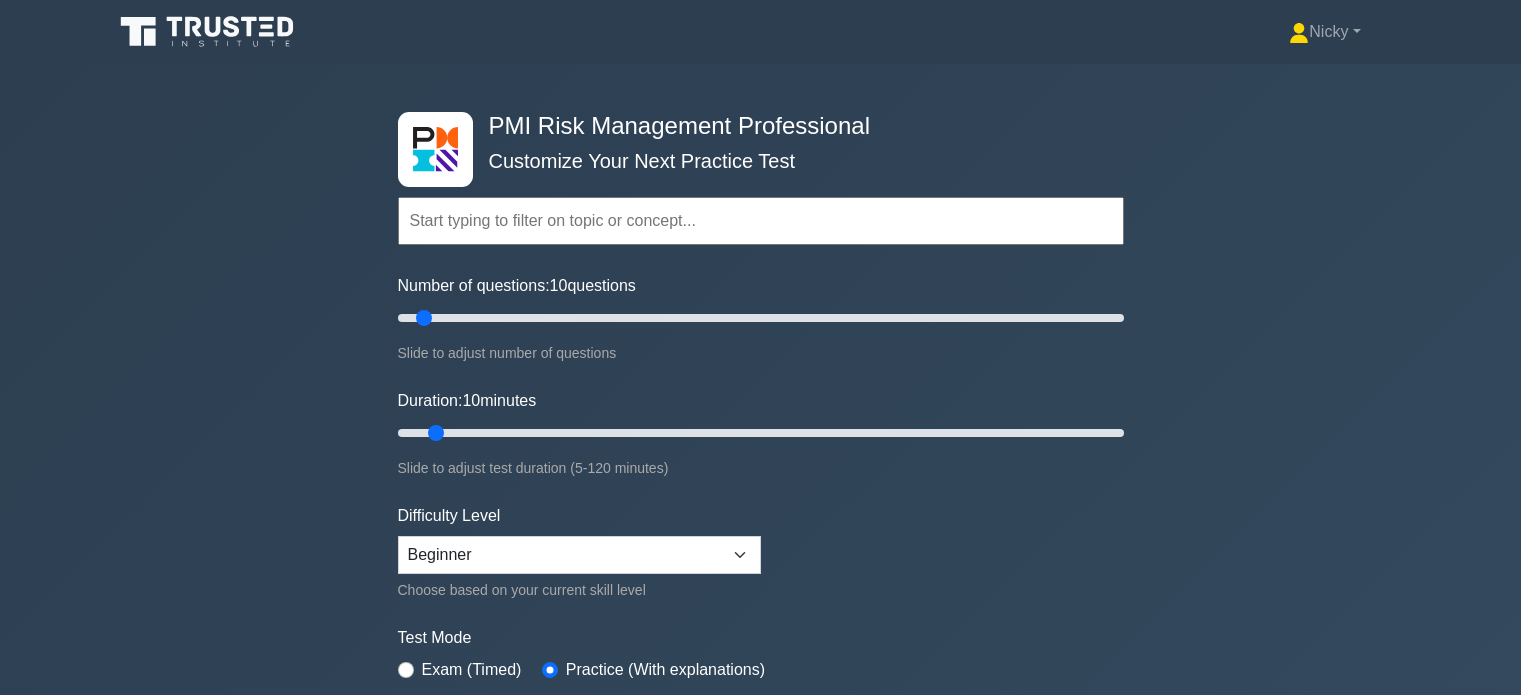scroll, scrollTop: 0, scrollLeft: 0, axis: both 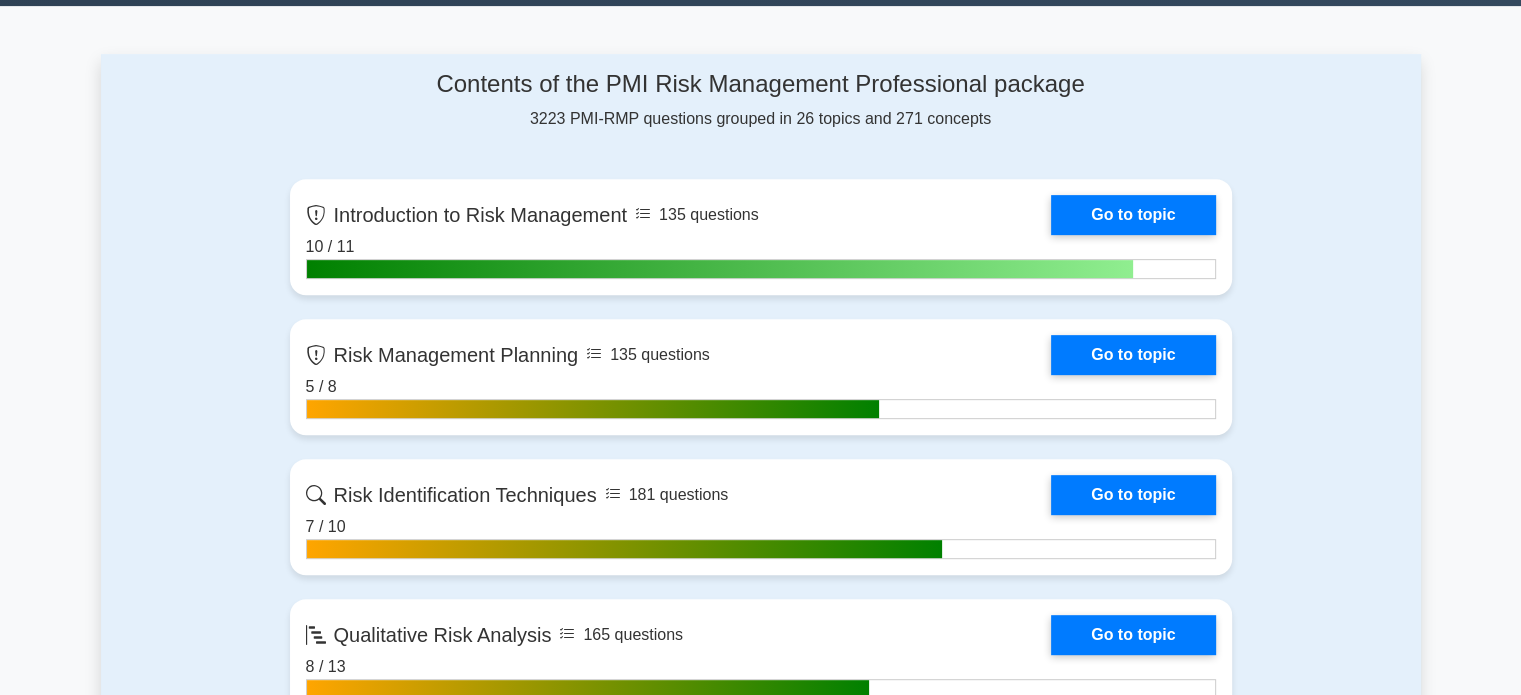 click on "Go to topic" at bounding box center [1133, 355] 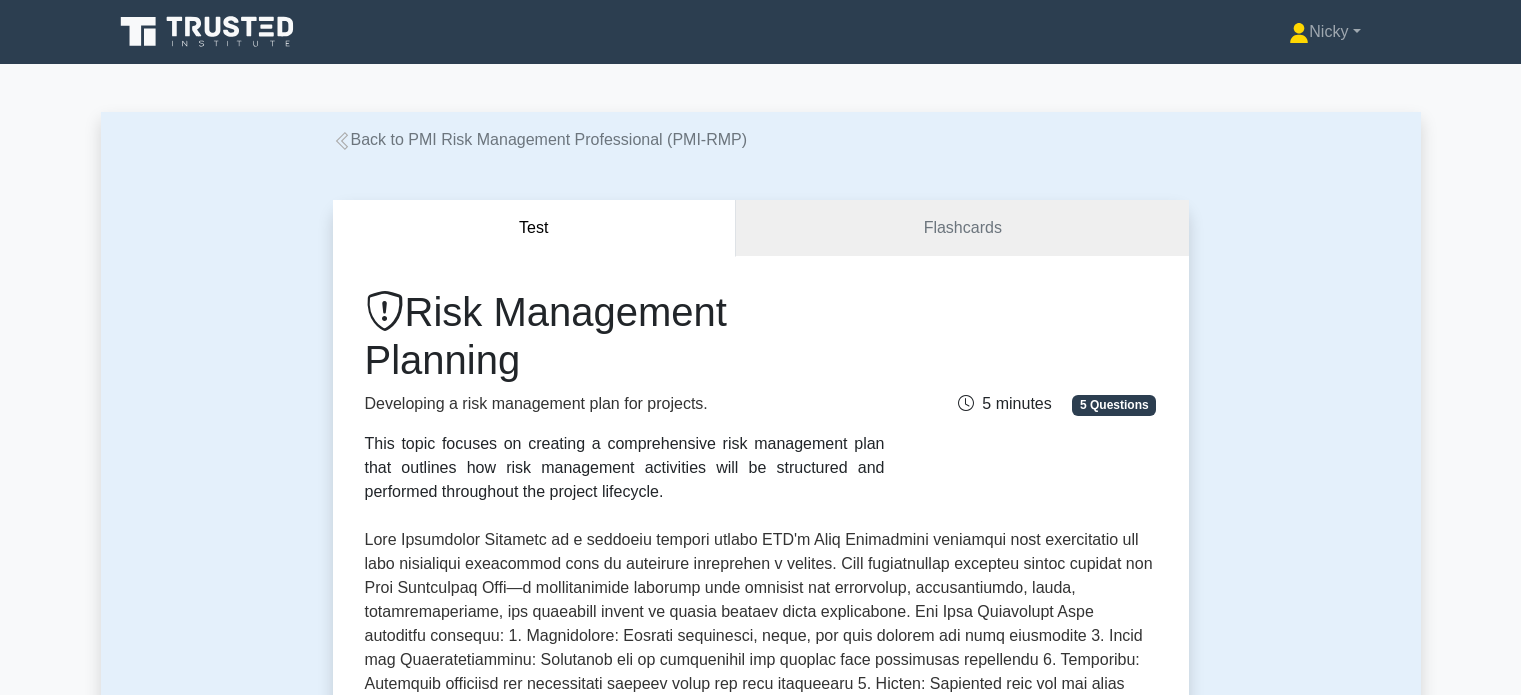scroll, scrollTop: 0, scrollLeft: 0, axis: both 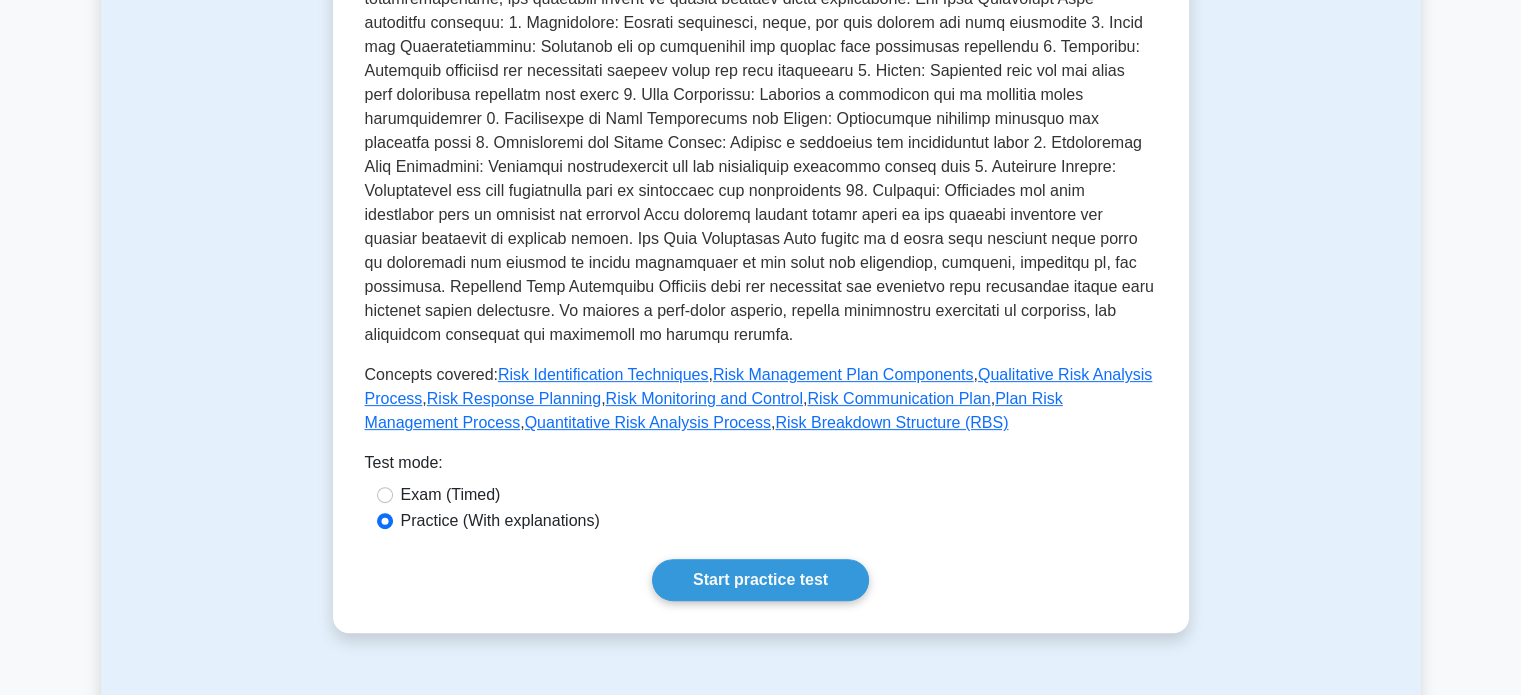 click on "Start practice test" at bounding box center [760, 580] 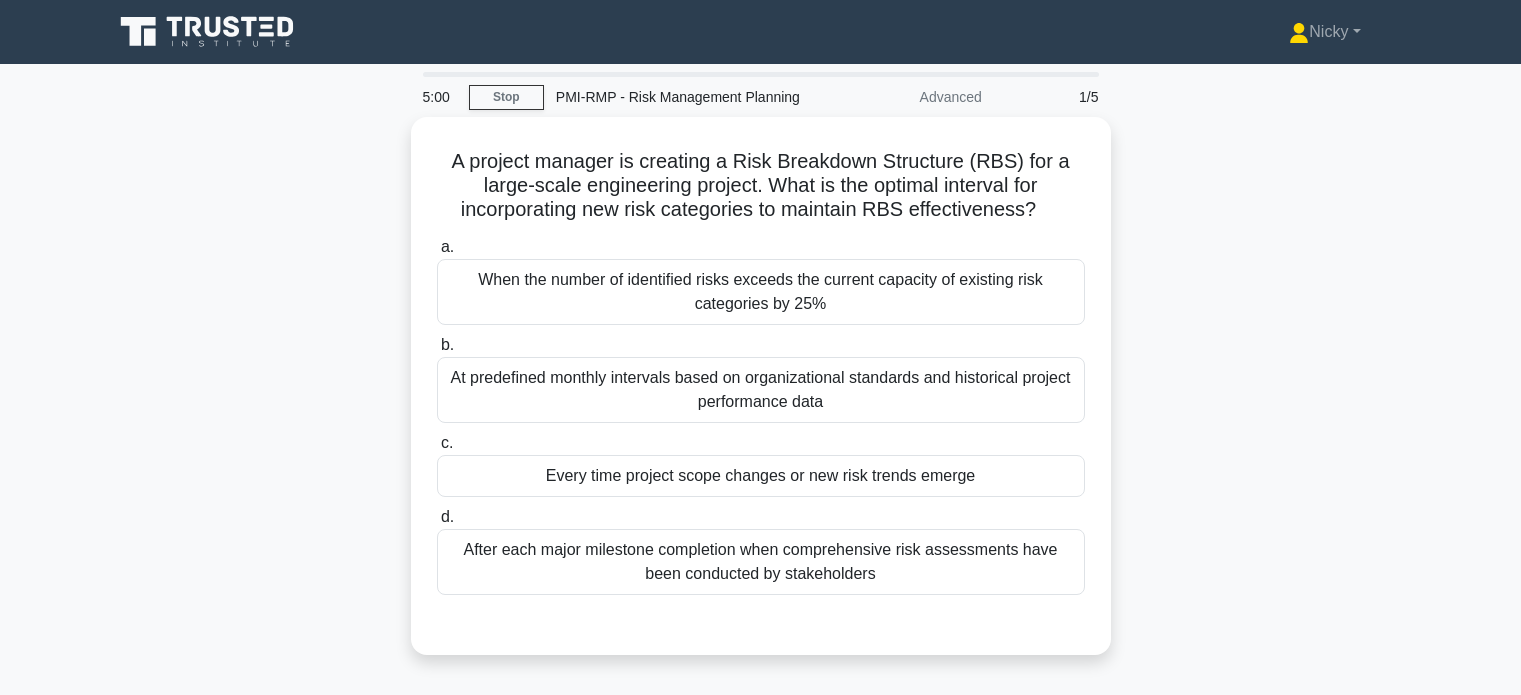 scroll, scrollTop: 0, scrollLeft: 0, axis: both 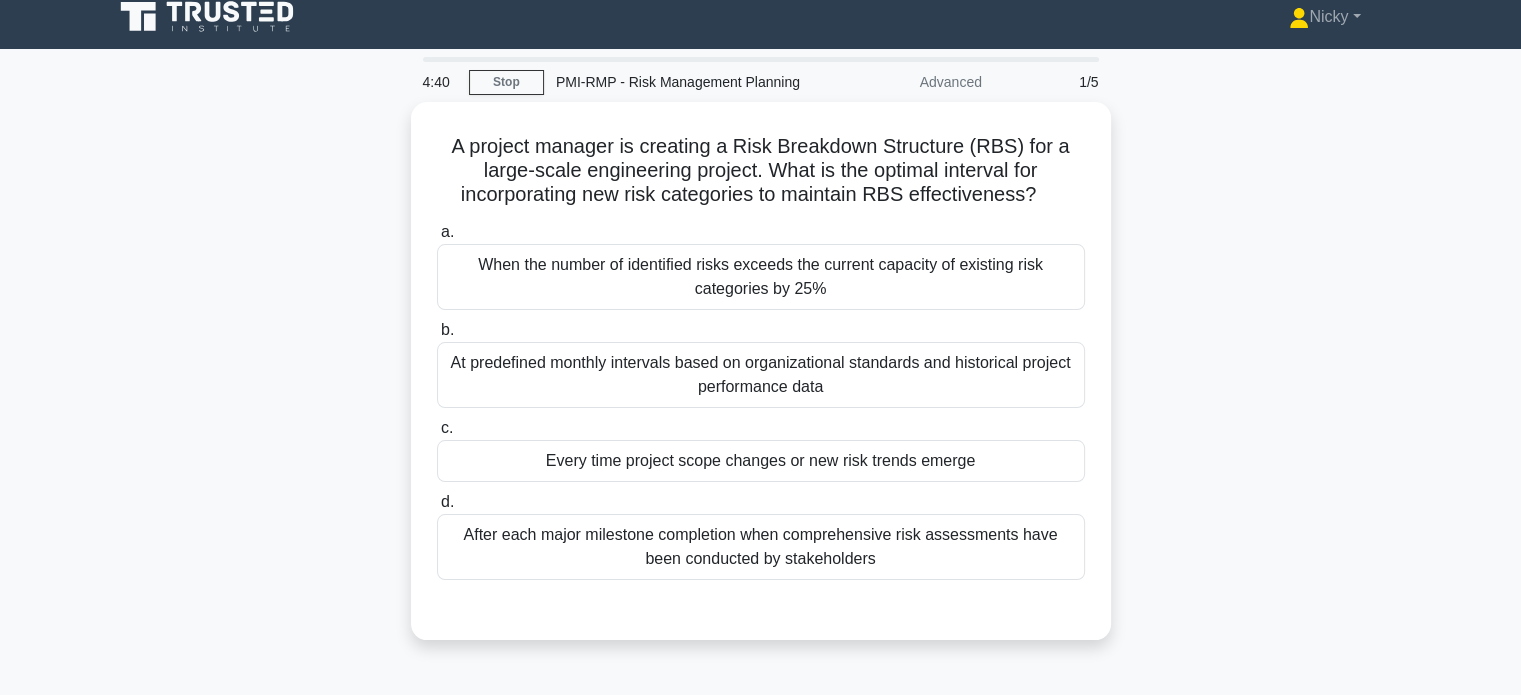 click on "Every time project scope changes or new risk trends emerge" at bounding box center (761, 461) 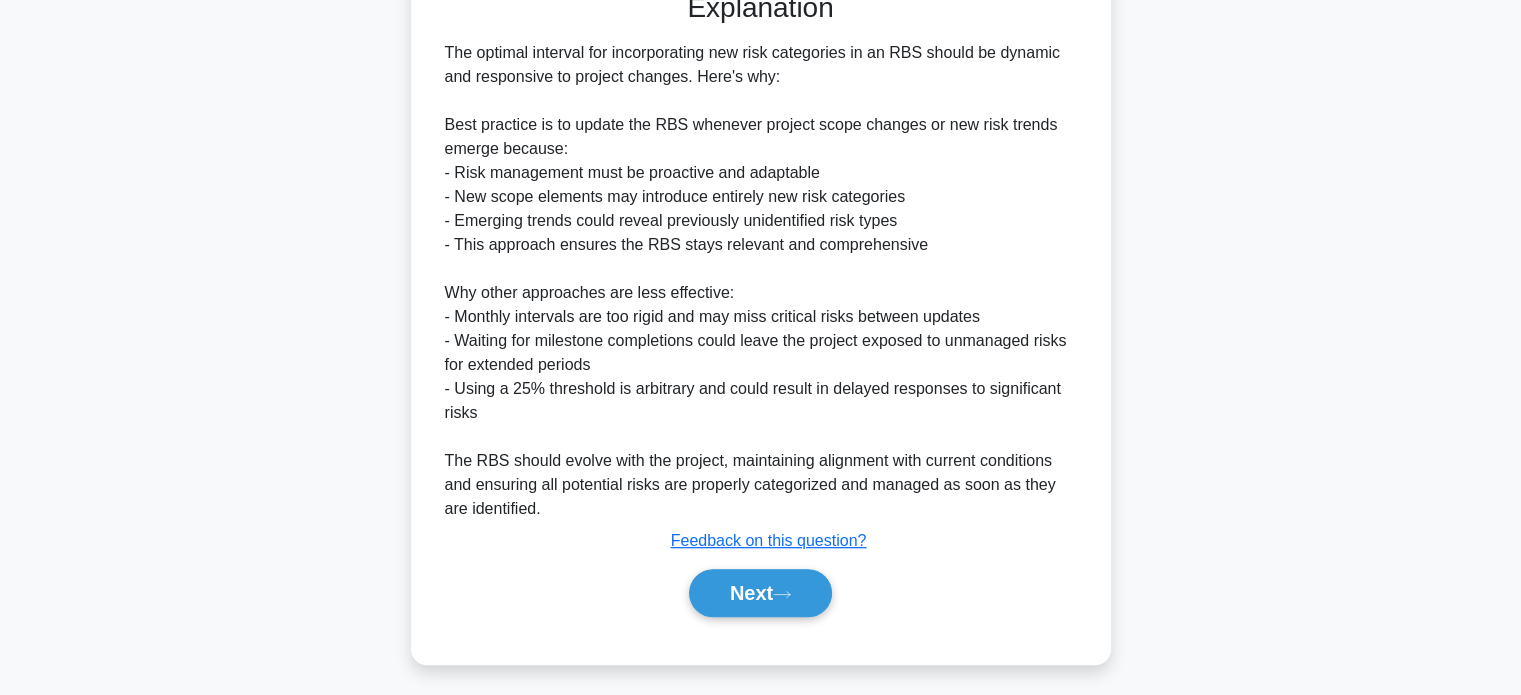 click on "Next" at bounding box center (760, 593) 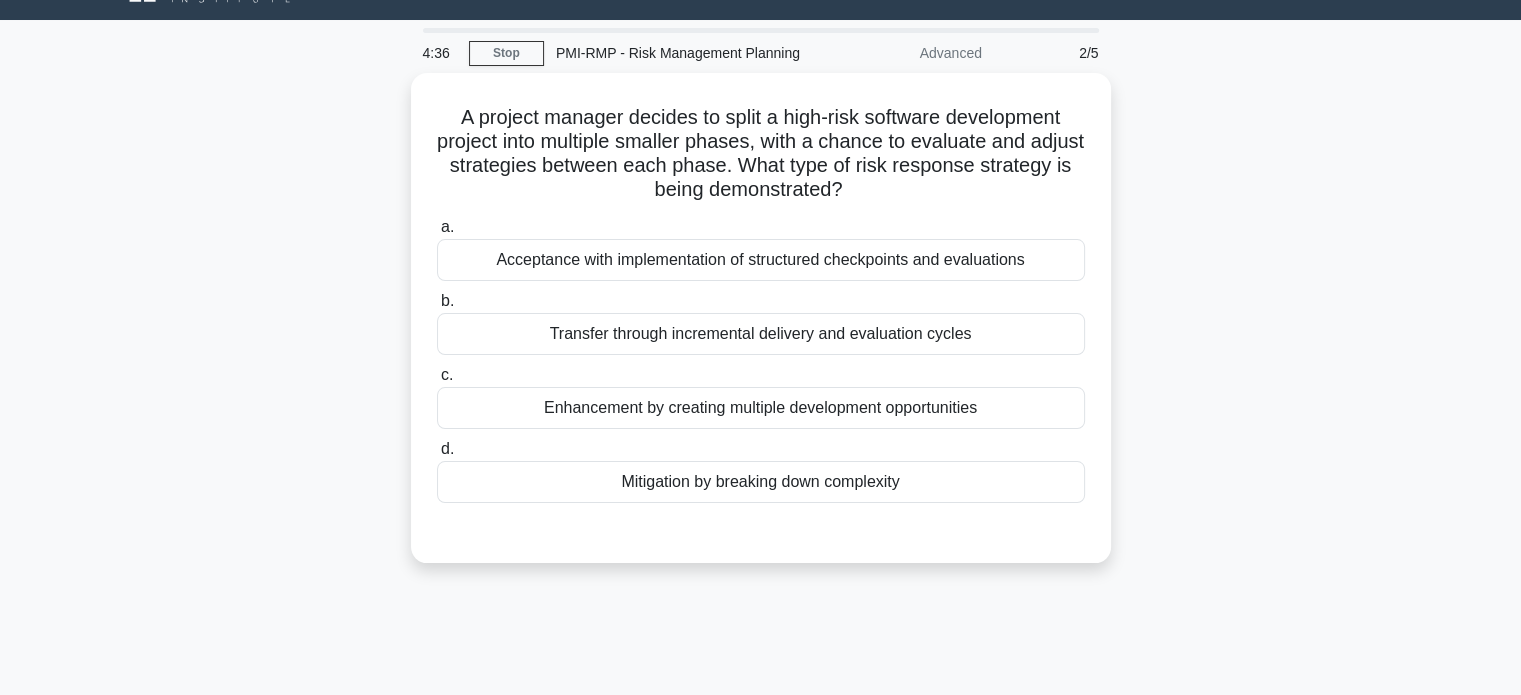 scroll, scrollTop: 42, scrollLeft: 0, axis: vertical 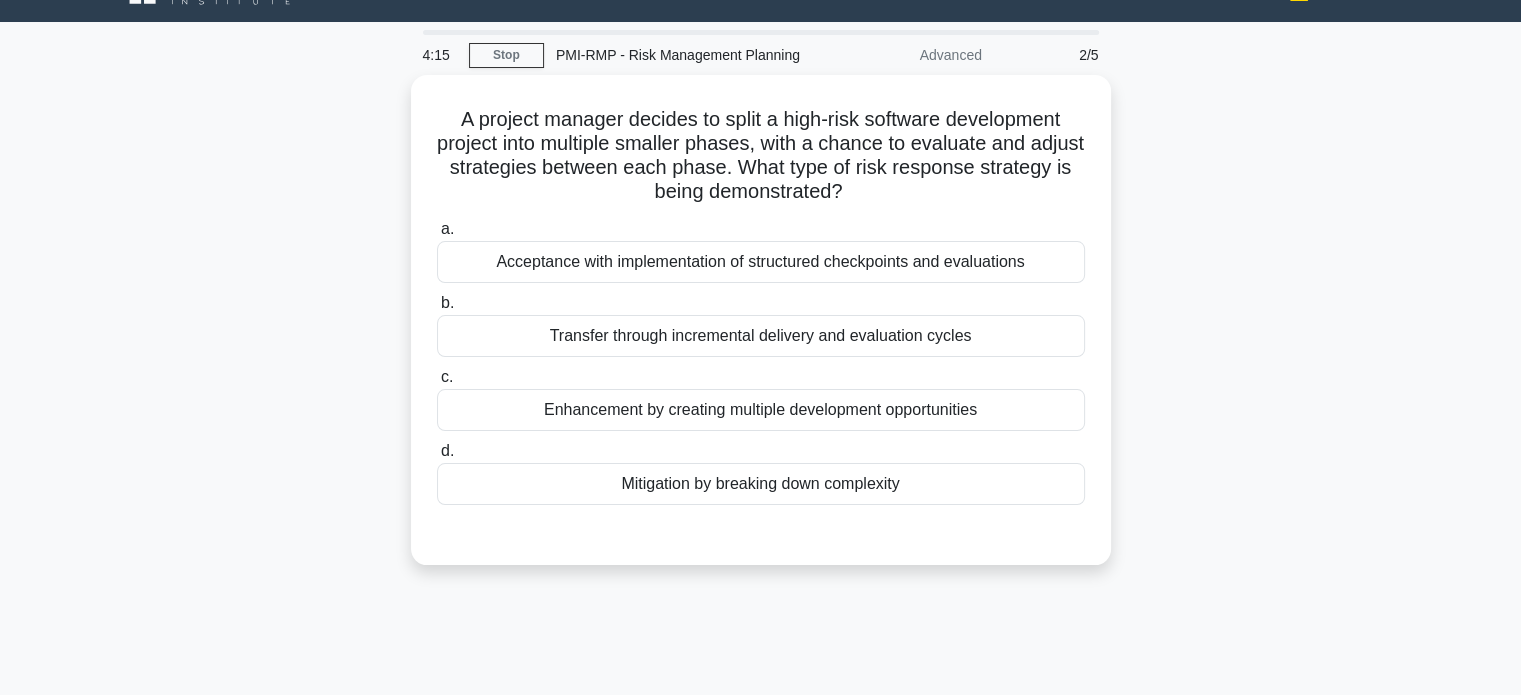 click on "Mitigation by breaking down complexity" at bounding box center (761, 484) 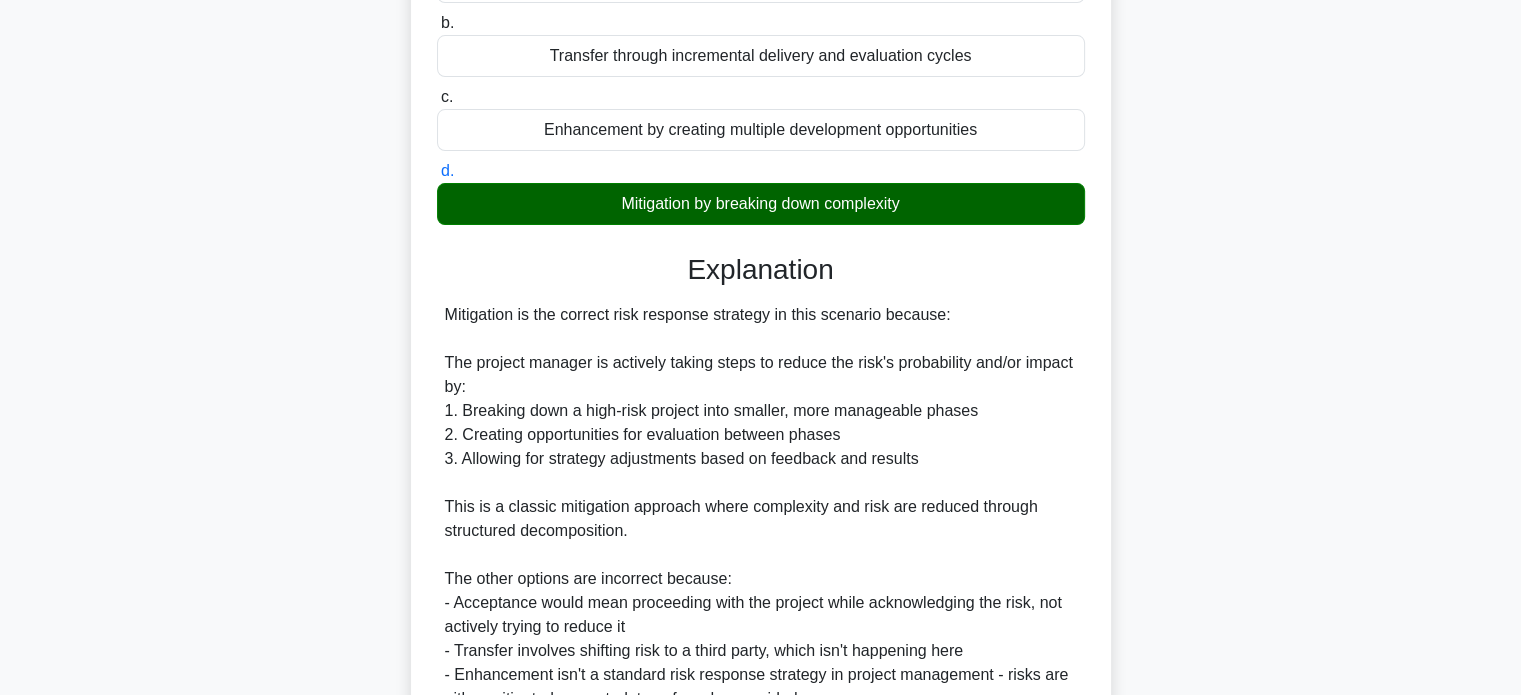 scroll, scrollTop: 512, scrollLeft: 0, axis: vertical 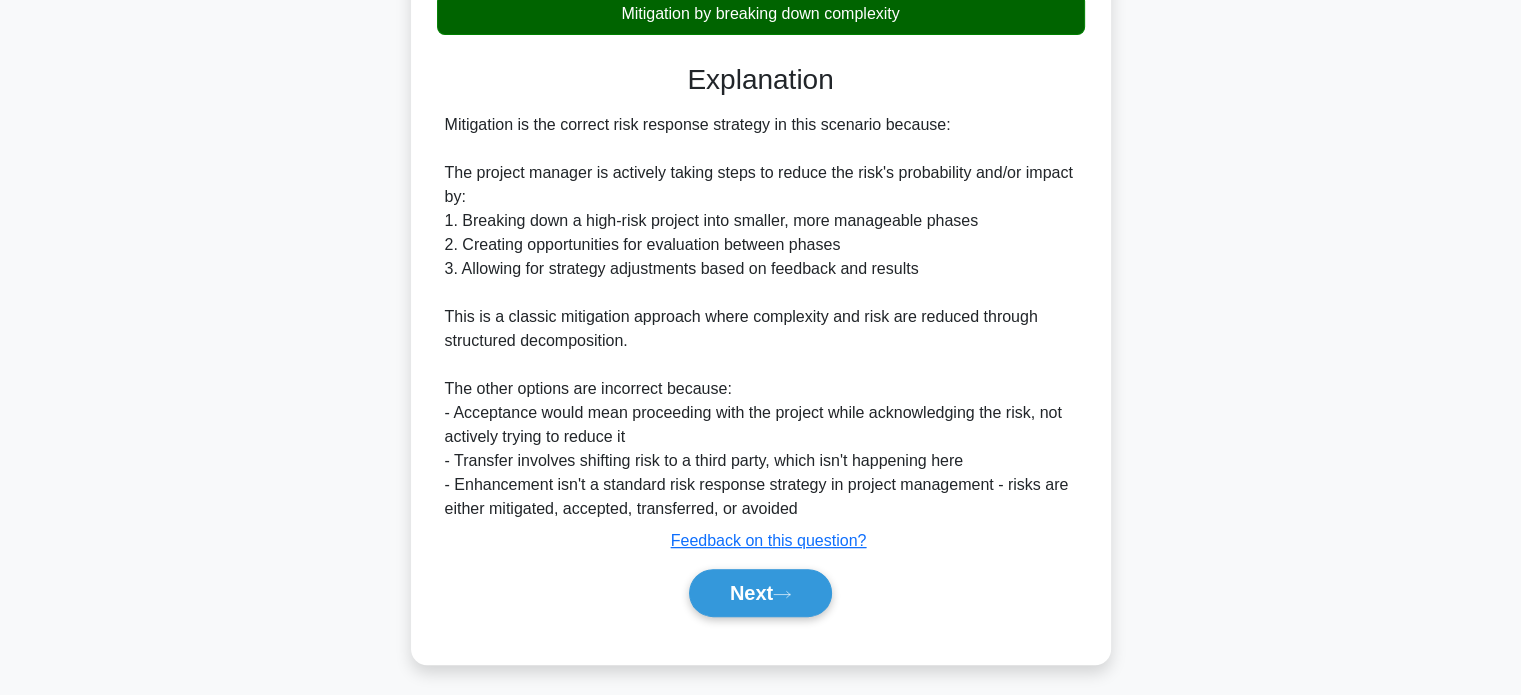 click 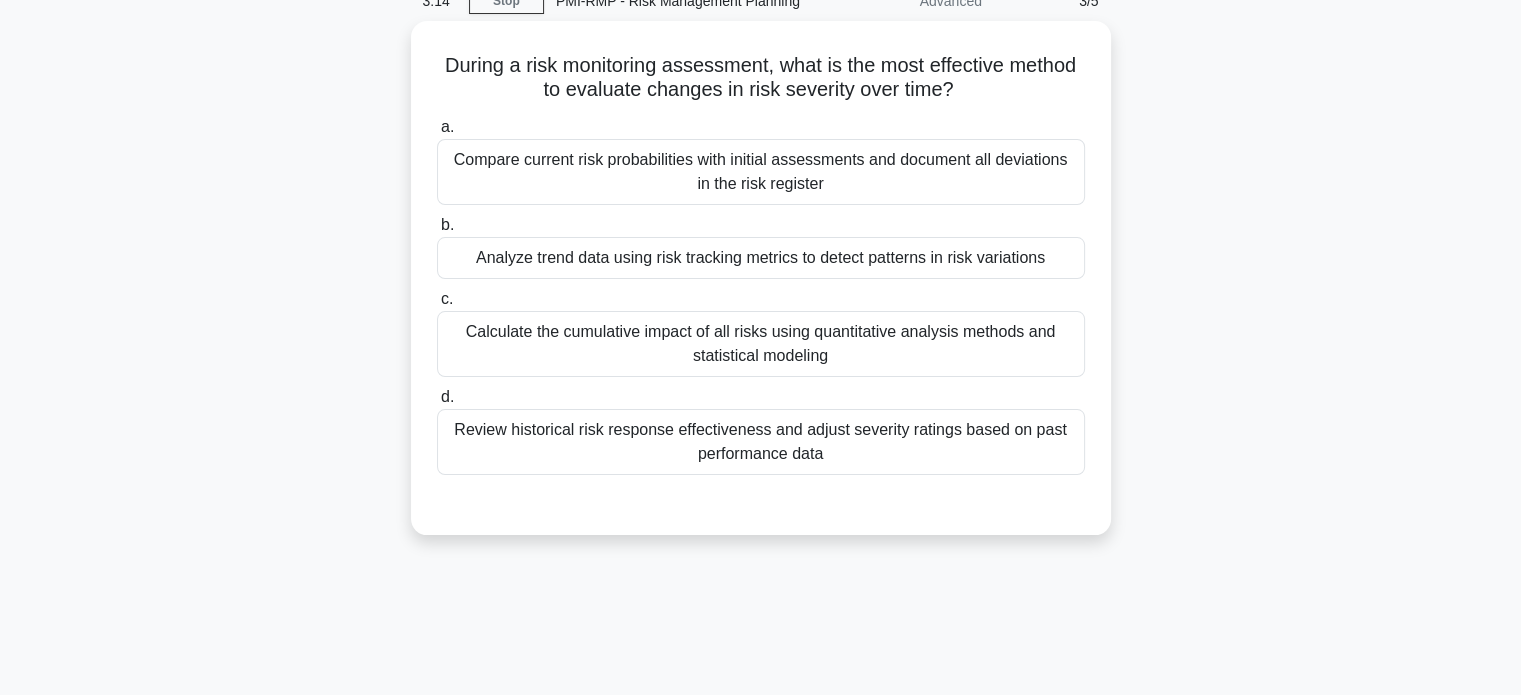 scroll, scrollTop: 97, scrollLeft: 0, axis: vertical 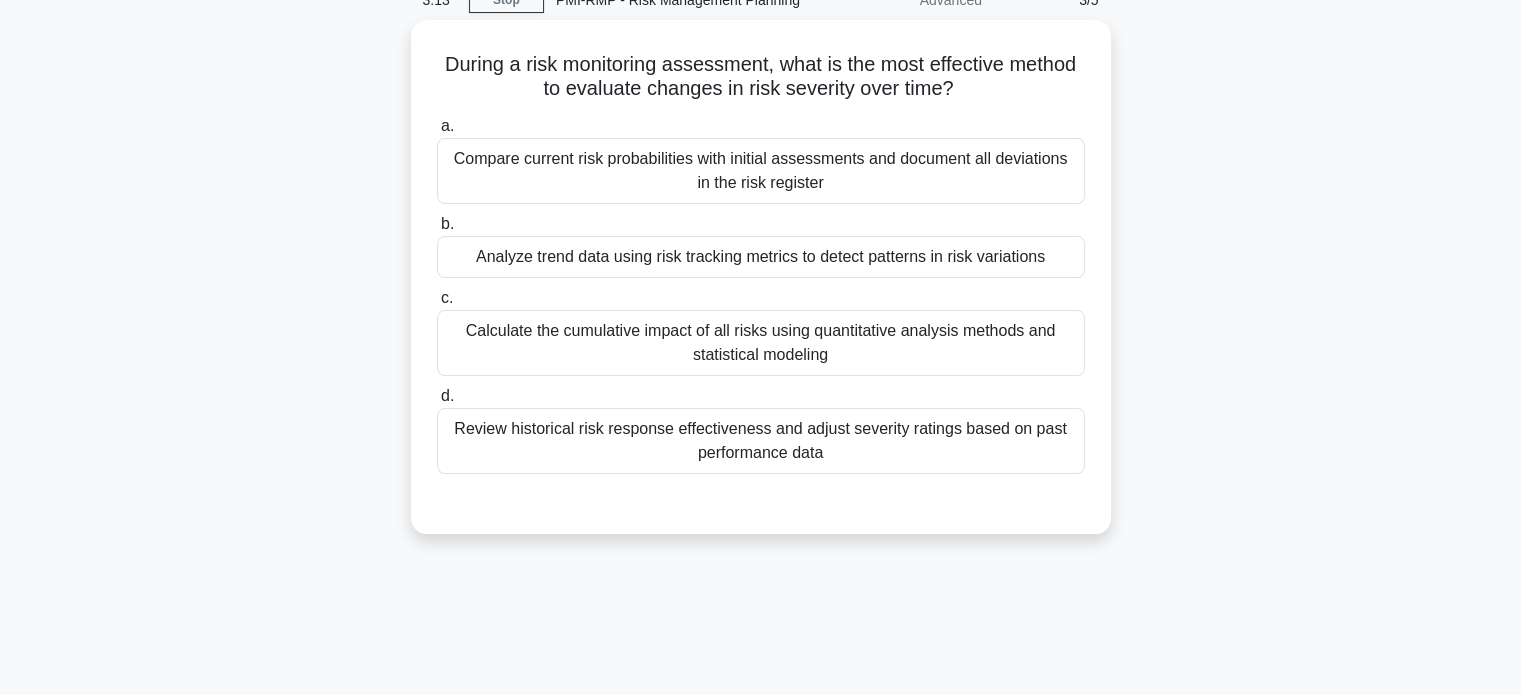 click on "Calculate the cumulative impact of all risks using quantitative analysis methods and statistical modeling" at bounding box center [761, 343] 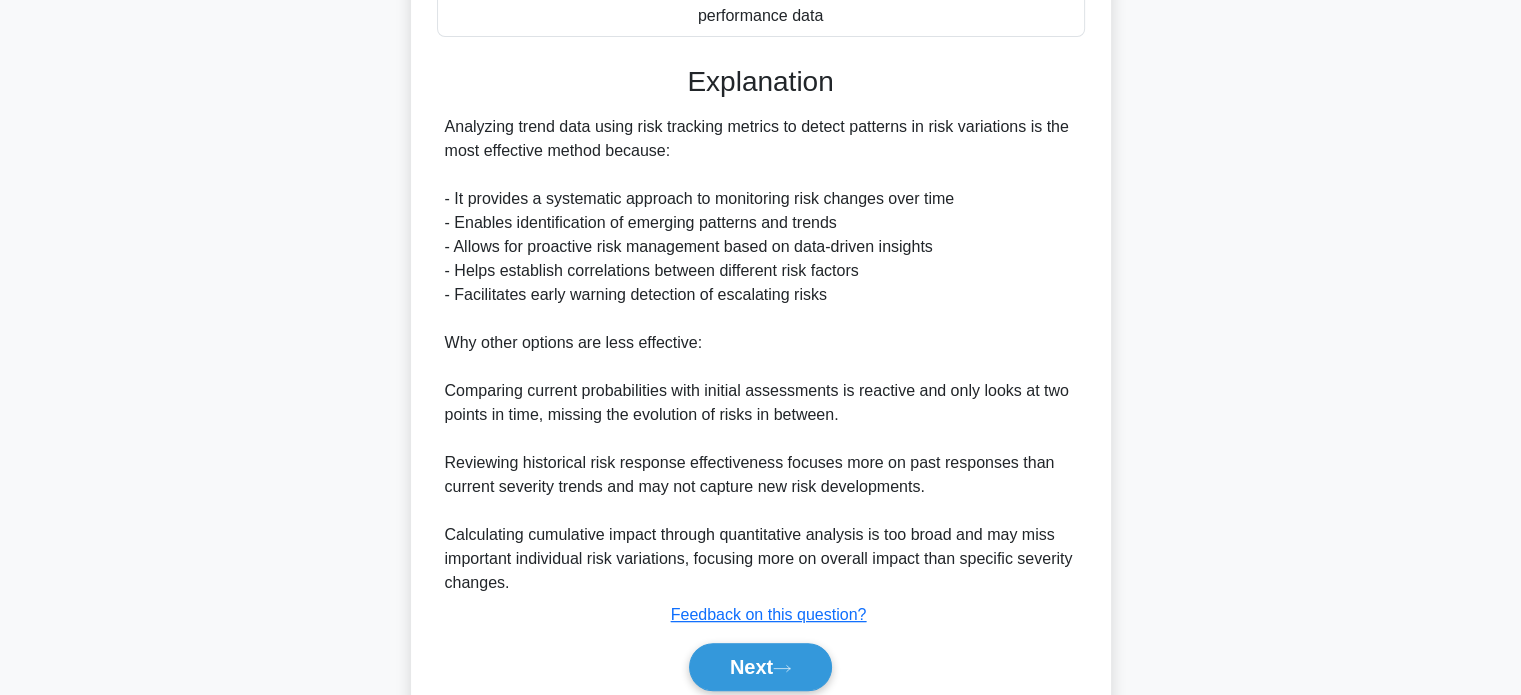 scroll, scrollTop: 610, scrollLeft: 0, axis: vertical 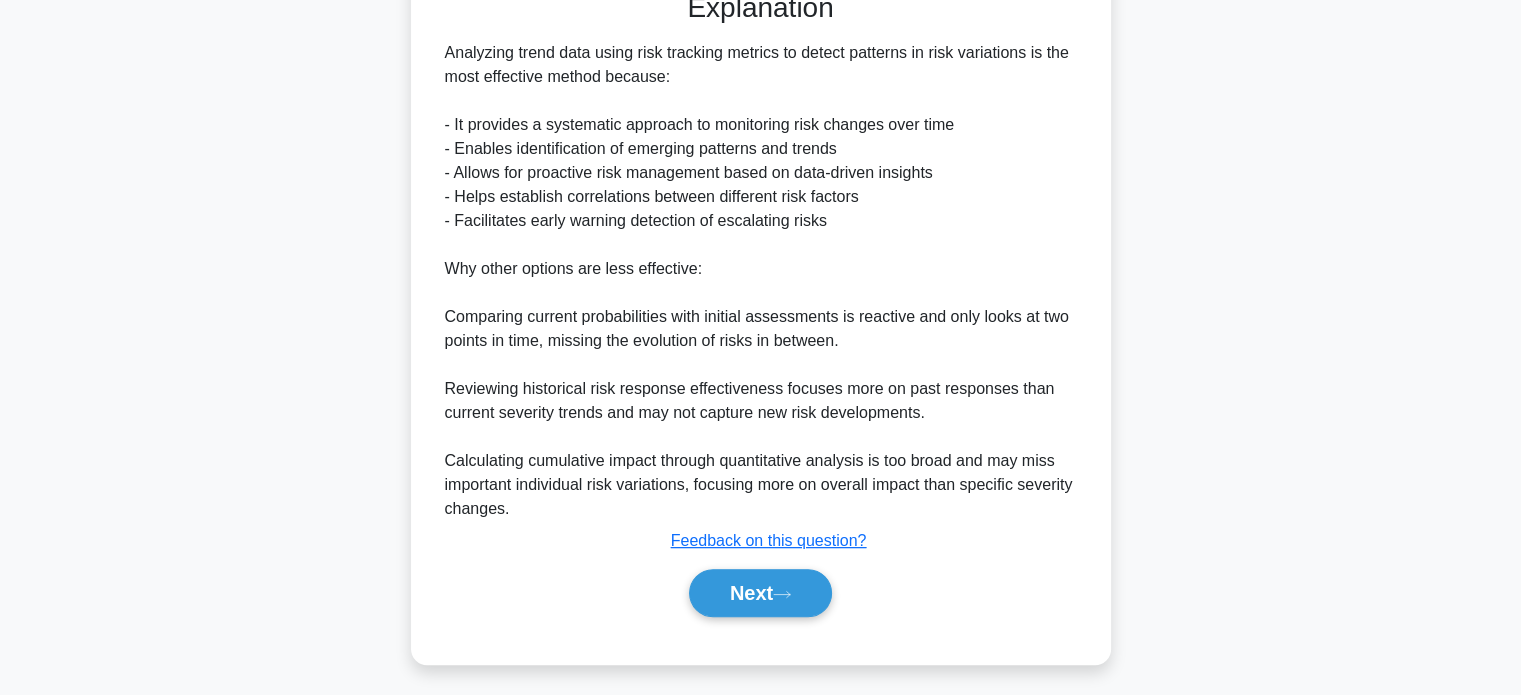 click 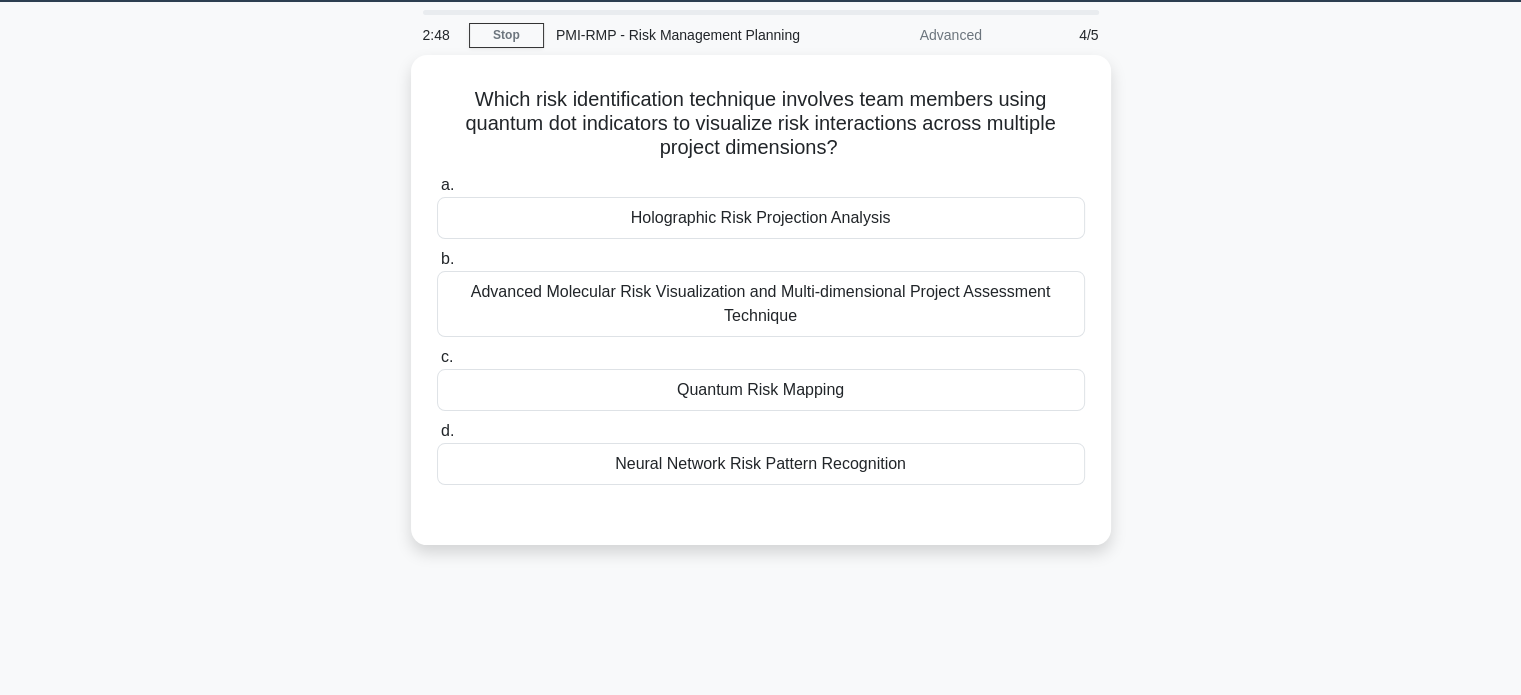 scroll, scrollTop: 47, scrollLeft: 0, axis: vertical 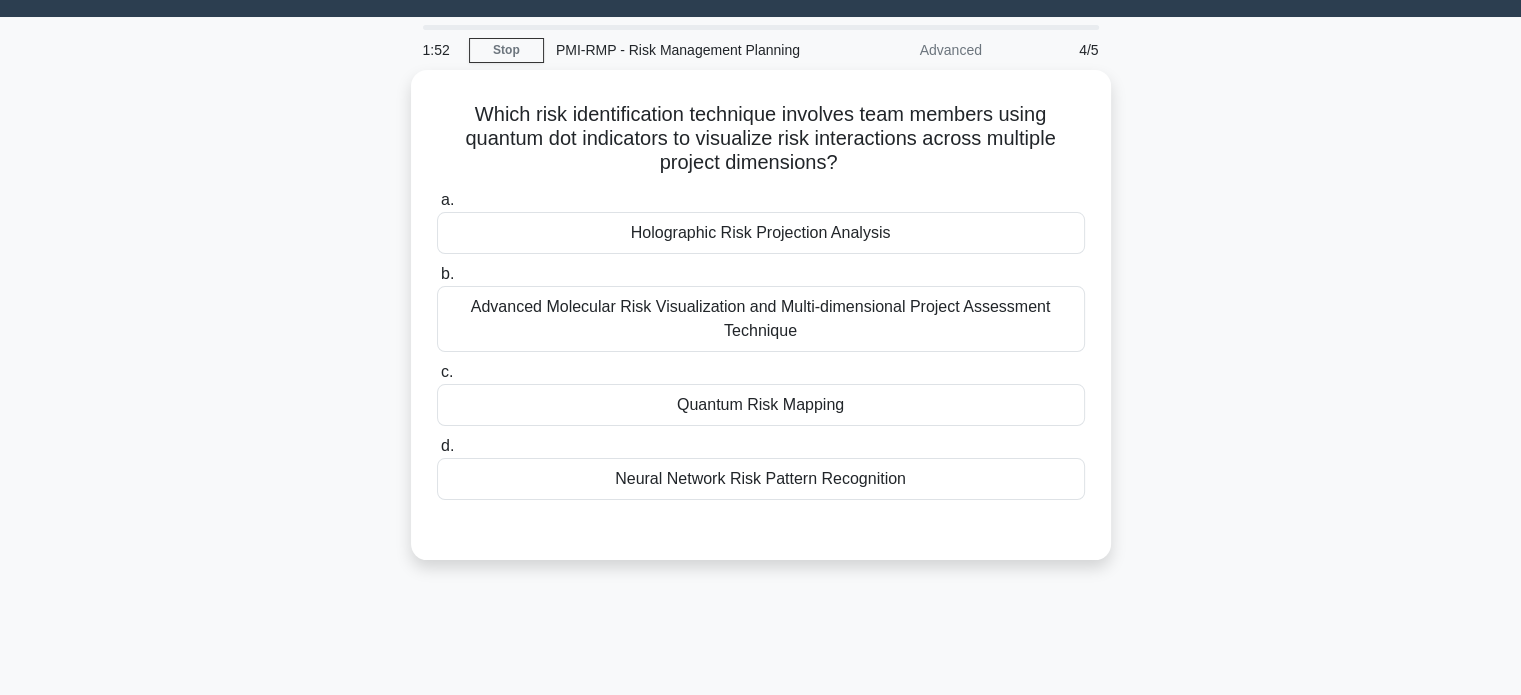 click on "Neural Network Risk Pattern Recognition" at bounding box center [761, 479] 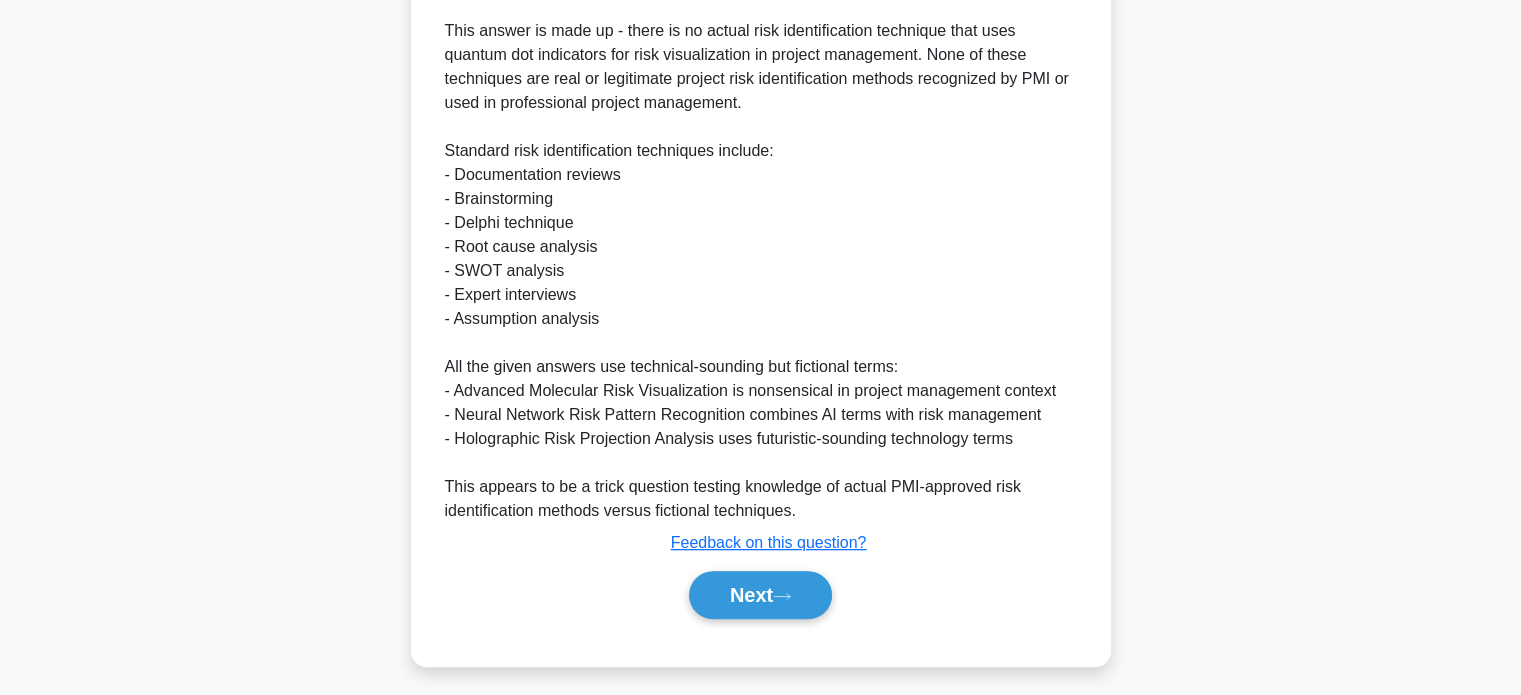 scroll, scrollTop: 658, scrollLeft: 0, axis: vertical 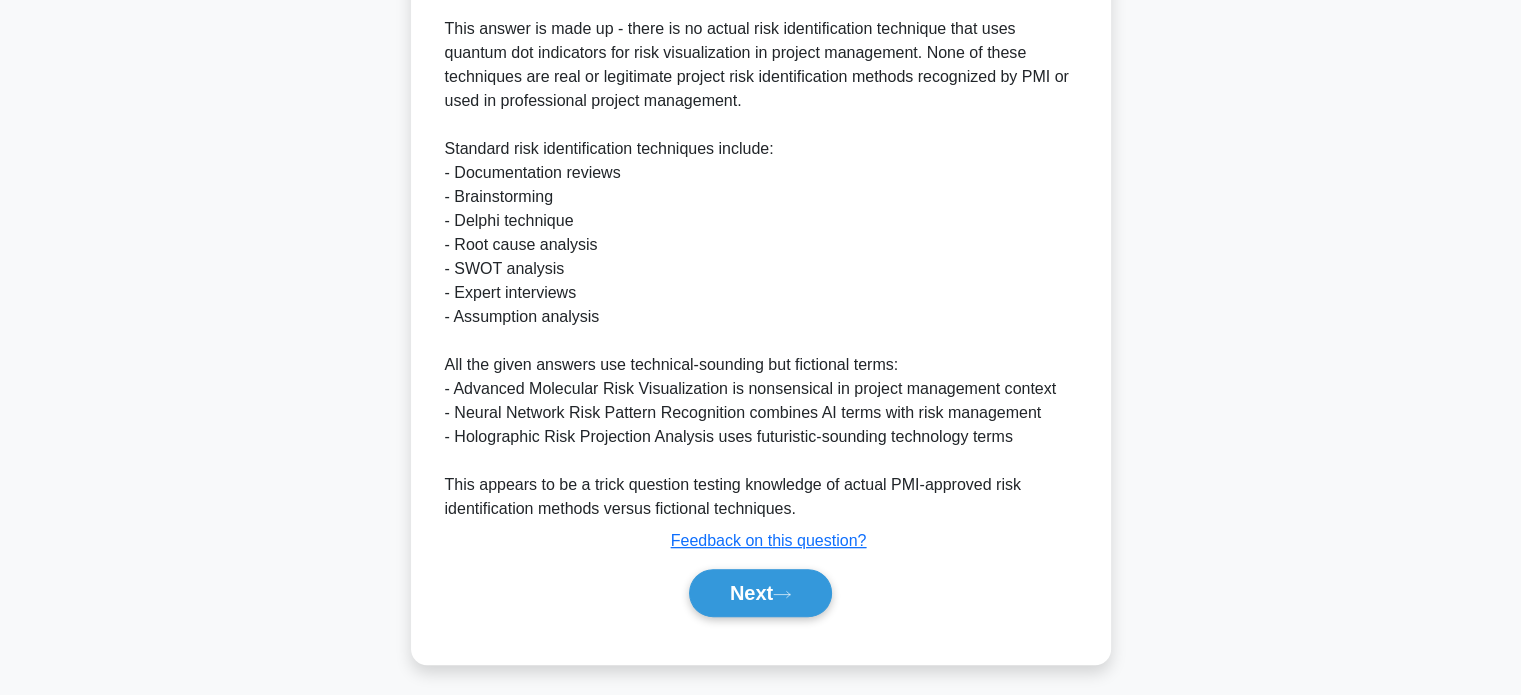 click on "Next" at bounding box center [760, 593] 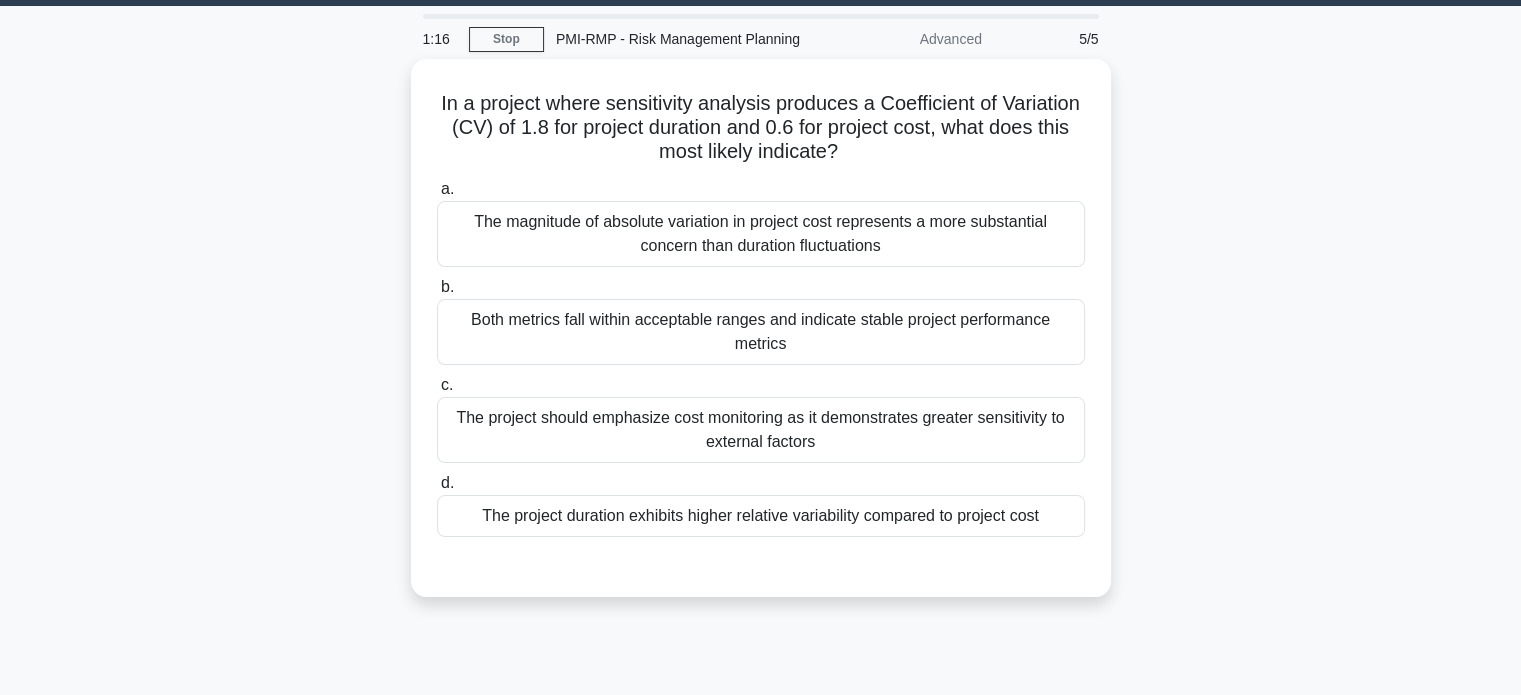 scroll, scrollTop: 54, scrollLeft: 0, axis: vertical 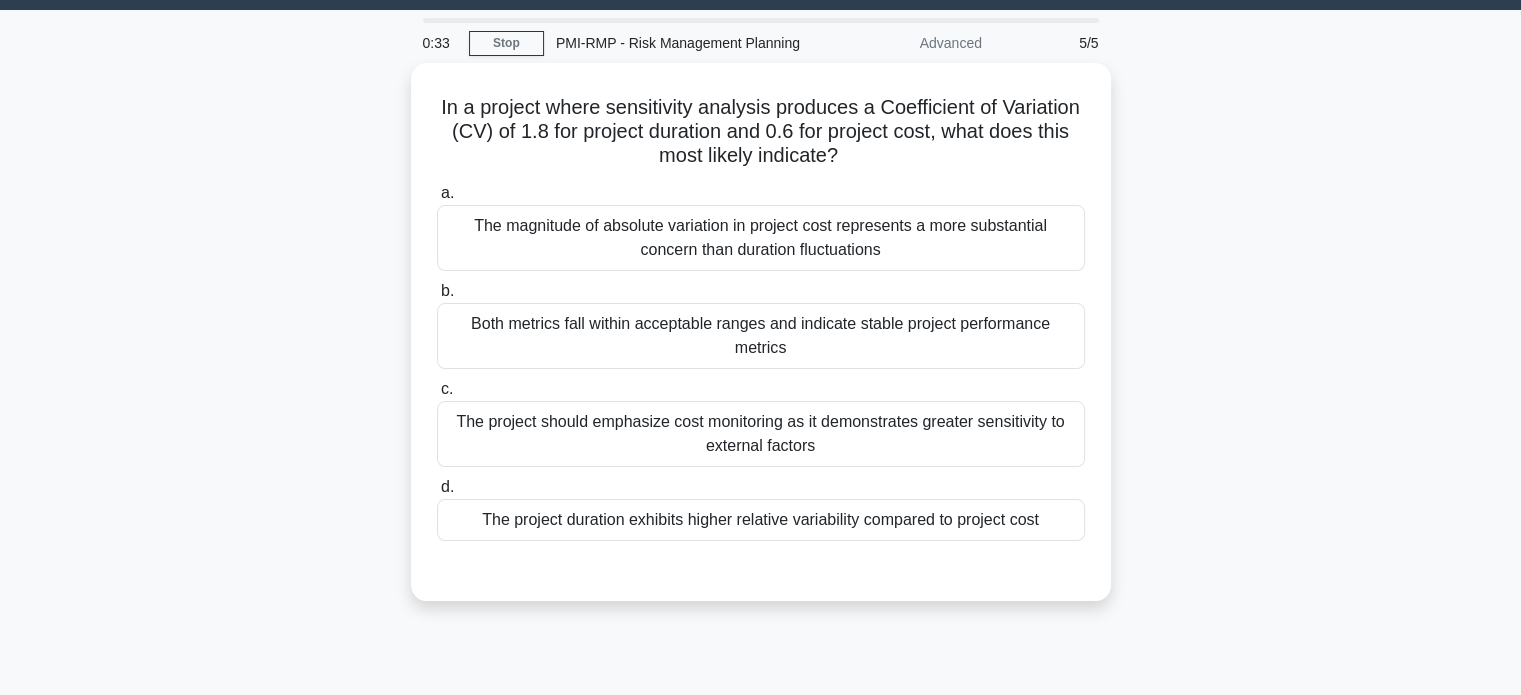 click on "The project should emphasize cost monitoring as it demonstrates greater sensitivity to external factors" at bounding box center (761, 434) 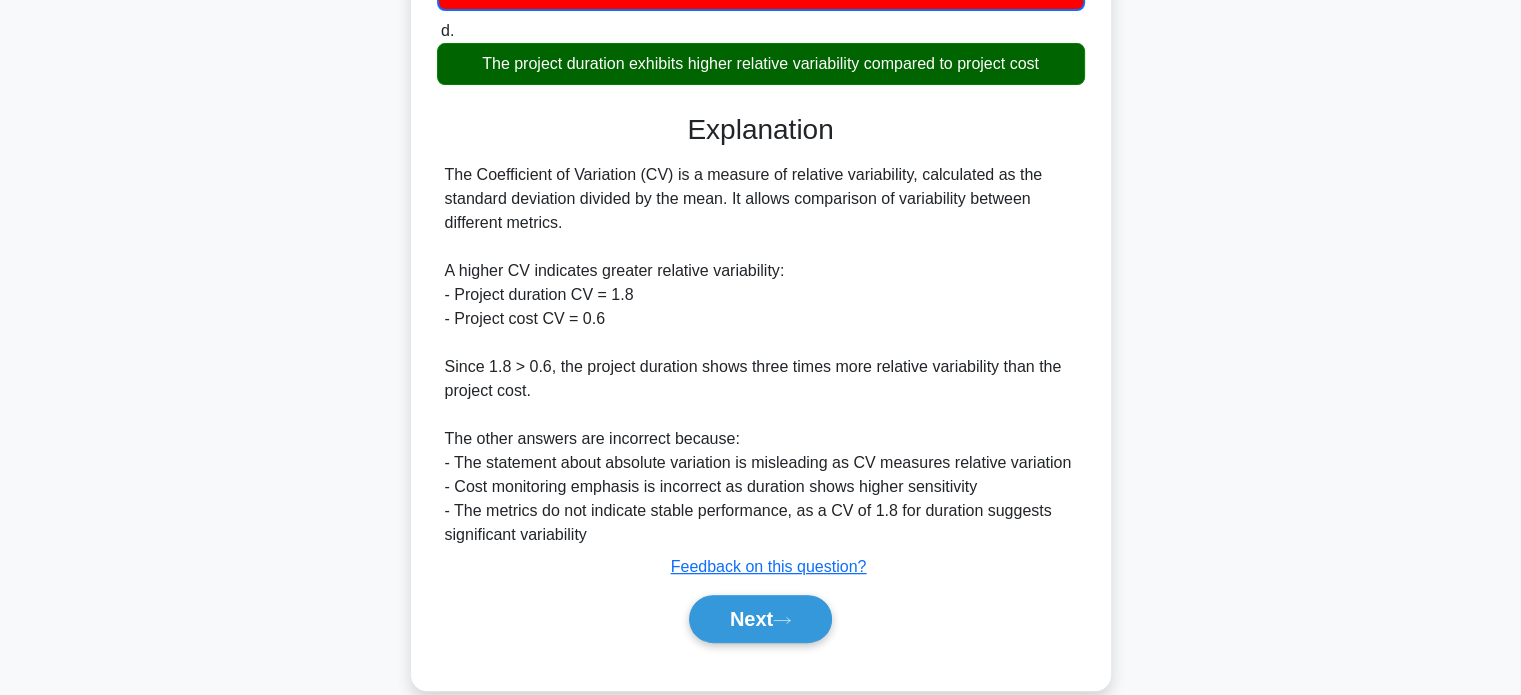 scroll, scrollTop: 538, scrollLeft: 0, axis: vertical 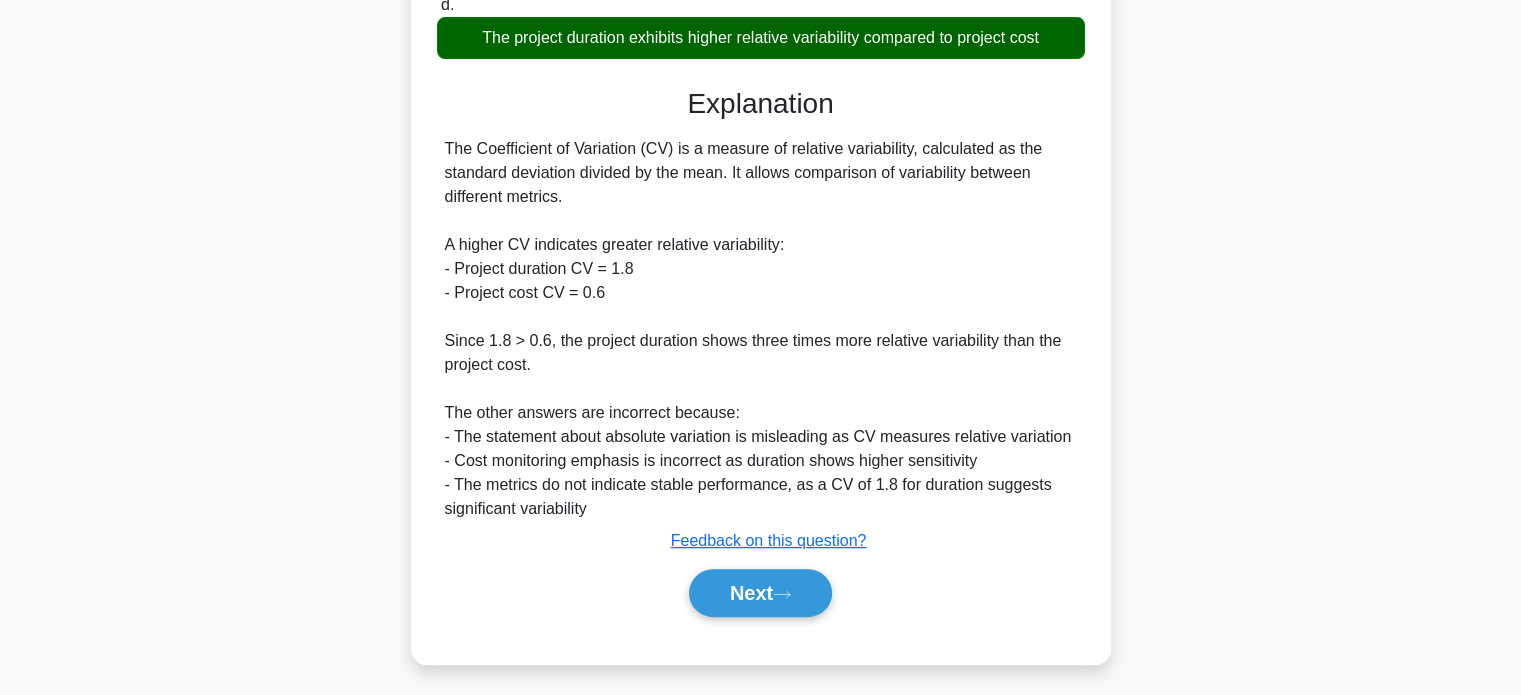 click on "Next" at bounding box center (760, 593) 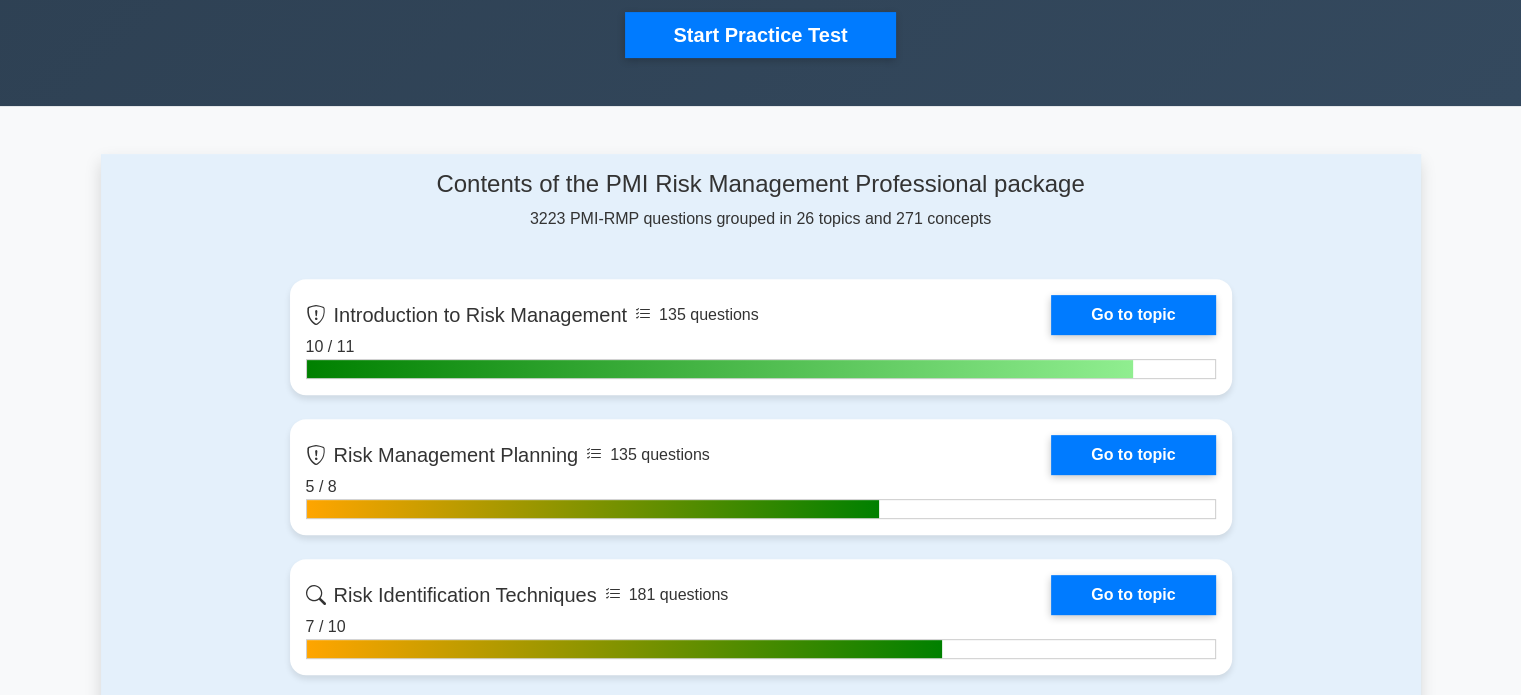 scroll, scrollTop: 0, scrollLeft: 0, axis: both 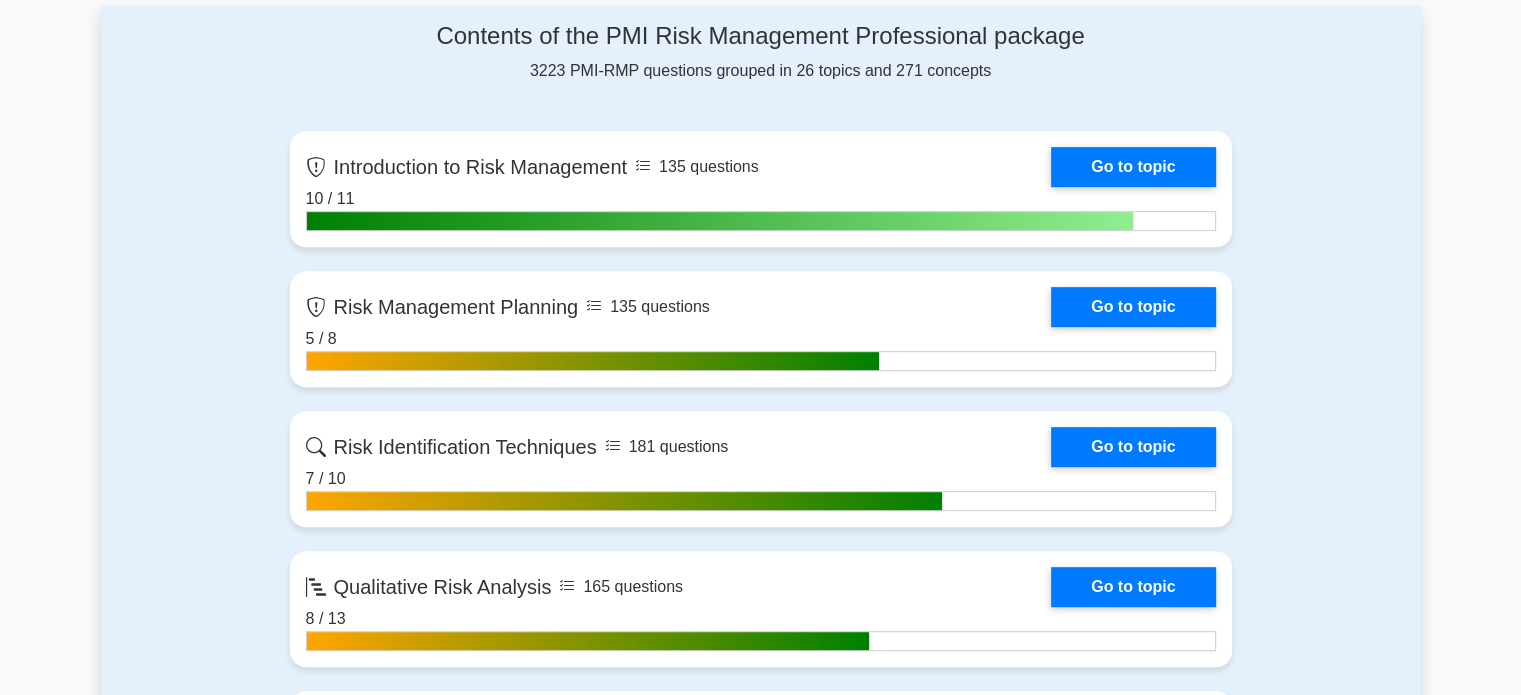 click on "Go to topic" at bounding box center (1133, 307) 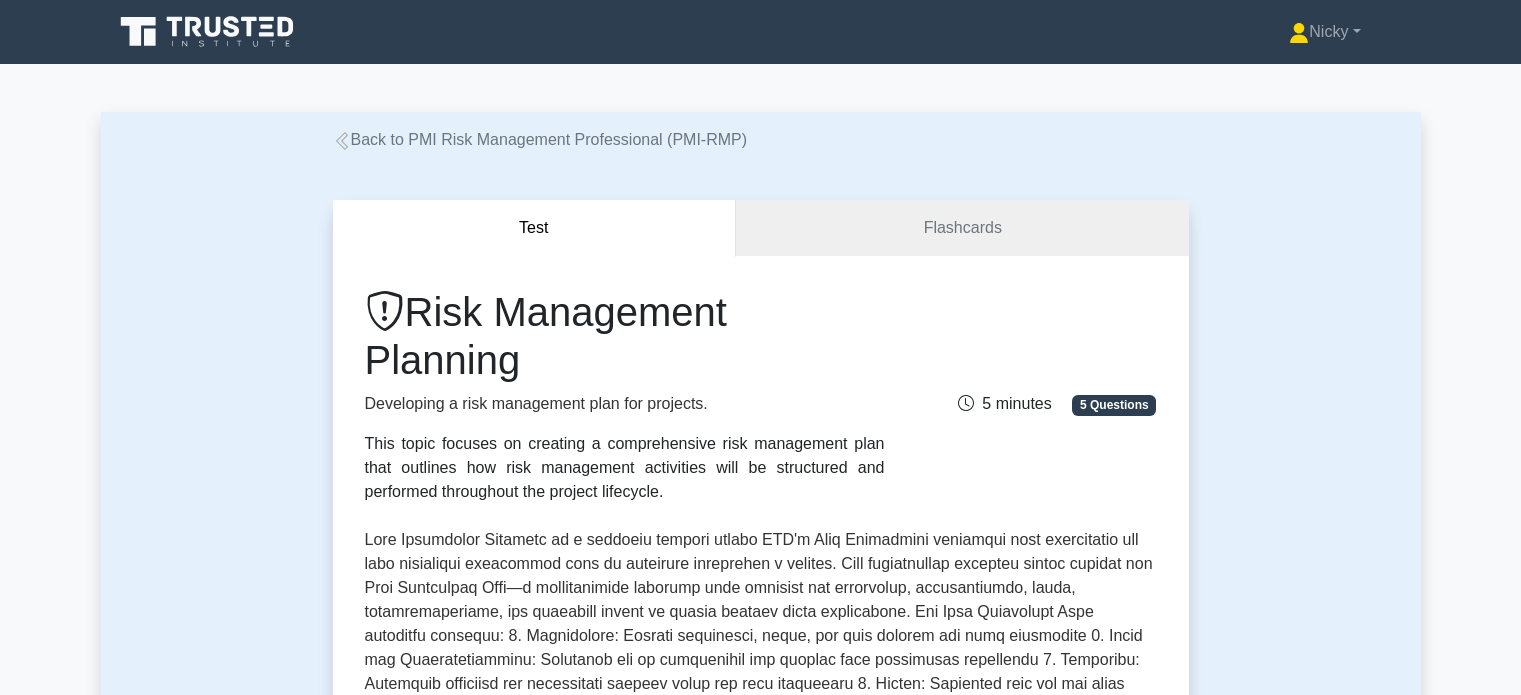 scroll, scrollTop: 0, scrollLeft: 0, axis: both 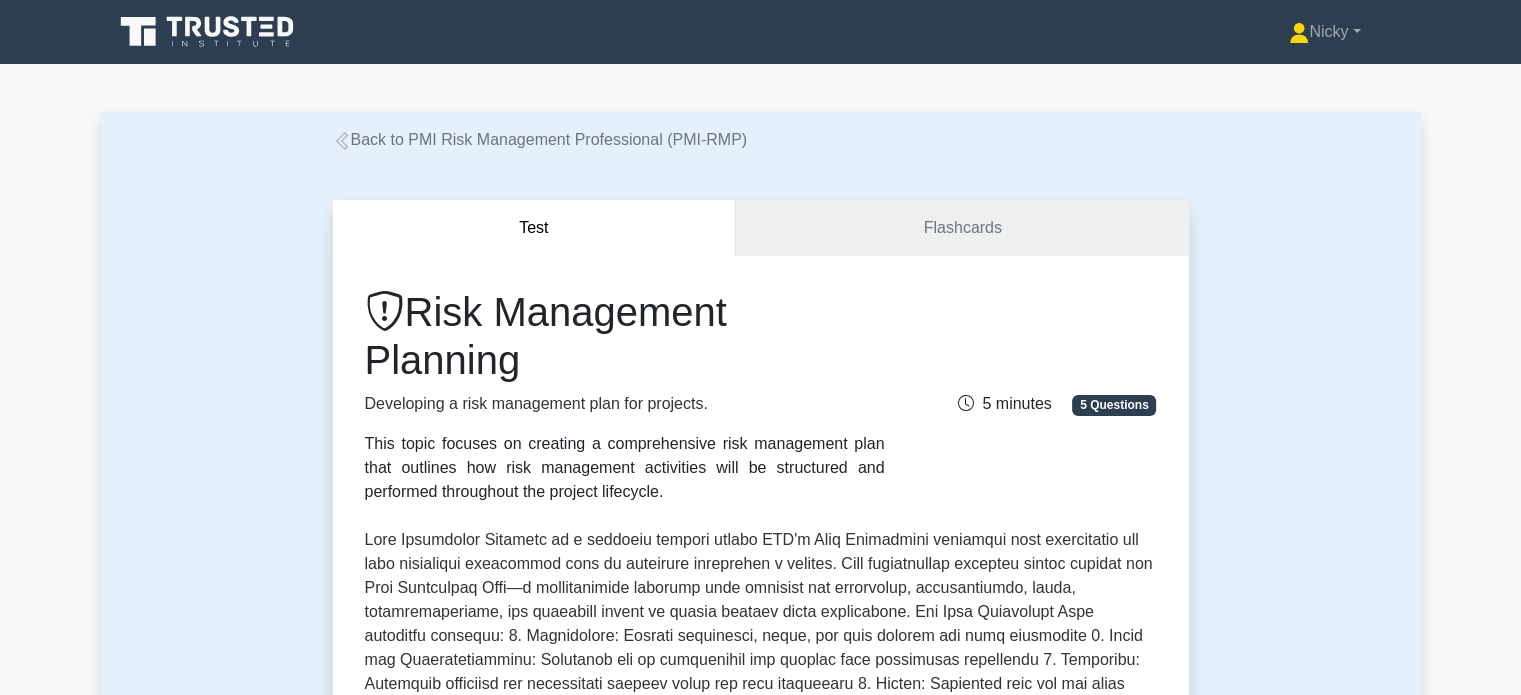 click 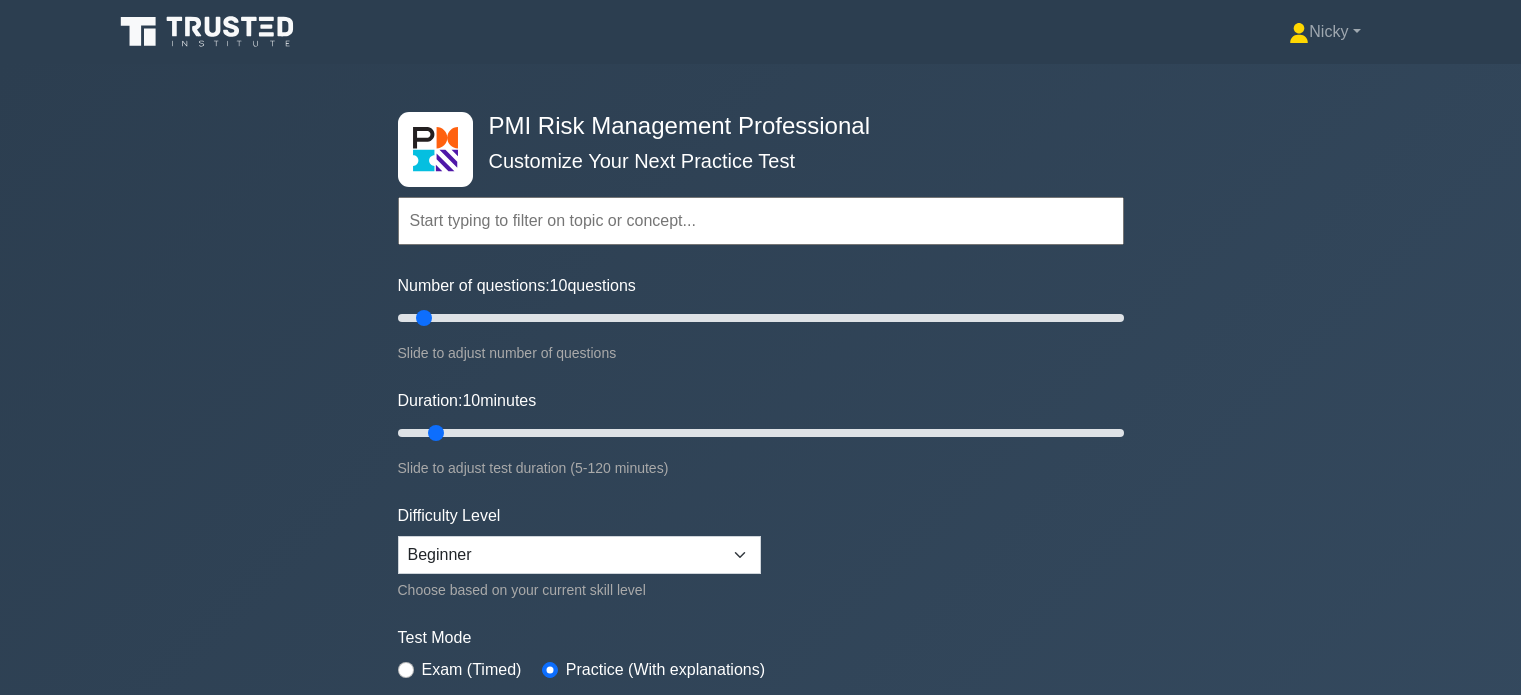 scroll, scrollTop: 0, scrollLeft: 0, axis: both 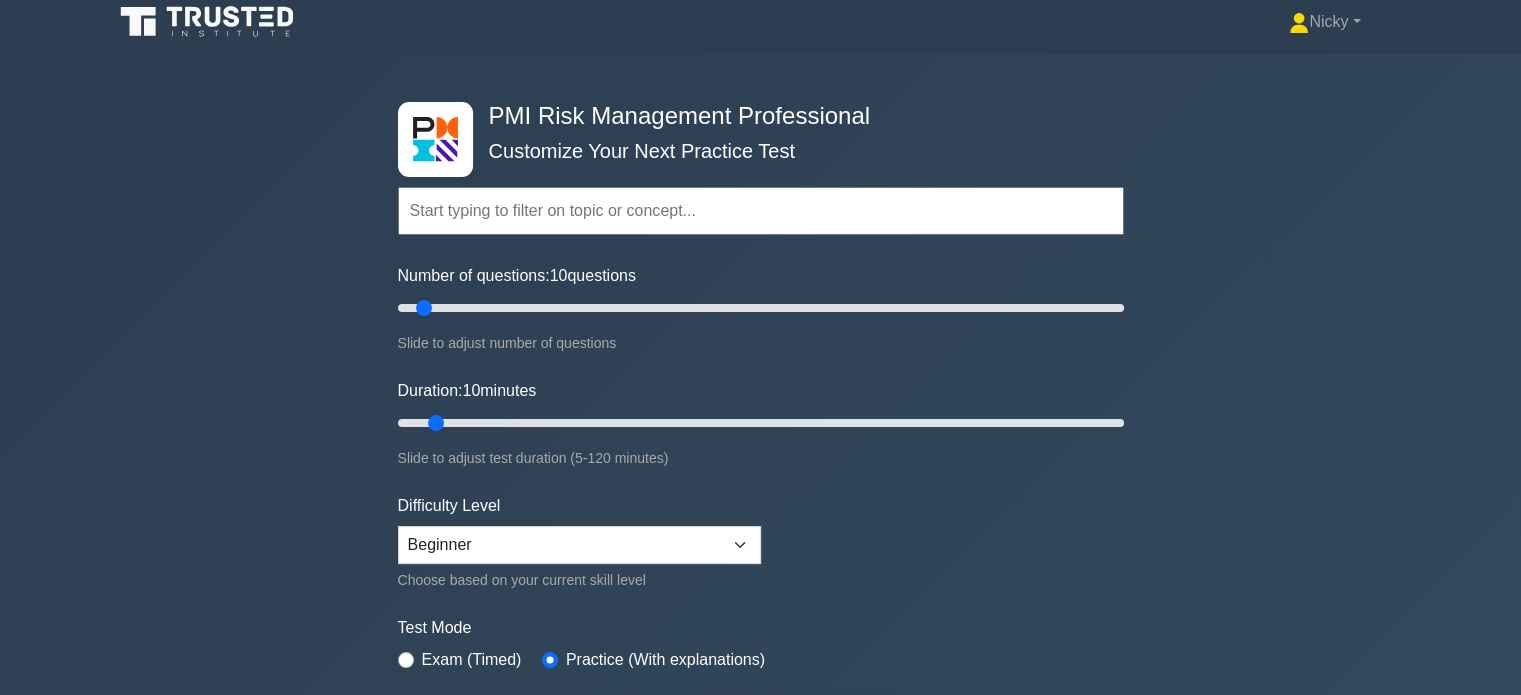 click at bounding box center [761, 211] 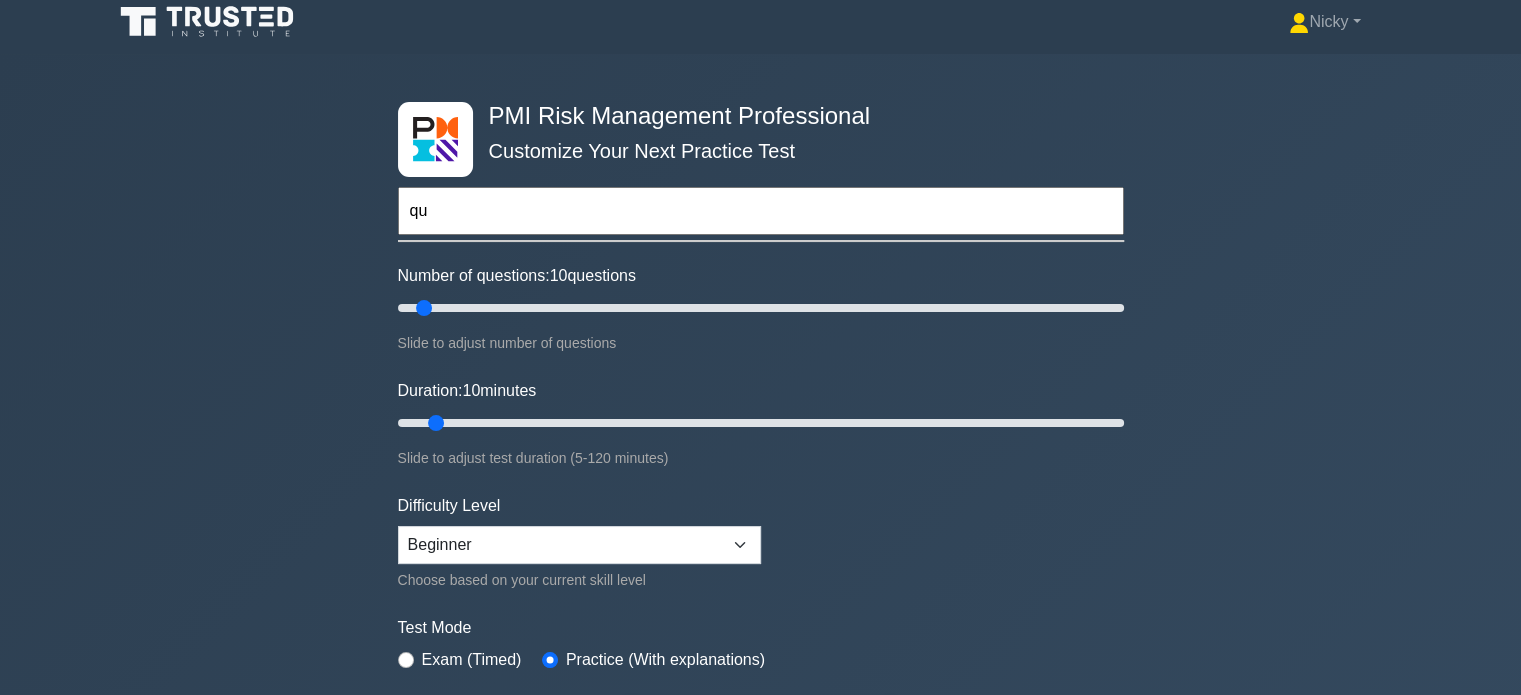 type on "q" 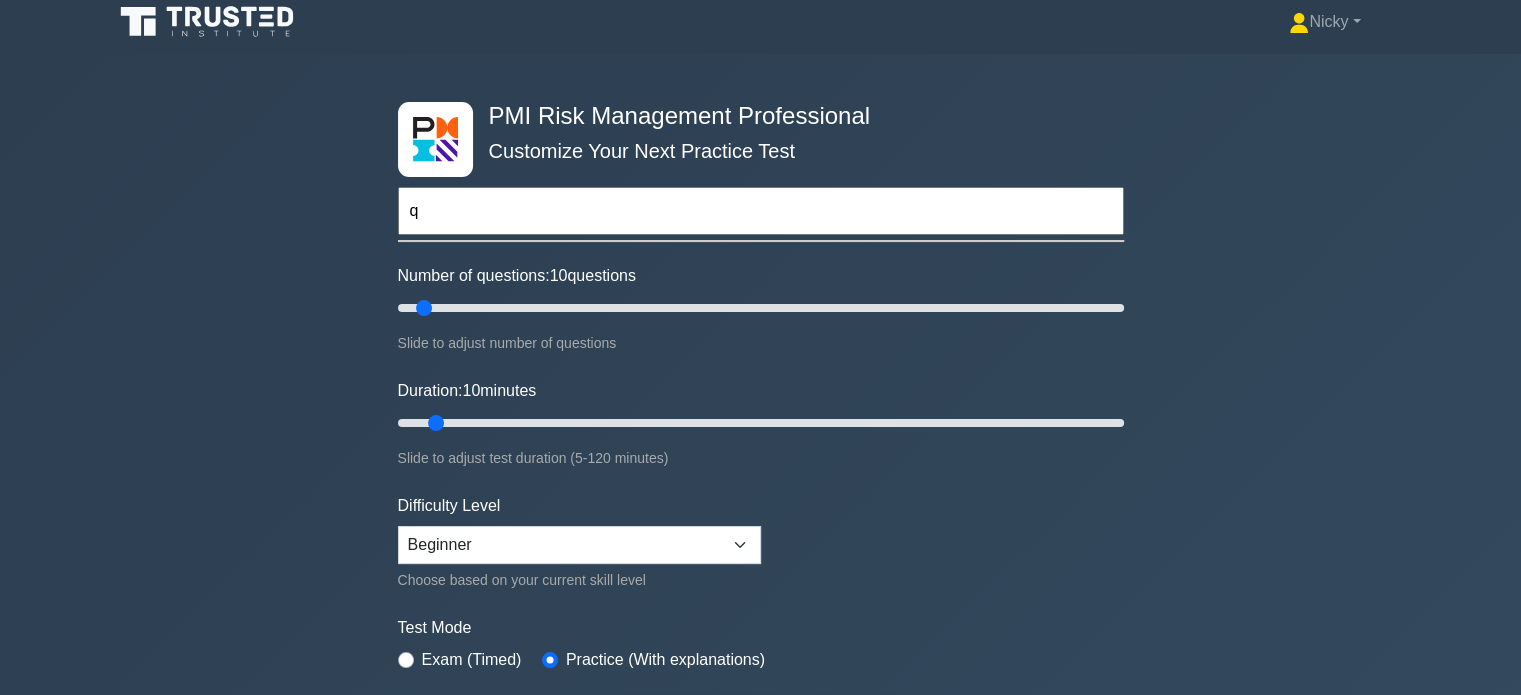 type 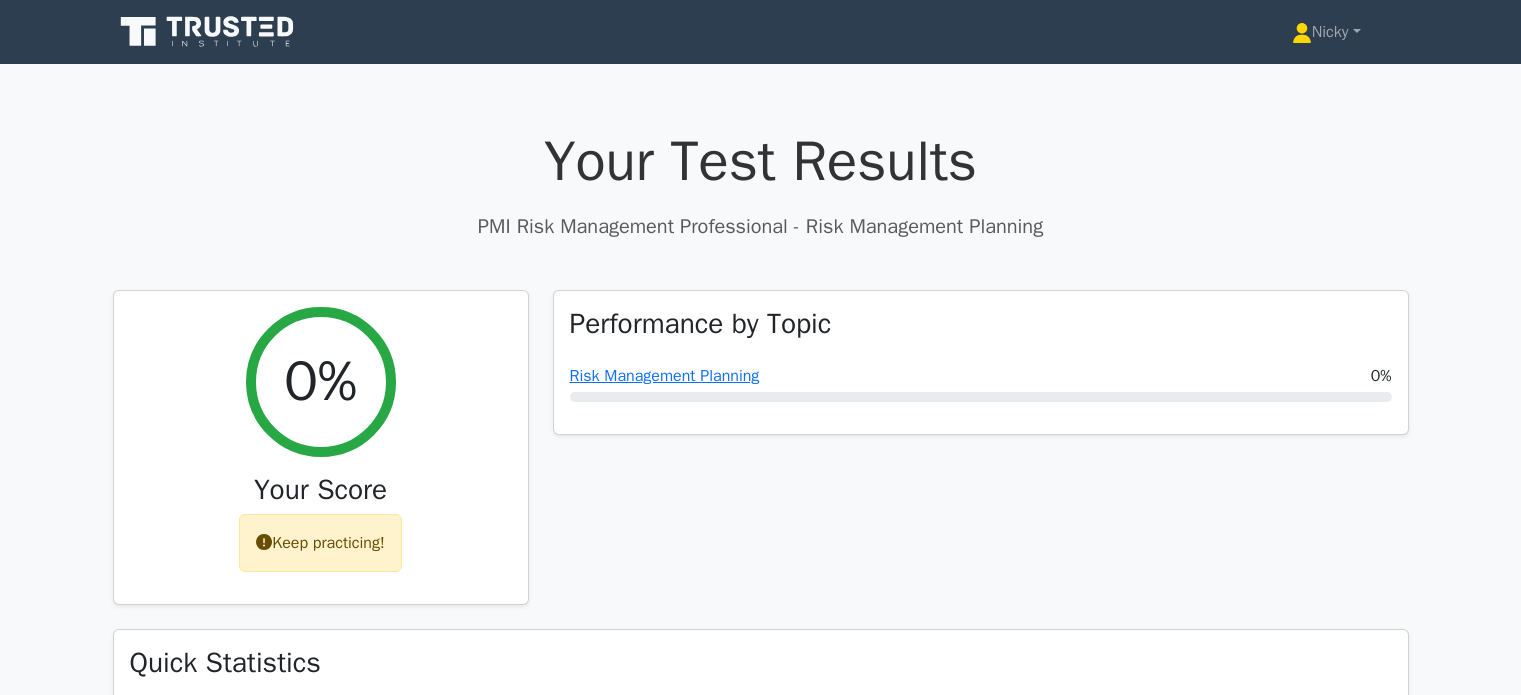 scroll, scrollTop: 0, scrollLeft: 0, axis: both 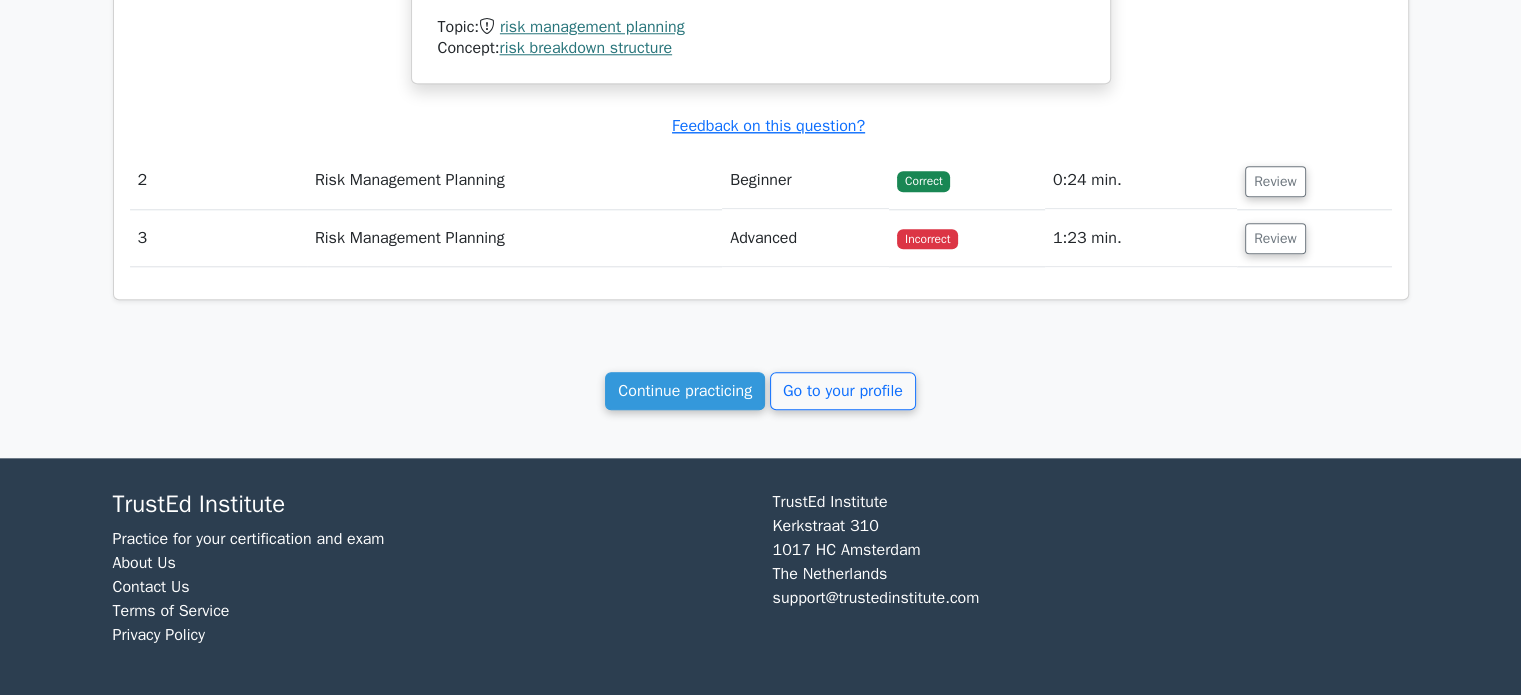 click on "Go to your profile" at bounding box center [843, 391] 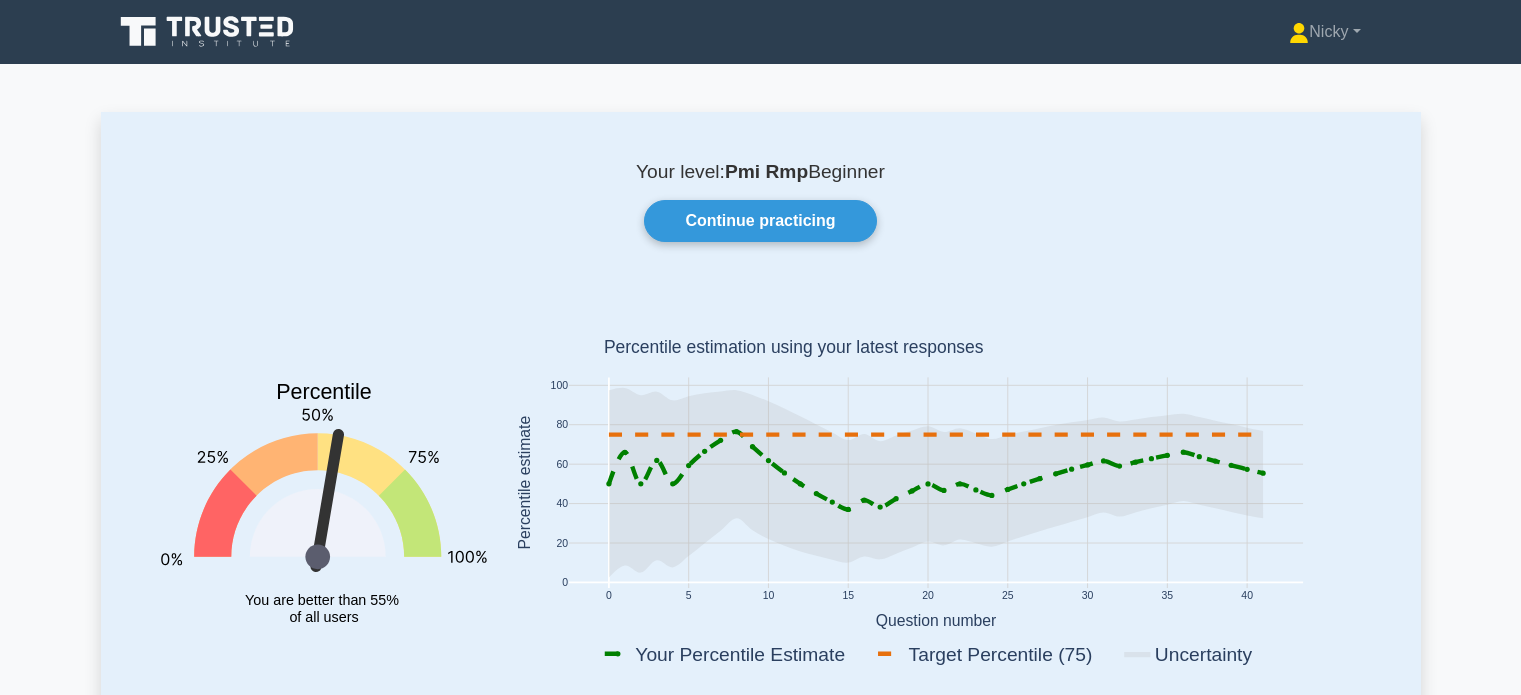 scroll, scrollTop: 0, scrollLeft: 0, axis: both 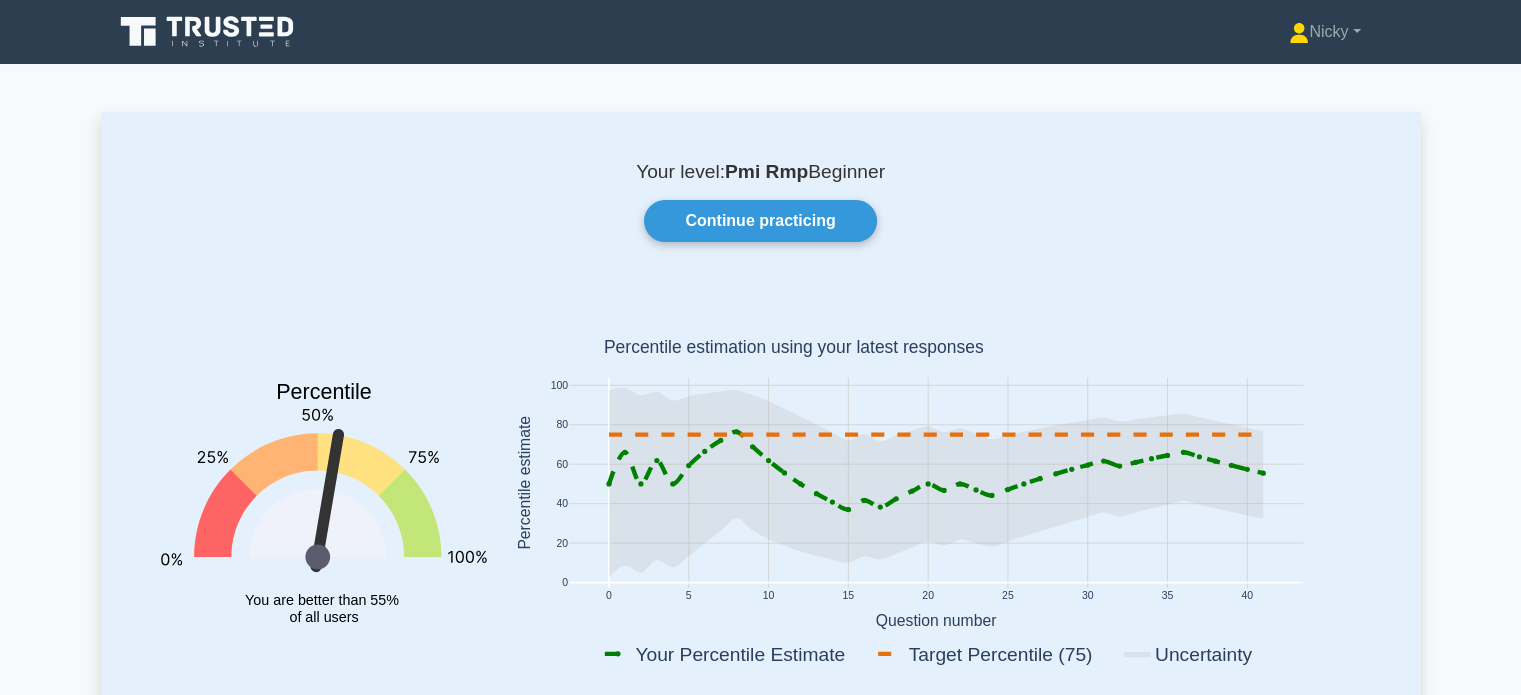 click on "Continue practicing" at bounding box center [760, 221] 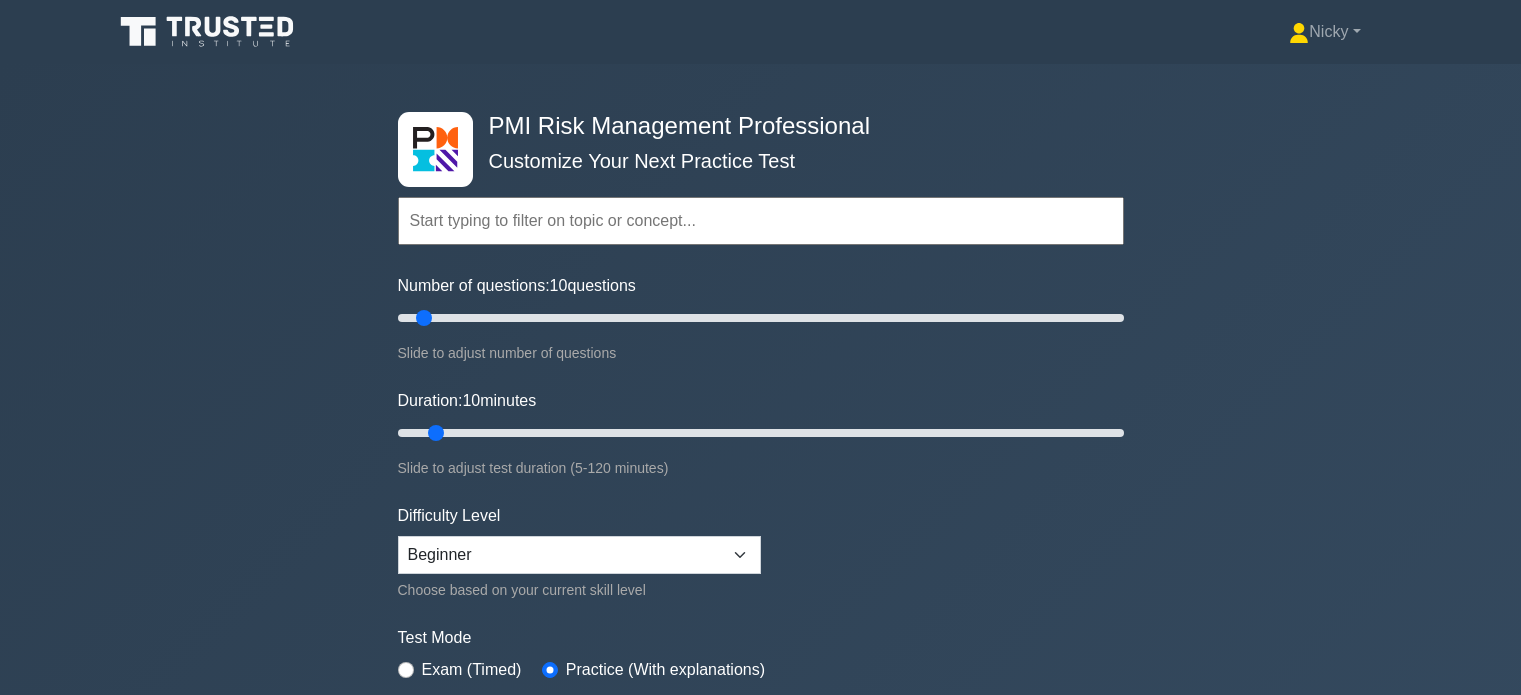 scroll, scrollTop: 0, scrollLeft: 0, axis: both 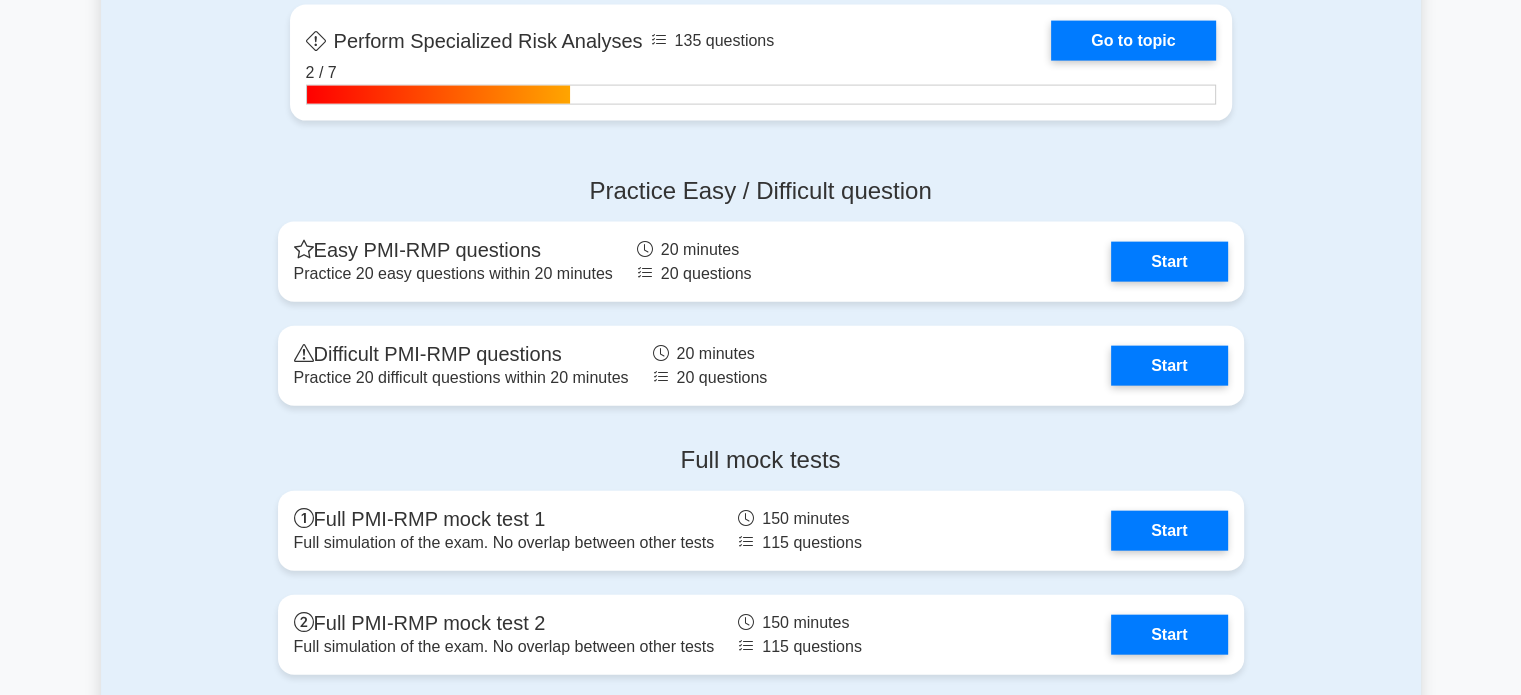 click on "Start" at bounding box center (1169, 262) 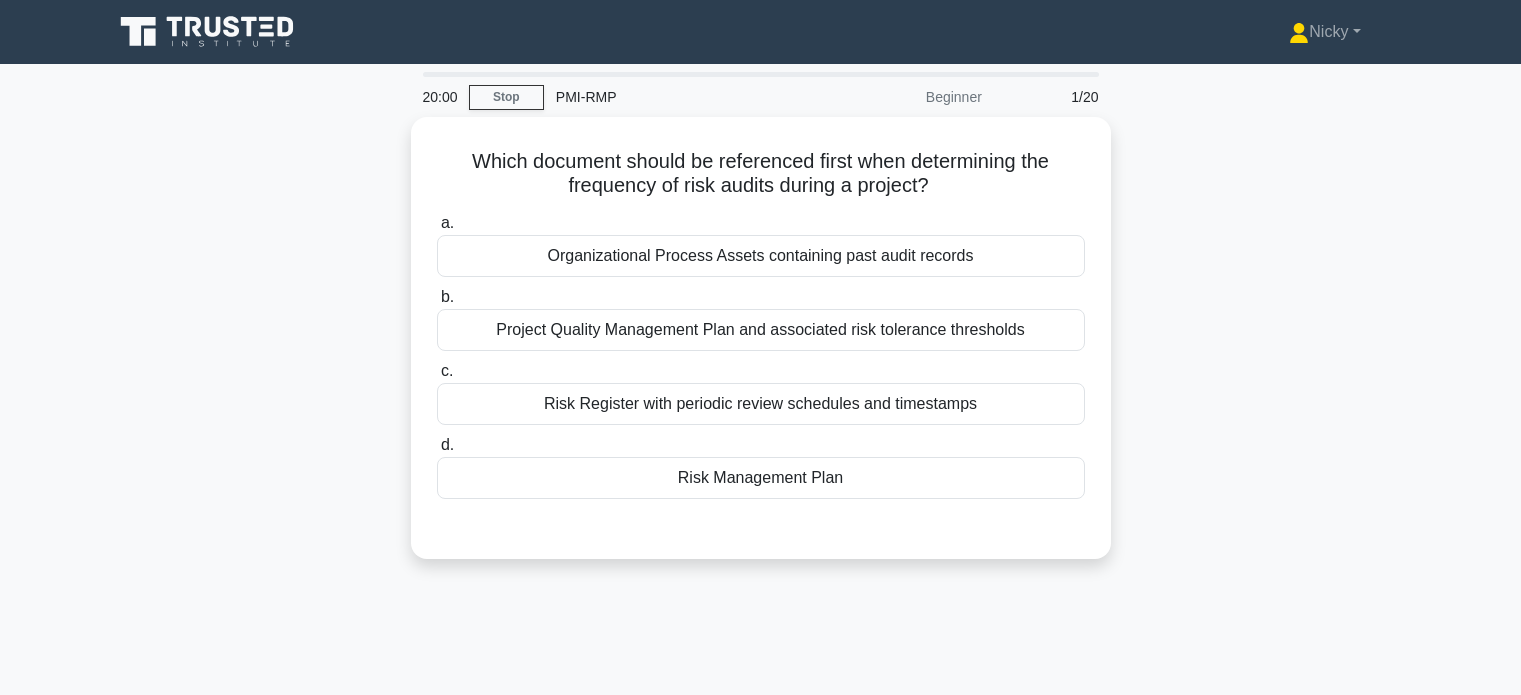 scroll, scrollTop: 0, scrollLeft: 0, axis: both 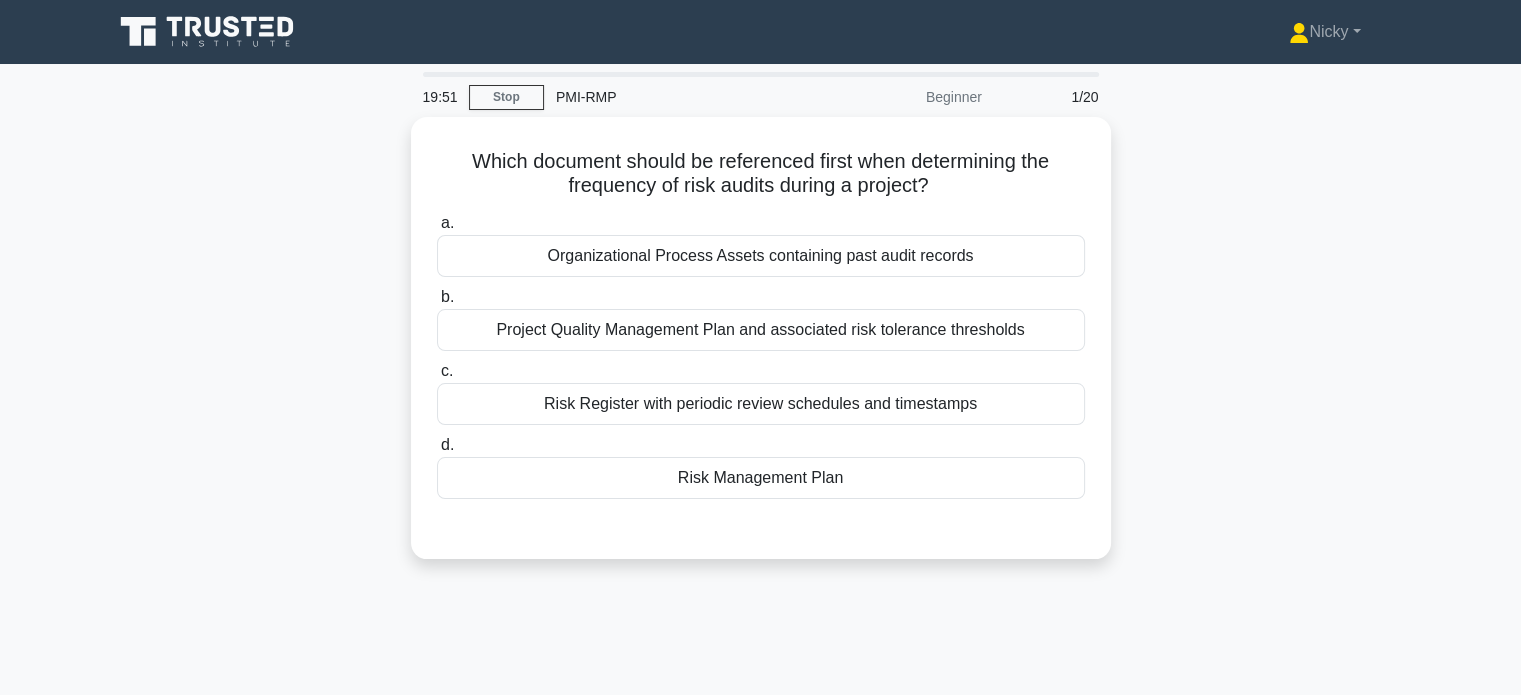 click on "Risk Management Plan" at bounding box center (761, 478) 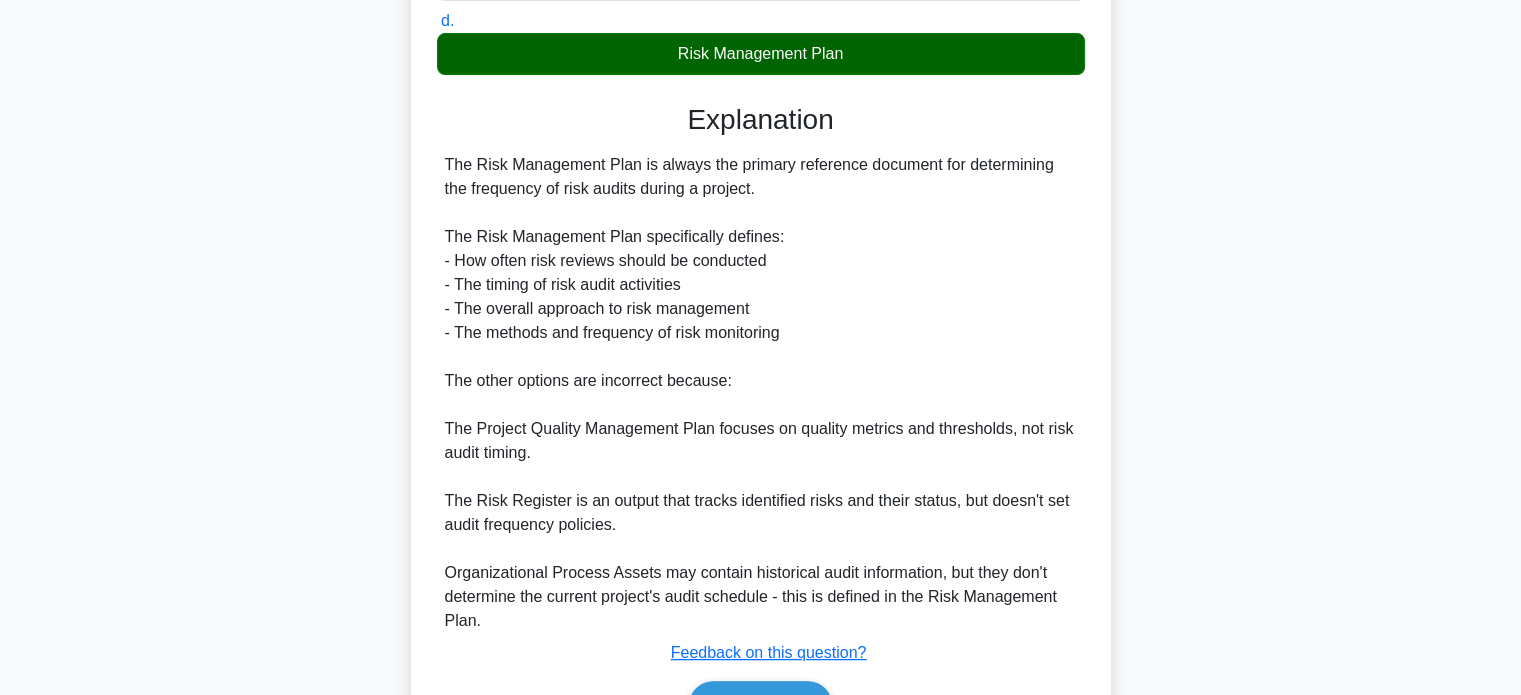 scroll, scrollTop: 536, scrollLeft: 0, axis: vertical 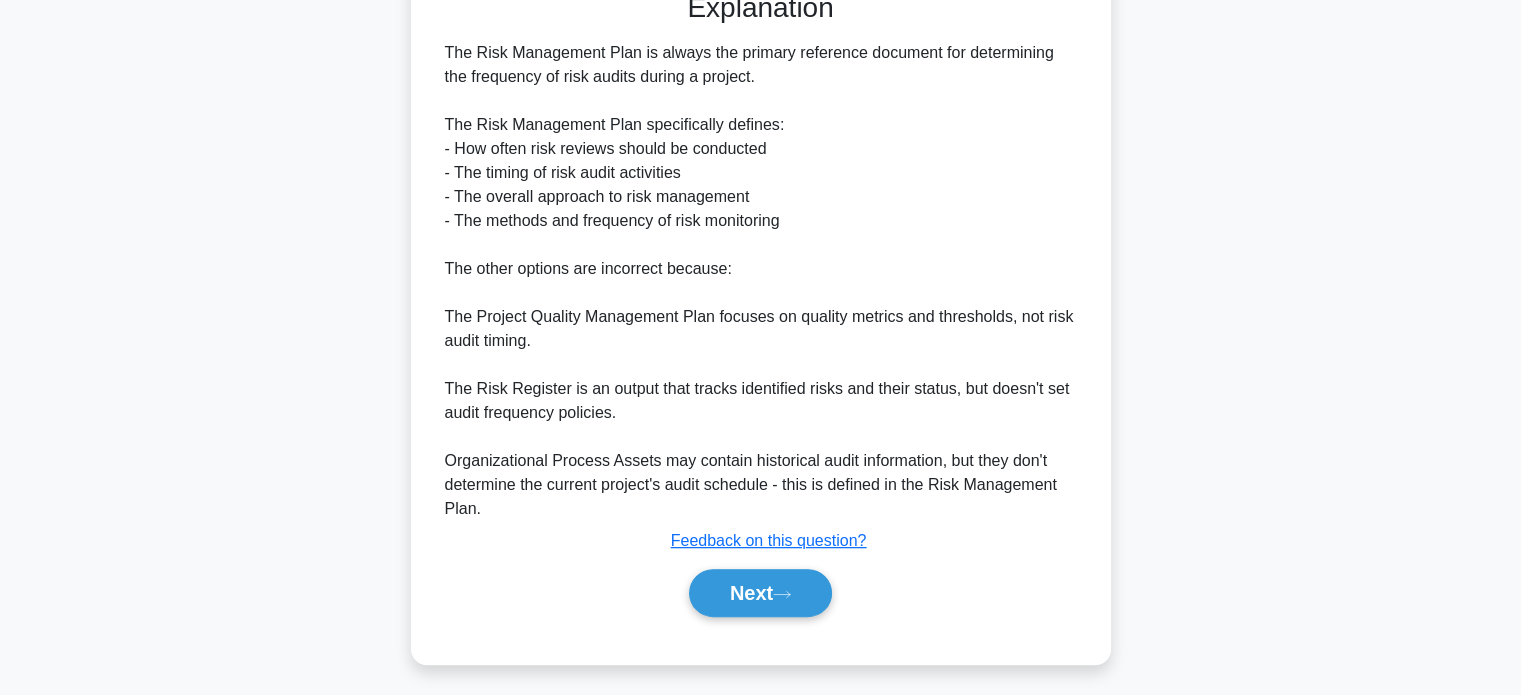 click on "Next" at bounding box center [760, 593] 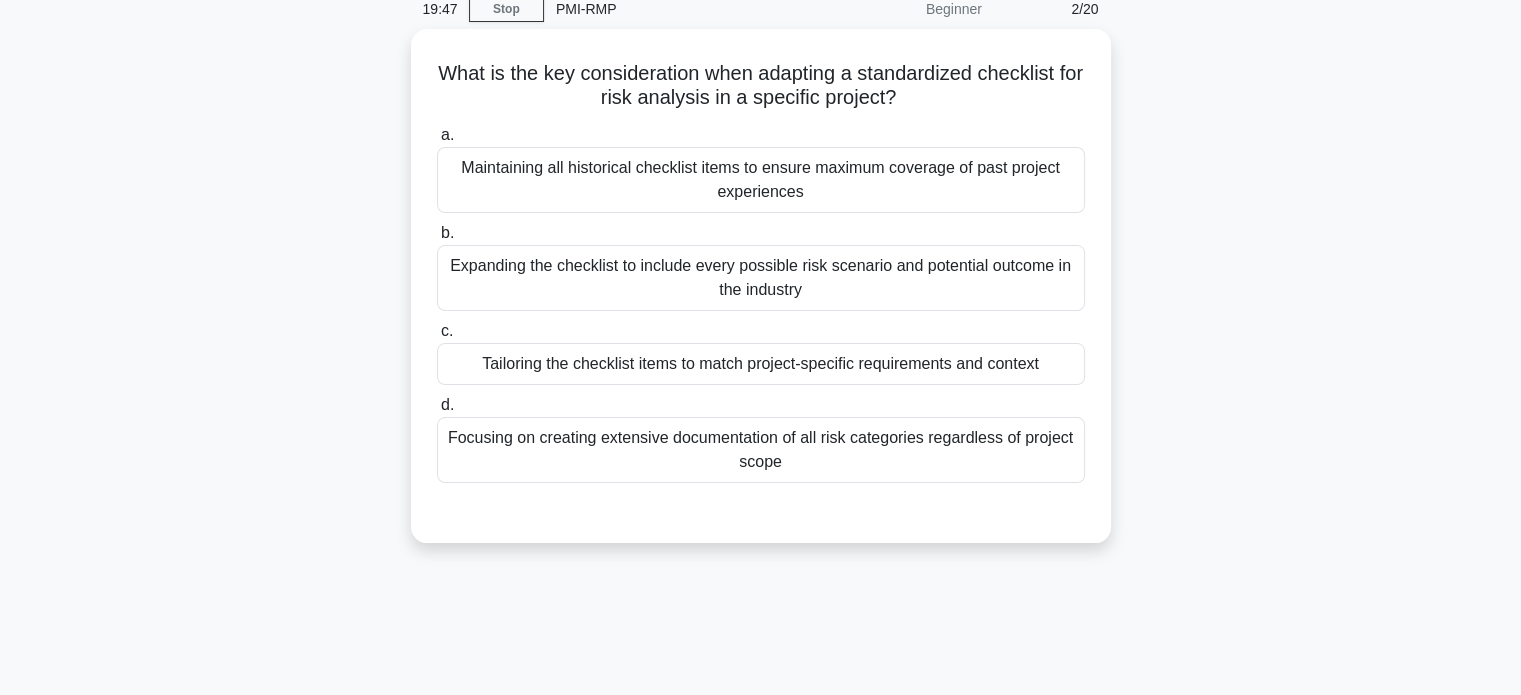 scroll, scrollTop: 82, scrollLeft: 0, axis: vertical 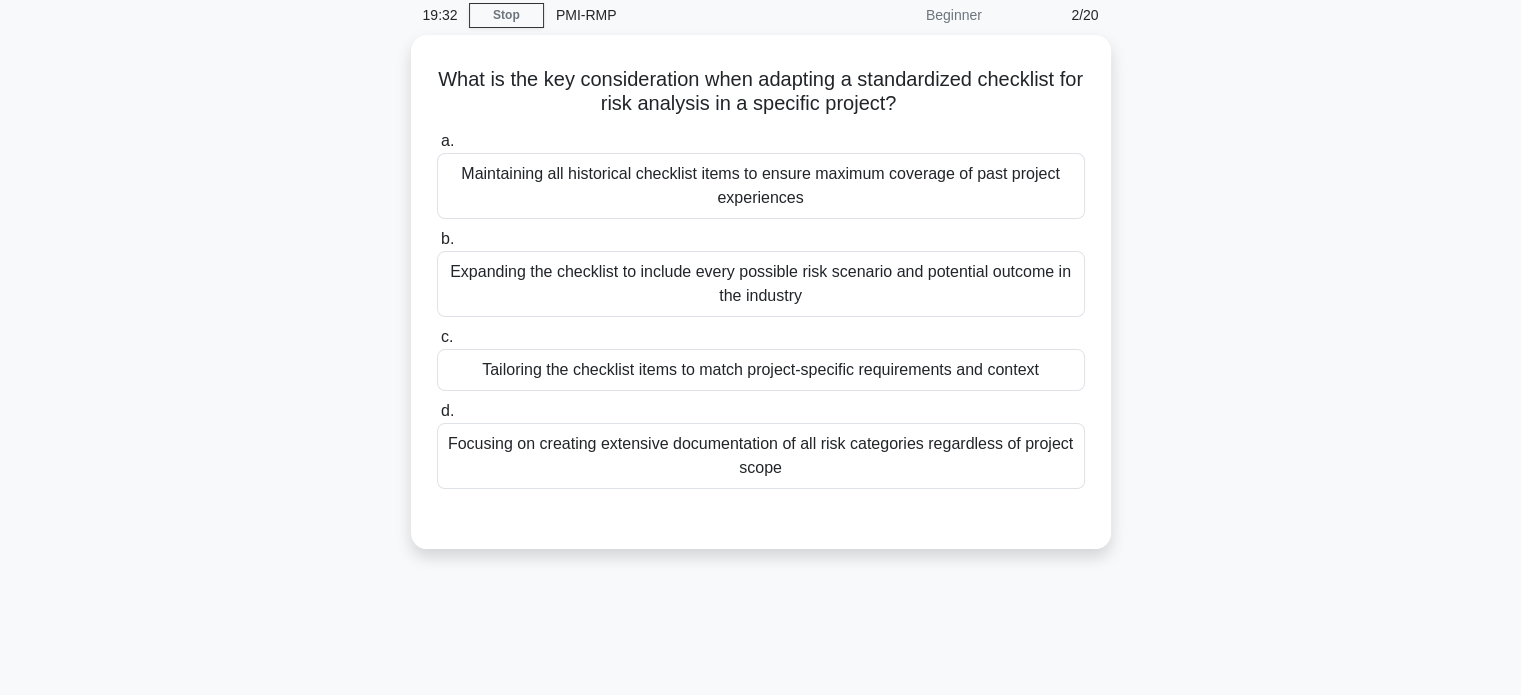 click on "Tailoring the checklist items to match project-specific requirements and context" at bounding box center (761, 370) 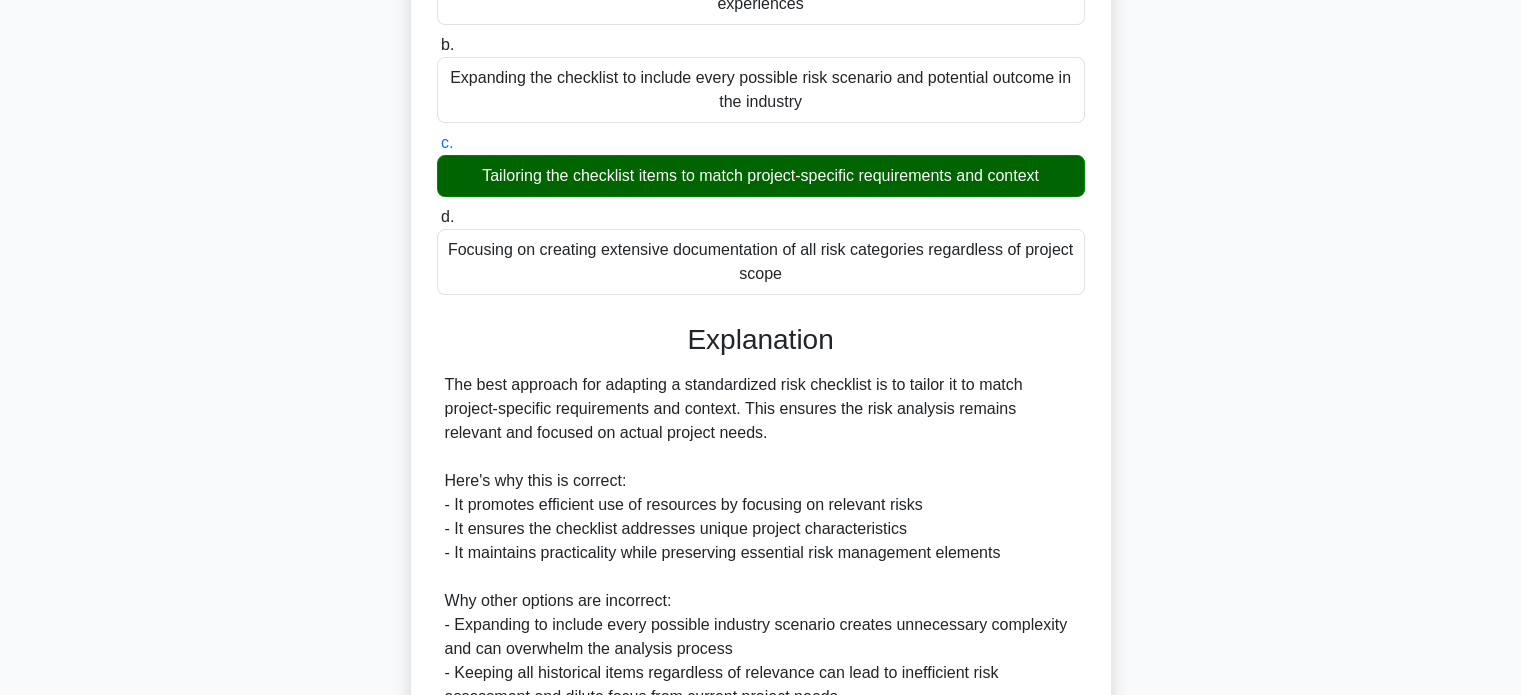 scroll, scrollTop: 512, scrollLeft: 0, axis: vertical 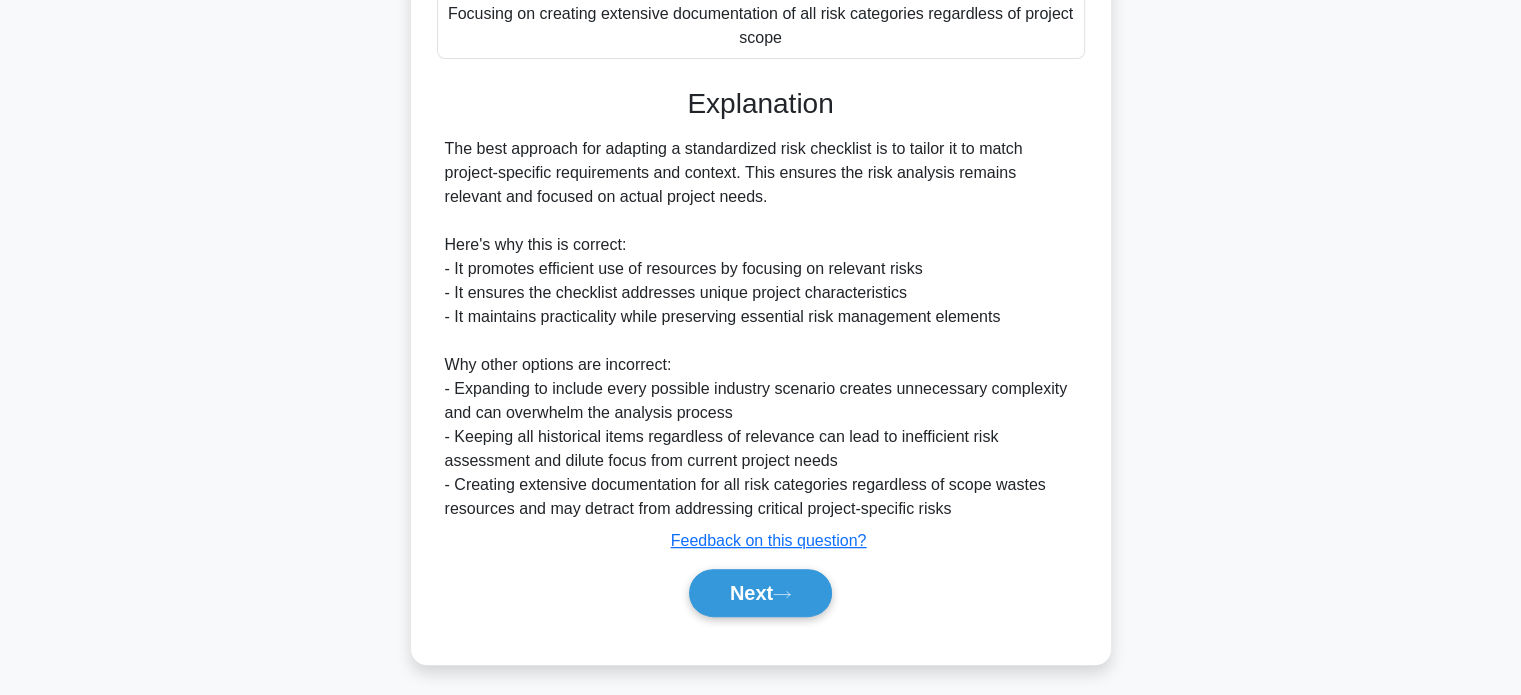 click on "Next" at bounding box center (760, 593) 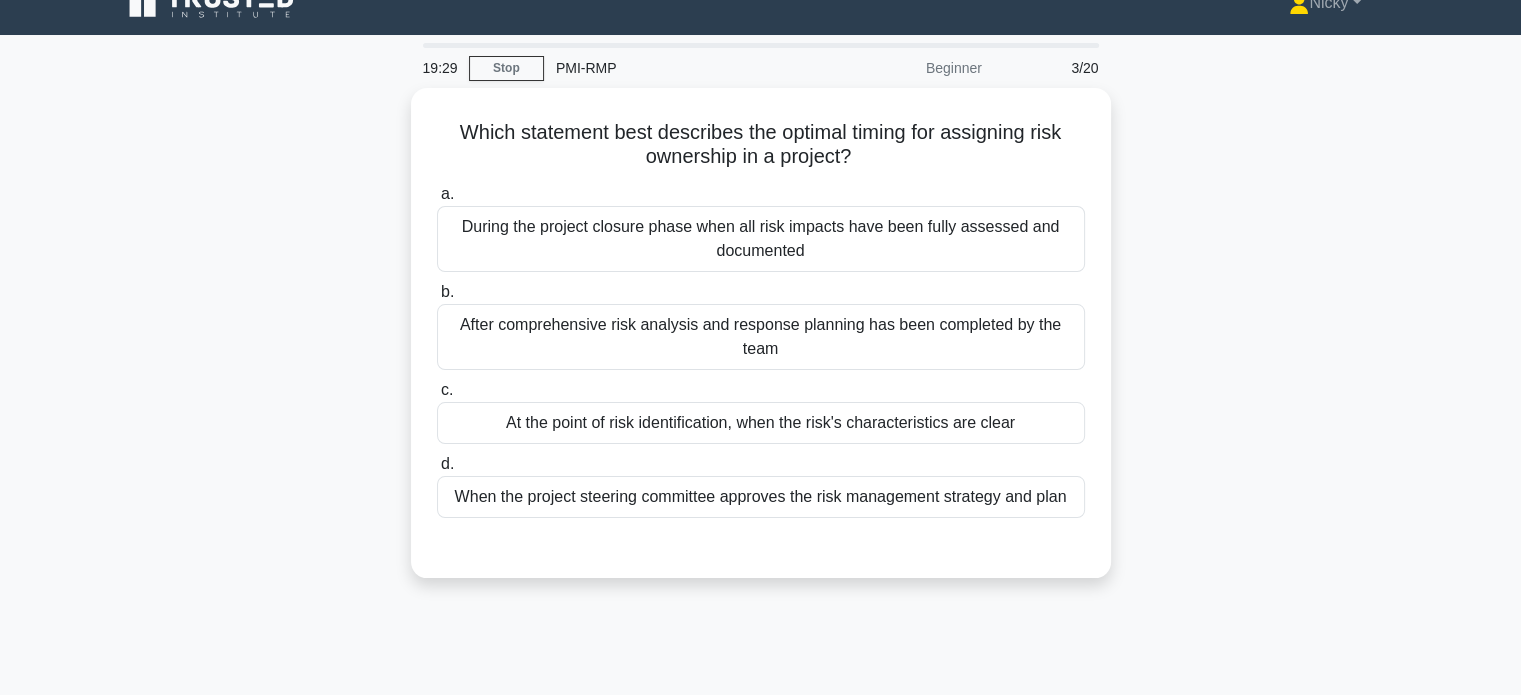 scroll, scrollTop: 0, scrollLeft: 0, axis: both 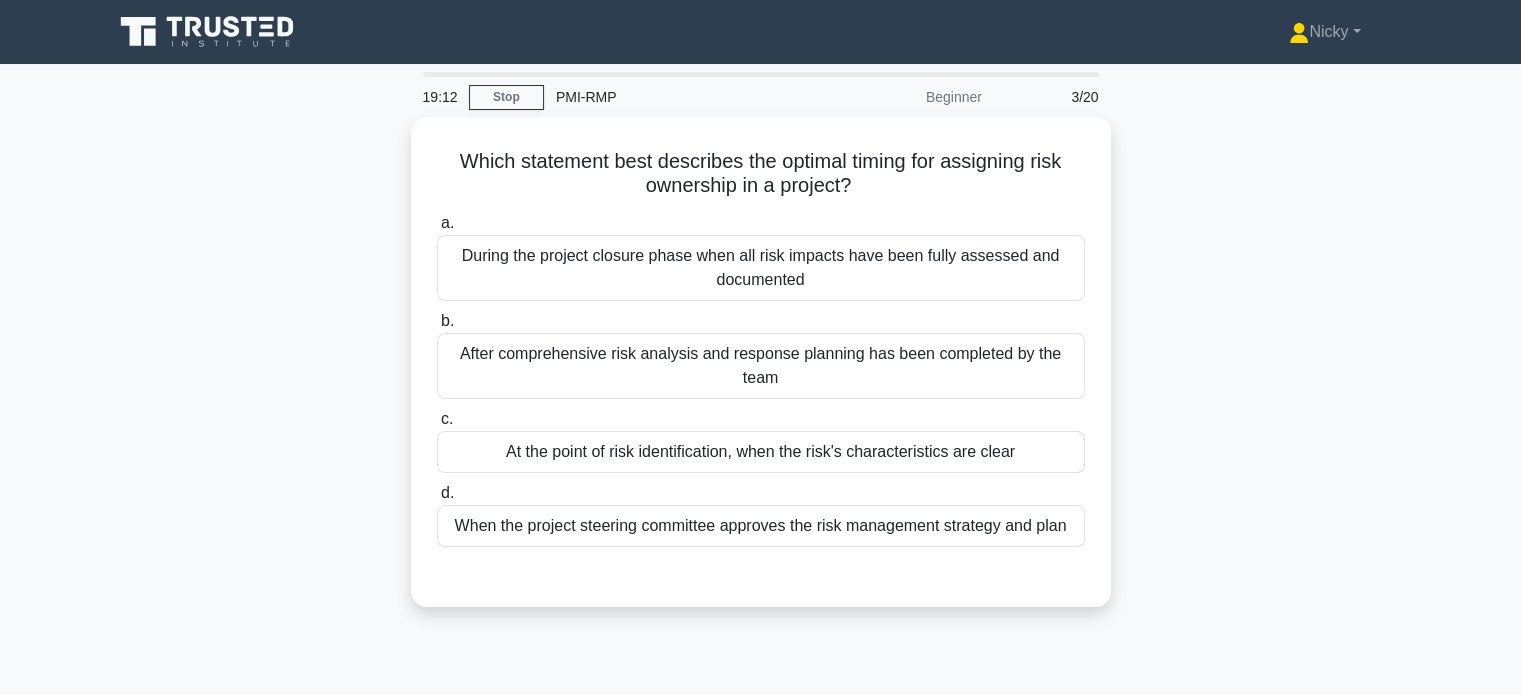 click on "After comprehensive risk analysis and response planning has been completed by the team" at bounding box center (761, 366) 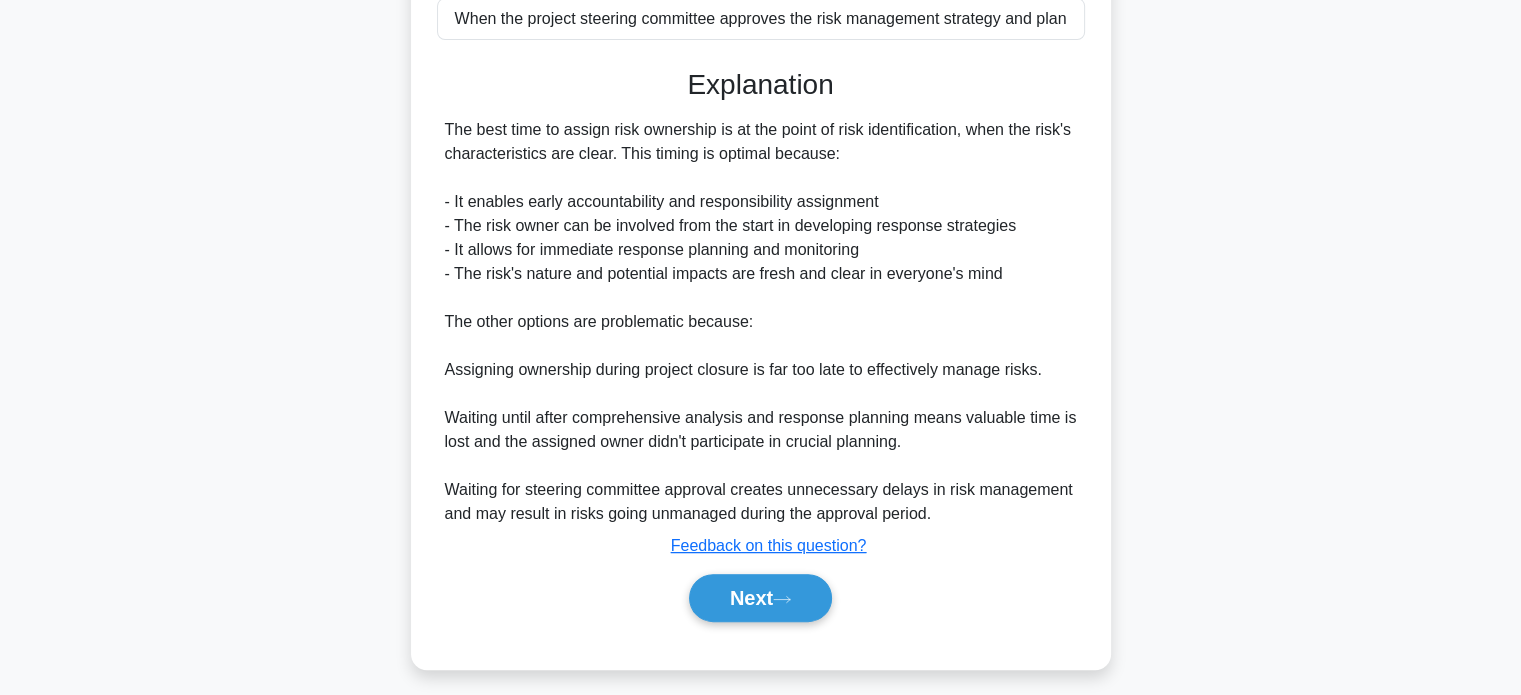 scroll, scrollTop: 514, scrollLeft: 0, axis: vertical 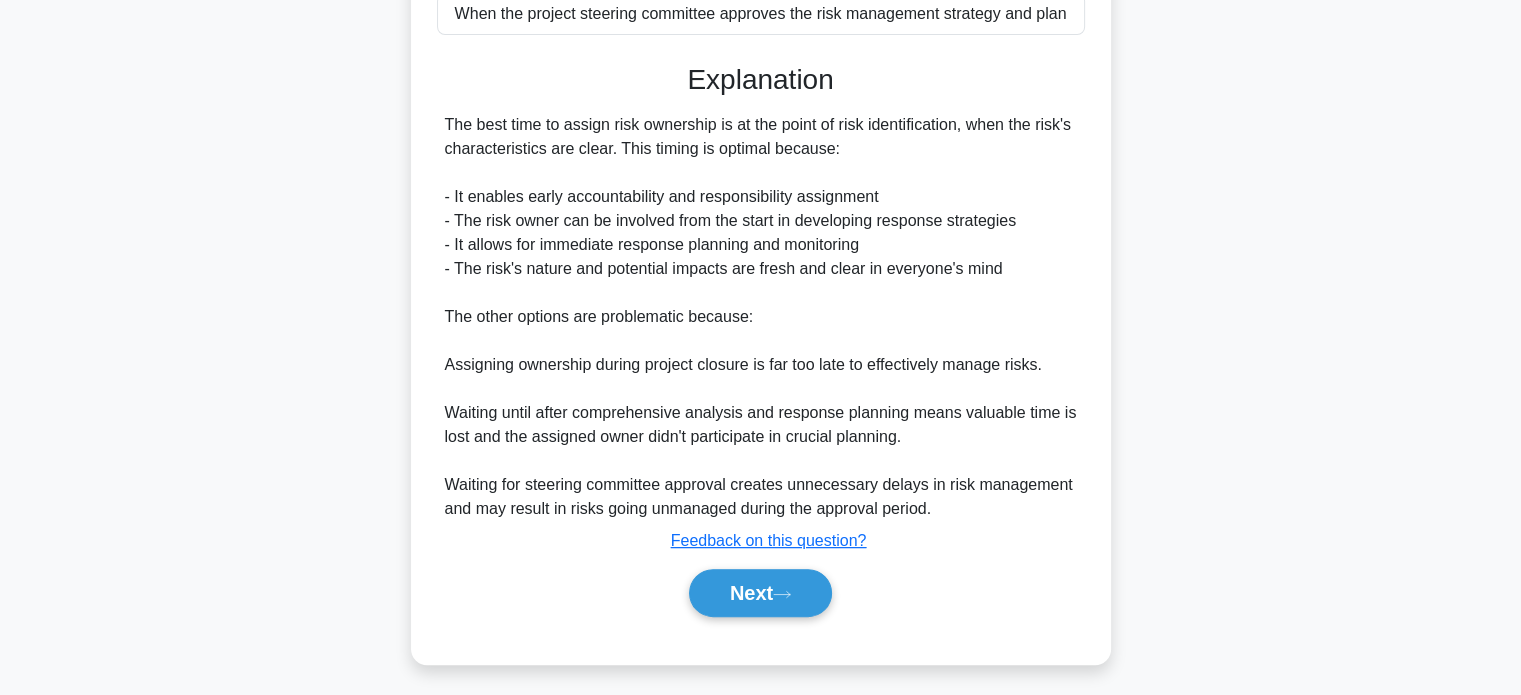 click on "Next" at bounding box center (760, 593) 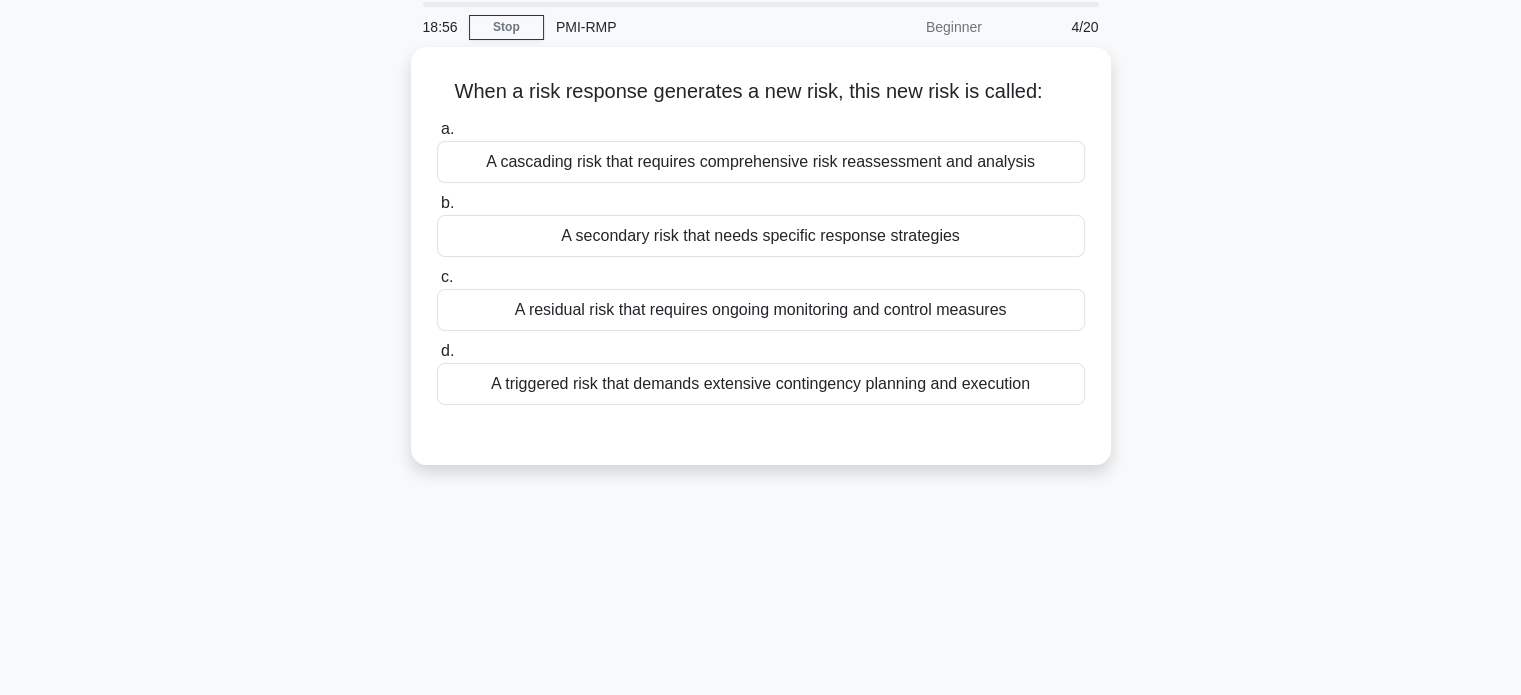scroll, scrollTop: 0, scrollLeft: 0, axis: both 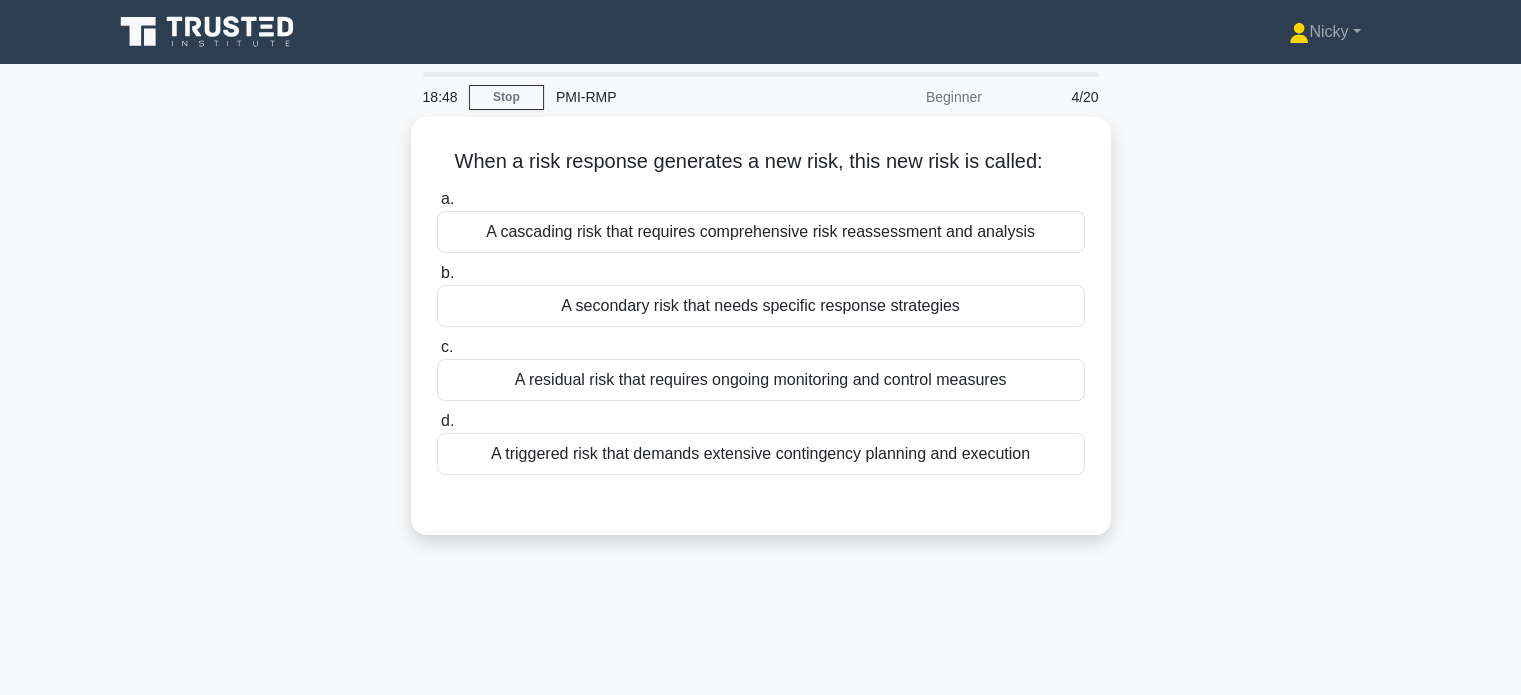 click on "A secondary risk that needs specific response strategies" at bounding box center (761, 306) 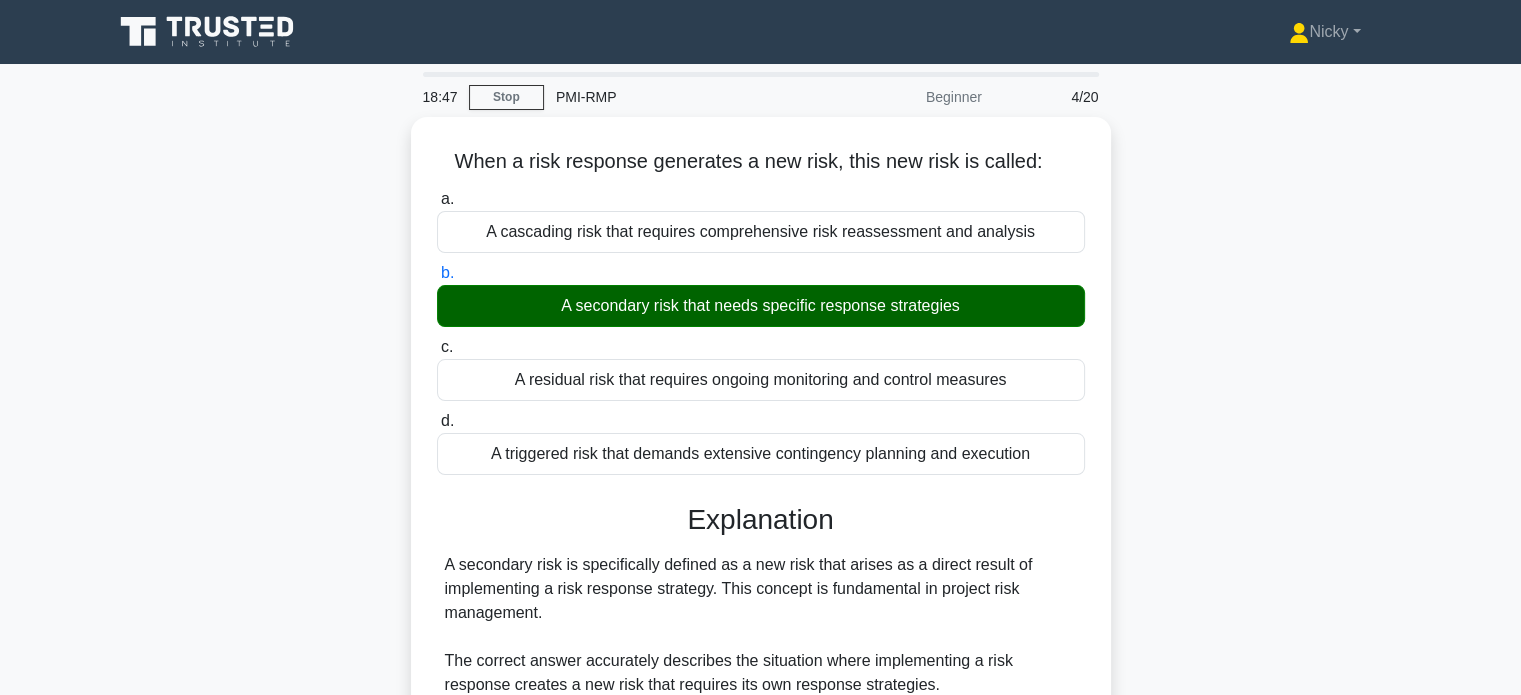 scroll, scrollTop: 385, scrollLeft: 0, axis: vertical 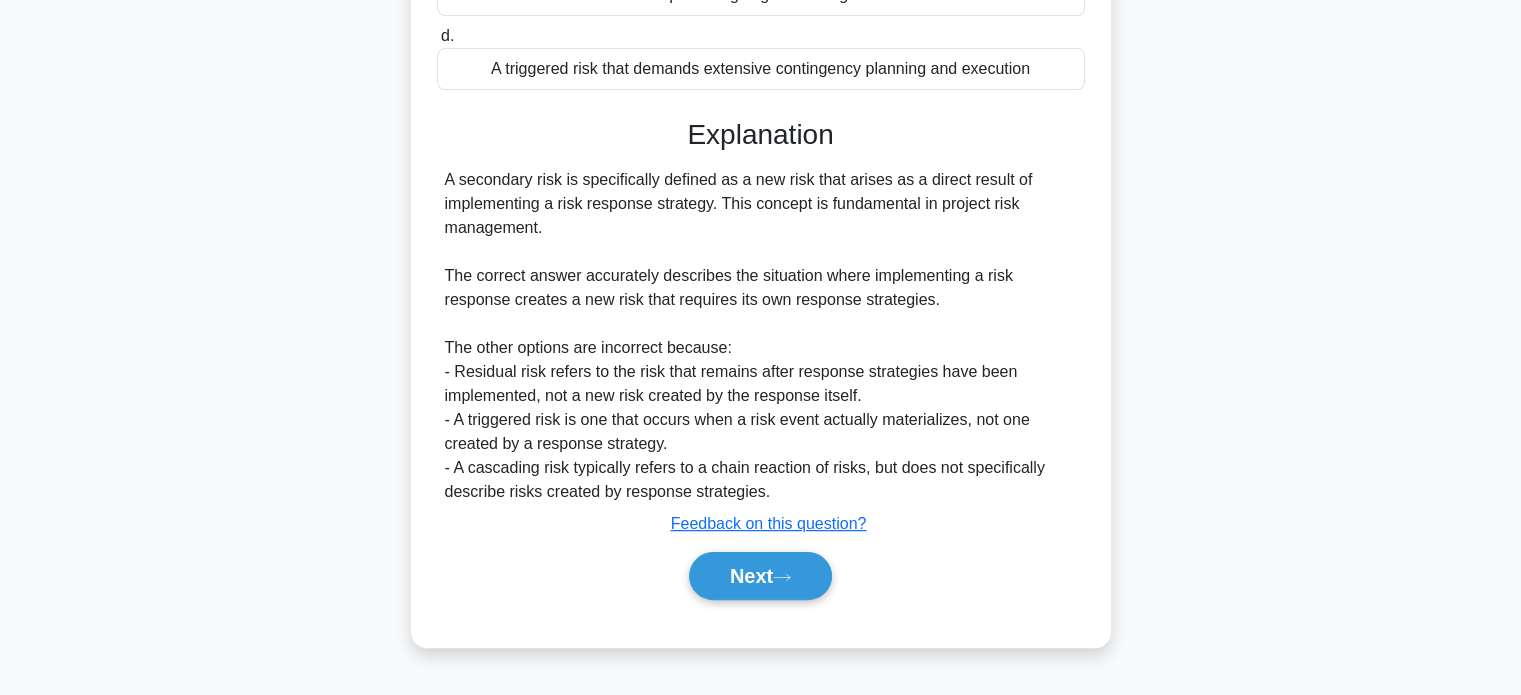 click on "Next" at bounding box center [760, 576] 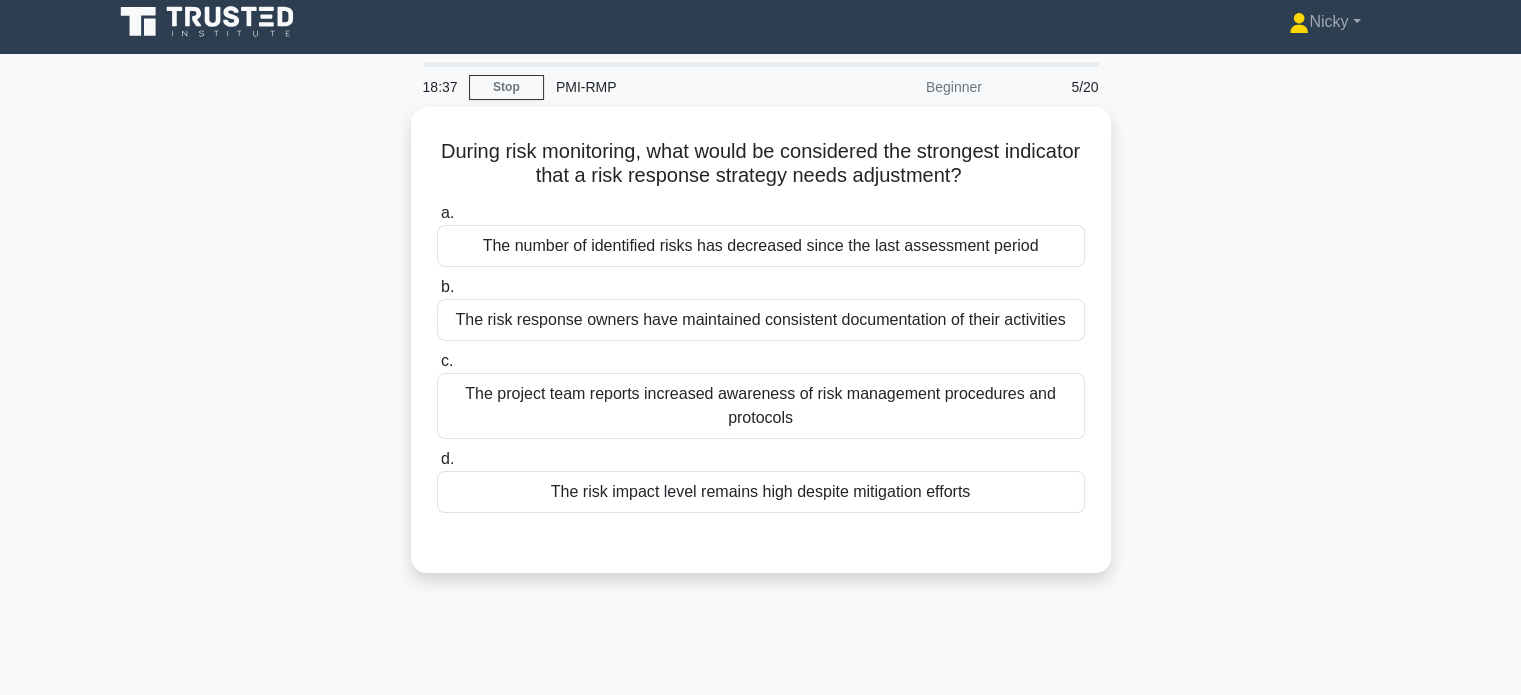 scroll, scrollTop: 2, scrollLeft: 0, axis: vertical 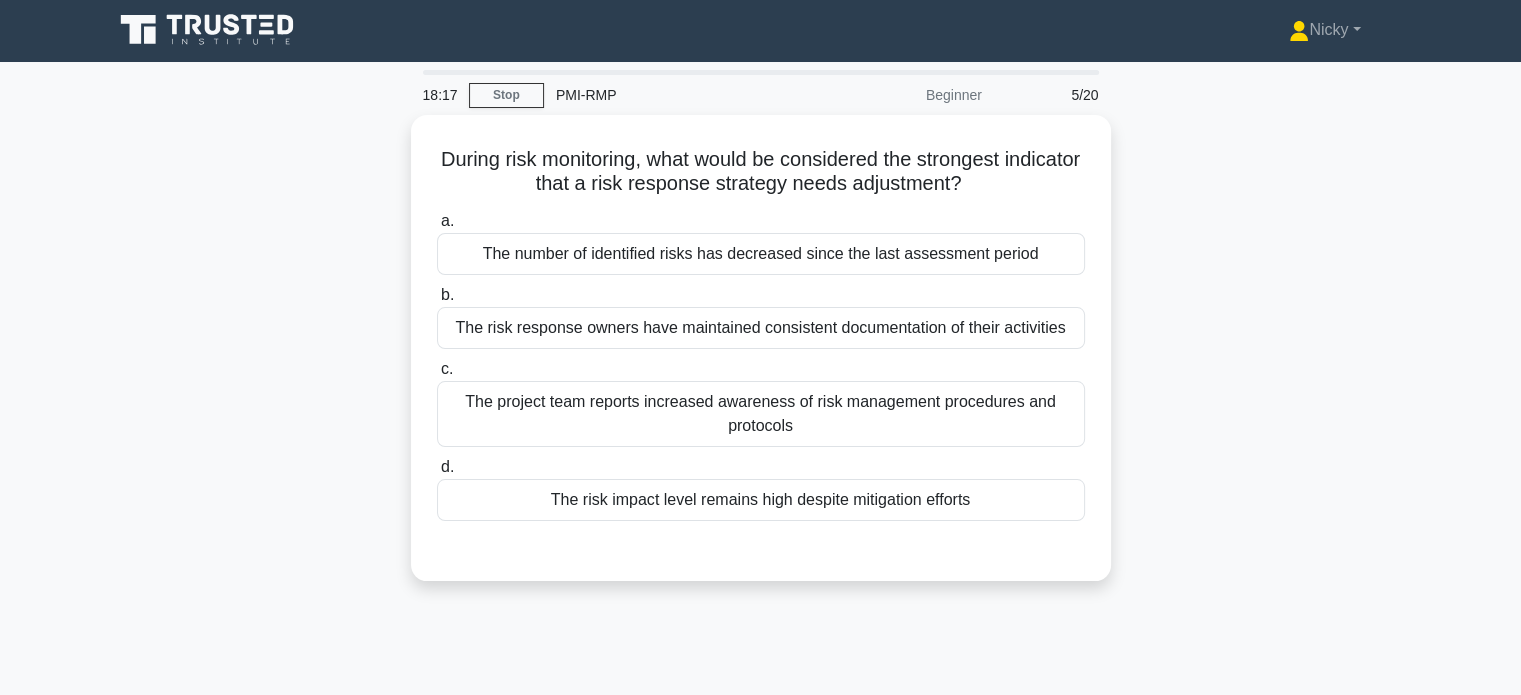 click on "The risk impact level remains high despite mitigation efforts" at bounding box center [761, 500] 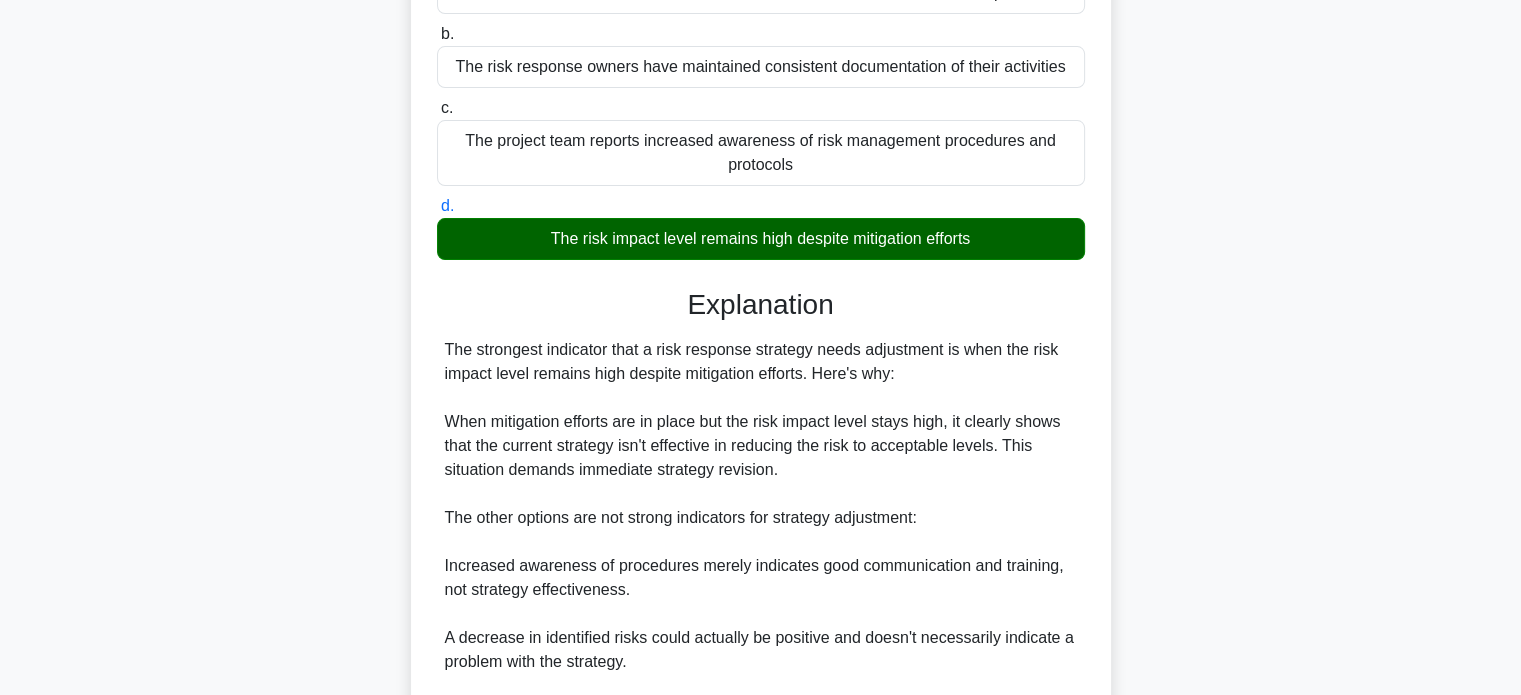 scroll, scrollTop: 488, scrollLeft: 0, axis: vertical 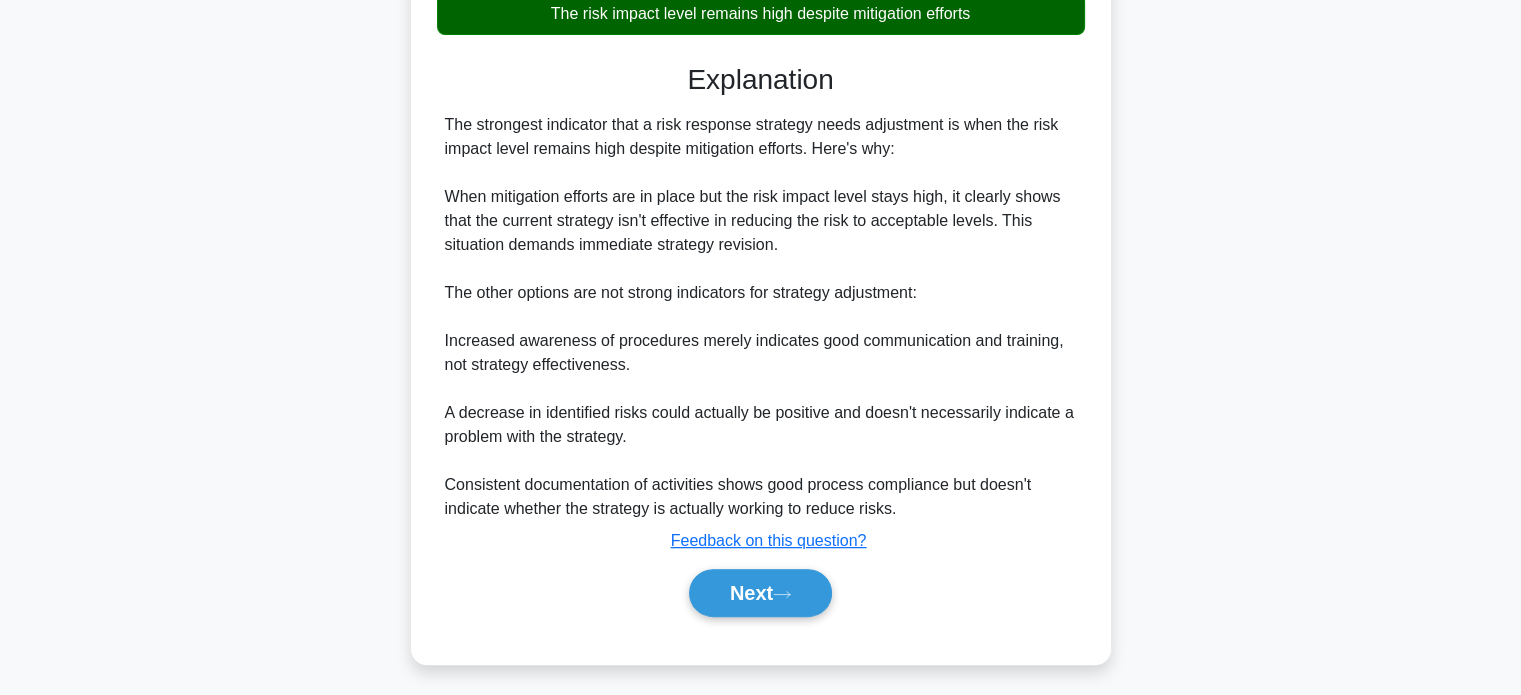 click on "Next" at bounding box center [760, 593] 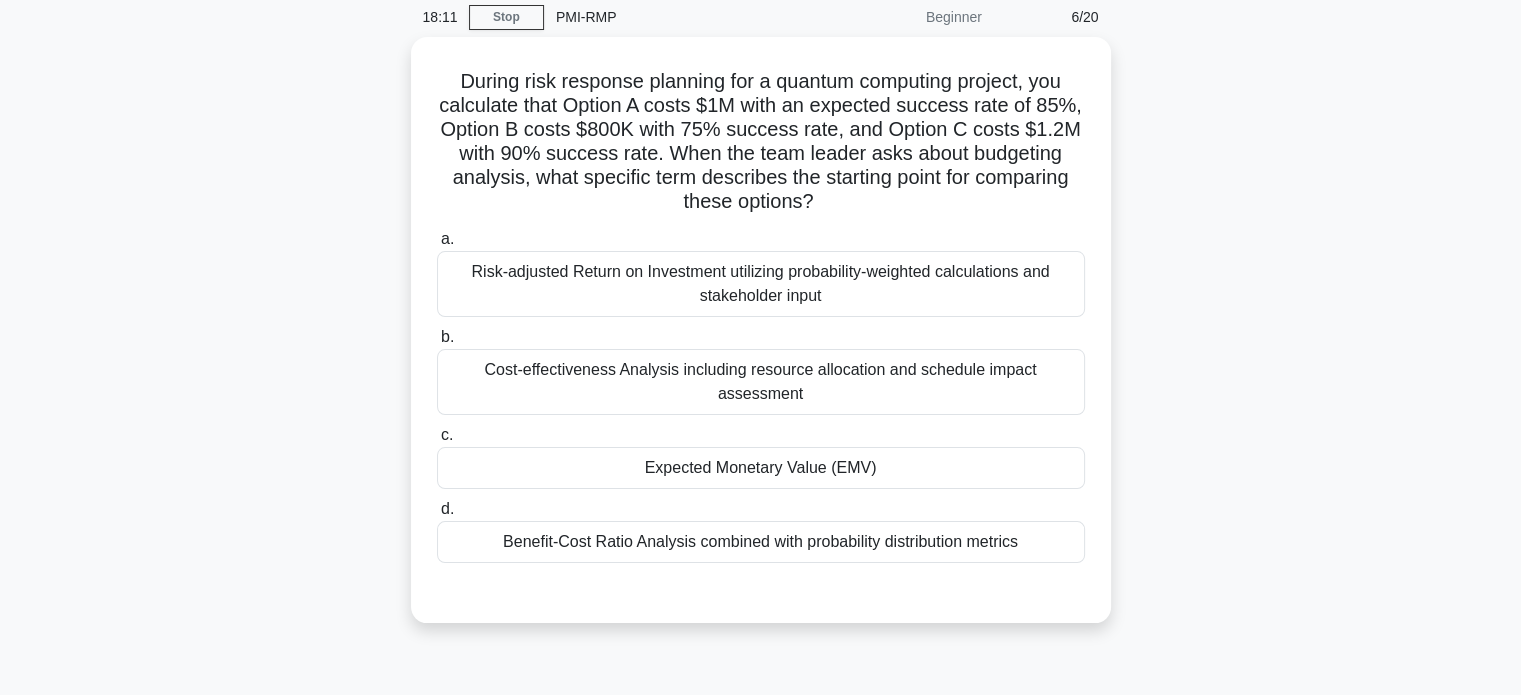 scroll, scrollTop: 76, scrollLeft: 0, axis: vertical 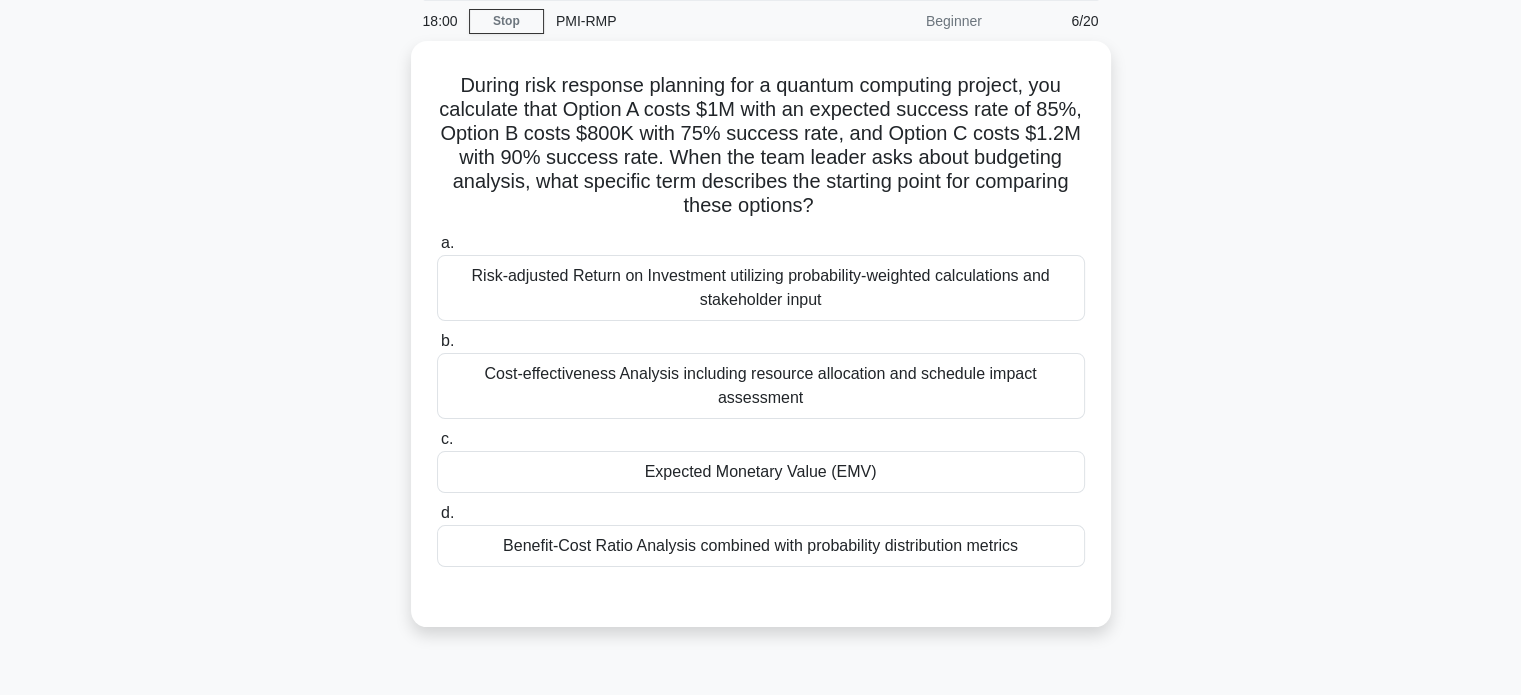 click on "Expected Monetary Value (EMV)" at bounding box center [761, 472] 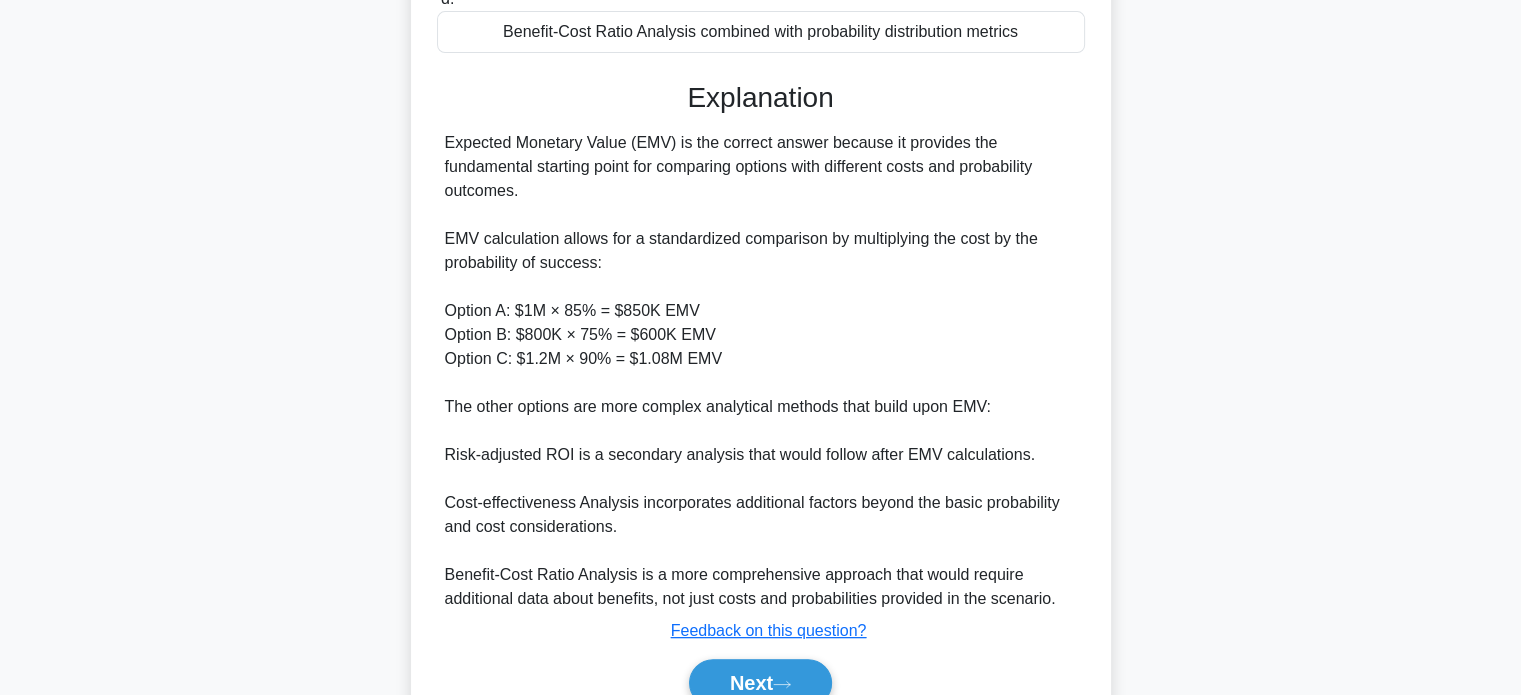 scroll, scrollTop: 680, scrollLeft: 0, axis: vertical 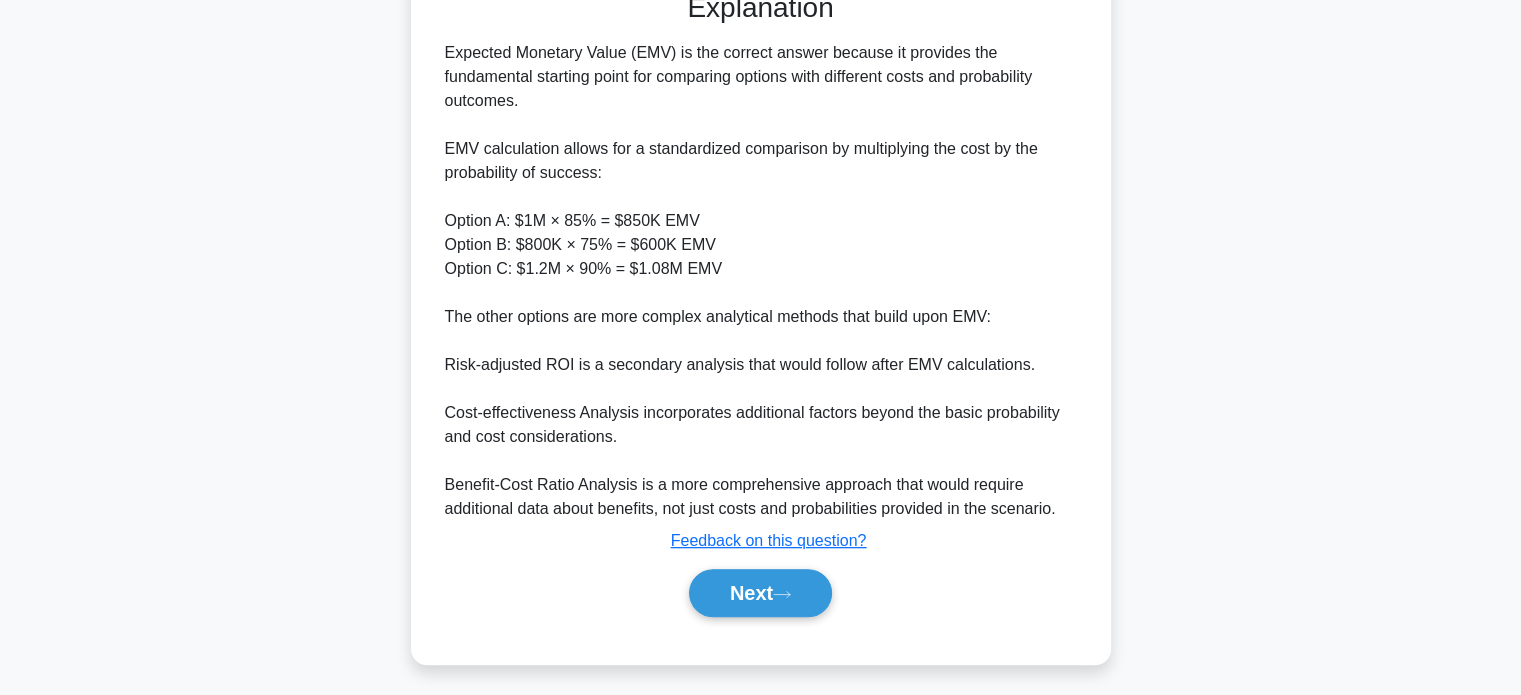 click on "Next" at bounding box center [760, 593] 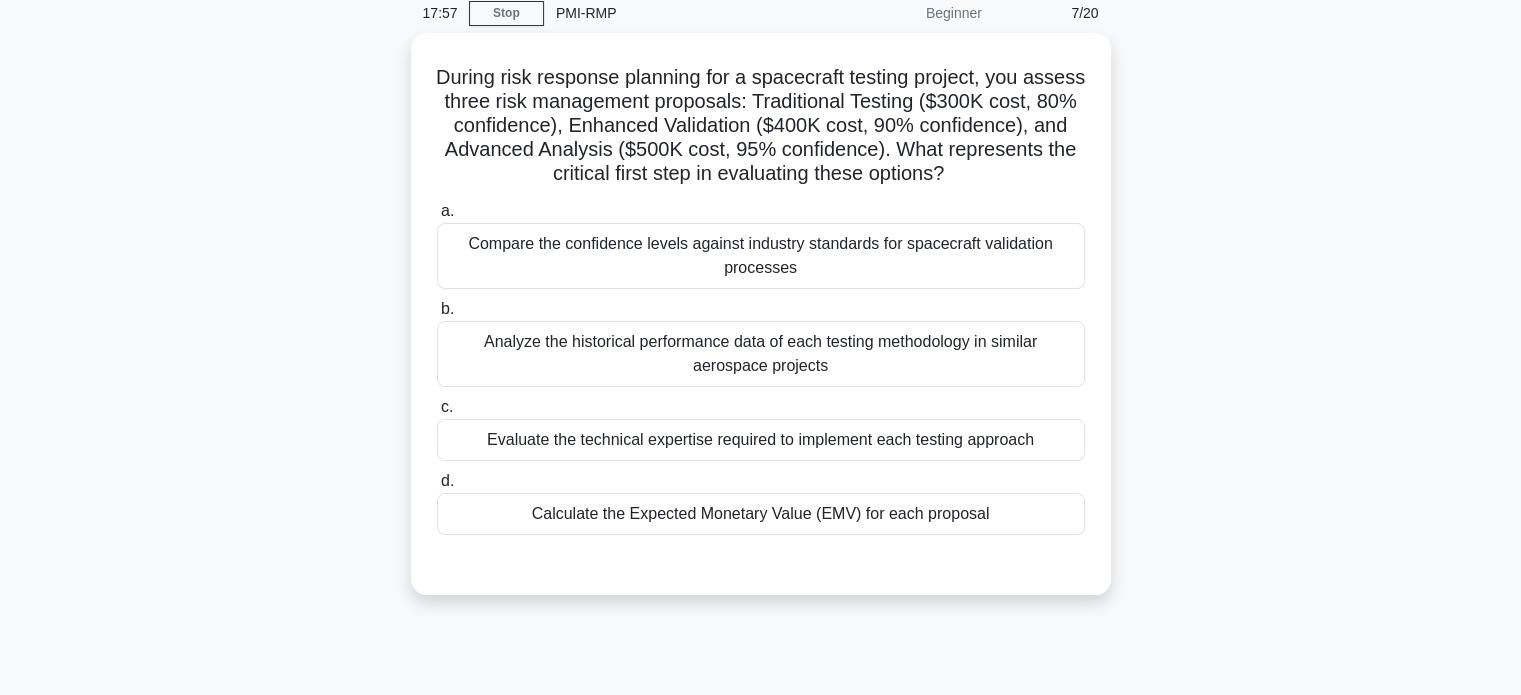 scroll, scrollTop: 79, scrollLeft: 0, axis: vertical 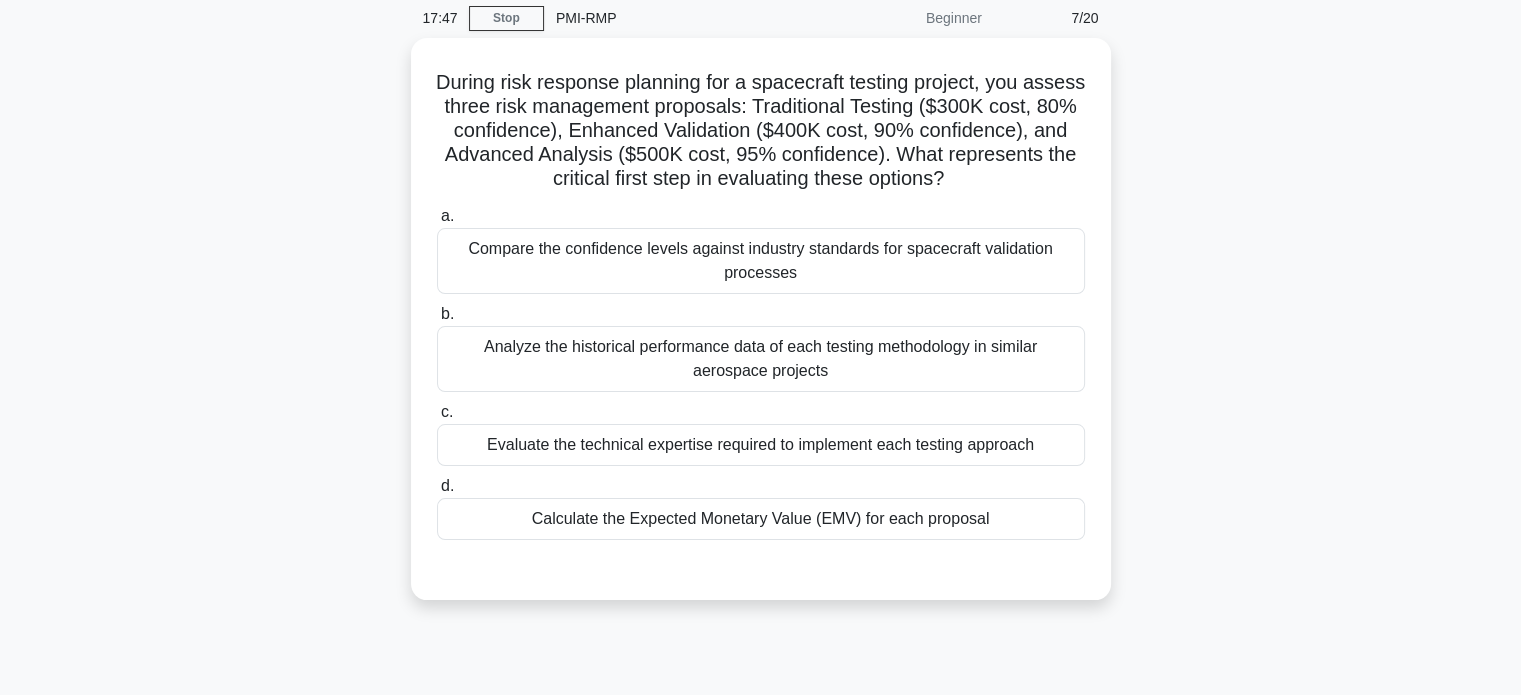 click on "Calculate the Expected Monetary Value (EMV) for each proposal" at bounding box center (761, 519) 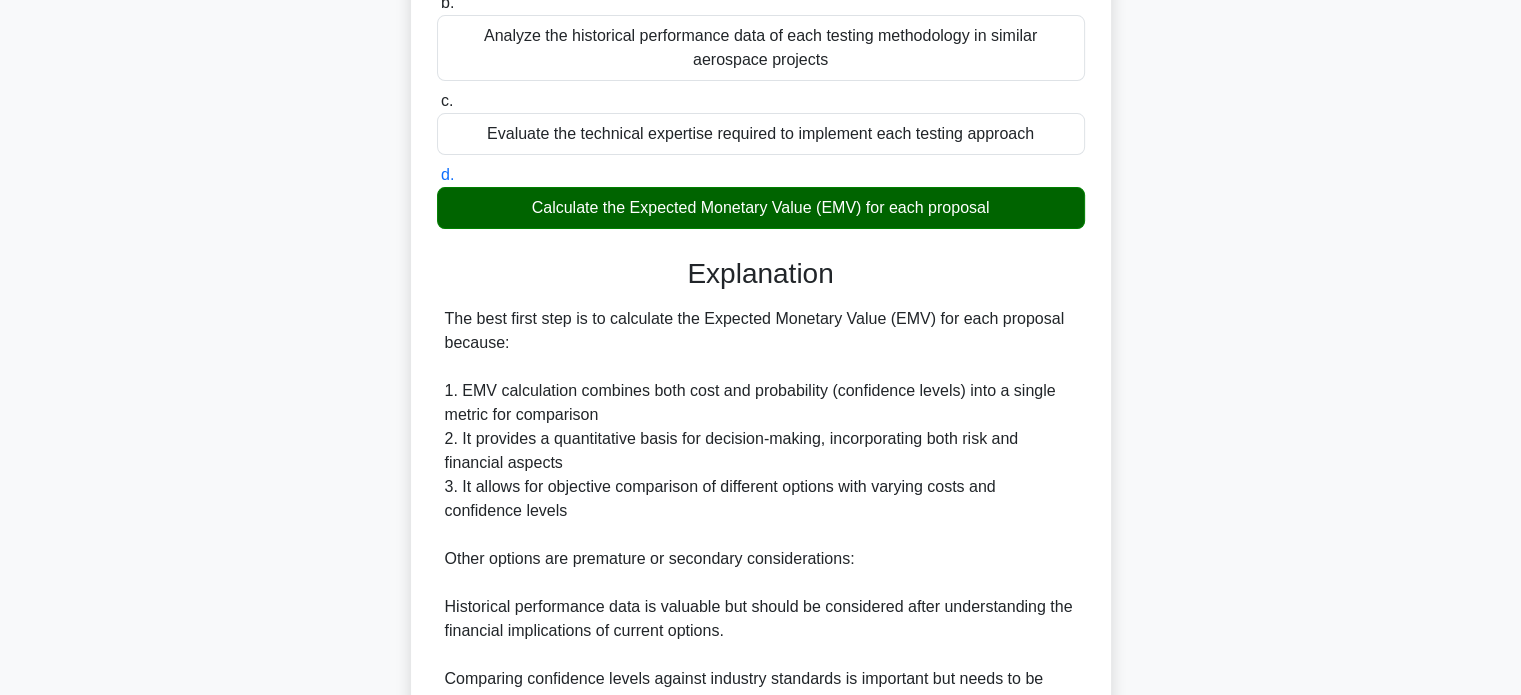 scroll, scrollTop: 728, scrollLeft: 0, axis: vertical 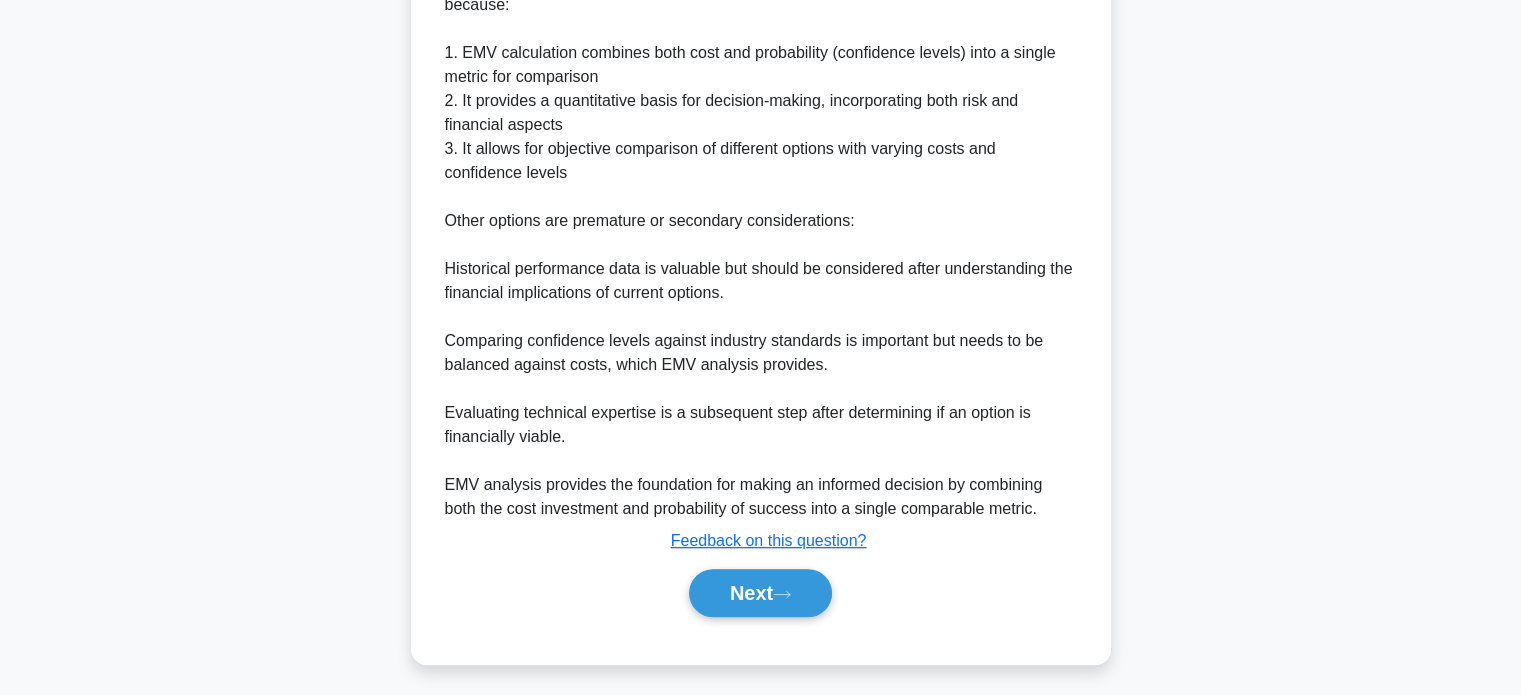 click on "Next" at bounding box center (760, 593) 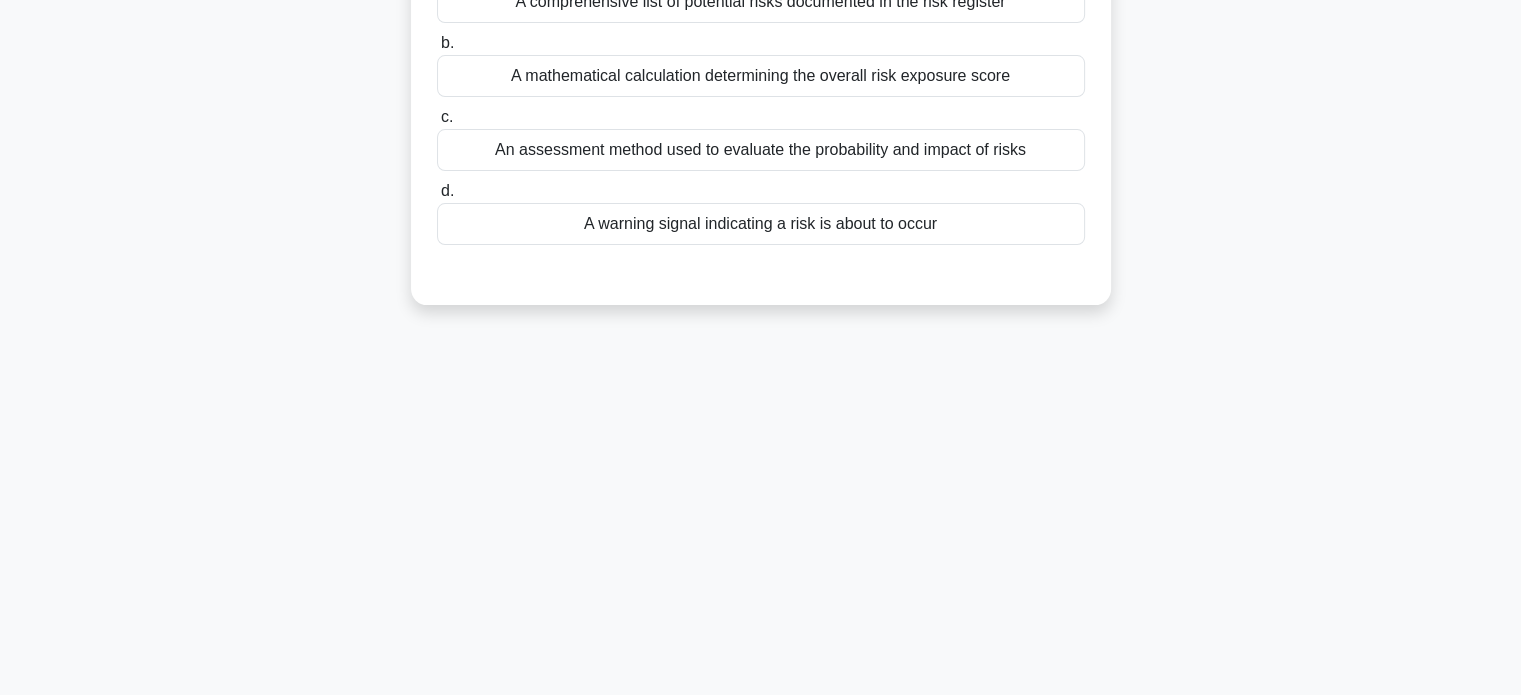 scroll, scrollTop: 0, scrollLeft: 0, axis: both 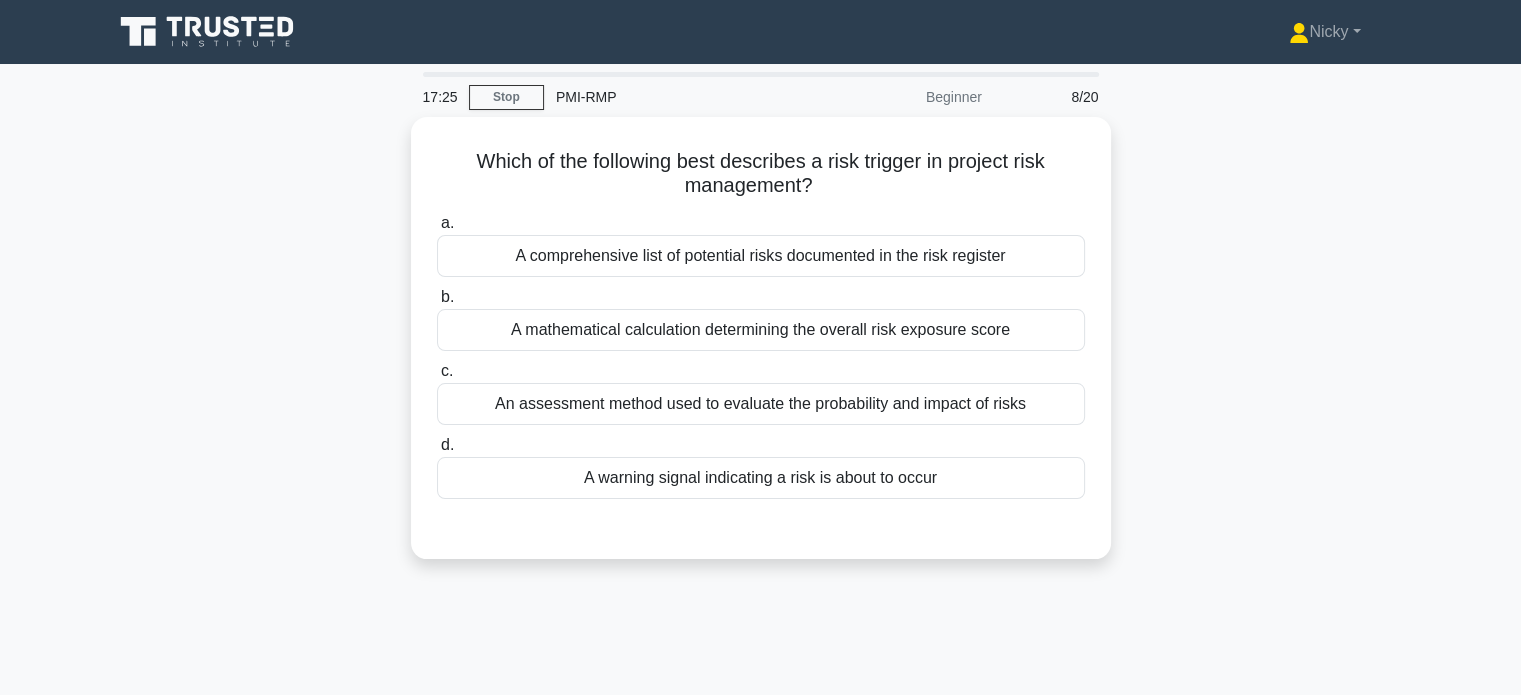 click on "A warning signal indicating a risk is about to occur" at bounding box center [761, 478] 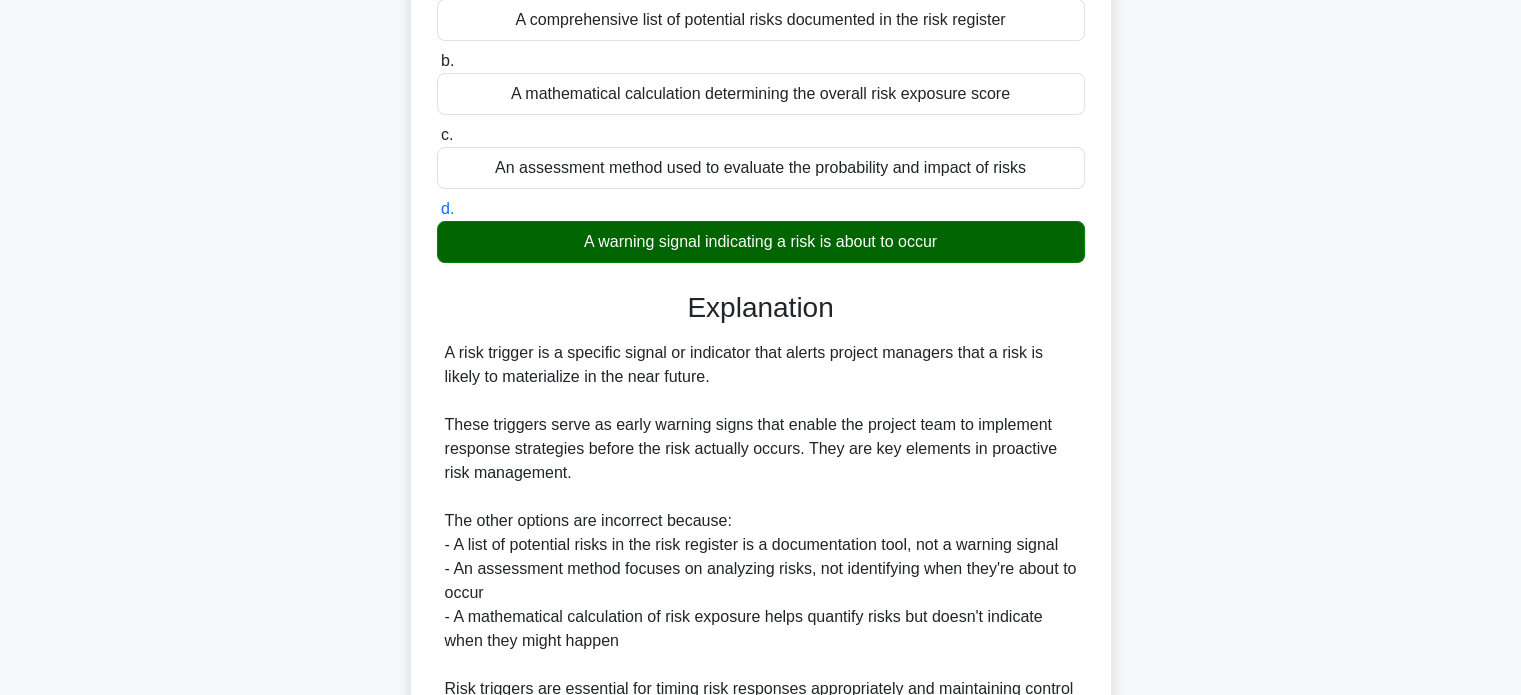scroll, scrollTop: 440, scrollLeft: 0, axis: vertical 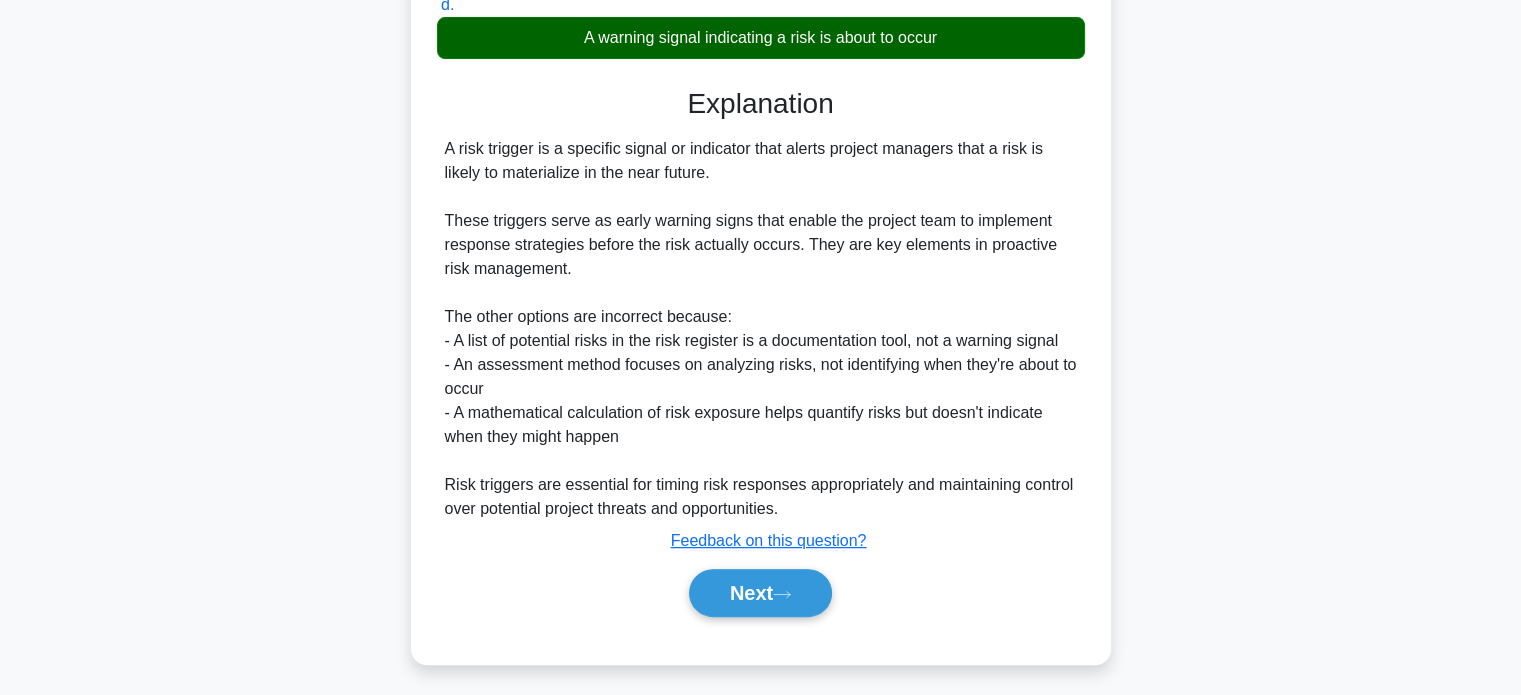 click on "Next" at bounding box center (760, 593) 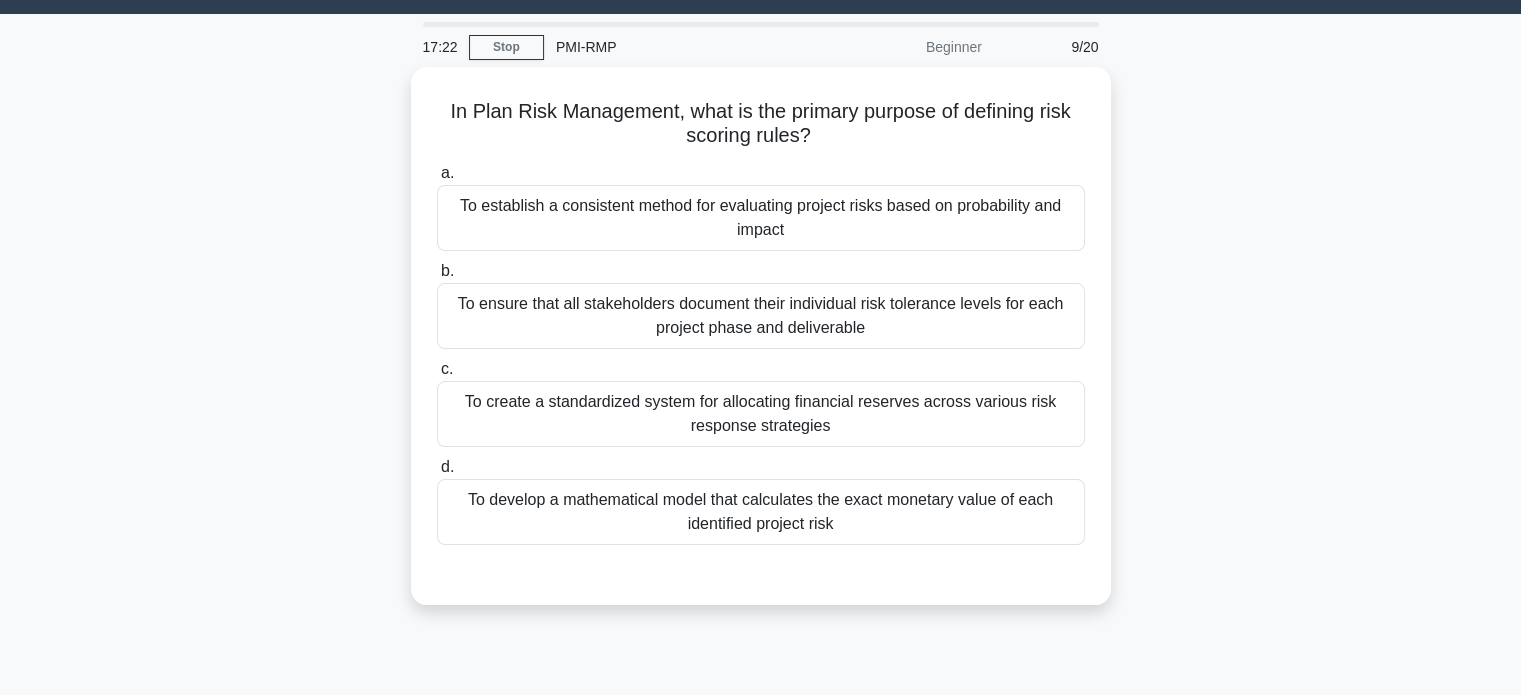 scroll, scrollTop: 36, scrollLeft: 0, axis: vertical 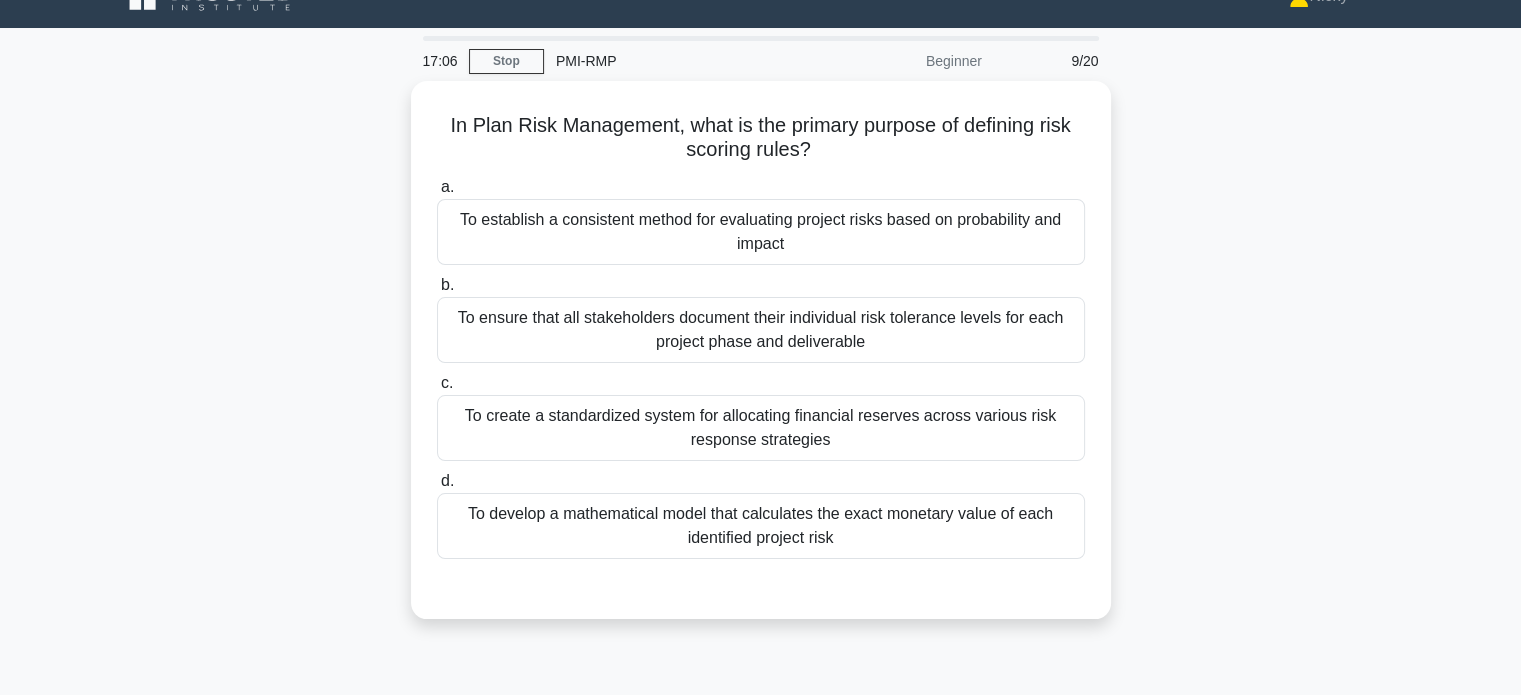 click on "To establish a consistent method for evaluating project risks based on probability and impact" at bounding box center [761, 232] 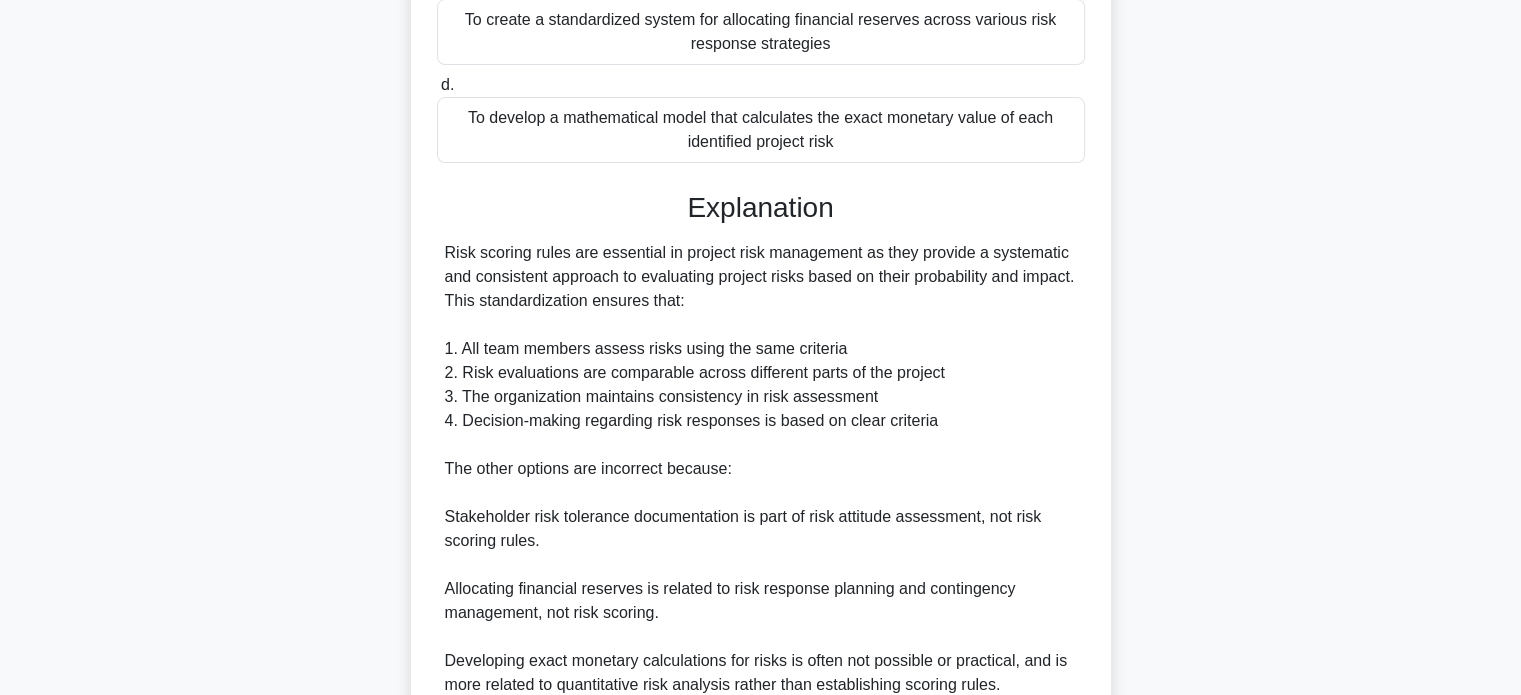 scroll, scrollTop: 608, scrollLeft: 0, axis: vertical 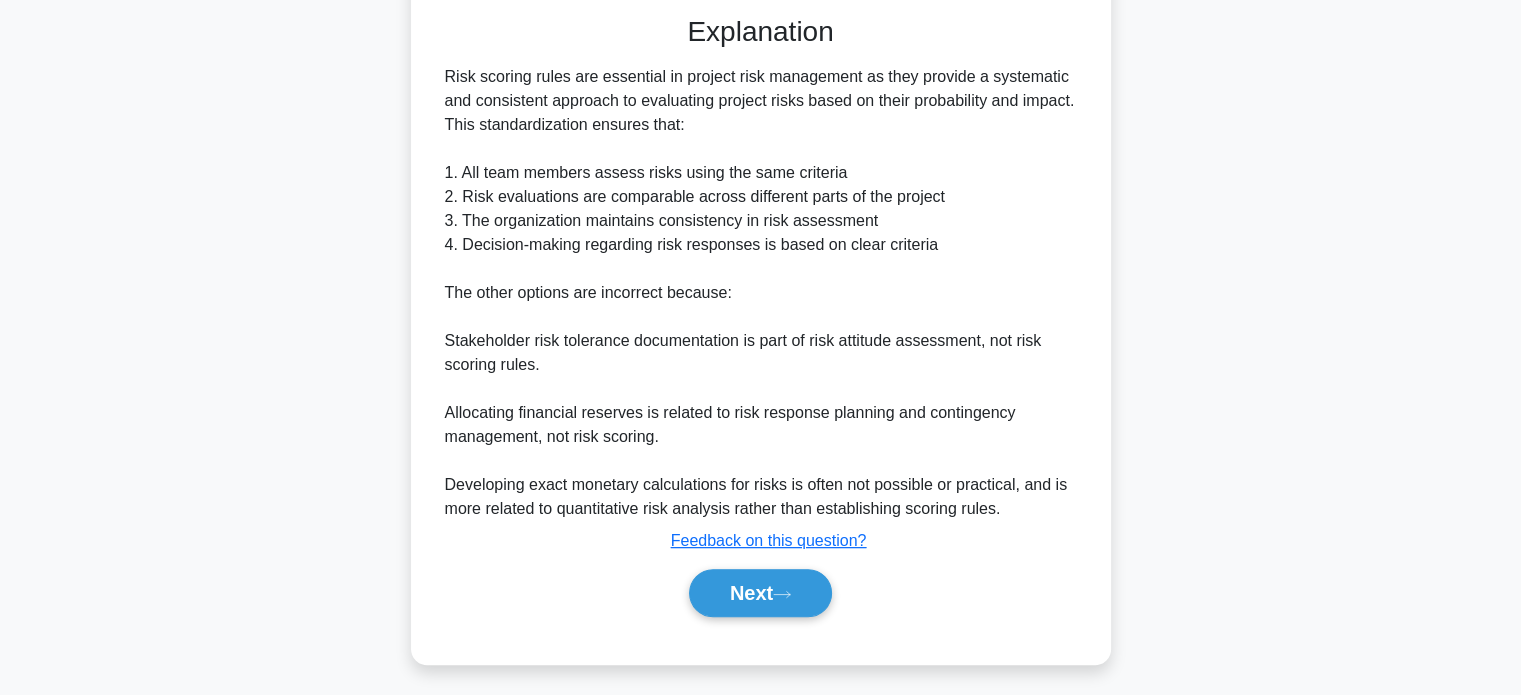 click on "Next" at bounding box center (760, 593) 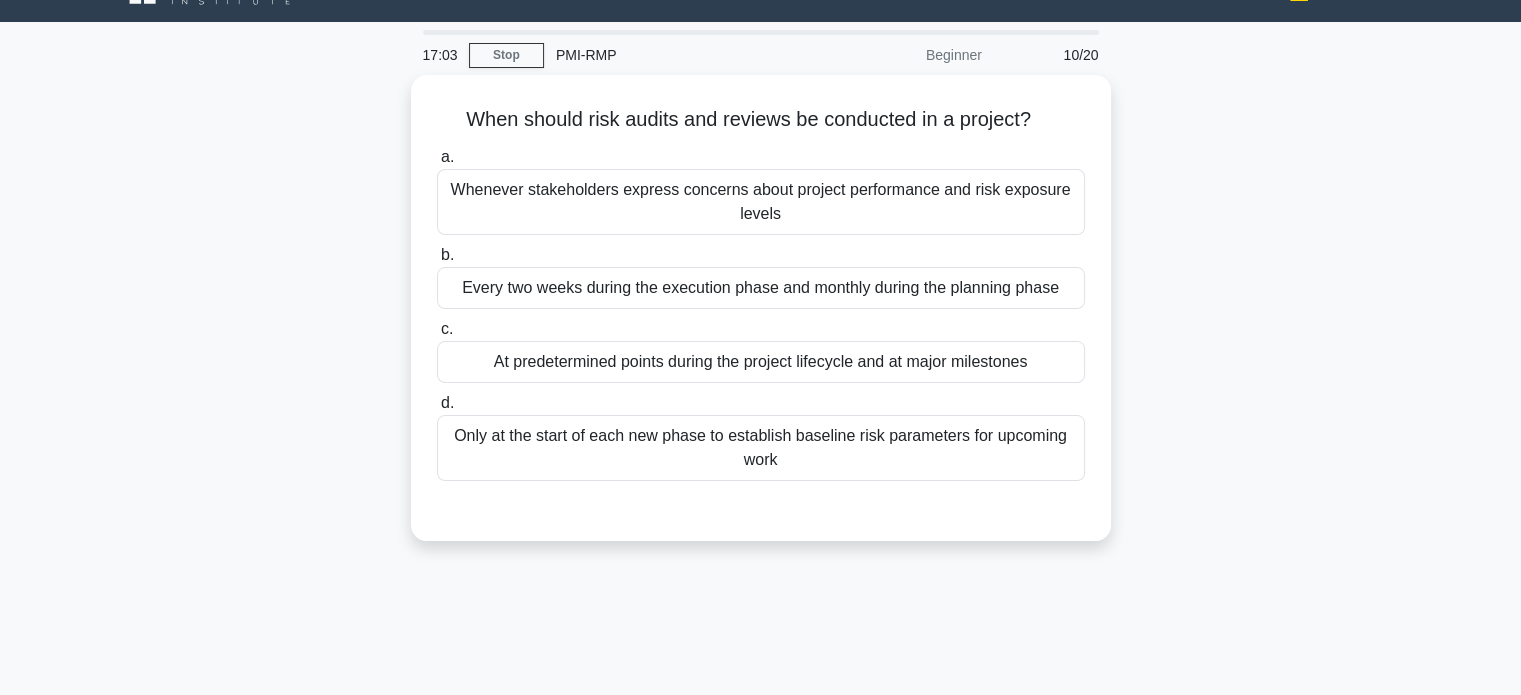 scroll, scrollTop: 0, scrollLeft: 0, axis: both 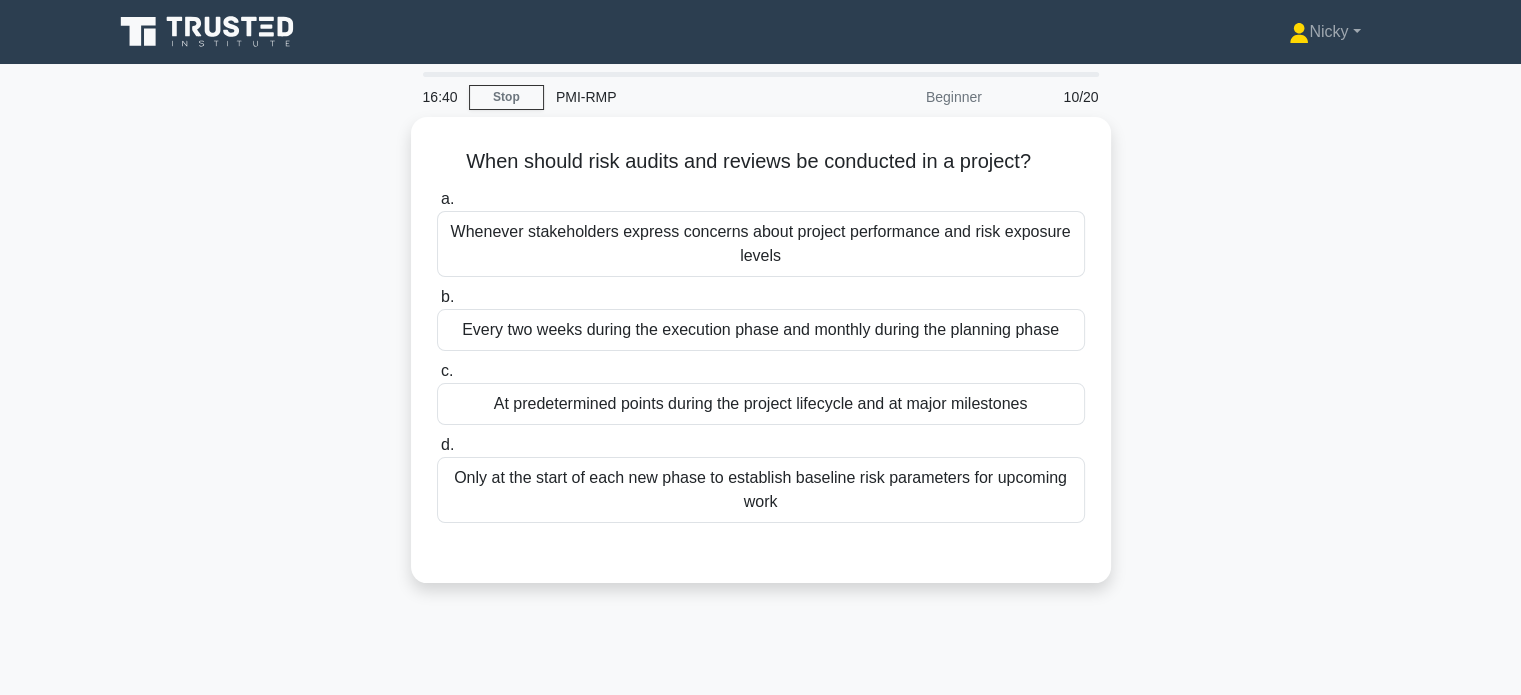 click on "At predetermined points during the project lifecycle and at major milestones" at bounding box center [761, 404] 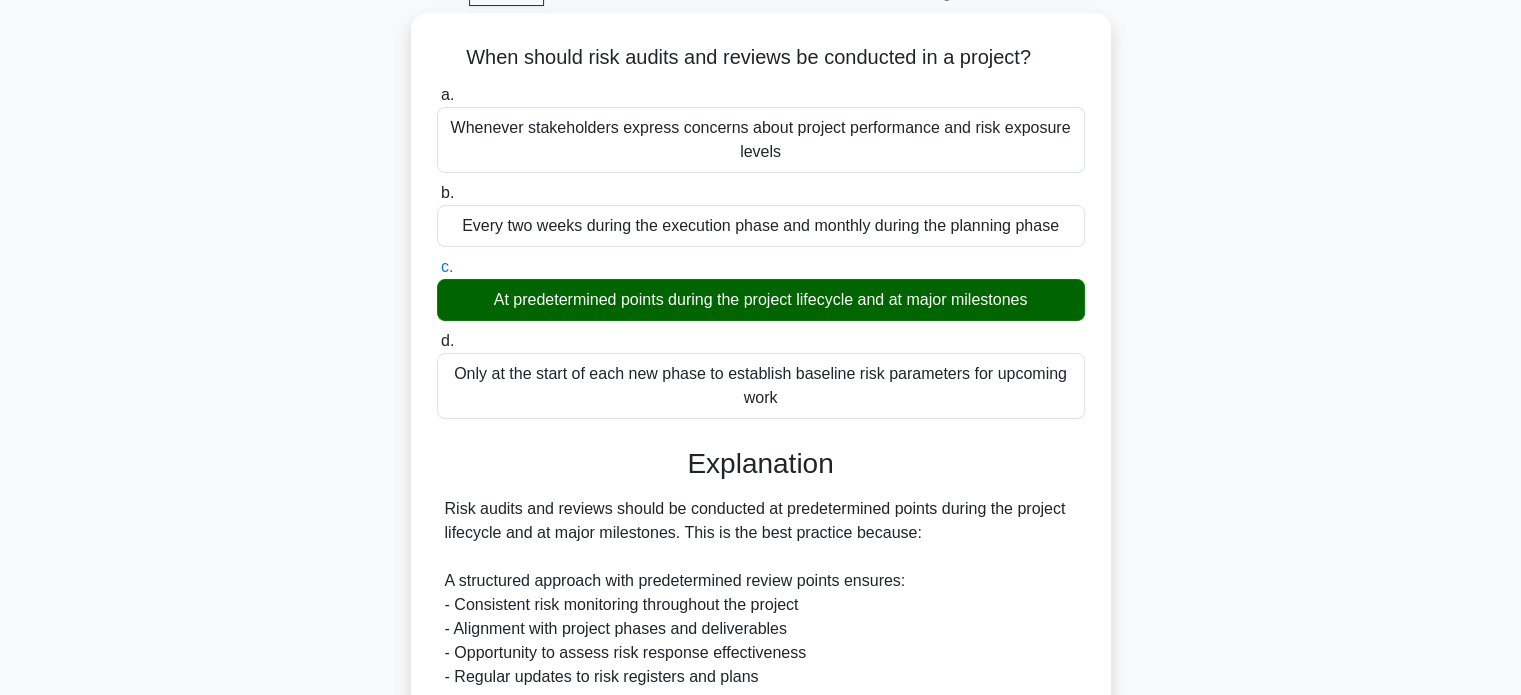 scroll, scrollTop: 560, scrollLeft: 0, axis: vertical 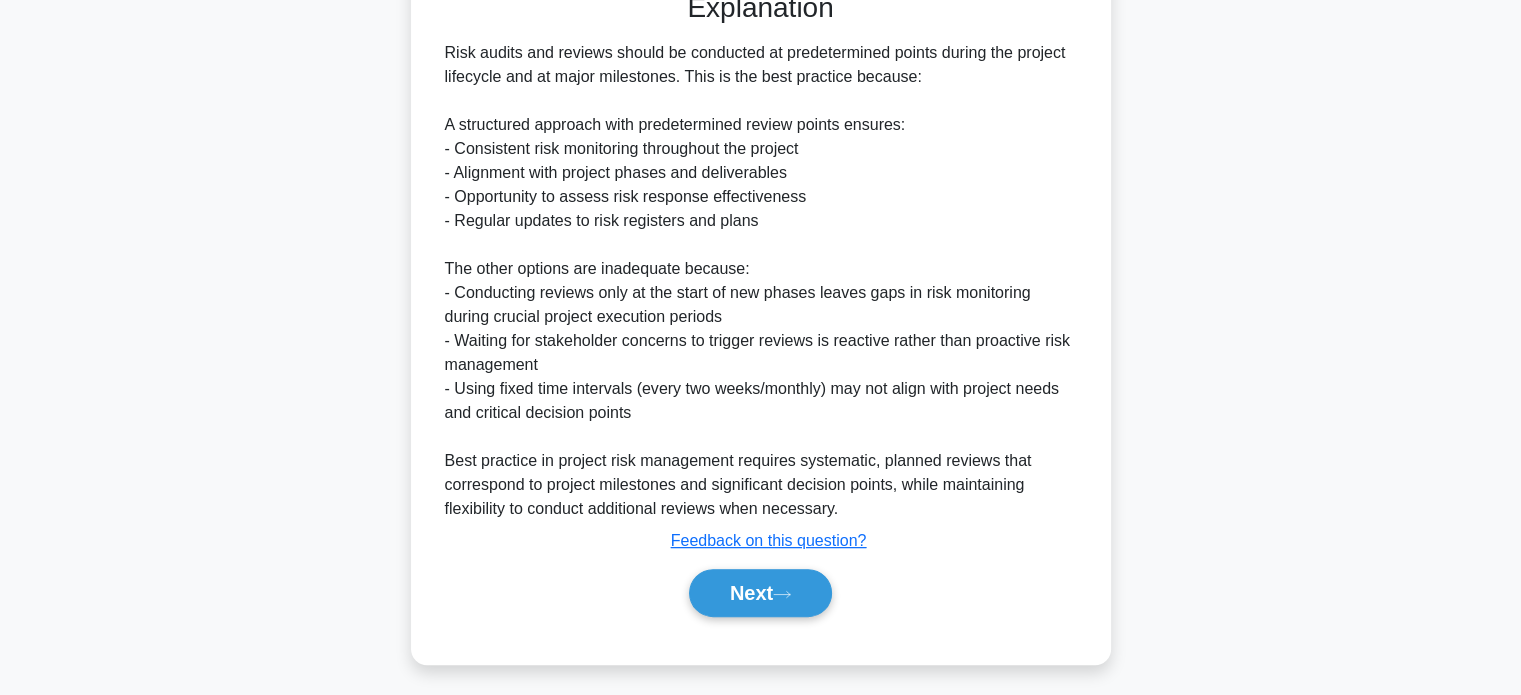 click on "Next" at bounding box center (760, 593) 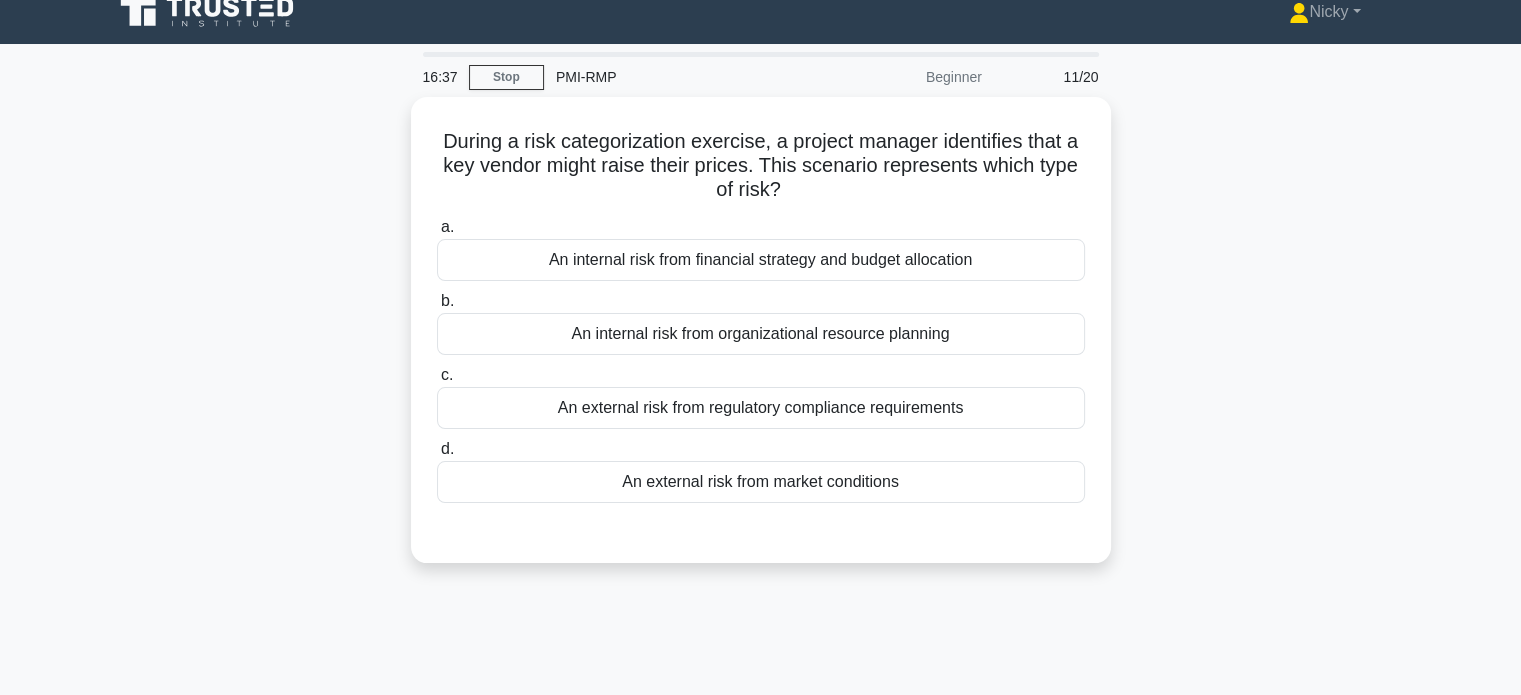 scroll, scrollTop: 0, scrollLeft: 0, axis: both 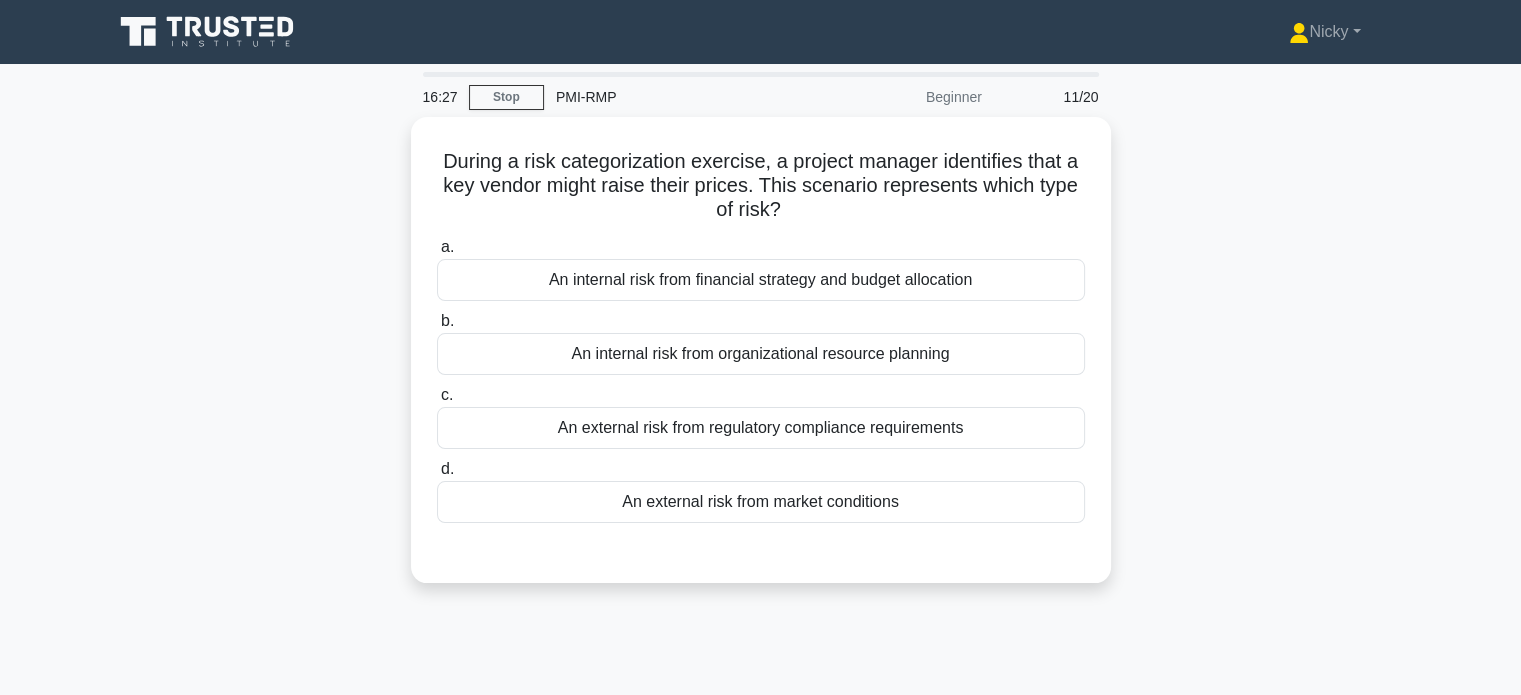 click on "An external risk from market conditions" at bounding box center (761, 502) 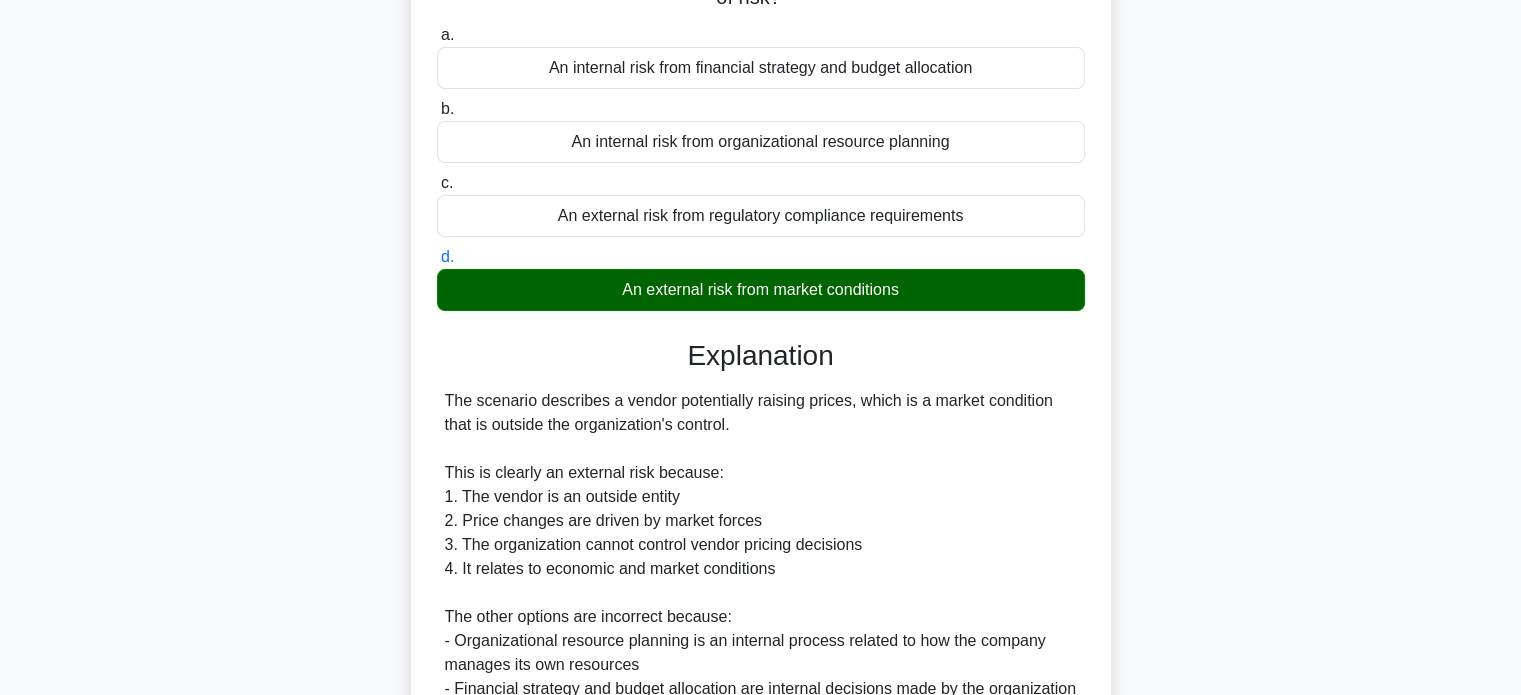scroll, scrollTop: 560, scrollLeft: 0, axis: vertical 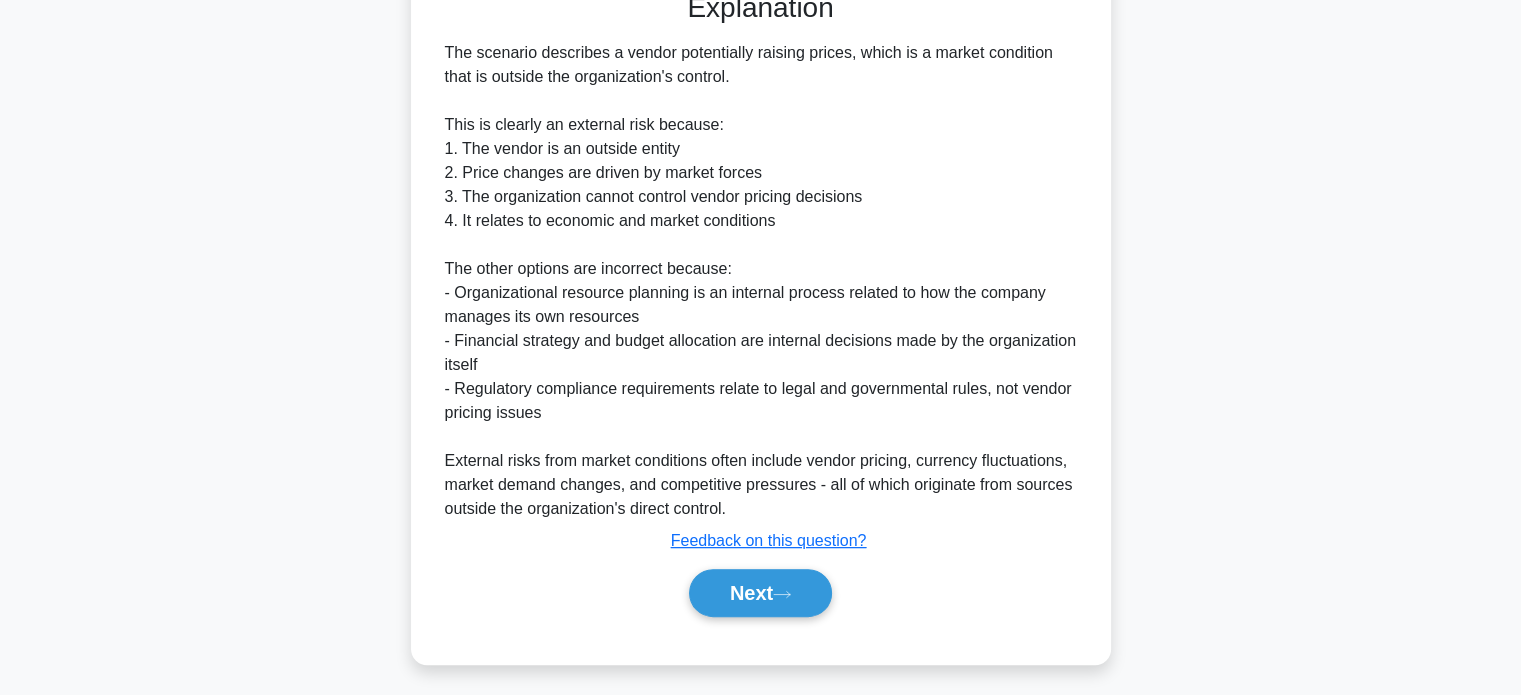 click on "Next" at bounding box center (760, 593) 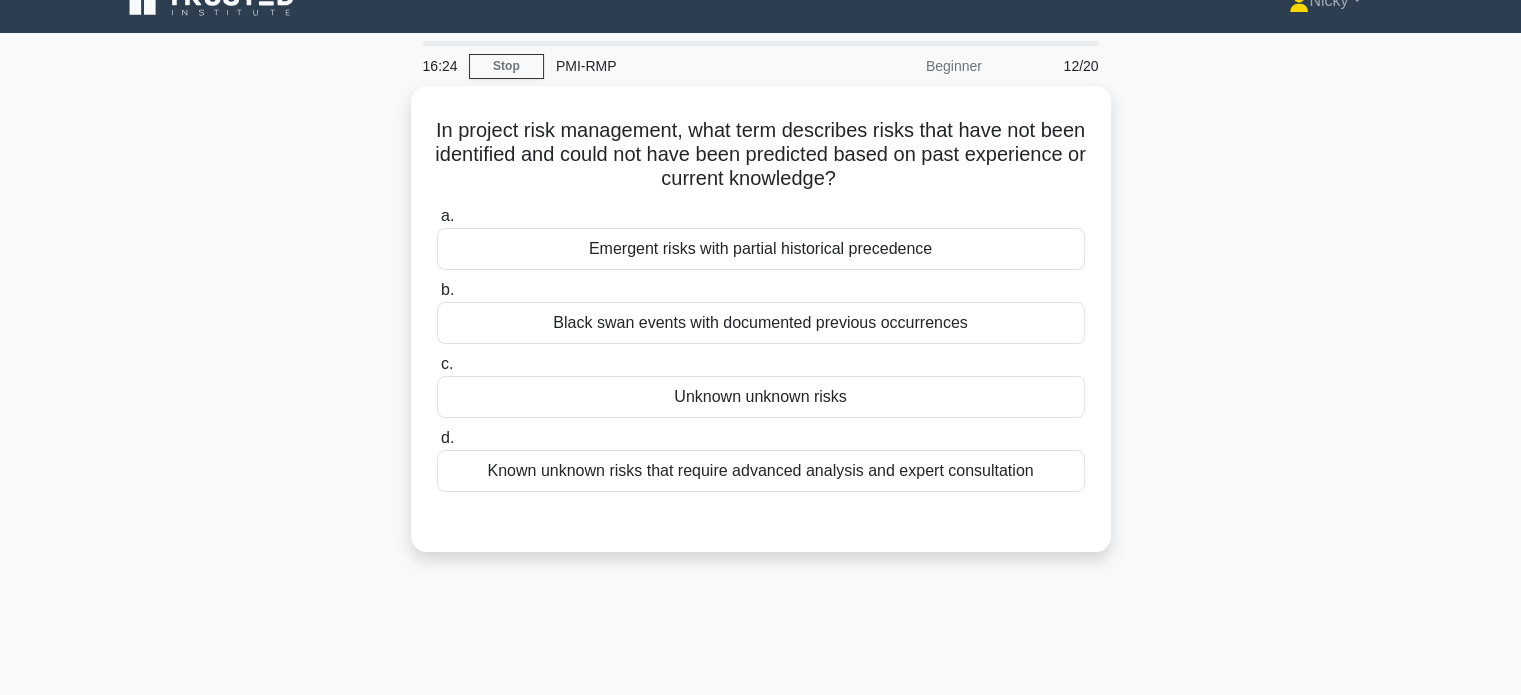 scroll, scrollTop: 3, scrollLeft: 0, axis: vertical 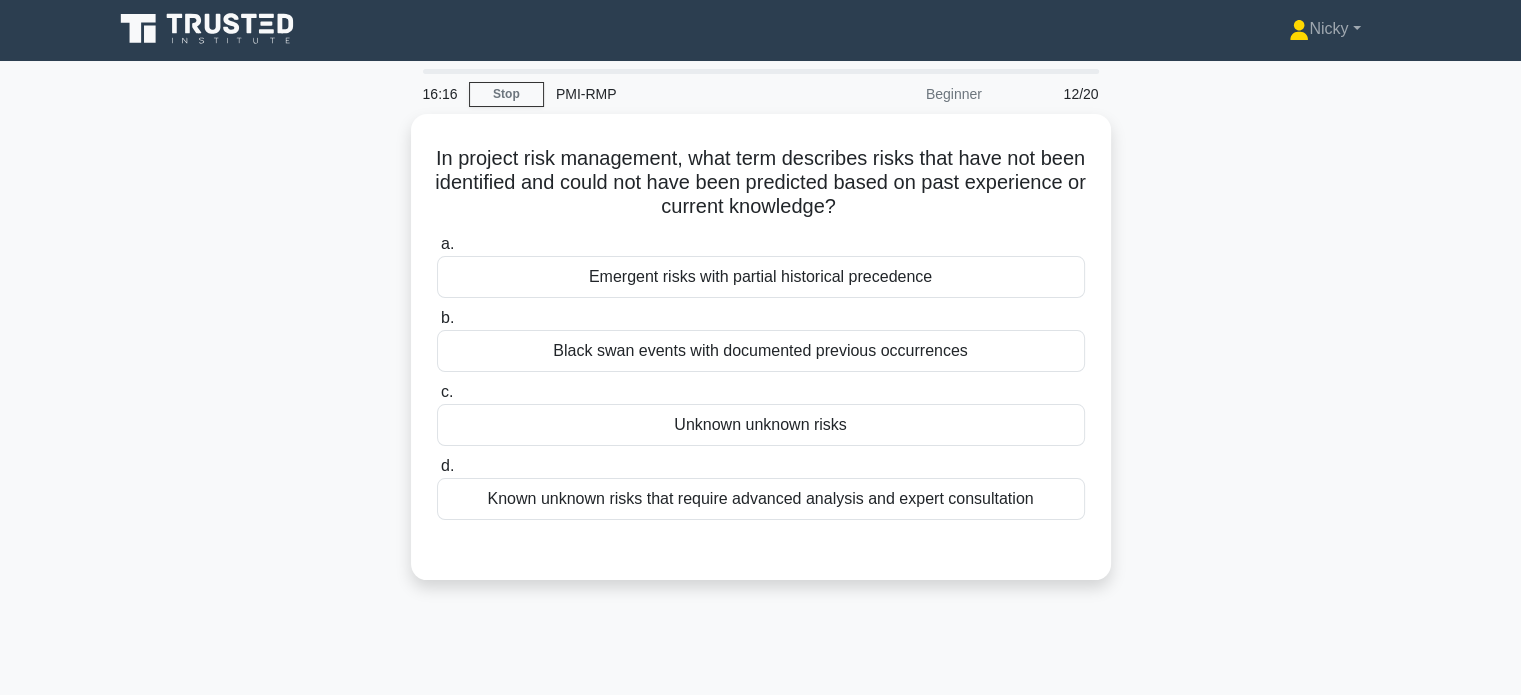 click on "Unknown unknown risks" at bounding box center [761, 425] 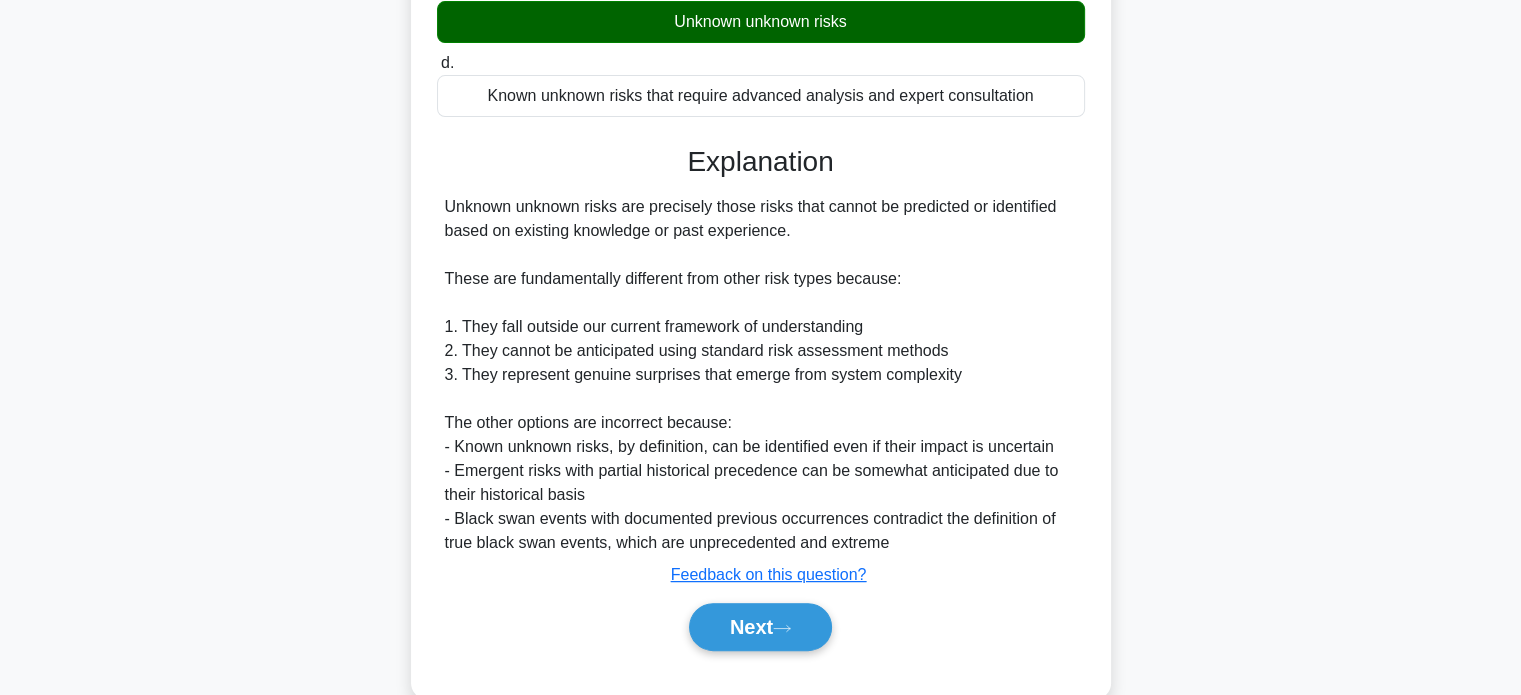 scroll, scrollTop: 404, scrollLeft: 0, axis: vertical 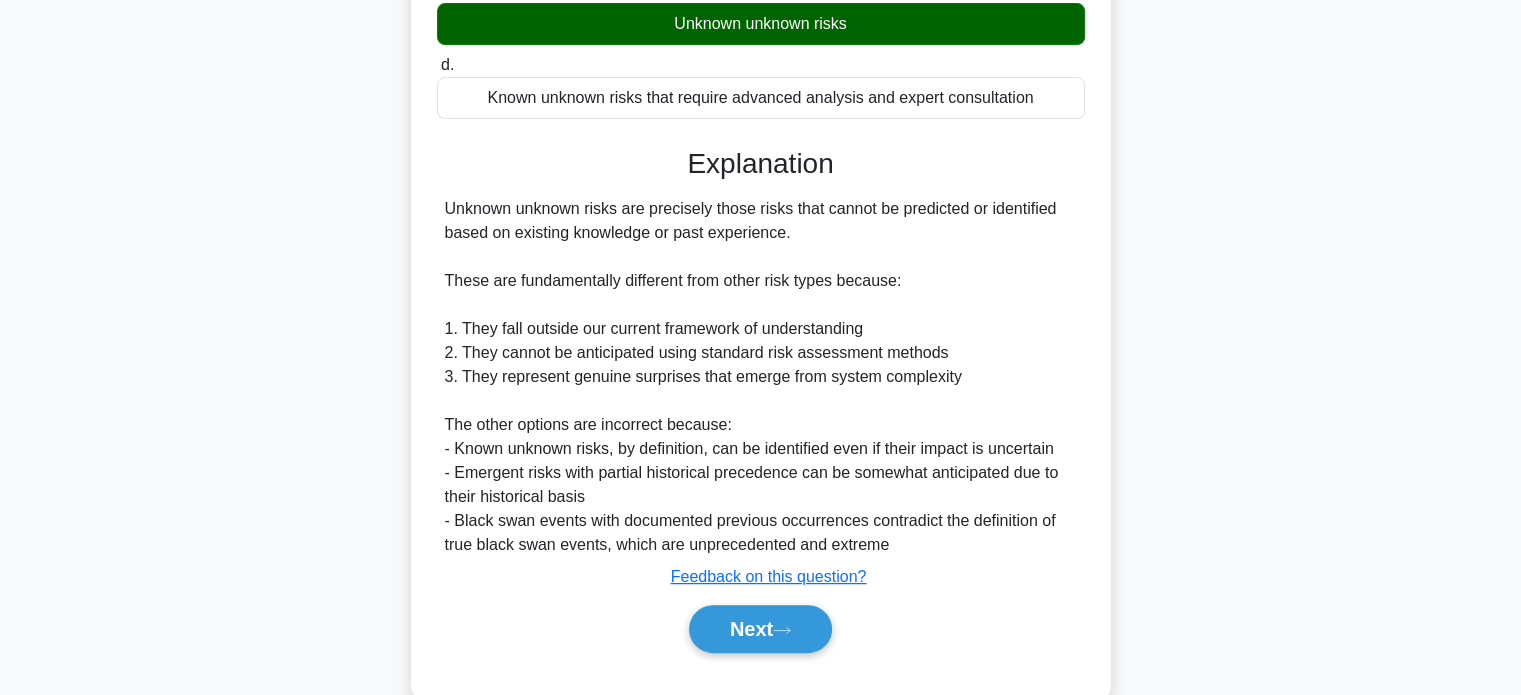 click on "Next" at bounding box center (760, 629) 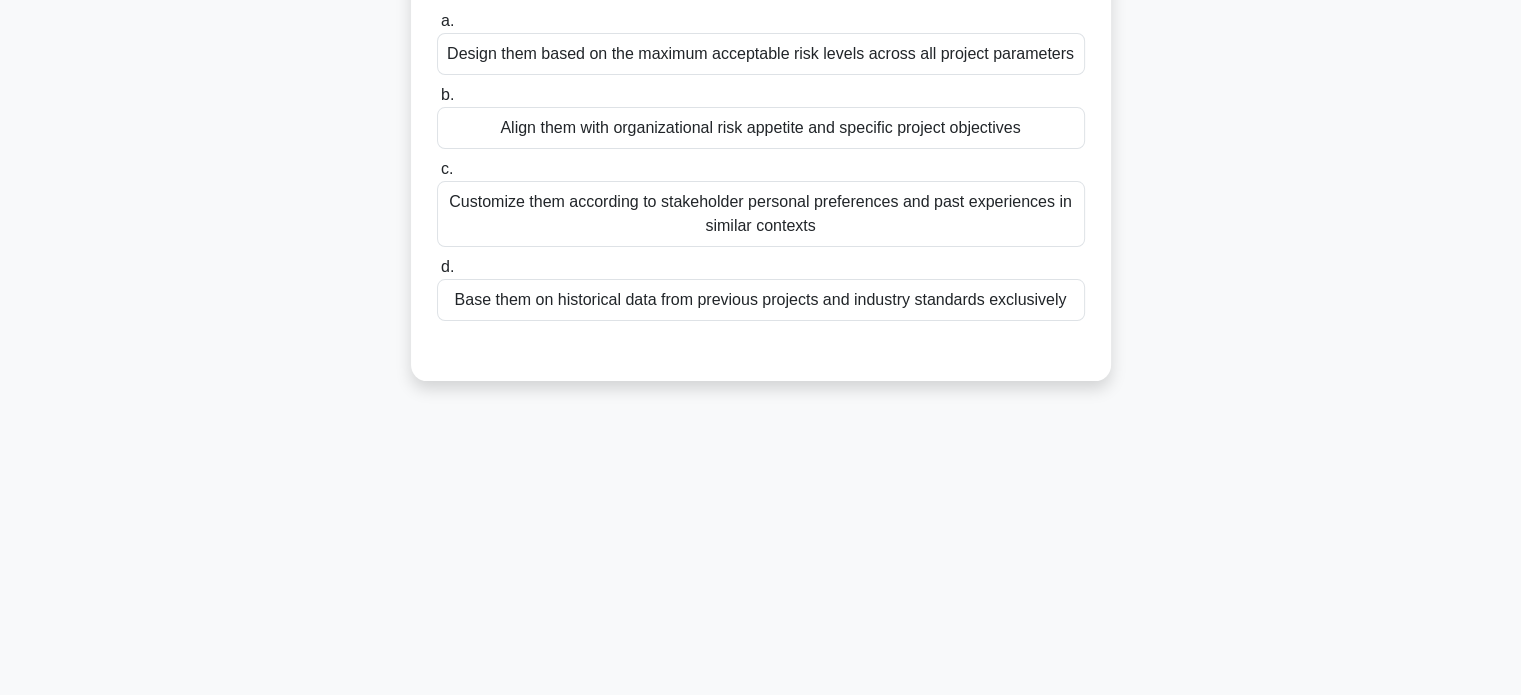 scroll, scrollTop: 0, scrollLeft: 0, axis: both 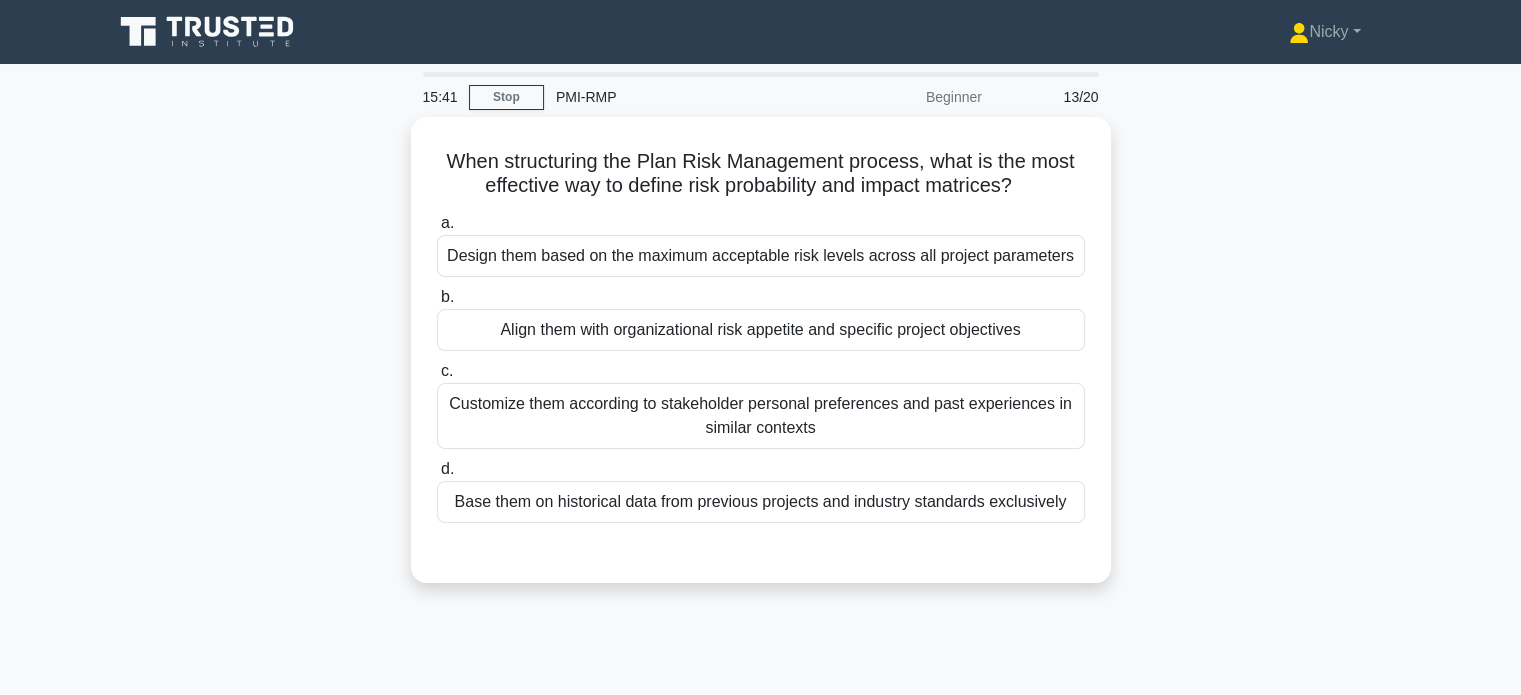 click on "Align them with organizational risk appetite and specific project objectives" at bounding box center (761, 330) 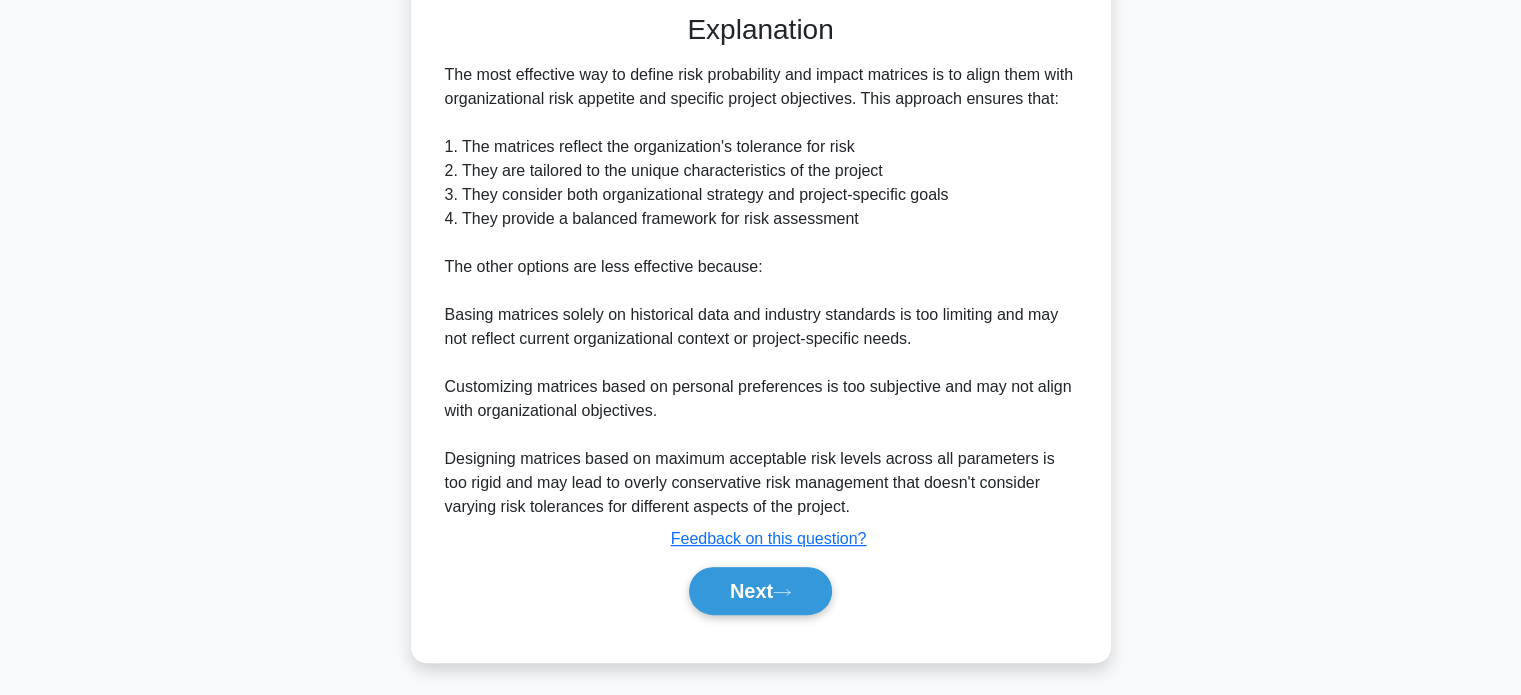 scroll, scrollTop: 560, scrollLeft: 0, axis: vertical 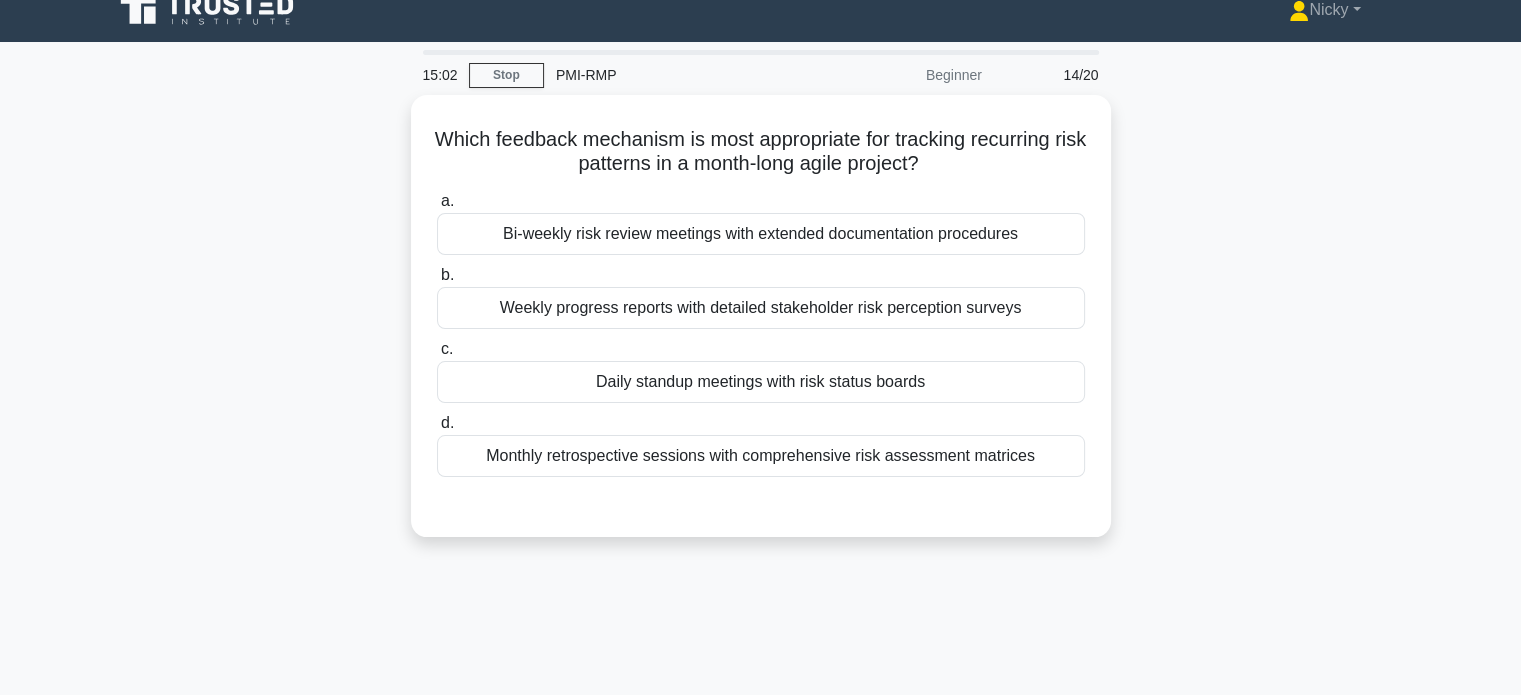 click on "Daily standup meetings with risk status boards" at bounding box center [761, 382] 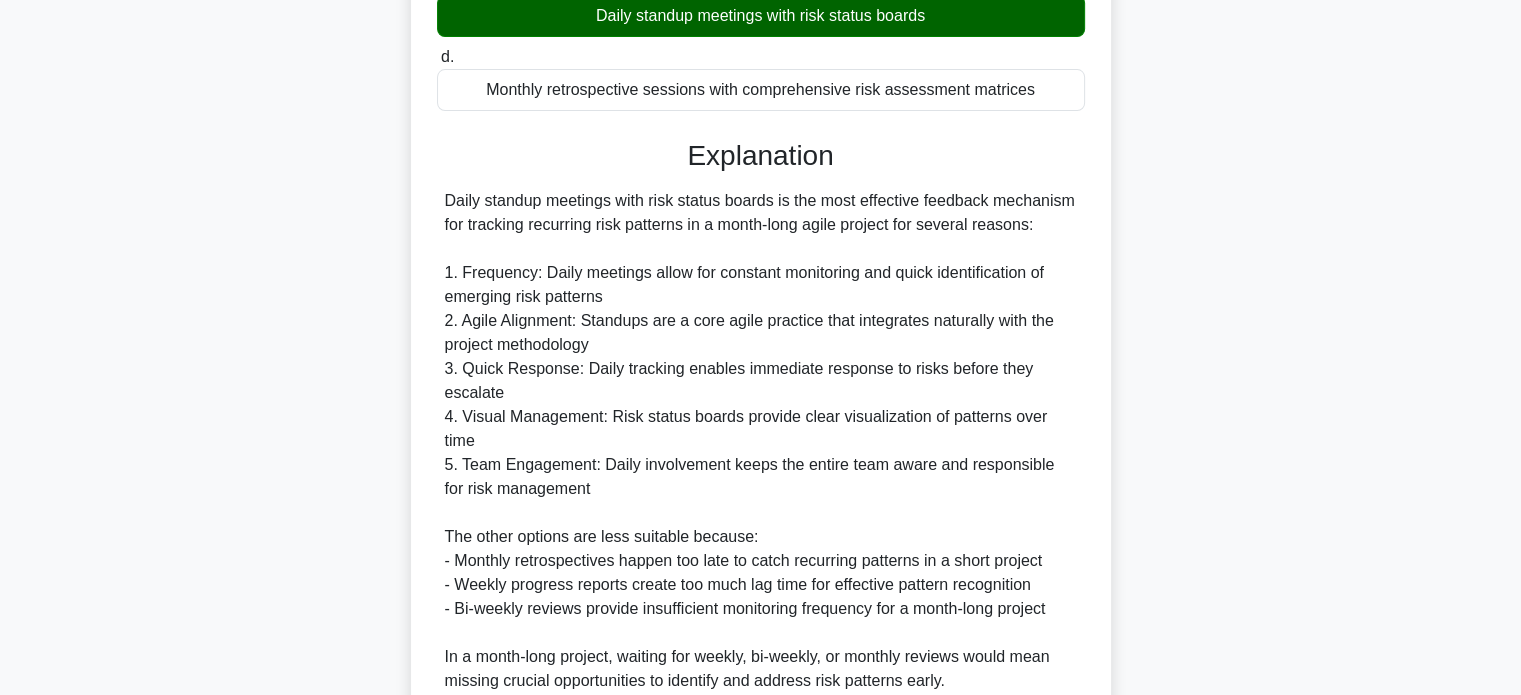 scroll, scrollTop: 536, scrollLeft: 0, axis: vertical 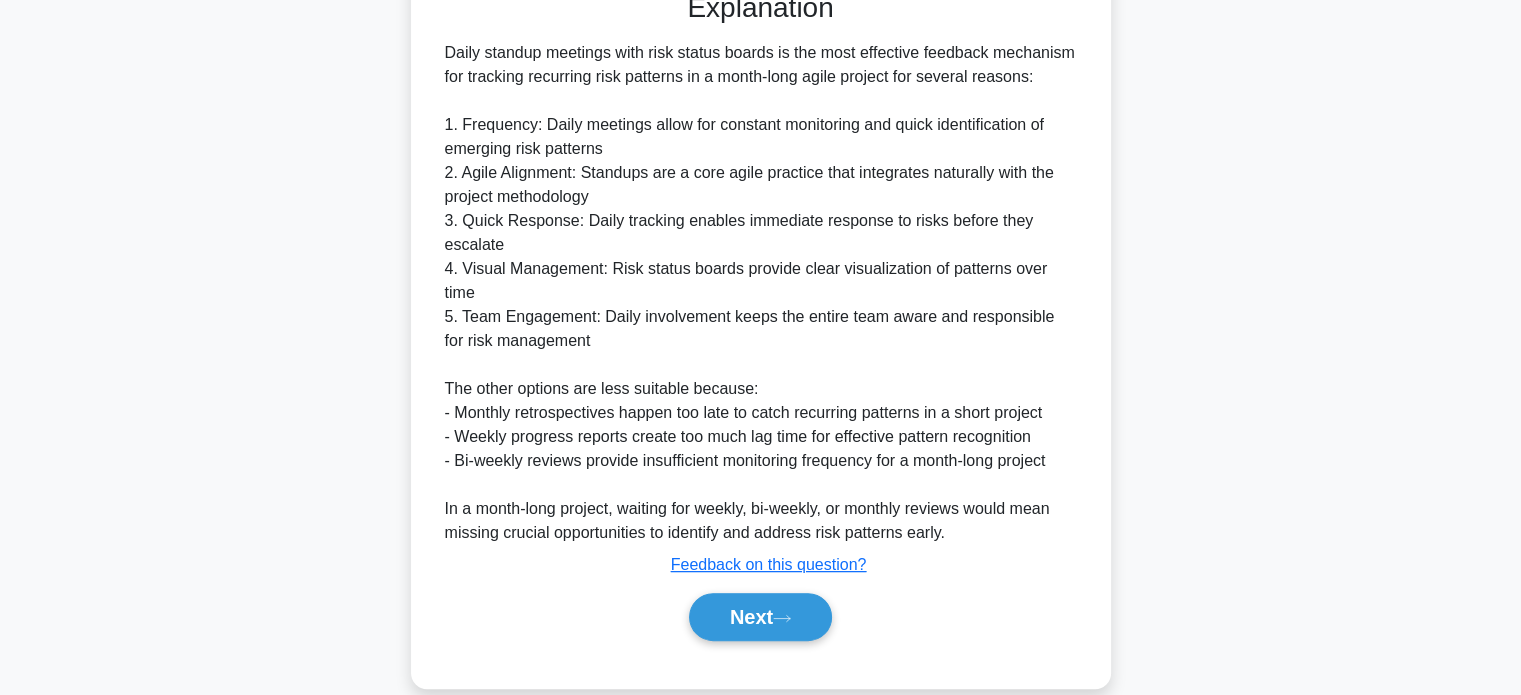 click on "Next" at bounding box center [760, 617] 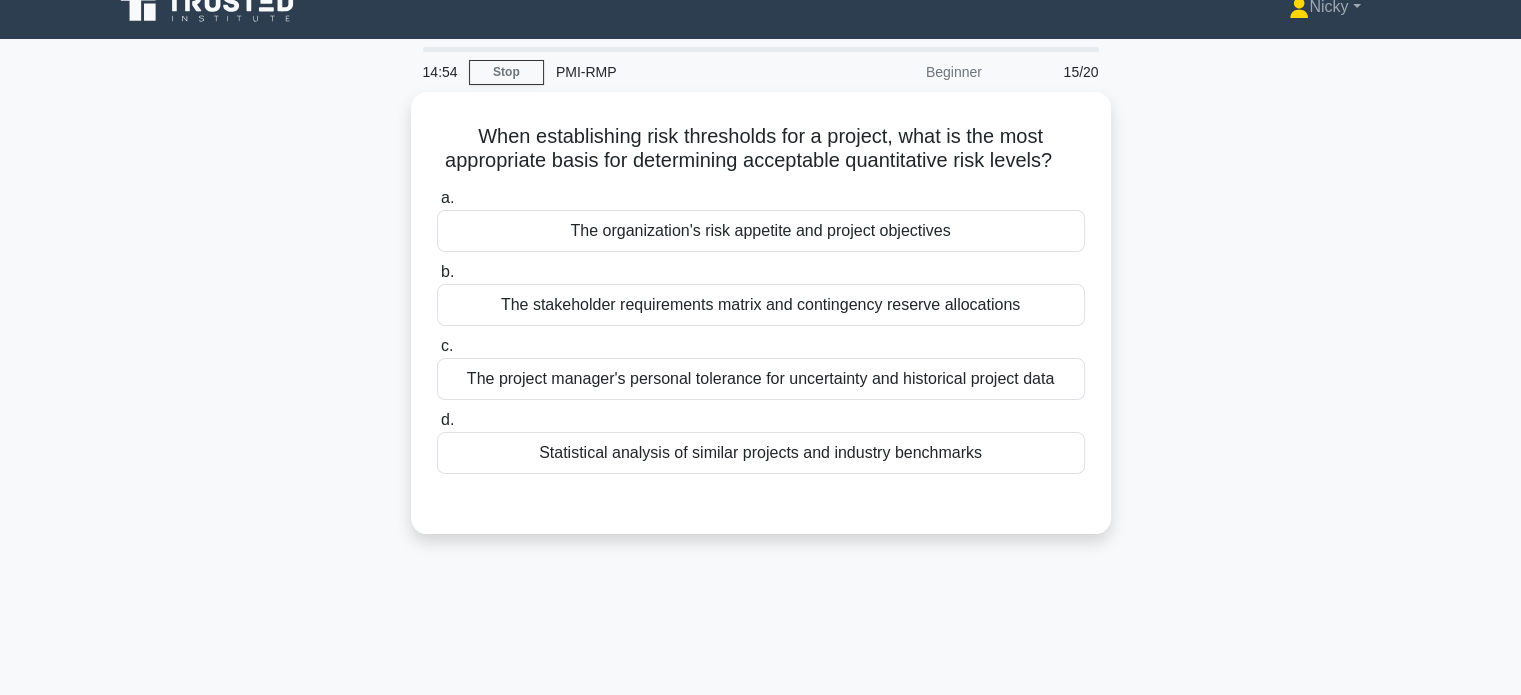 scroll, scrollTop: 20, scrollLeft: 0, axis: vertical 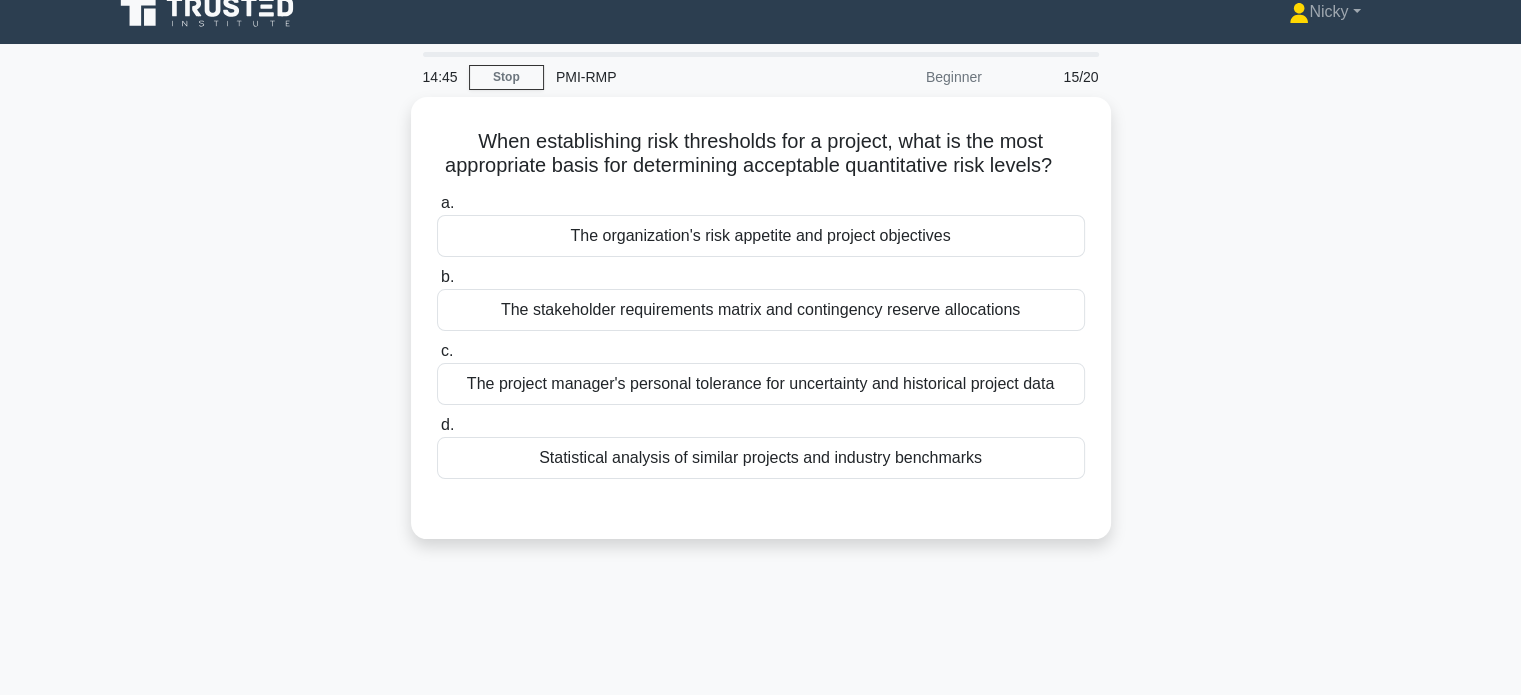 click on "The organization's risk appetite and project objectives" at bounding box center (761, 236) 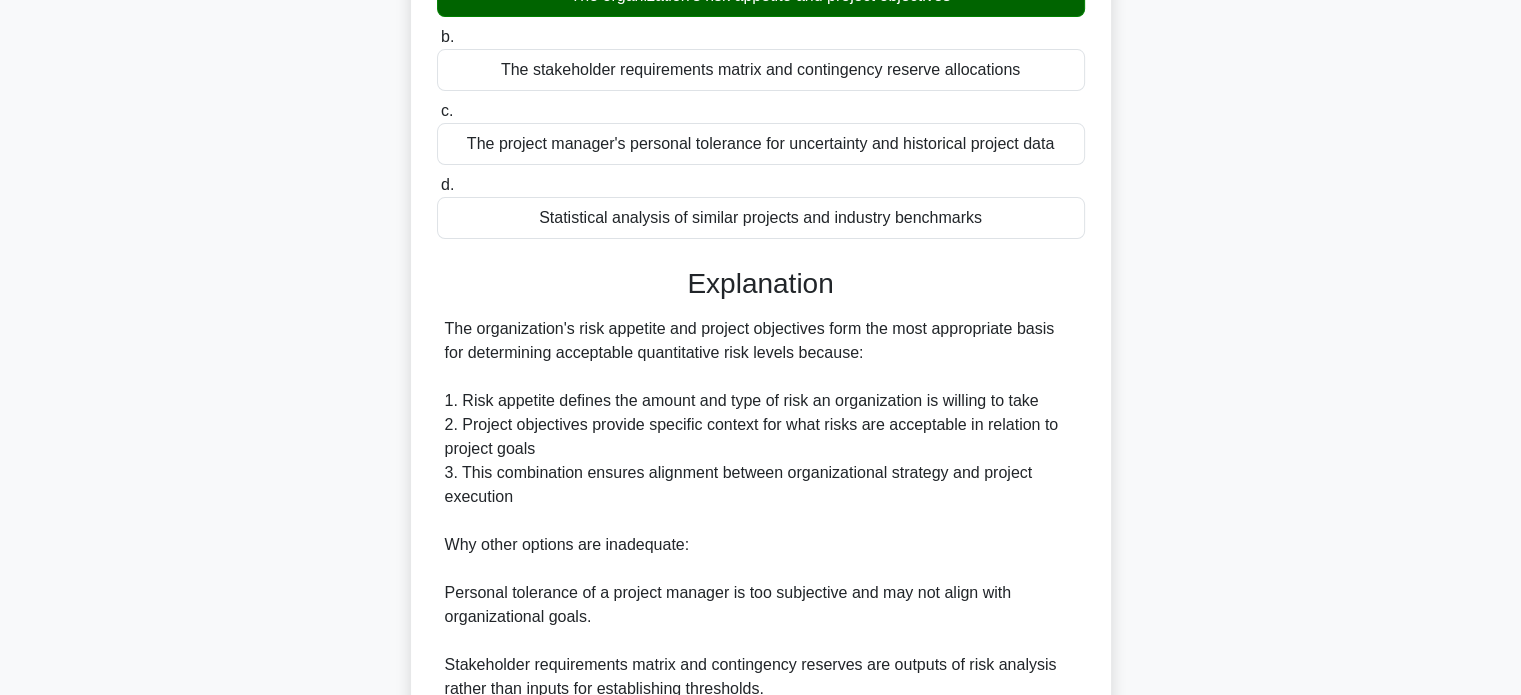 scroll, scrollTop: 560, scrollLeft: 0, axis: vertical 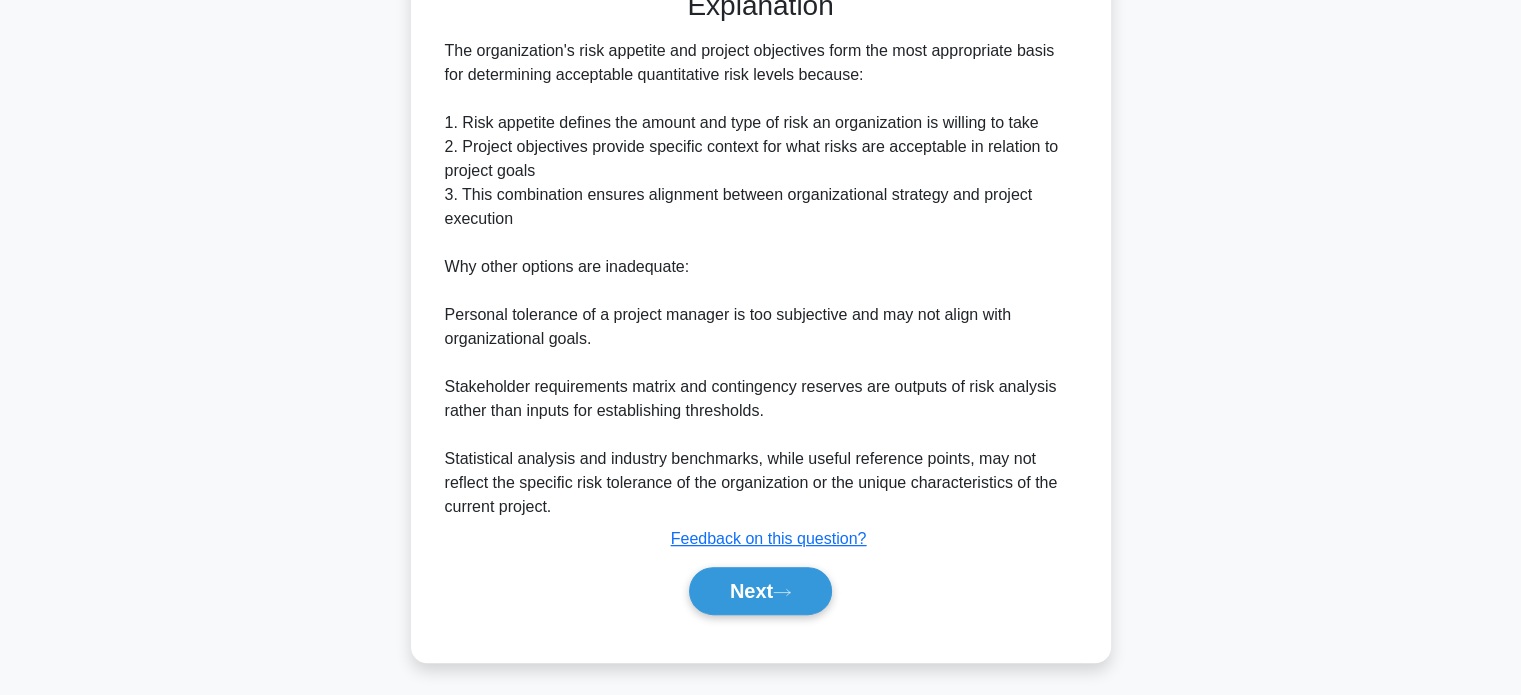 click on "Next" at bounding box center [760, 591] 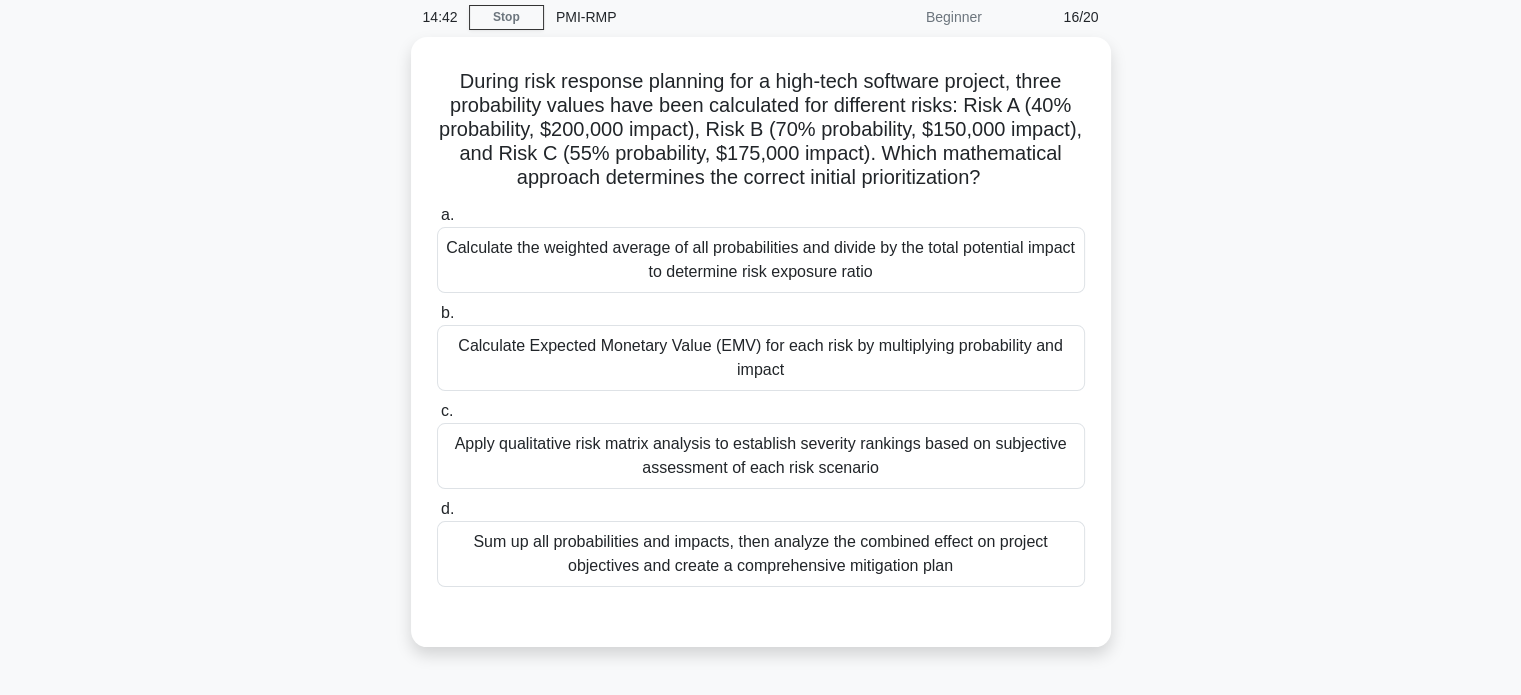 scroll, scrollTop: 73, scrollLeft: 0, axis: vertical 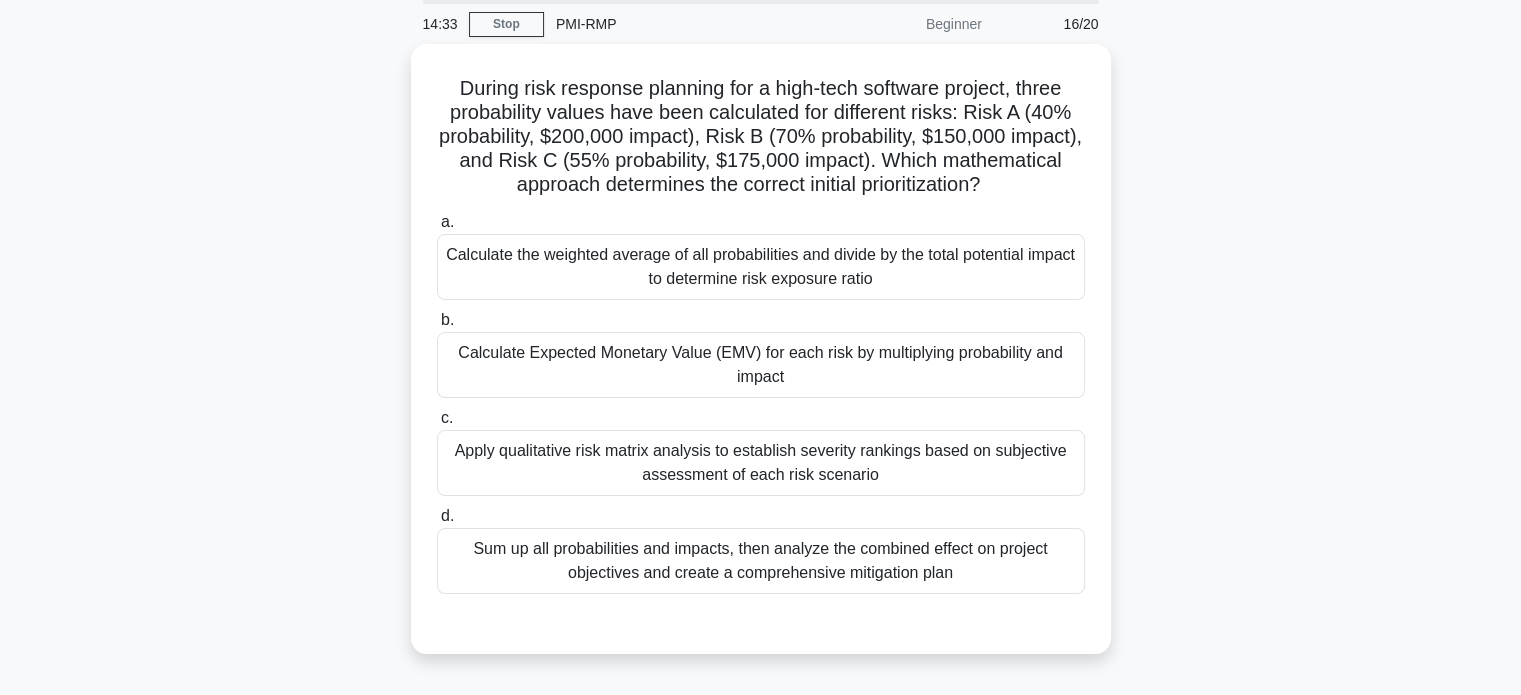 click on "Calculate Expected Monetary Value (EMV) for each risk by multiplying probability and impact" at bounding box center [761, 365] 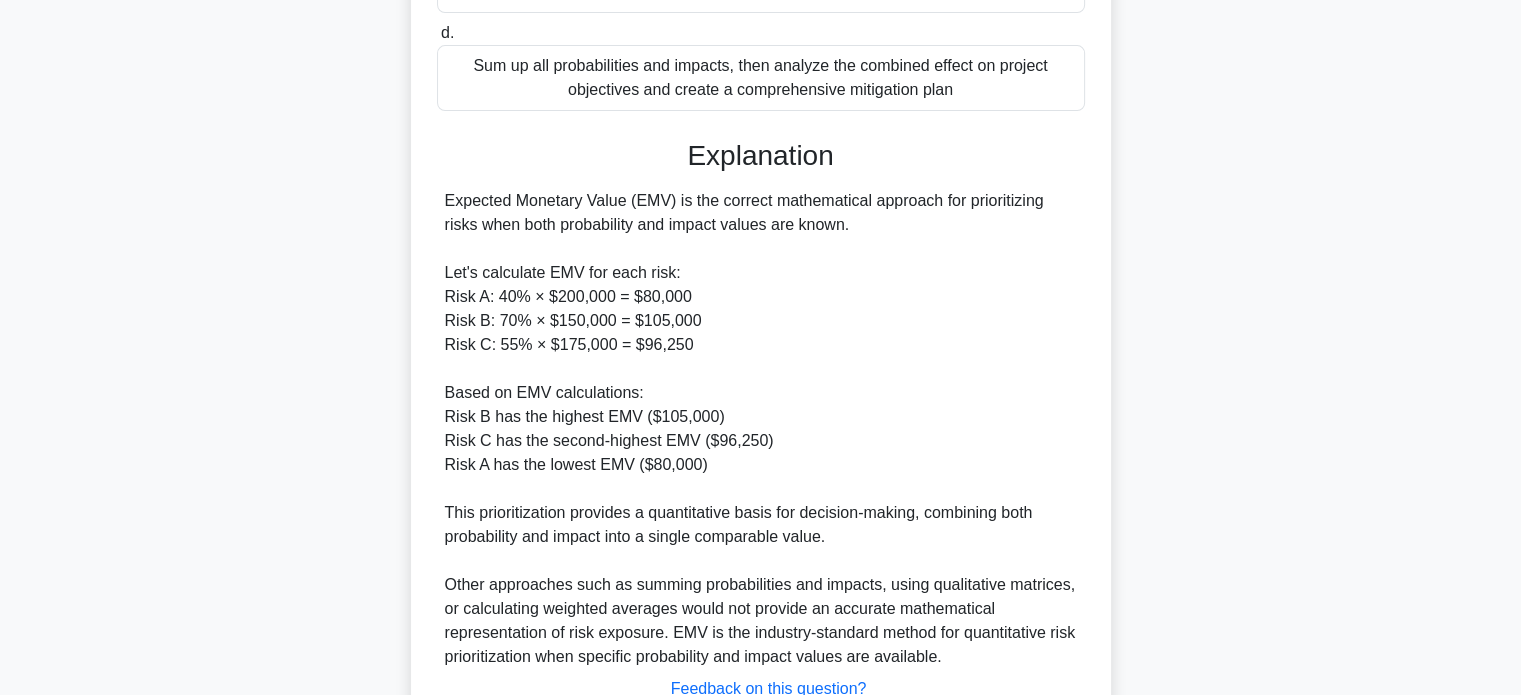 scroll, scrollTop: 704, scrollLeft: 0, axis: vertical 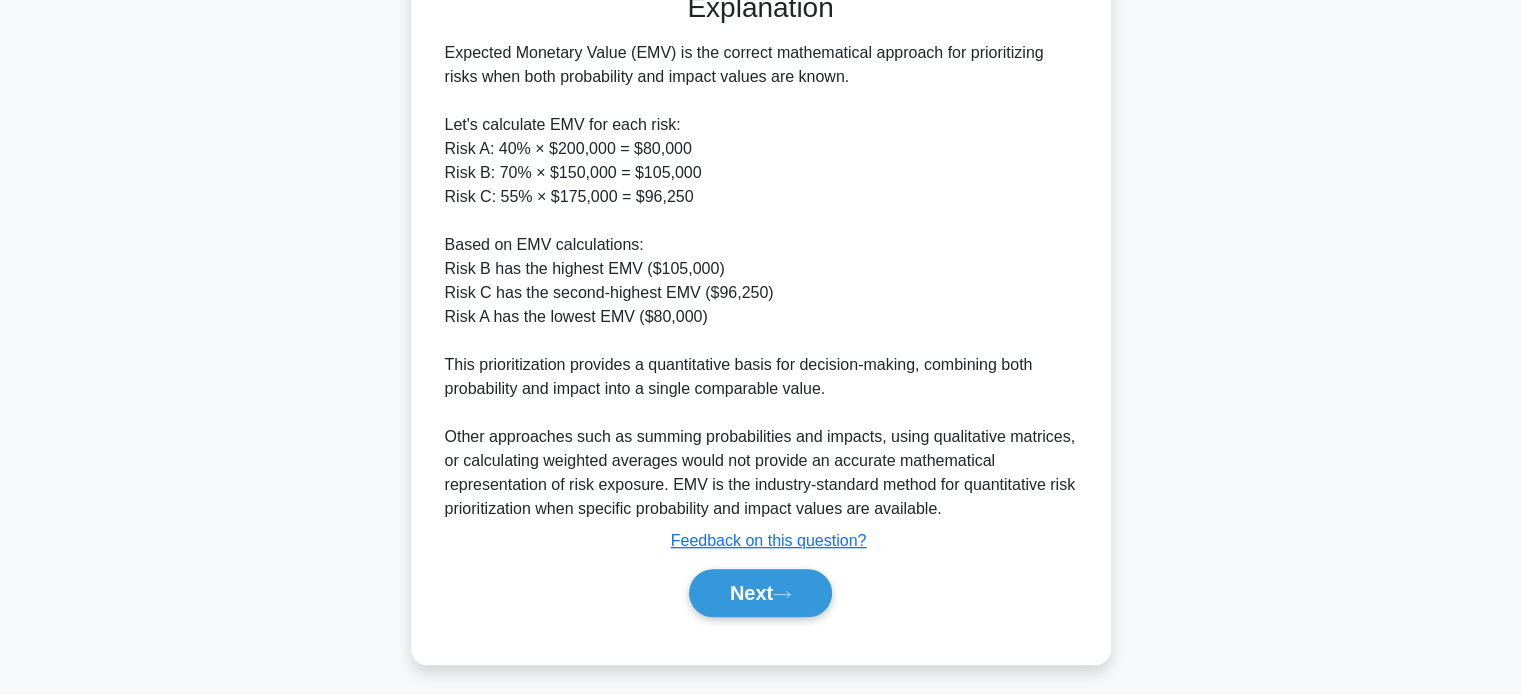 click on "Next" at bounding box center [760, 593] 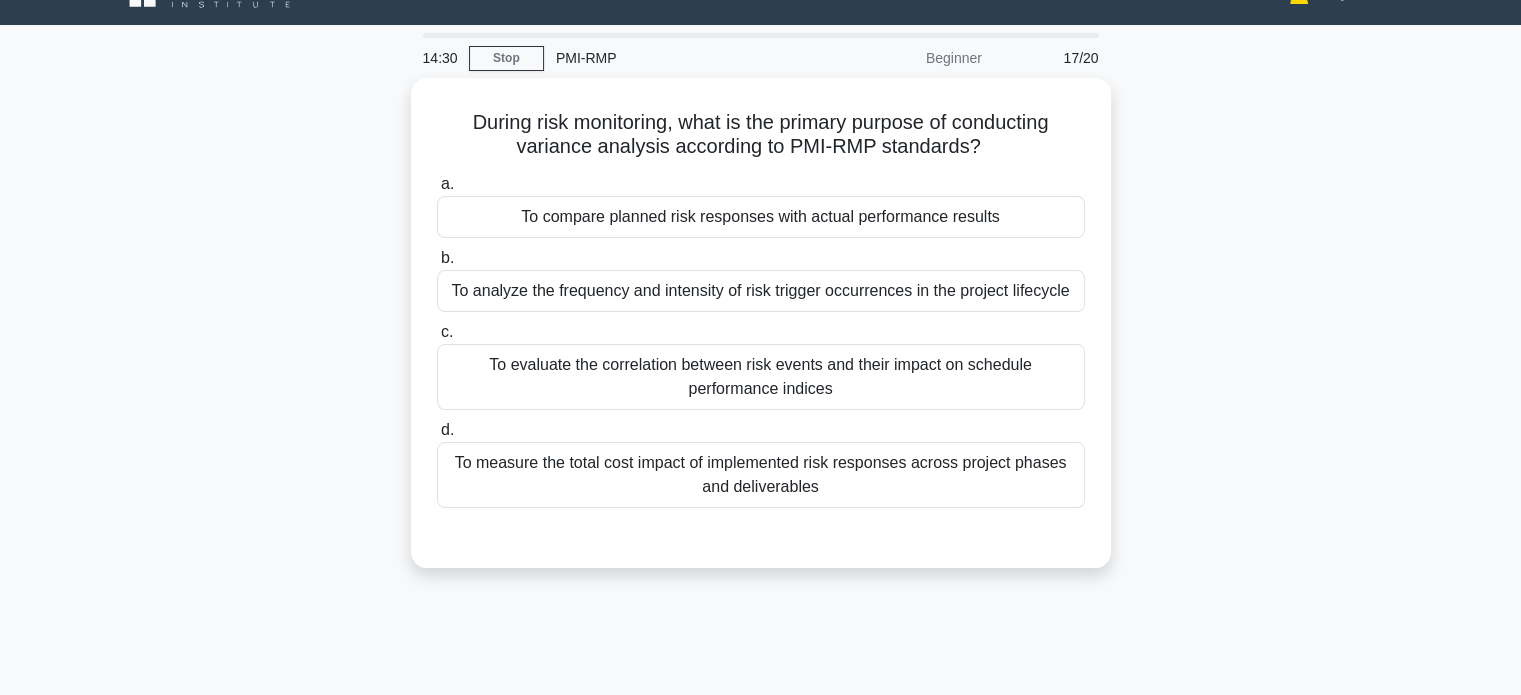 scroll, scrollTop: 0, scrollLeft: 0, axis: both 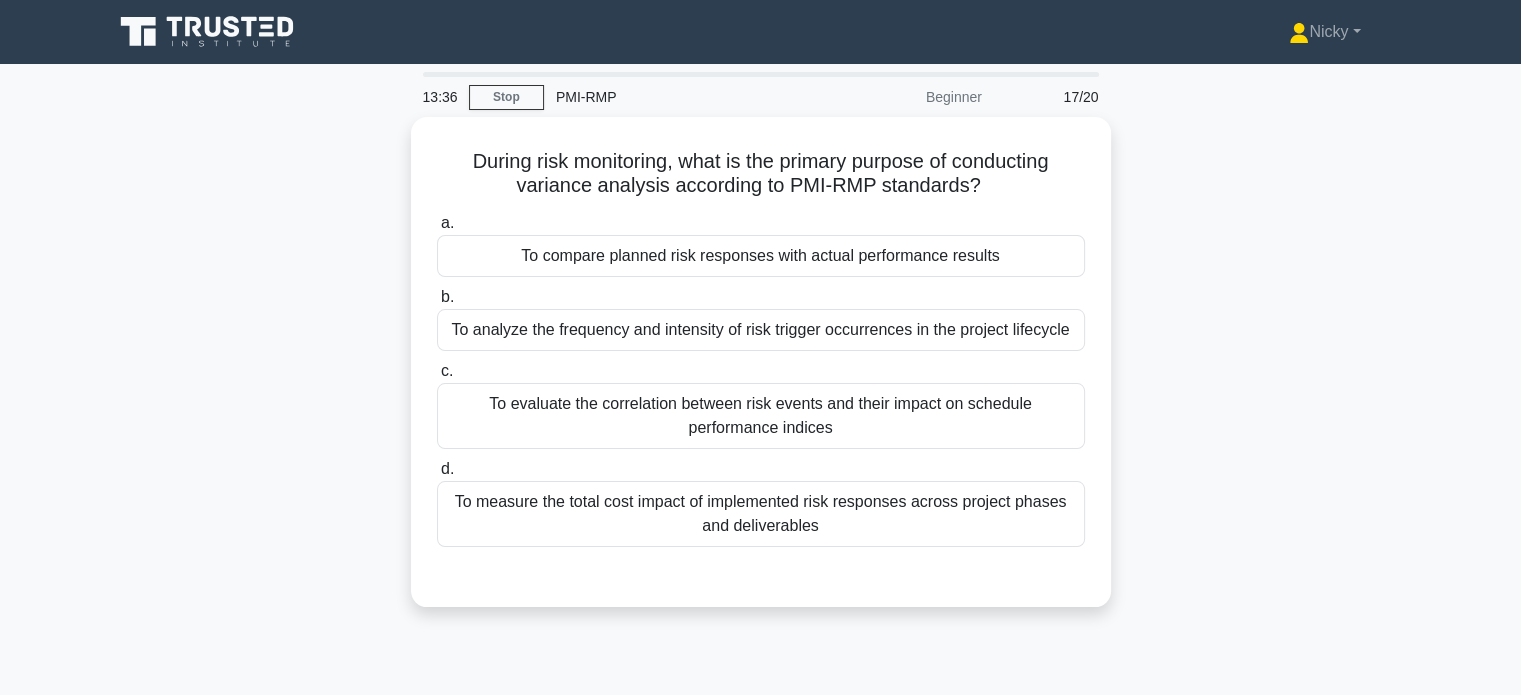 click on "To evaluate the correlation between risk events and their impact on schedule performance indices" at bounding box center (761, 416) 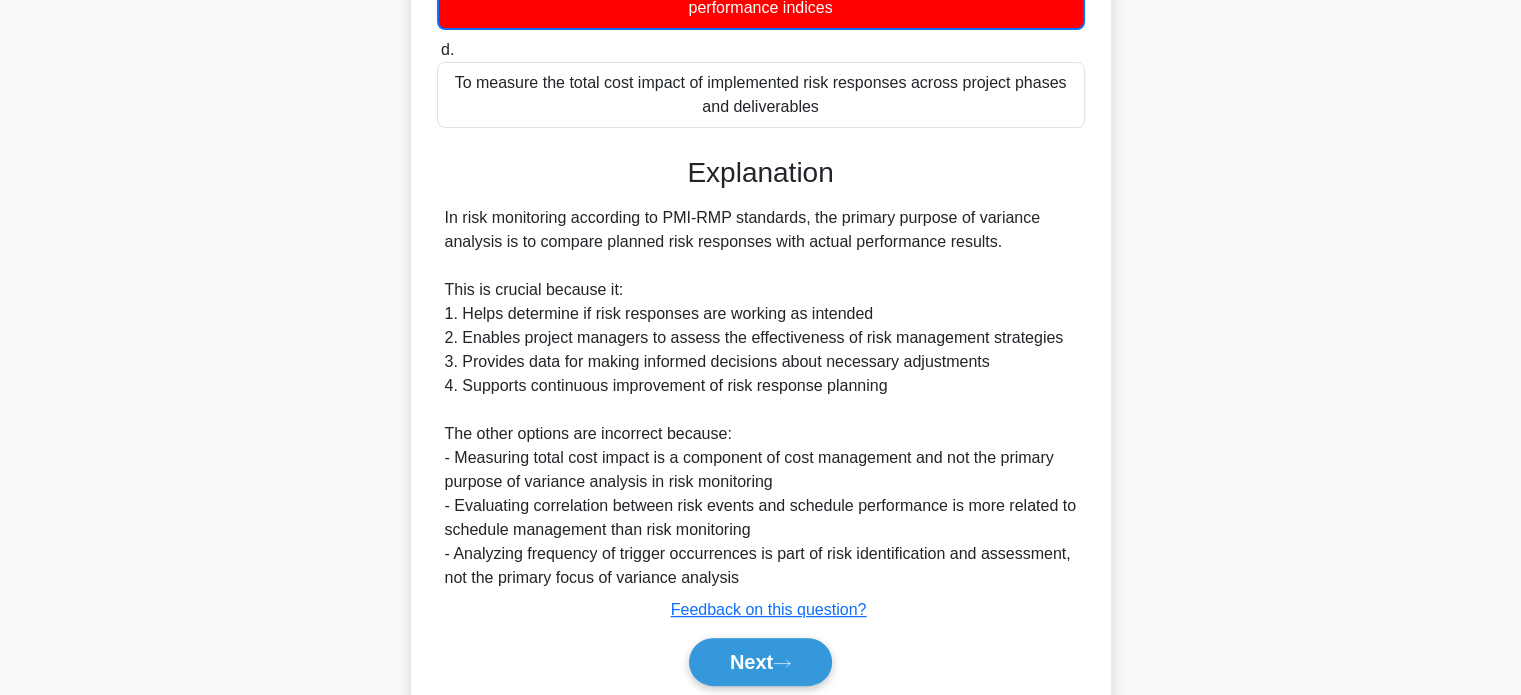 scroll, scrollTop: 490, scrollLeft: 0, axis: vertical 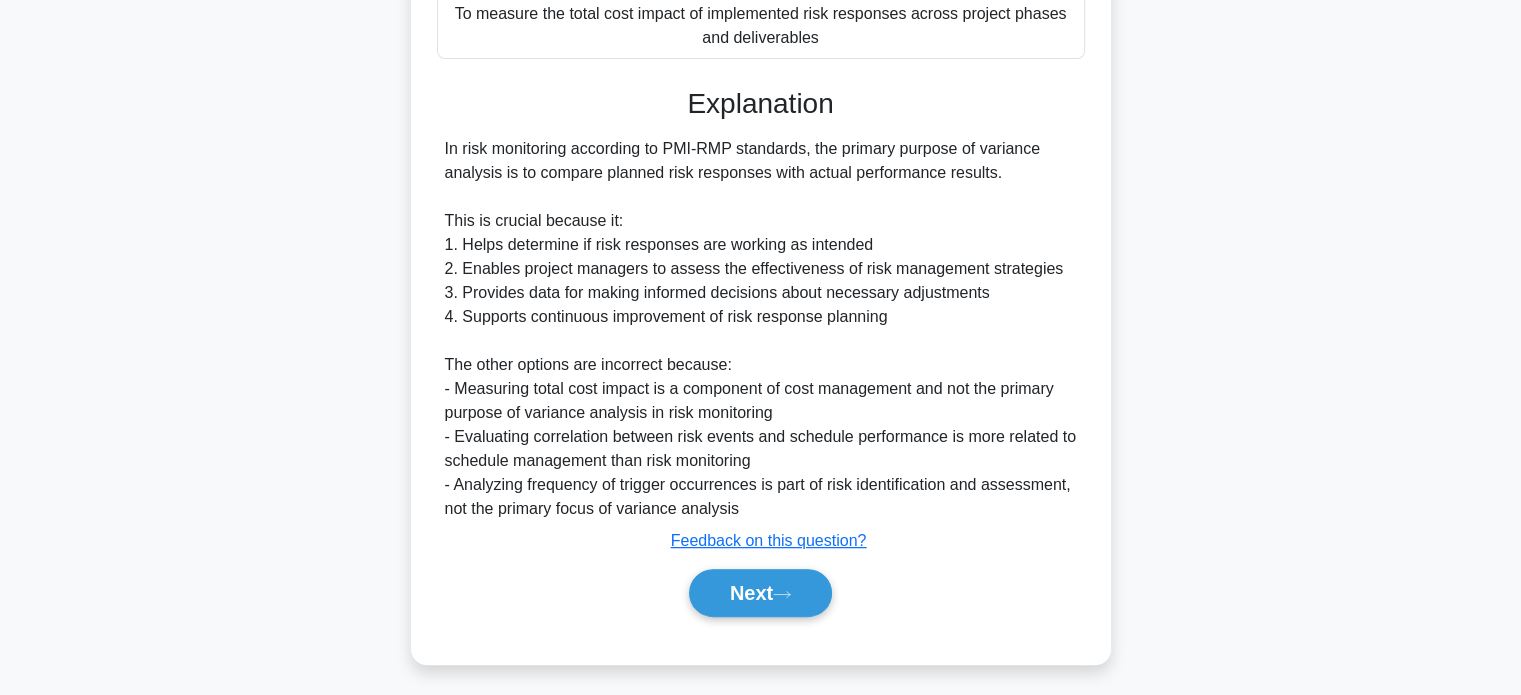 click on "Next" at bounding box center (760, 593) 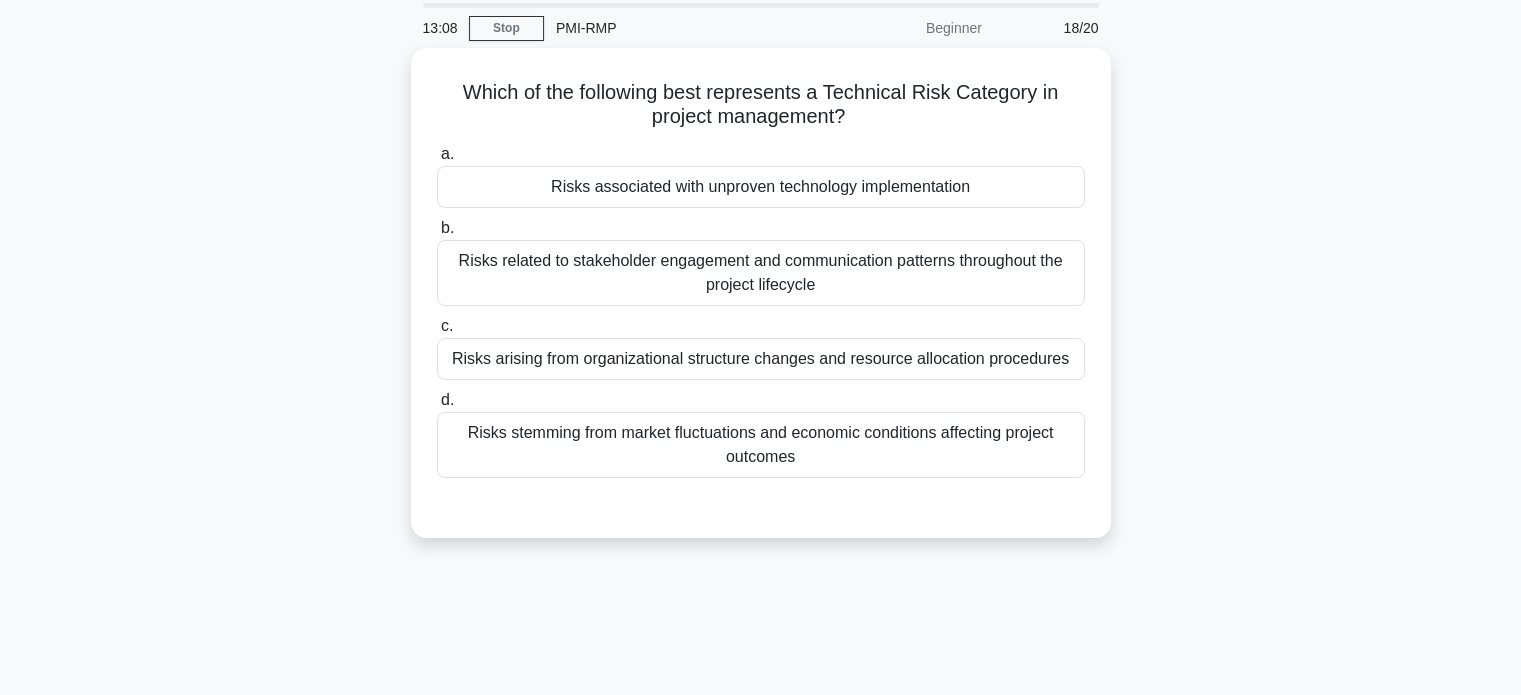 scroll, scrollTop: 23, scrollLeft: 0, axis: vertical 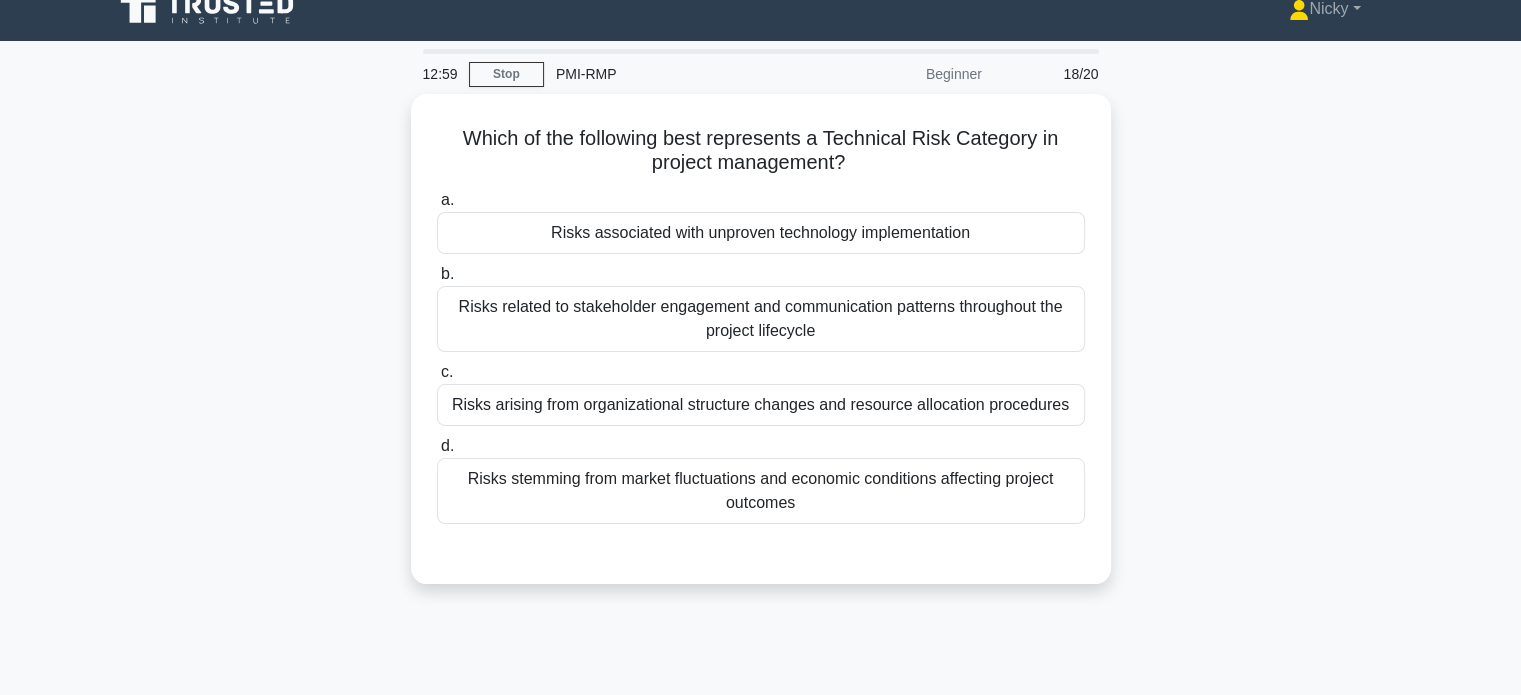 click on "Risks associated with unproven technology implementation" at bounding box center [761, 233] 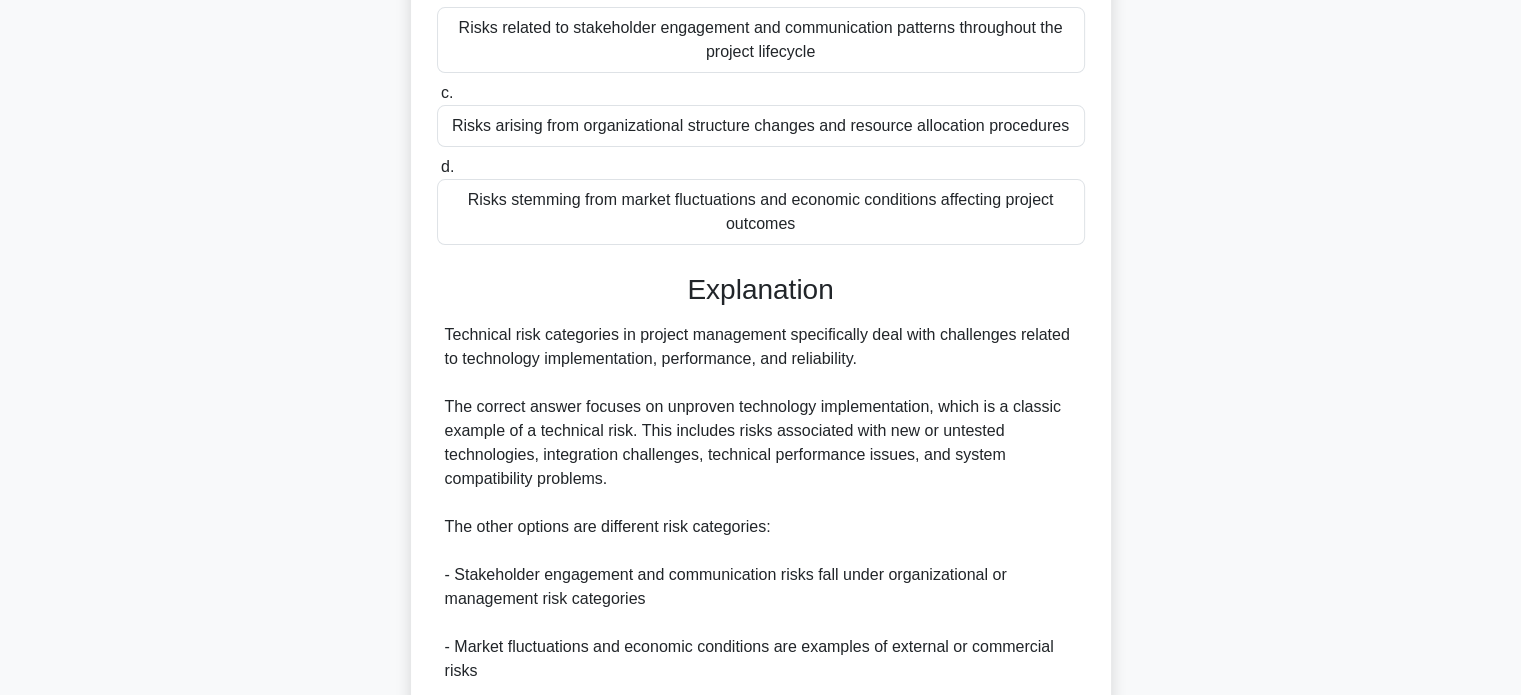 scroll, scrollTop: 632, scrollLeft: 0, axis: vertical 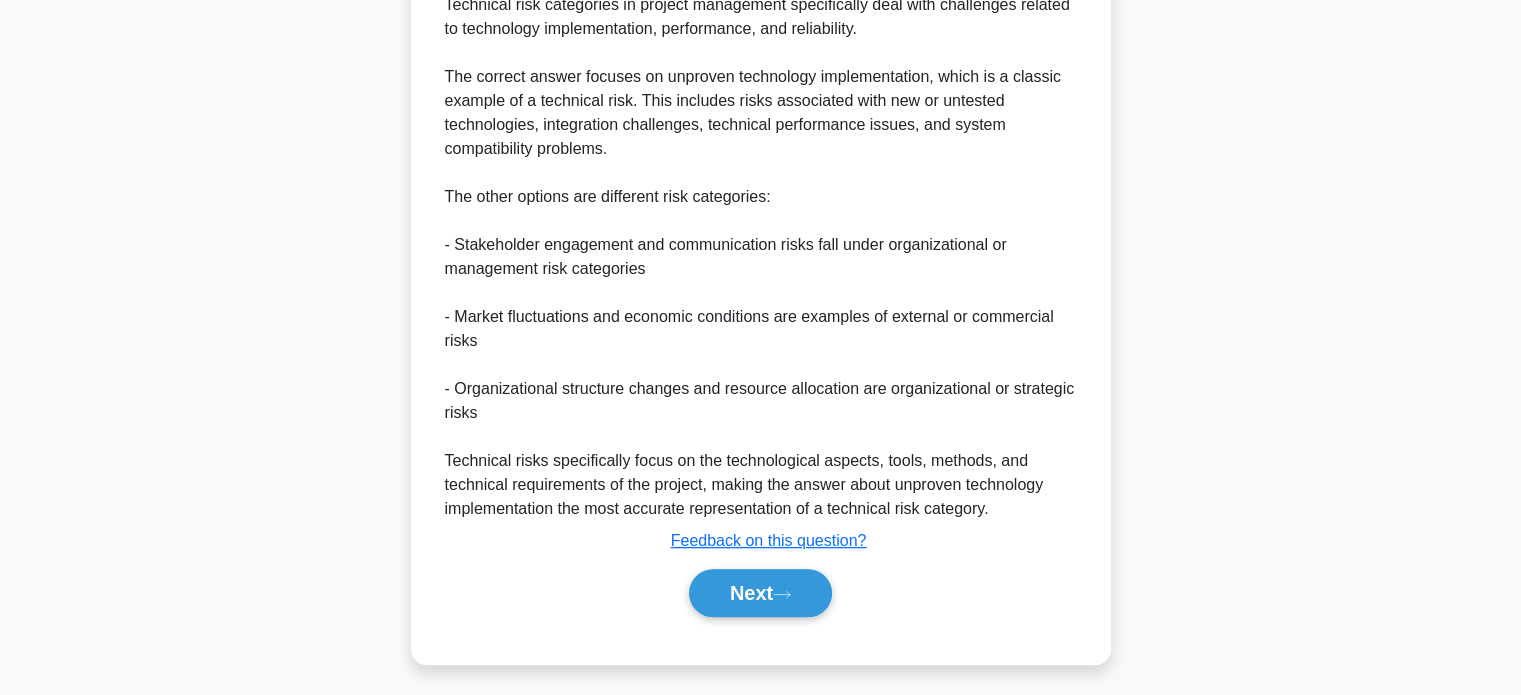 click on "Next" at bounding box center (760, 593) 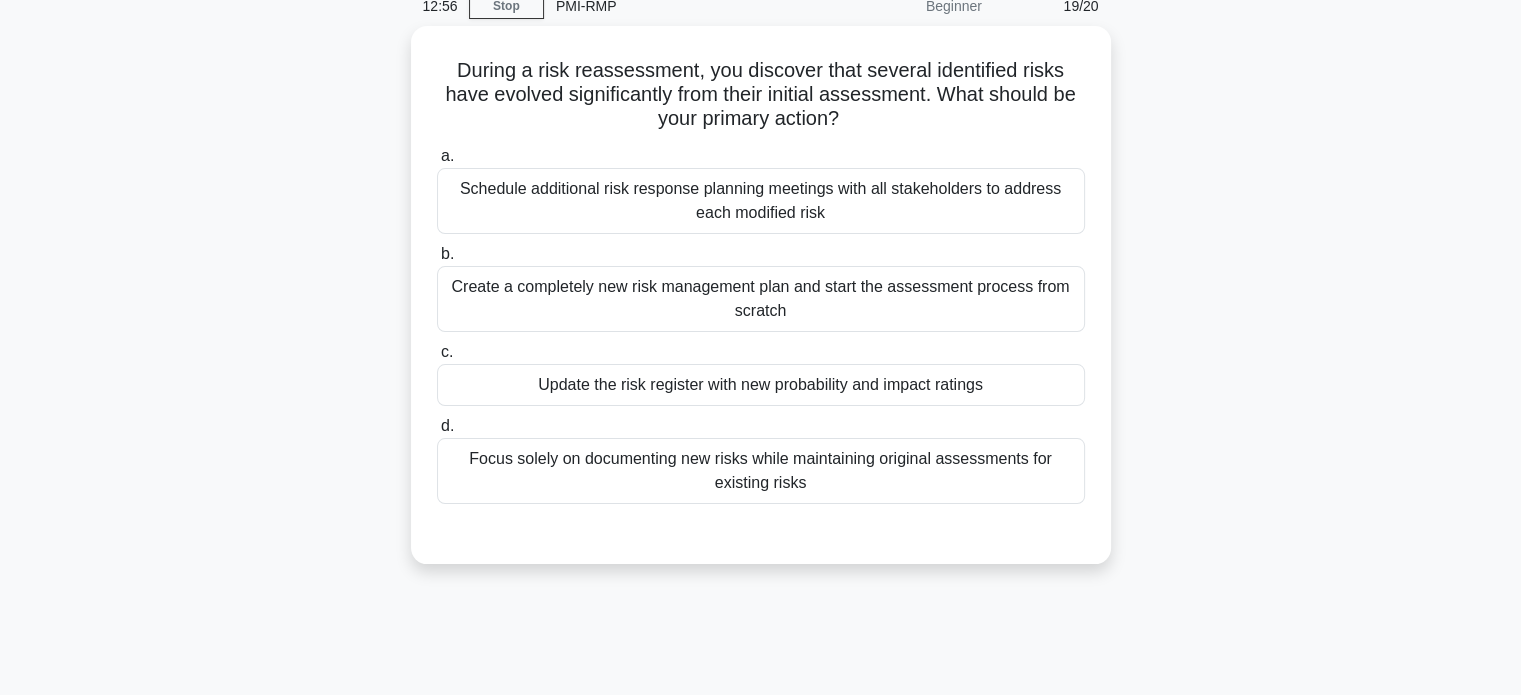 scroll, scrollTop: 77, scrollLeft: 0, axis: vertical 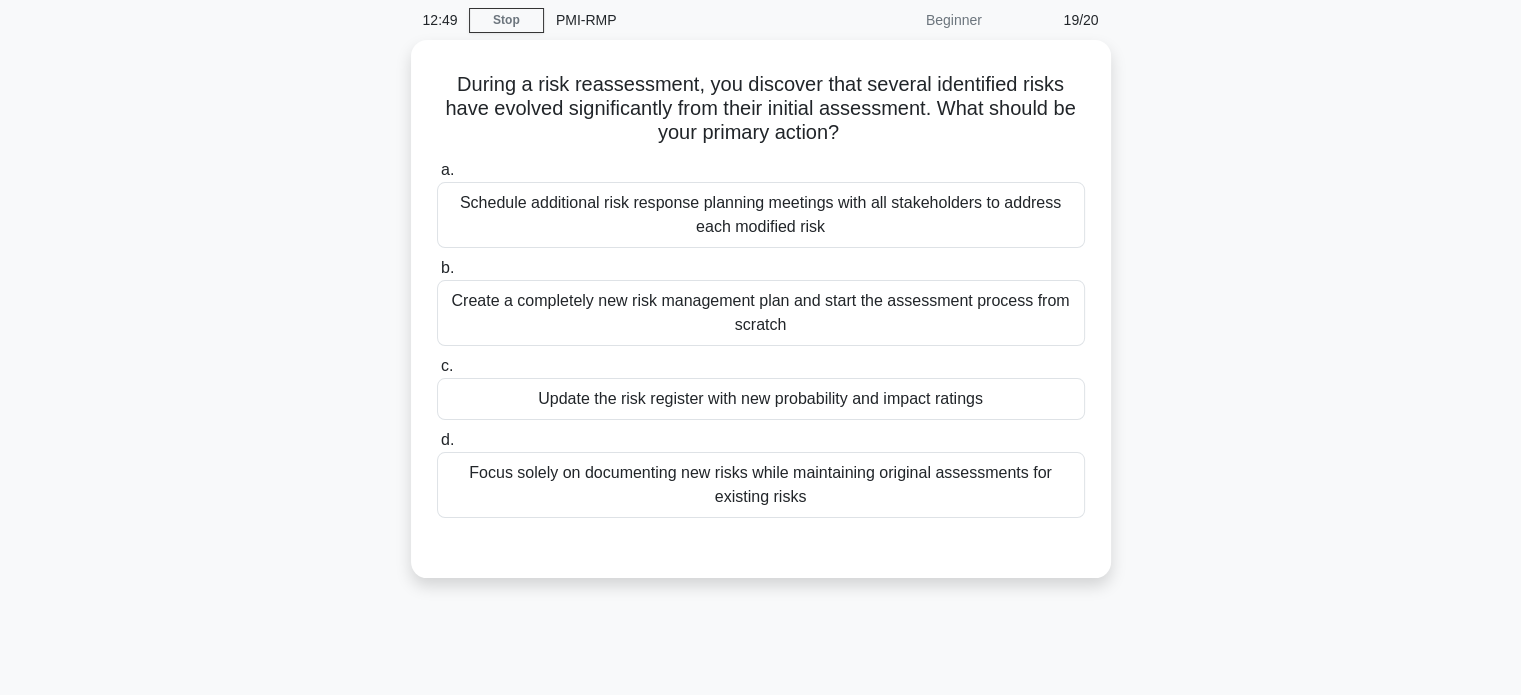 click on "Update the risk register with new probability and impact ratings" at bounding box center (761, 399) 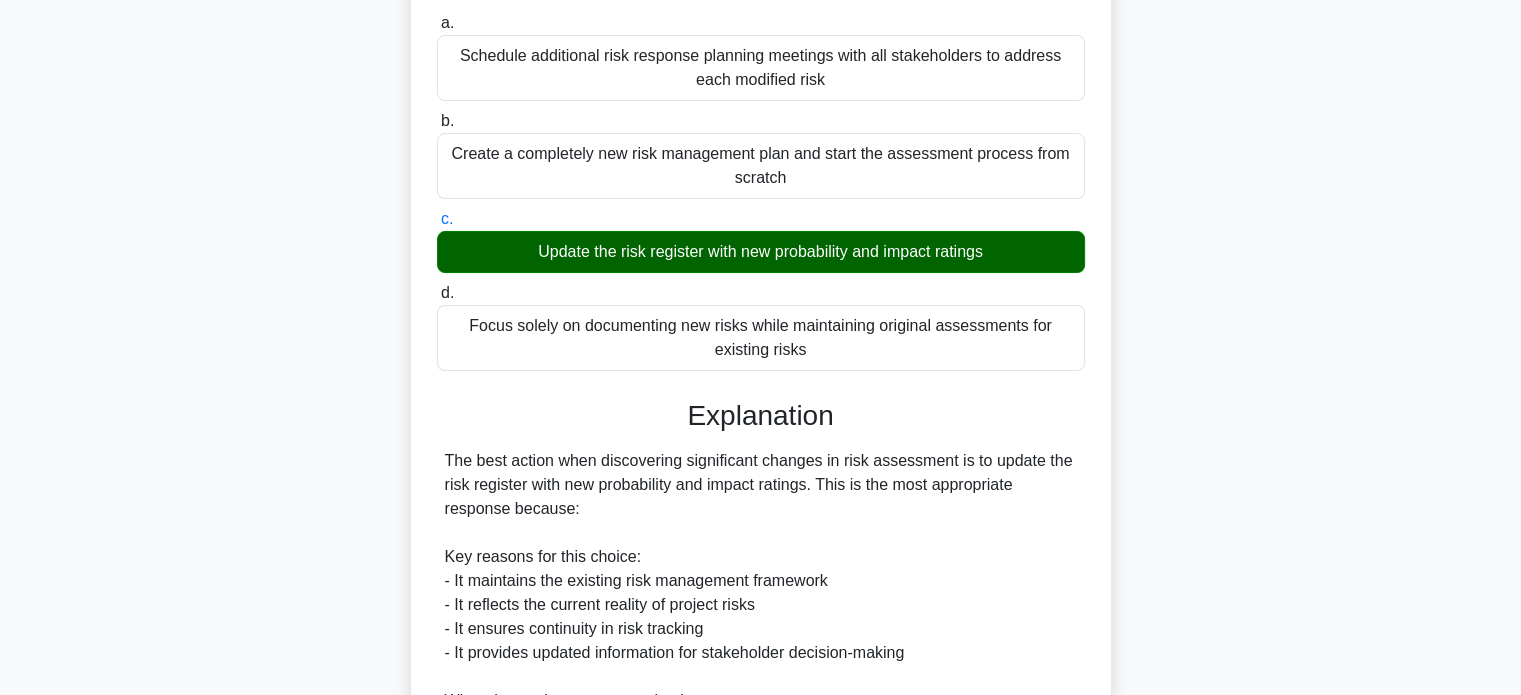 scroll, scrollTop: 680, scrollLeft: 0, axis: vertical 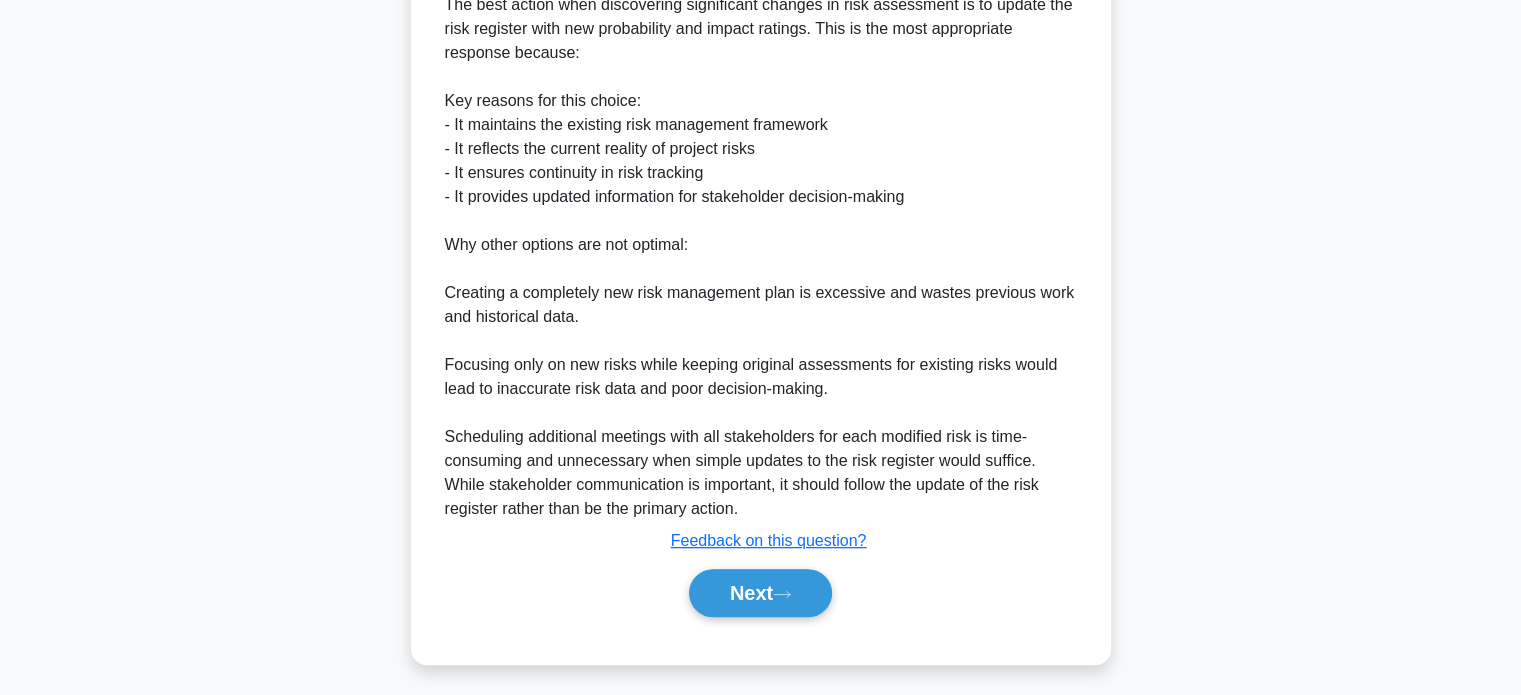 click on "Next" at bounding box center (760, 593) 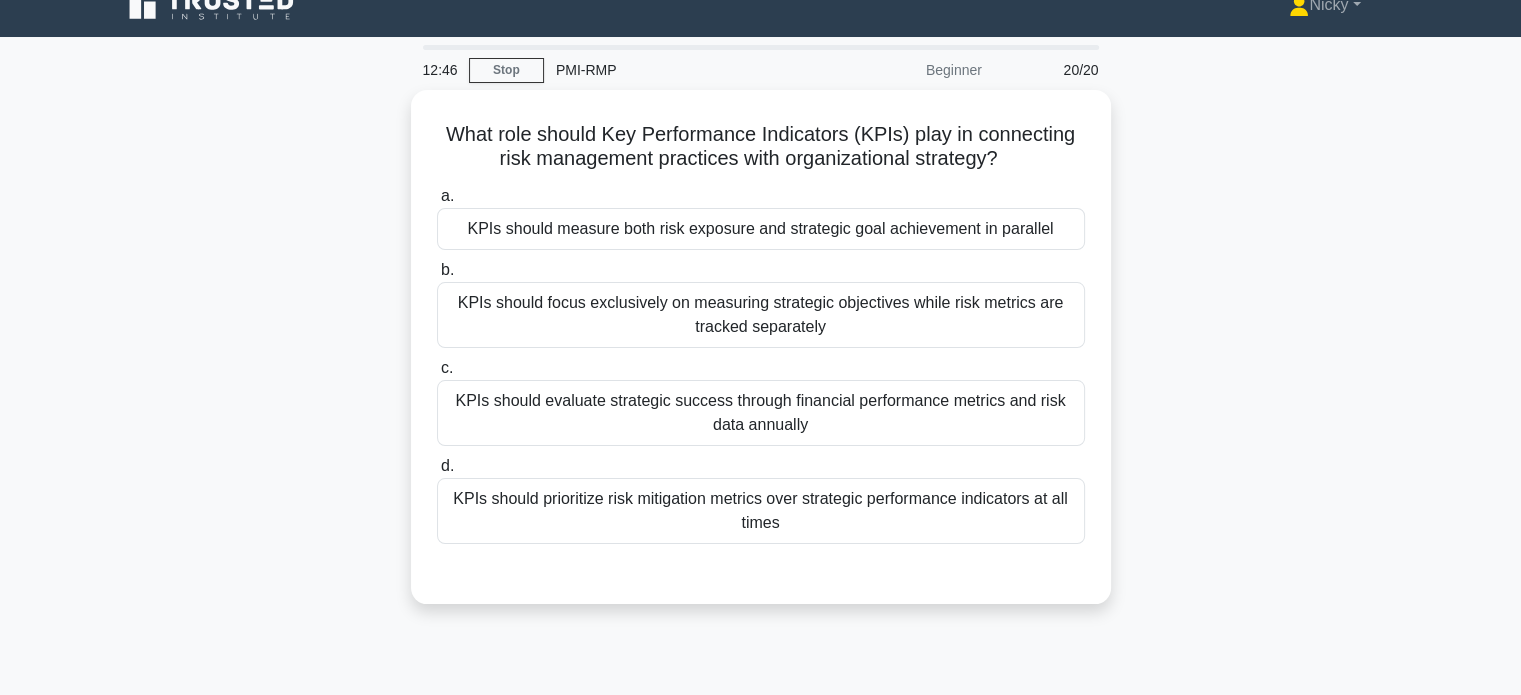 scroll, scrollTop: 26, scrollLeft: 0, axis: vertical 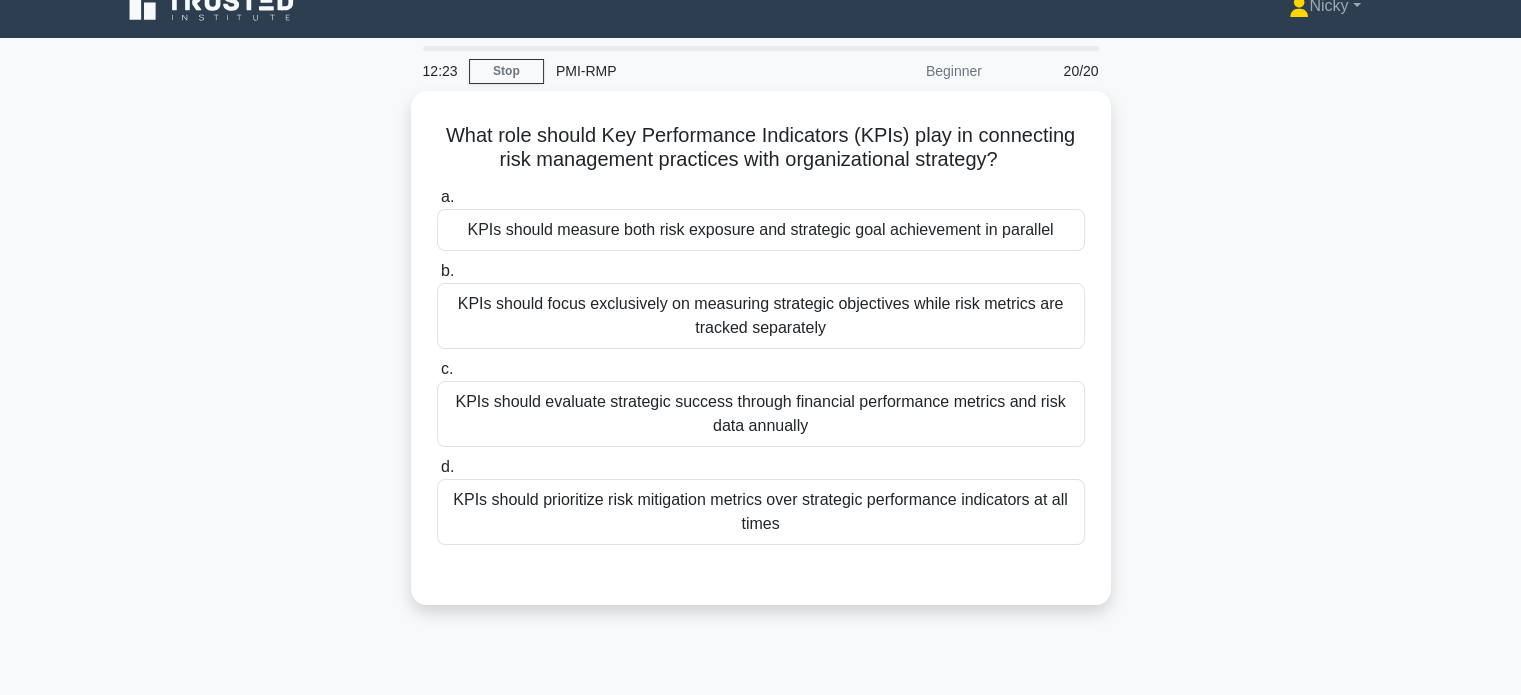 click on "KPIs should measure both risk exposure and strategic goal achievement in parallel" at bounding box center (761, 230) 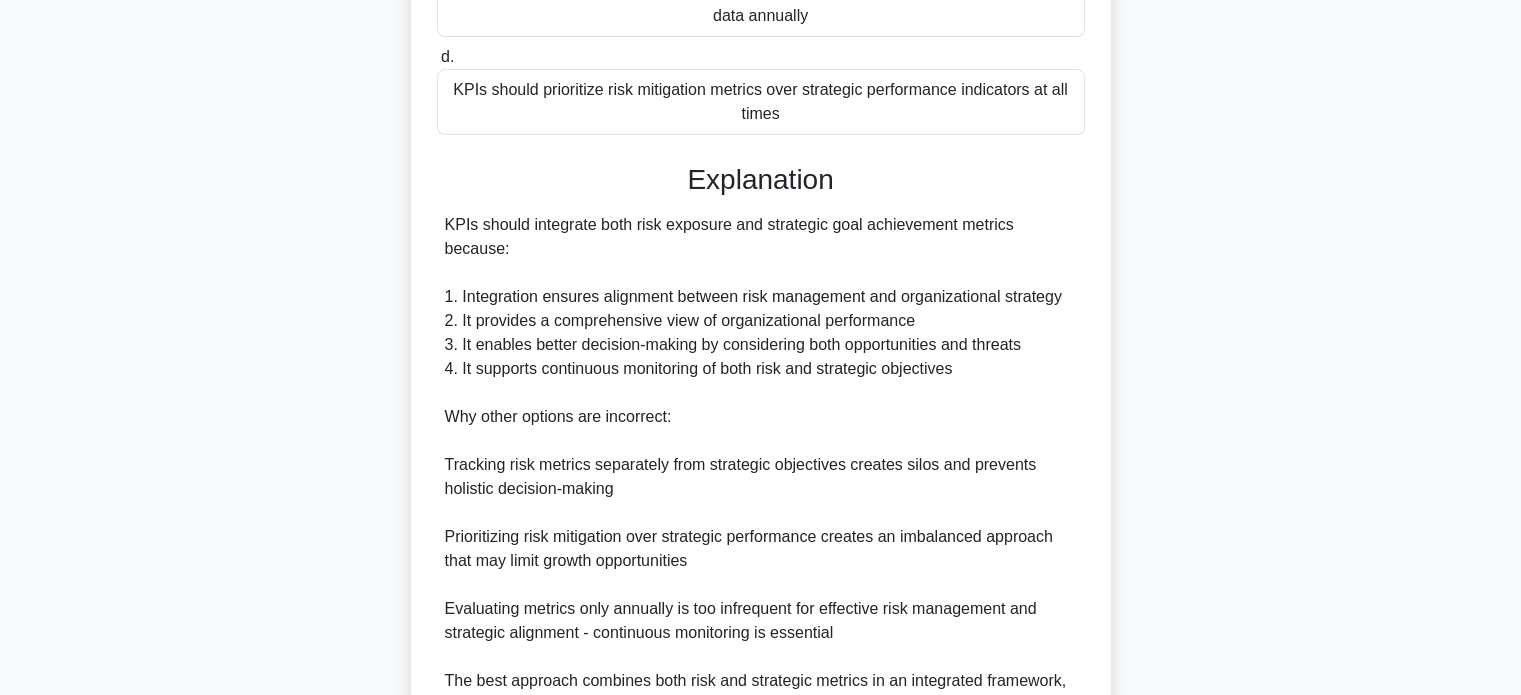 scroll, scrollTop: 632, scrollLeft: 0, axis: vertical 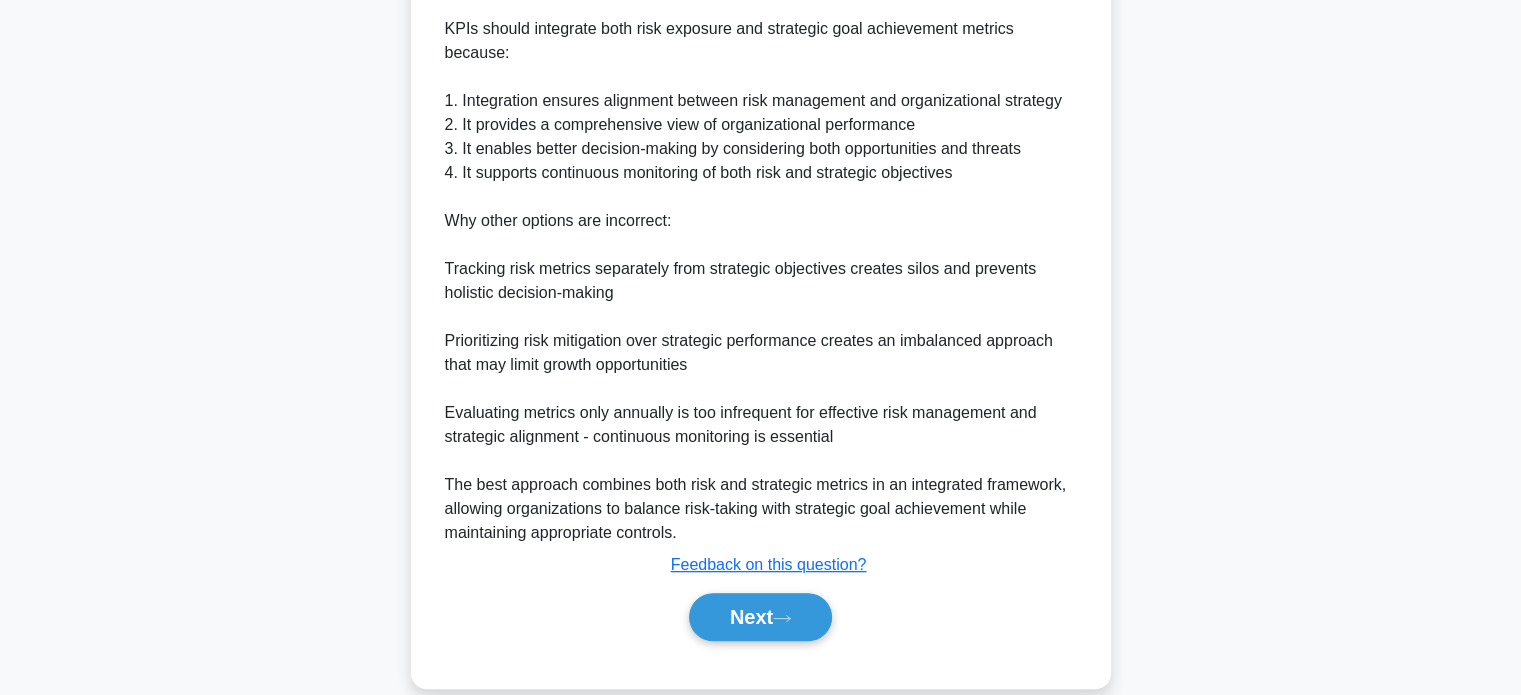 click on "Next" at bounding box center (760, 617) 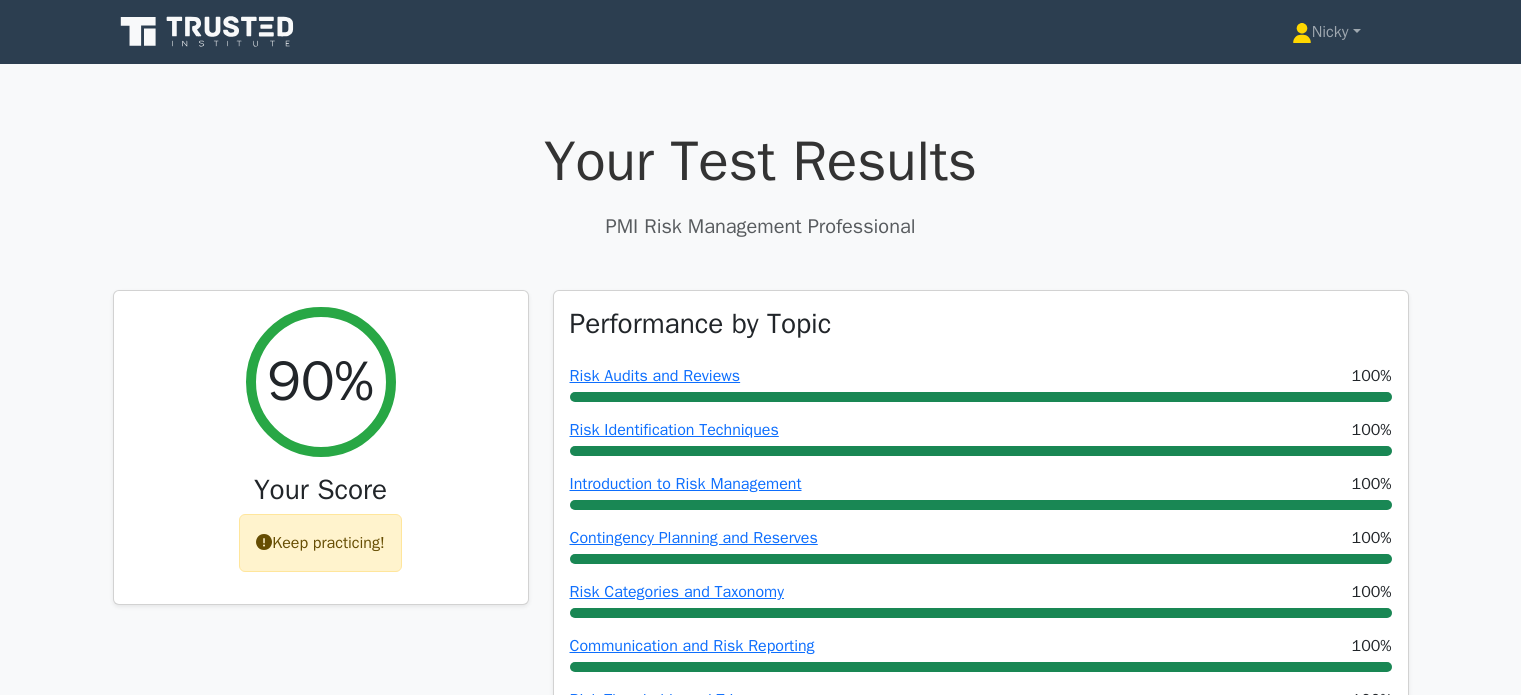 scroll, scrollTop: 0, scrollLeft: 0, axis: both 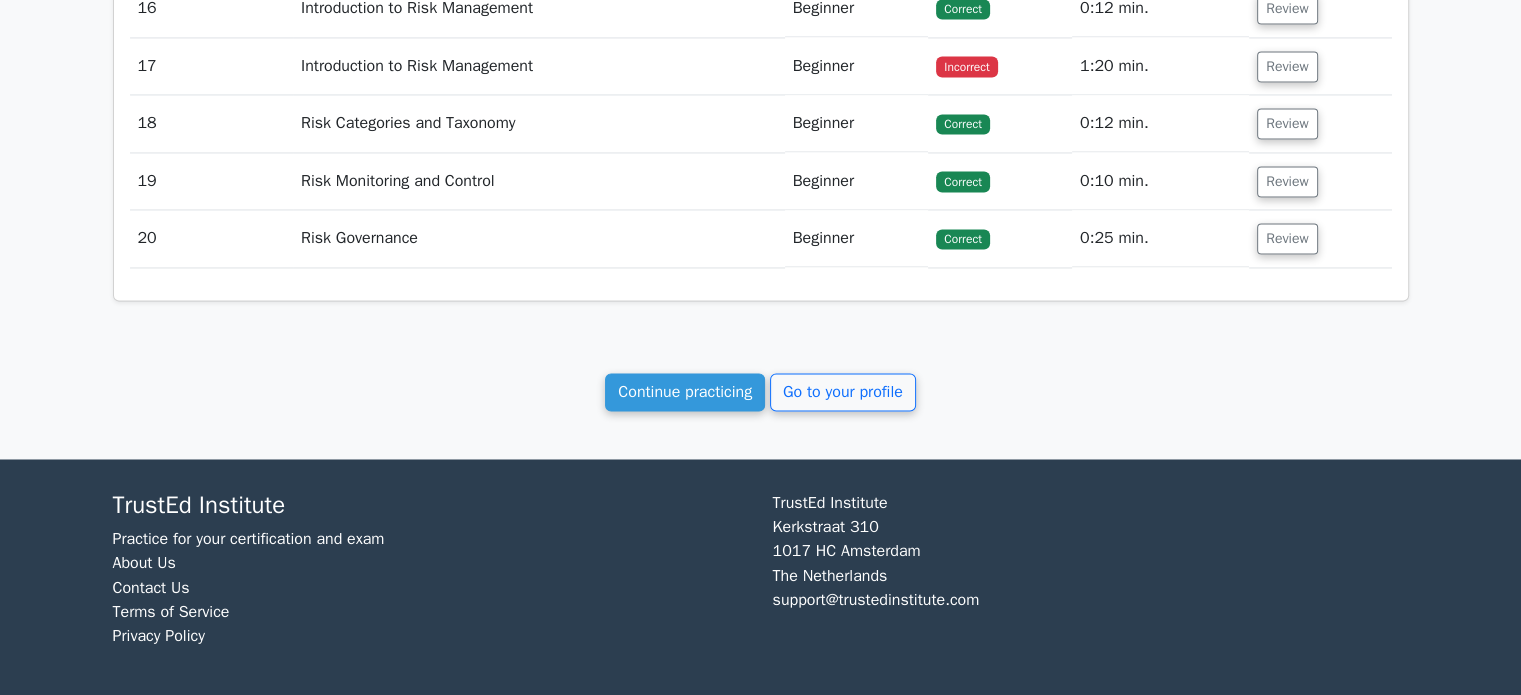click on "Go to your profile" at bounding box center [843, 392] 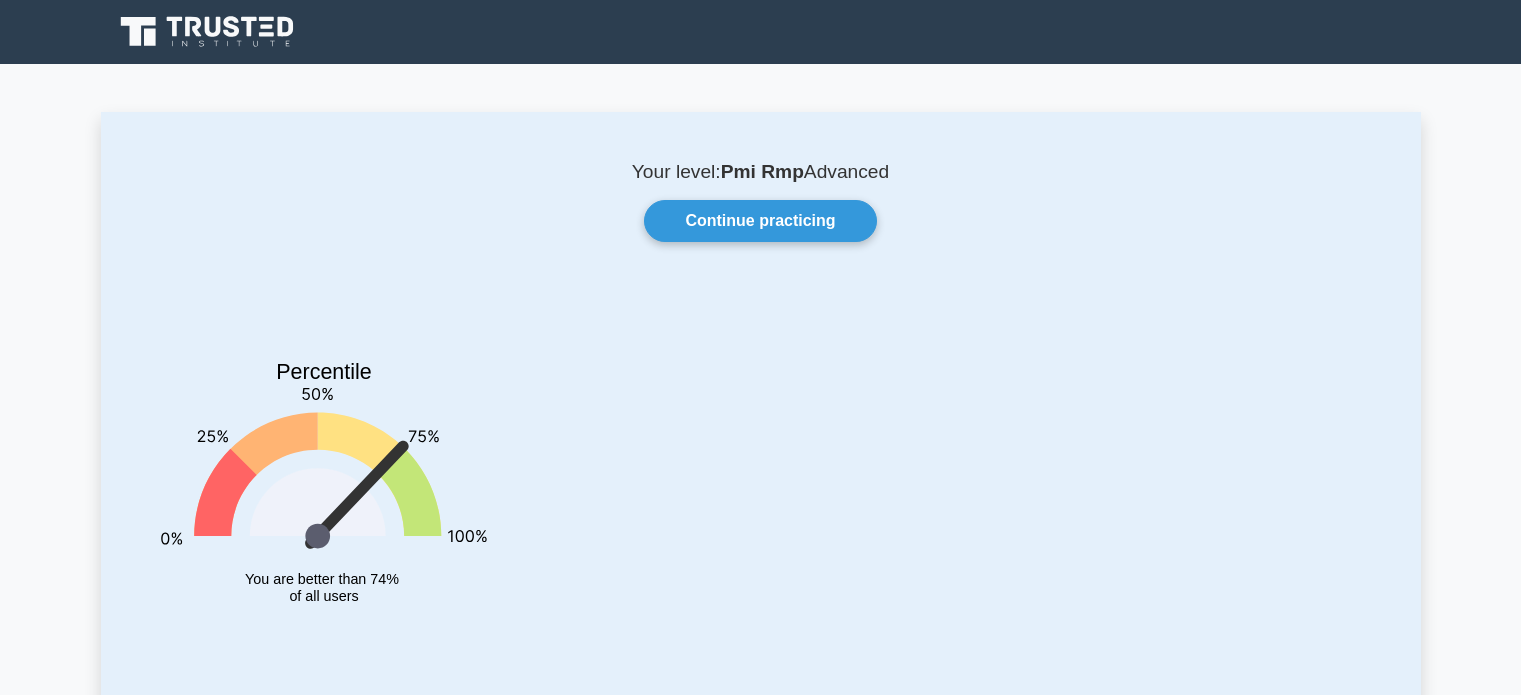 scroll, scrollTop: 0, scrollLeft: 0, axis: both 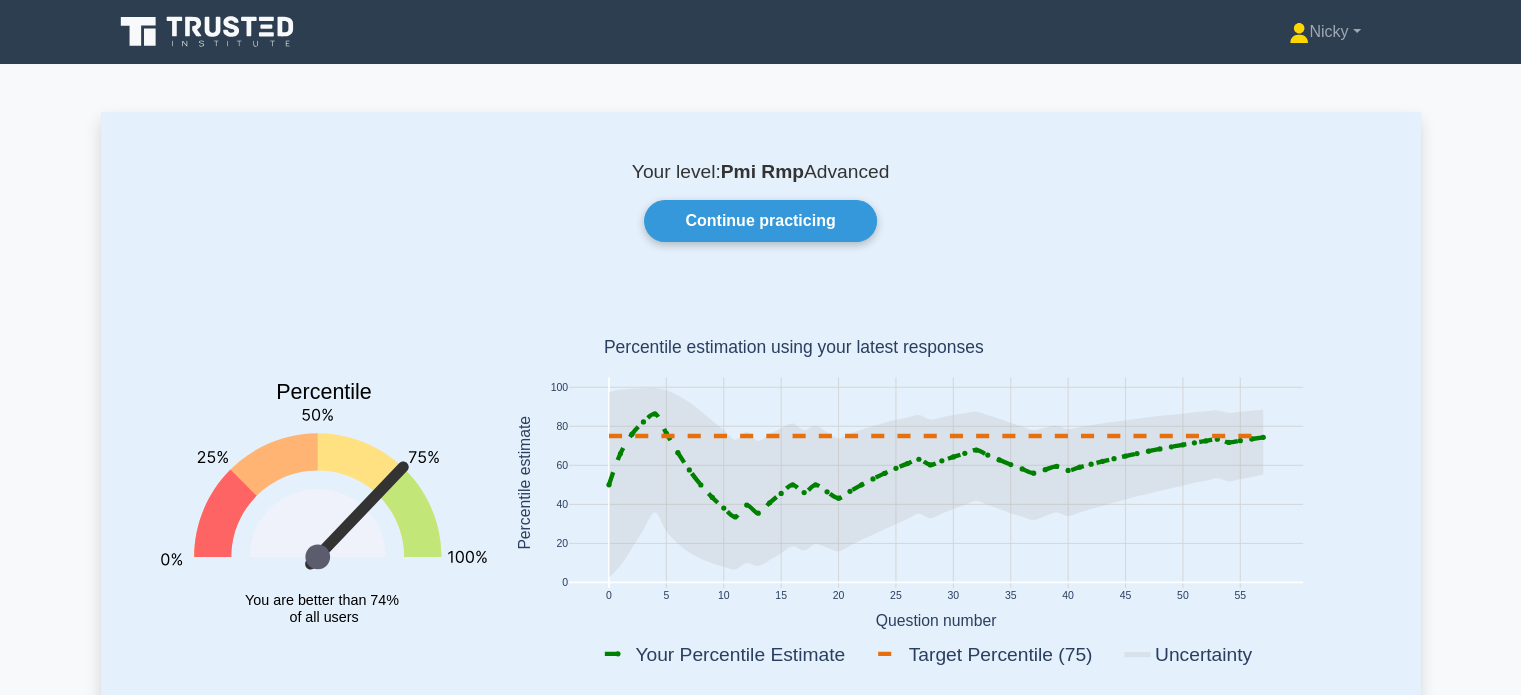click on "Continue practicing" at bounding box center (760, 221) 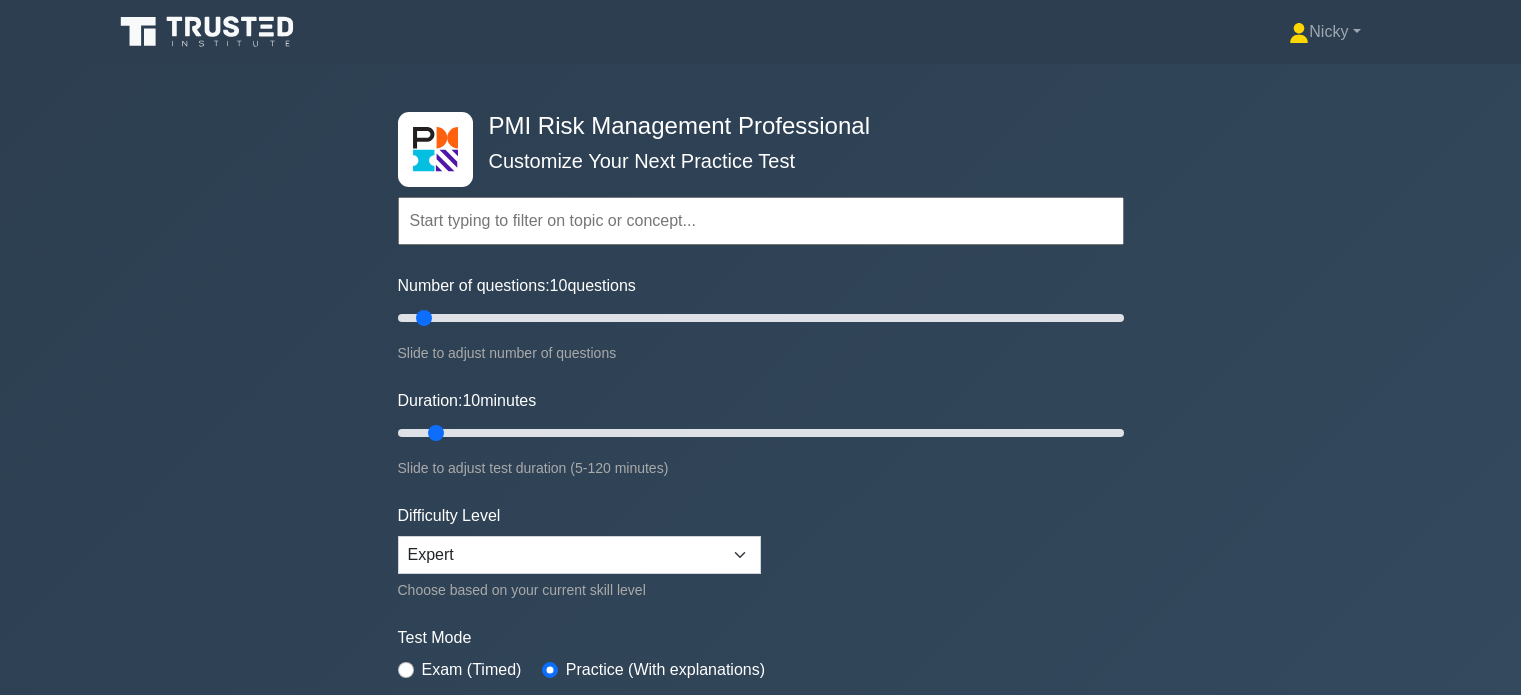 scroll, scrollTop: 0, scrollLeft: 0, axis: both 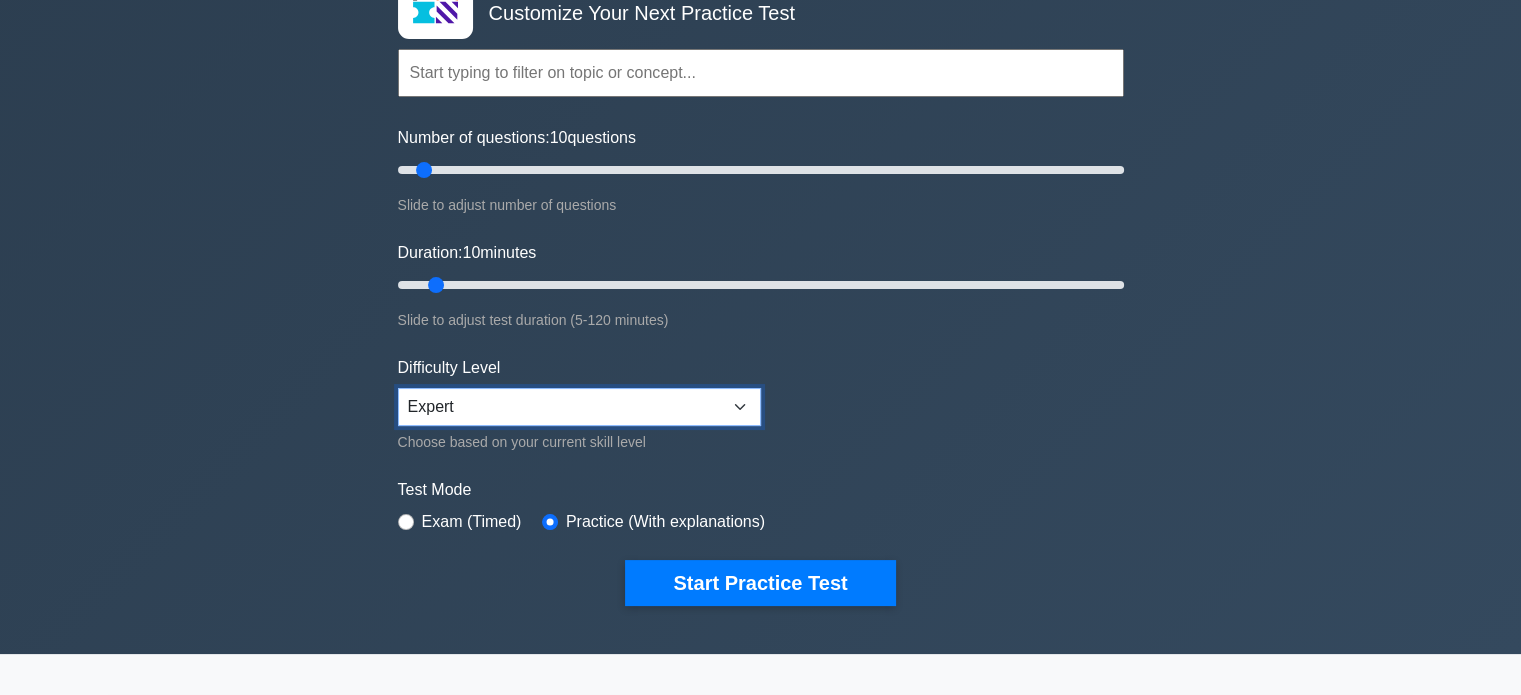 click on "Beginner
Intermediate
Expert" at bounding box center [579, 407] 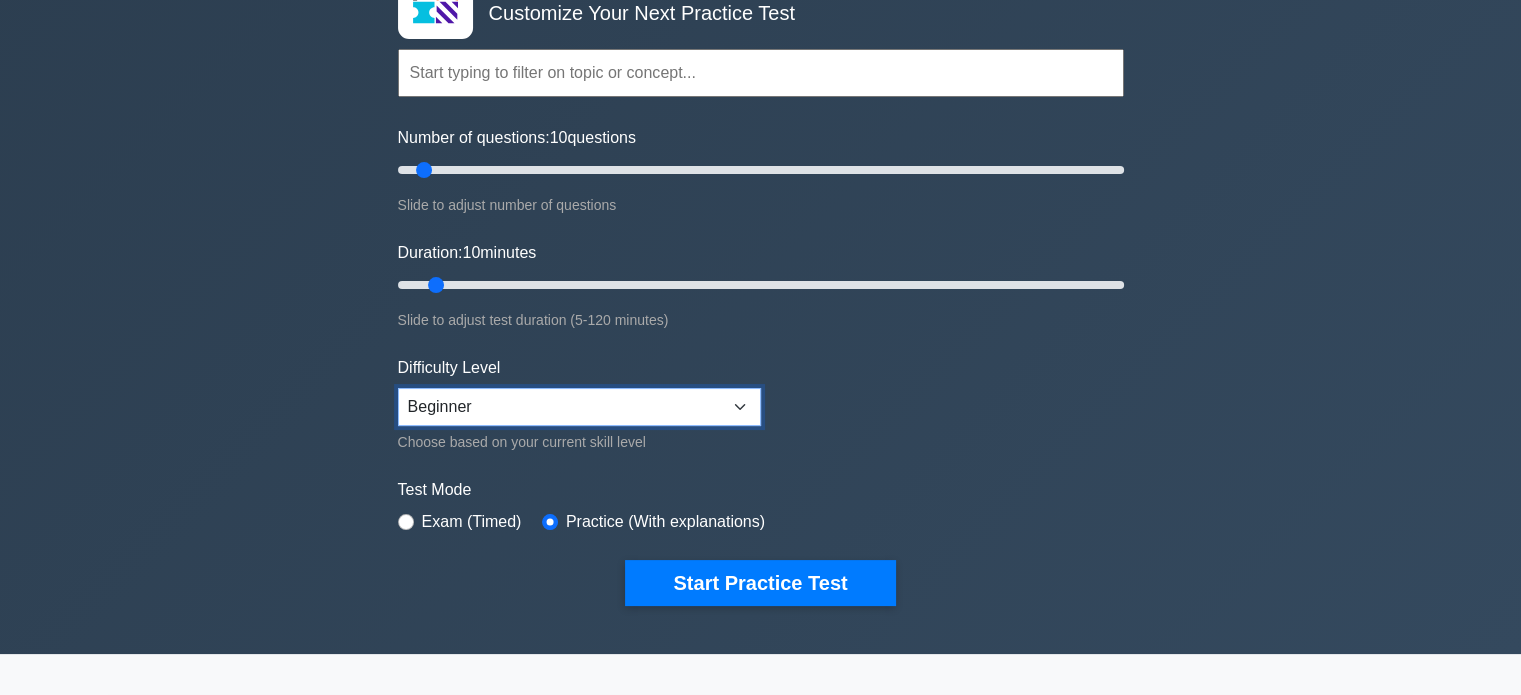 click on "Beginner
Intermediate
Expert" at bounding box center [579, 407] 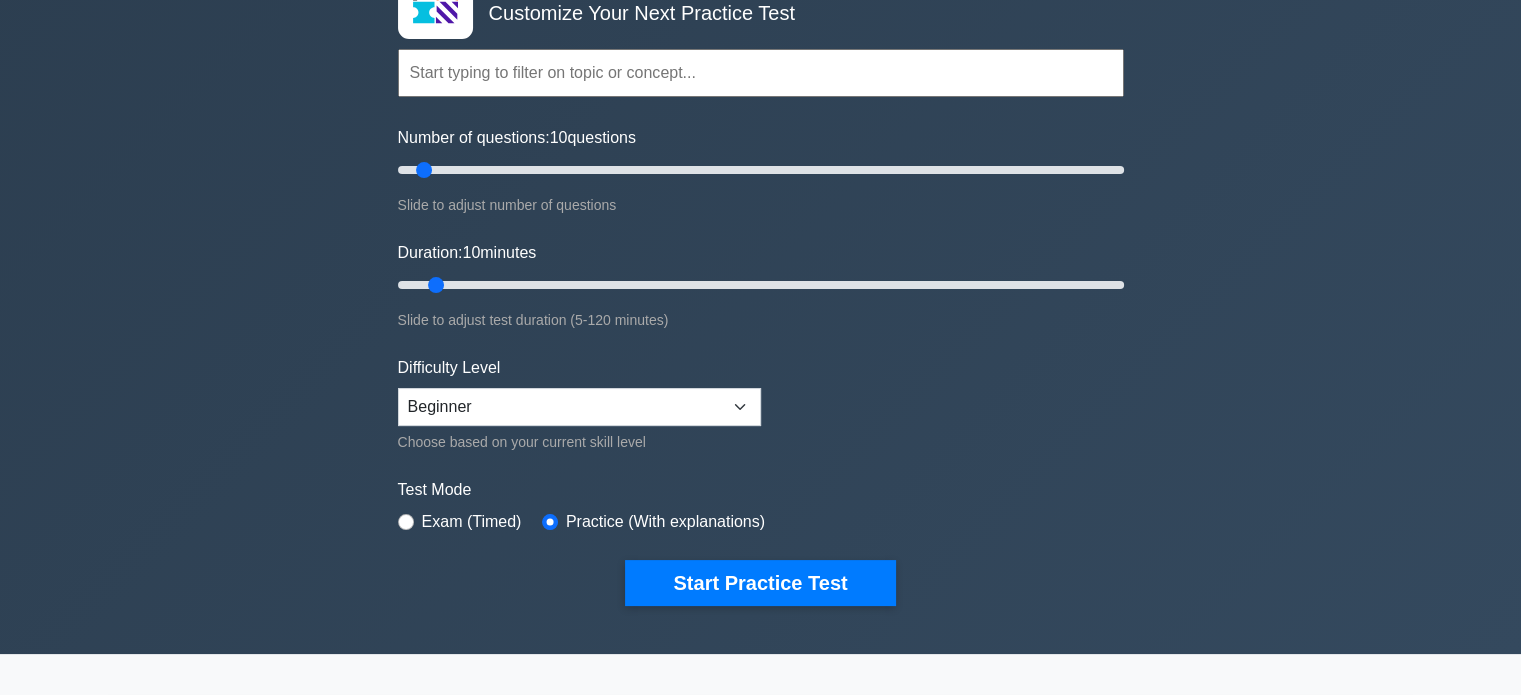 click on "Start Practice Test" at bounding box center (760, 583) 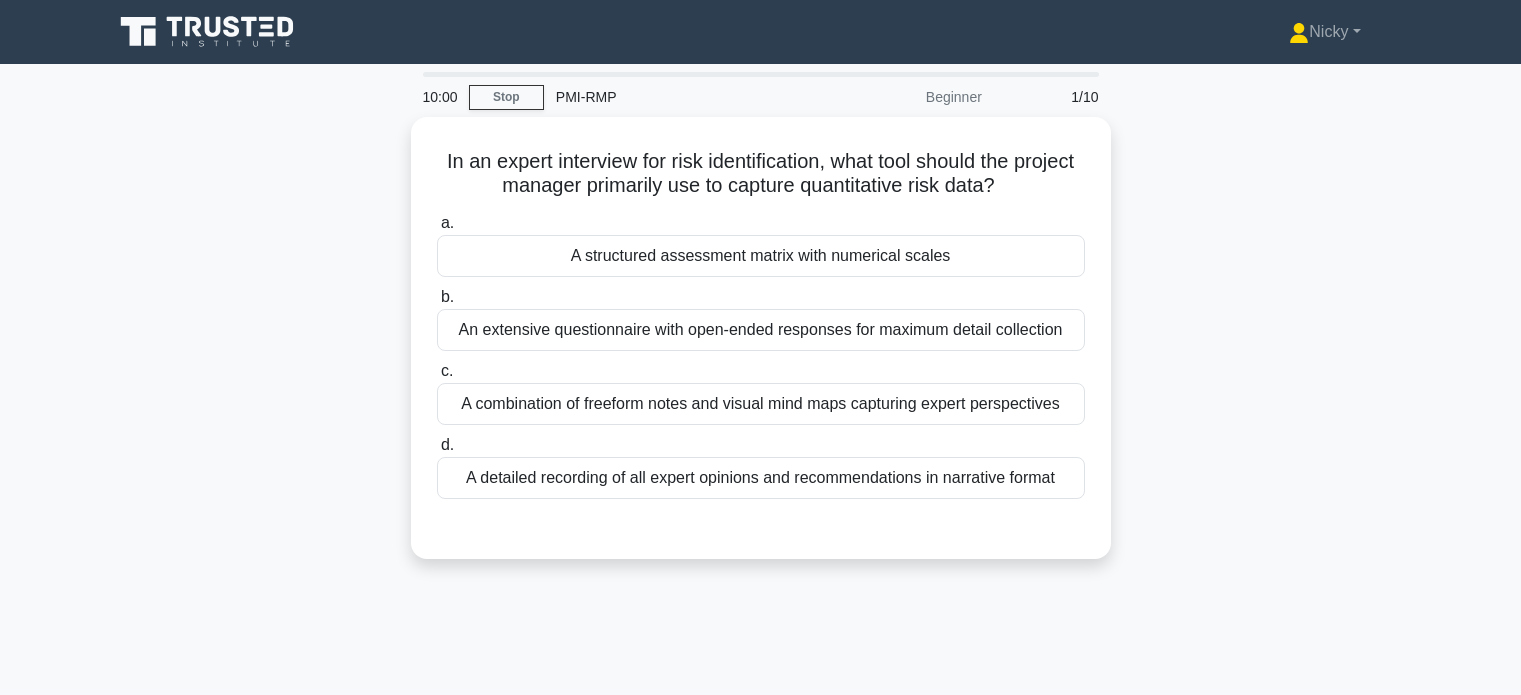 scroll, scrollTop: 0, scrollLeft: 0, axis: both 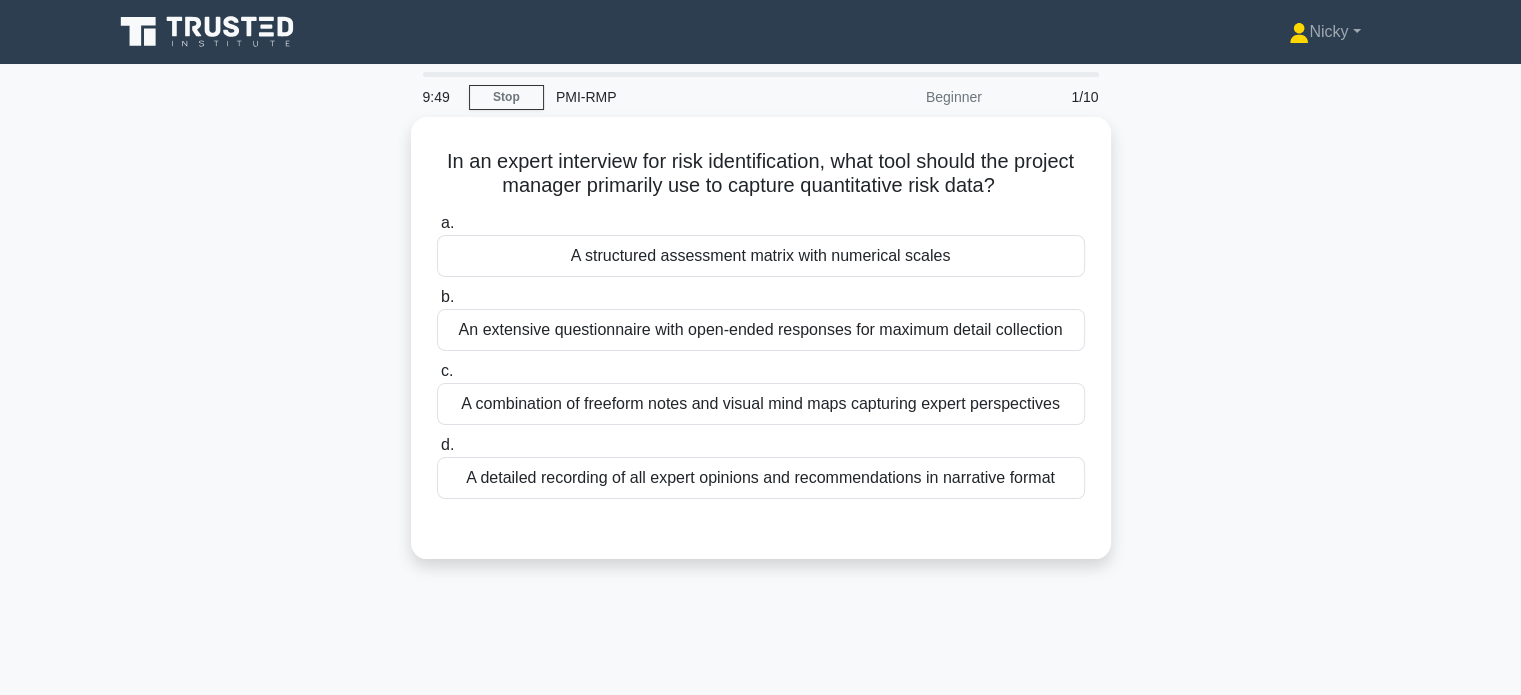click on "A structured assessment matrix with numerical scales" at bounding box center [761, 256] 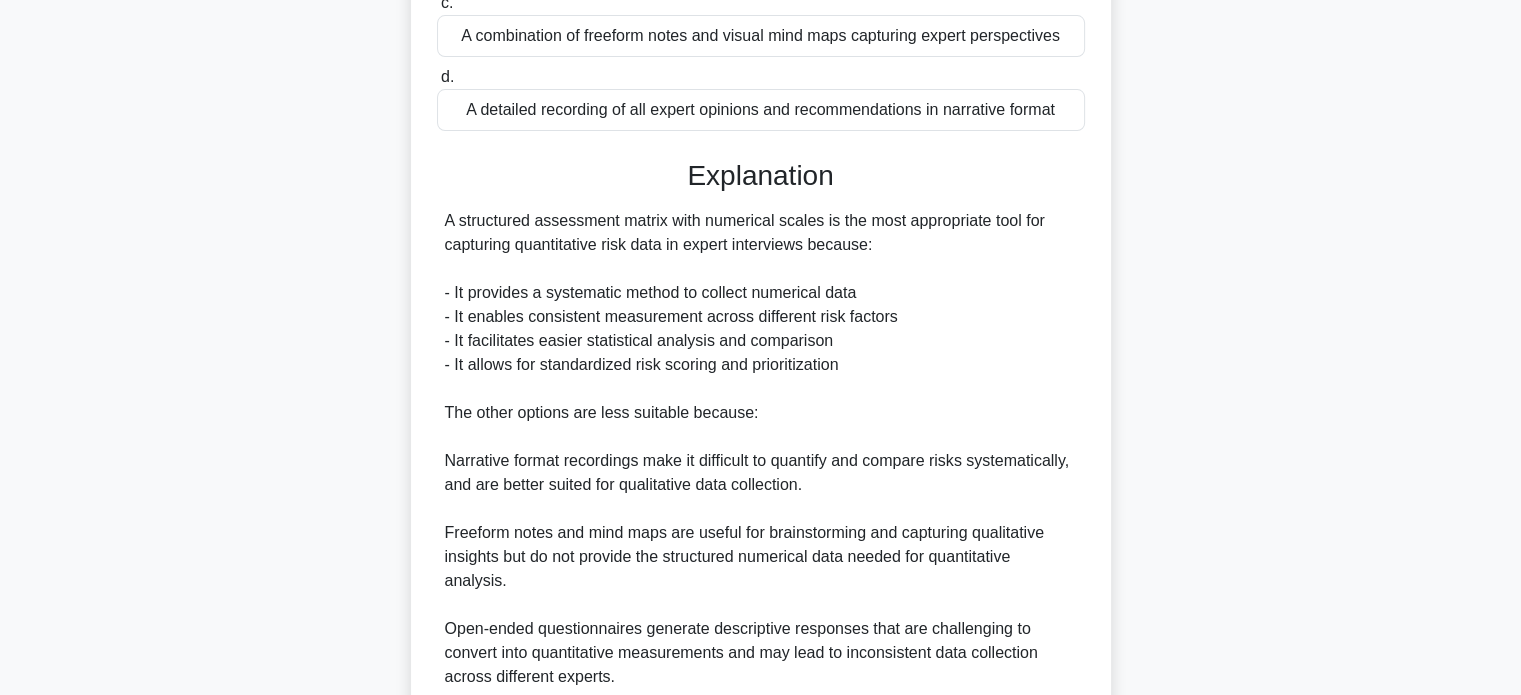 scroll, scrollTop: 536, scrollLeft: 0, axis: vertical 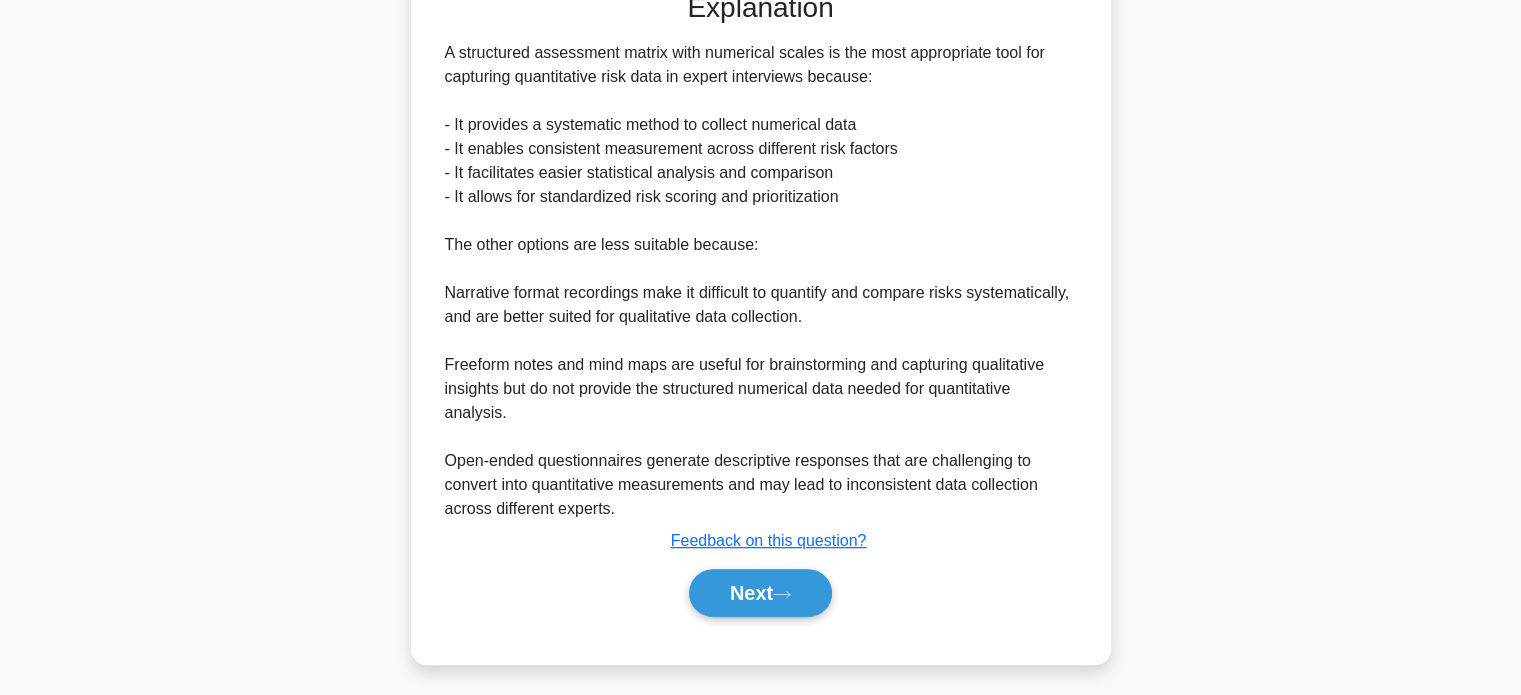 click on "Next" at bounding box center (760, 593) 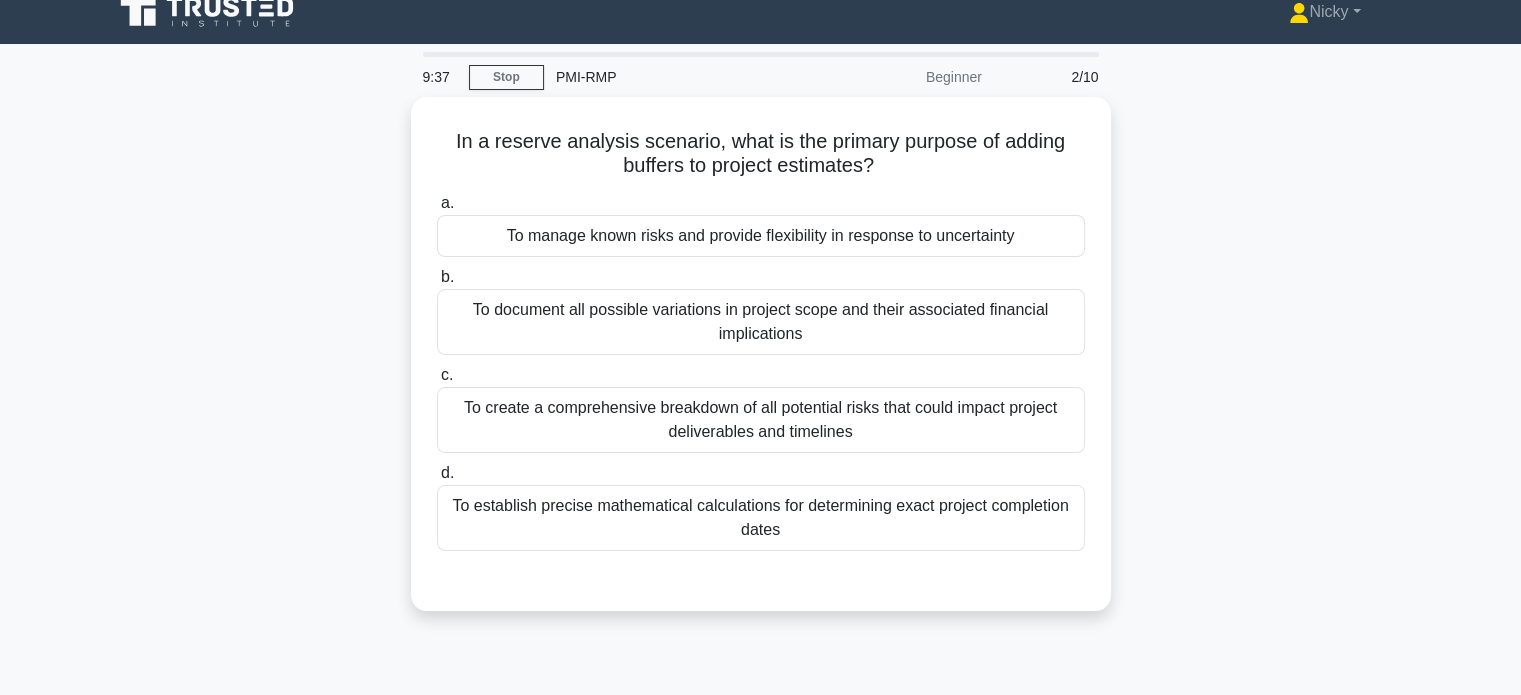 scroll, scrollTop: 4, scrollLeft: 0, axis: vertical 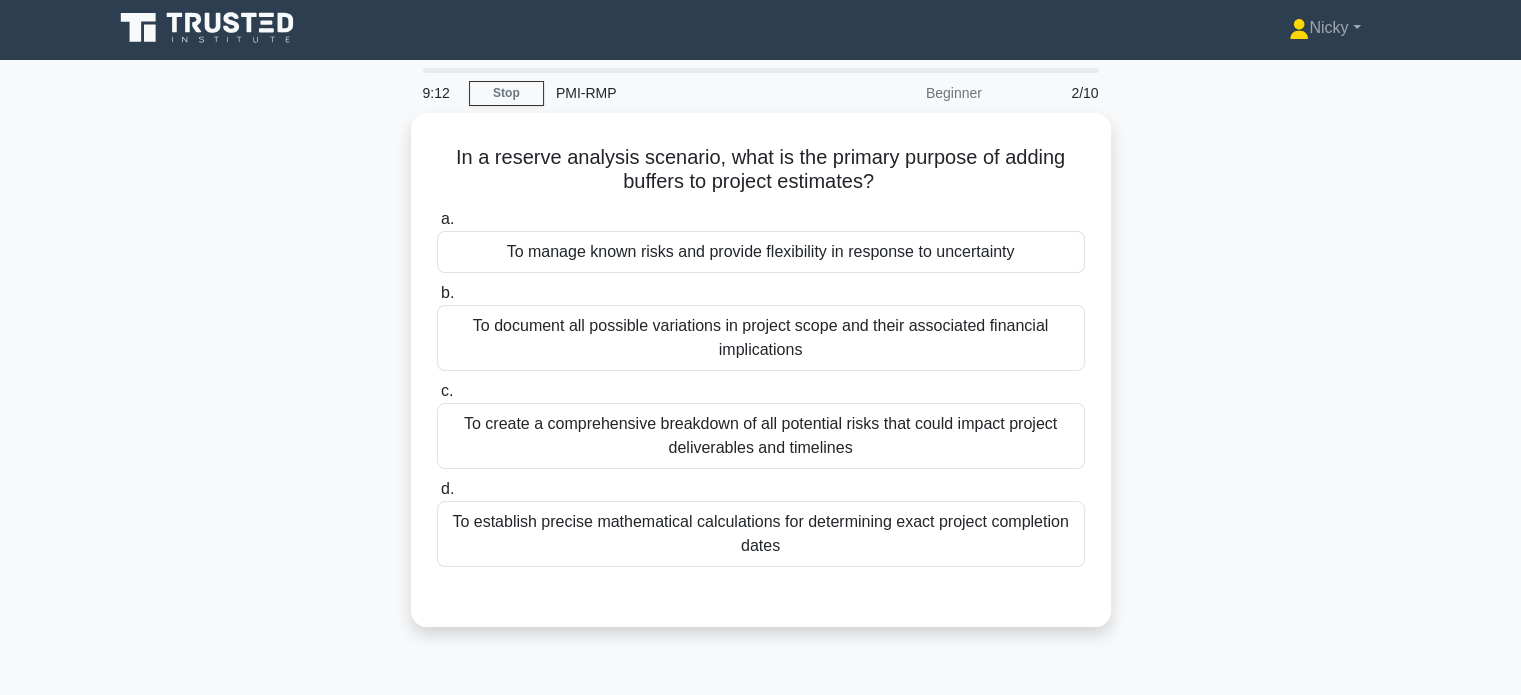 click on "To manage known risks and provide flexibility in response to uncertainty" at bounding box center [761, 252] 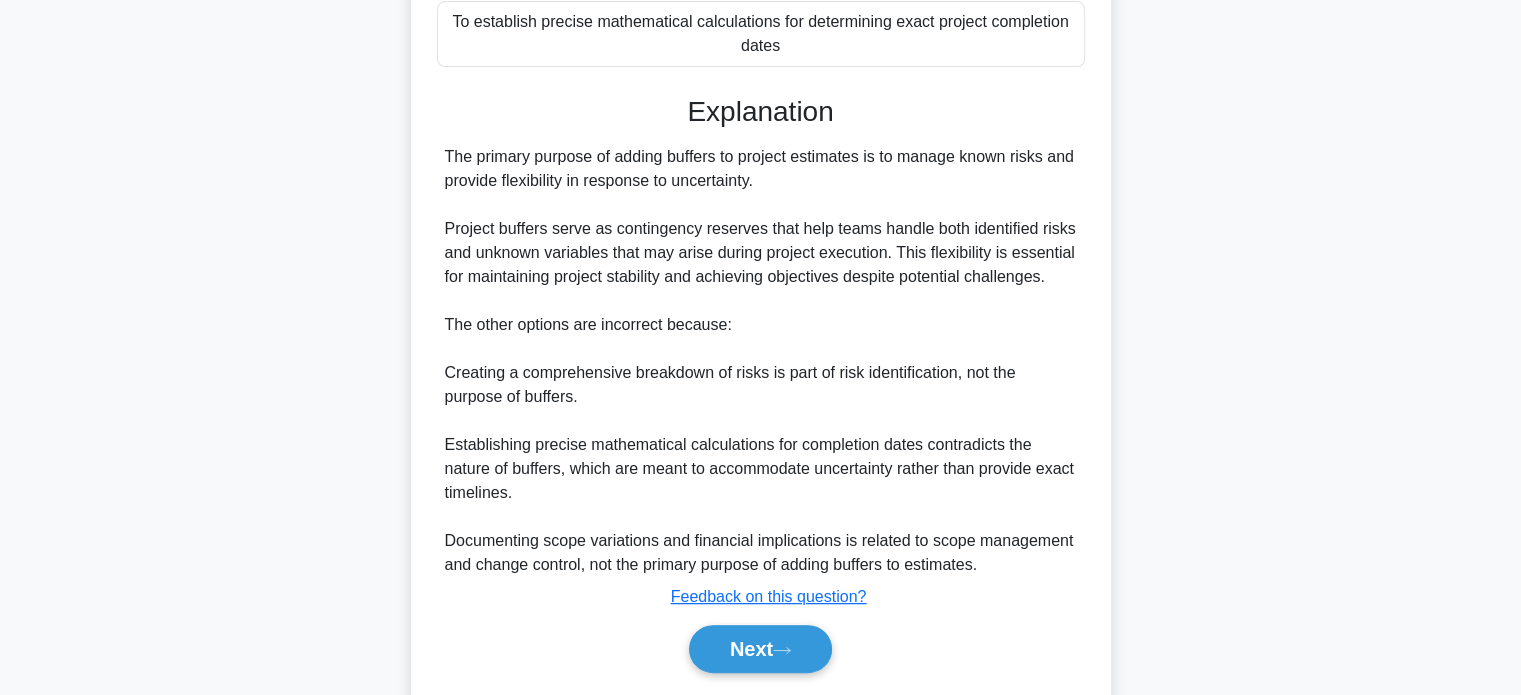 scroll, scrollTop: 560, scrollLeft: 0, axis: vertical 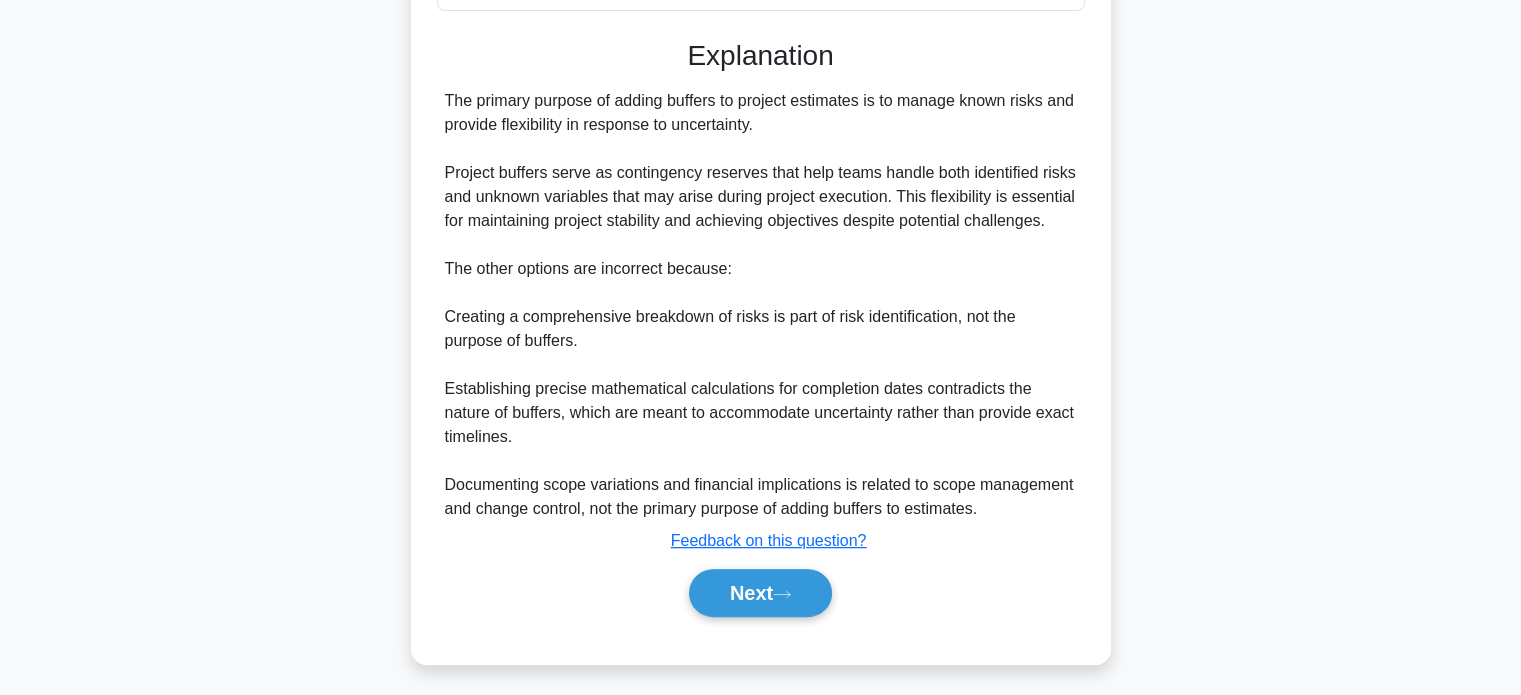 click on "Next" at bounding box center [760, 593] 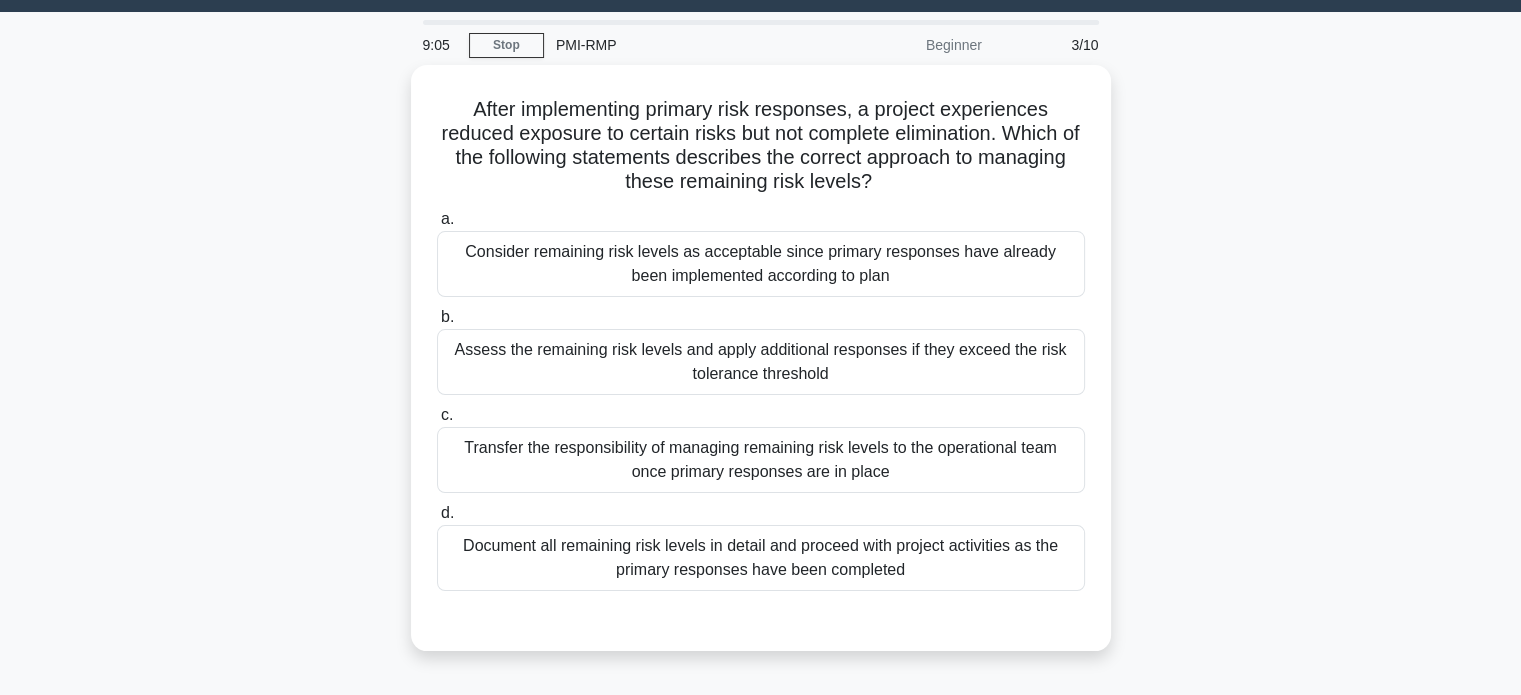 scroll, scrollTop: 0, scrollLeft: 0, axis: both 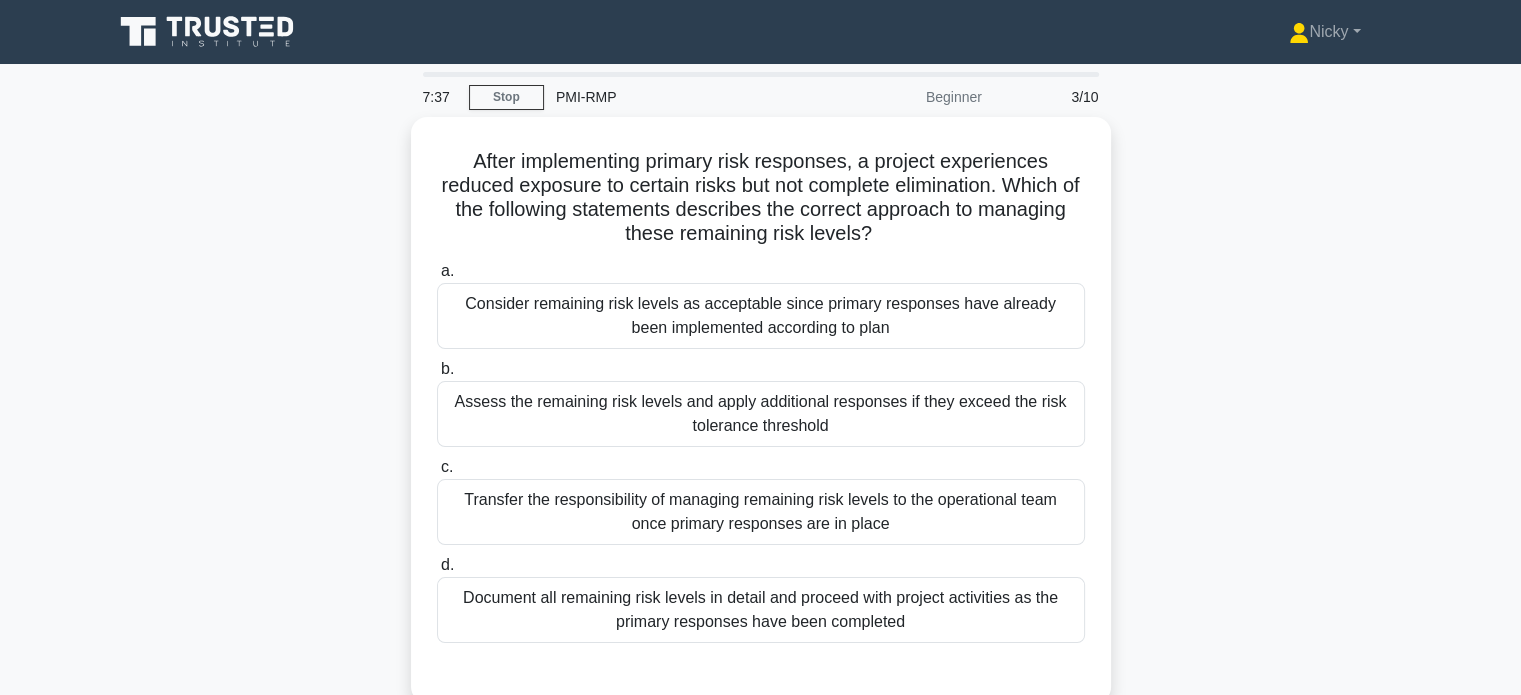 click on "Assess the remaining risk levels and apply additional responses if they exceed the risk tolerance threshold" at bounding box center [761, 414] 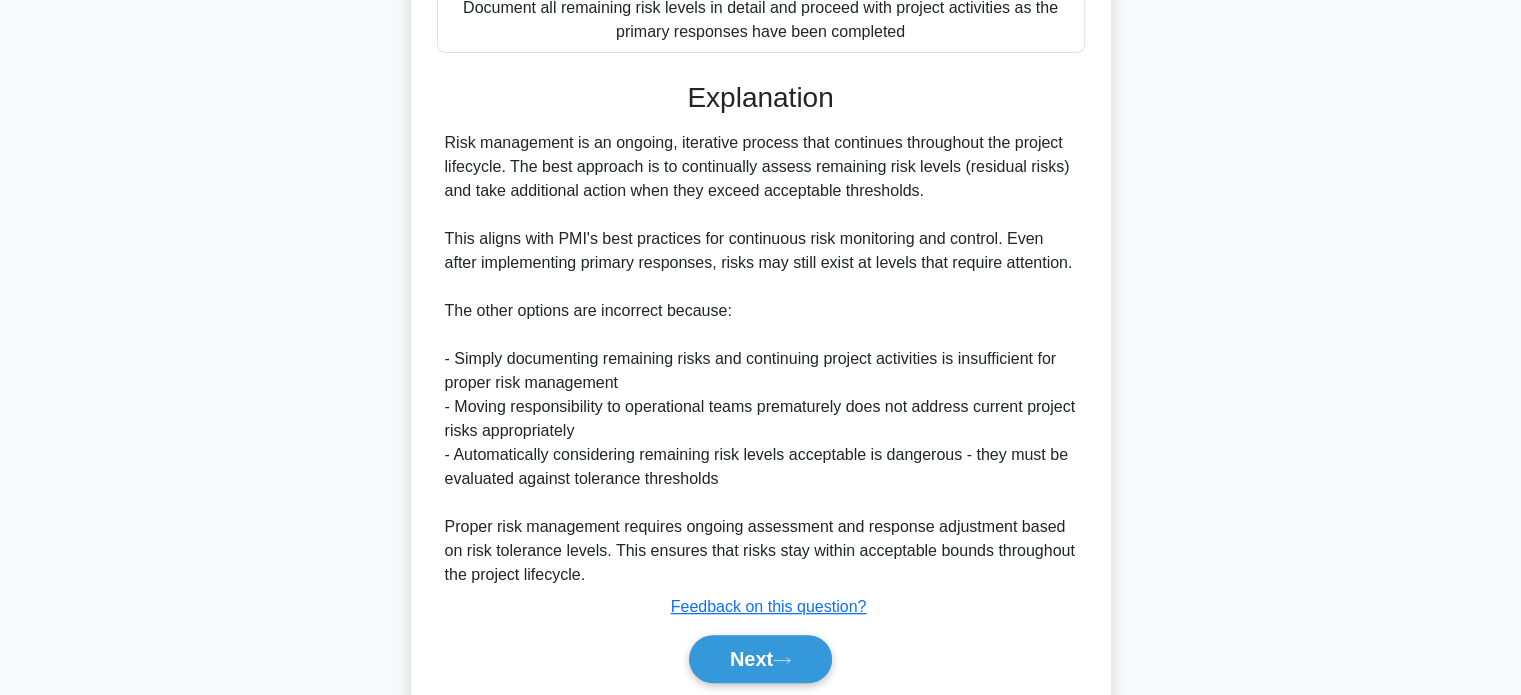 scroll, scrollTop: 656, scrollLeft: 0, axis: vertical 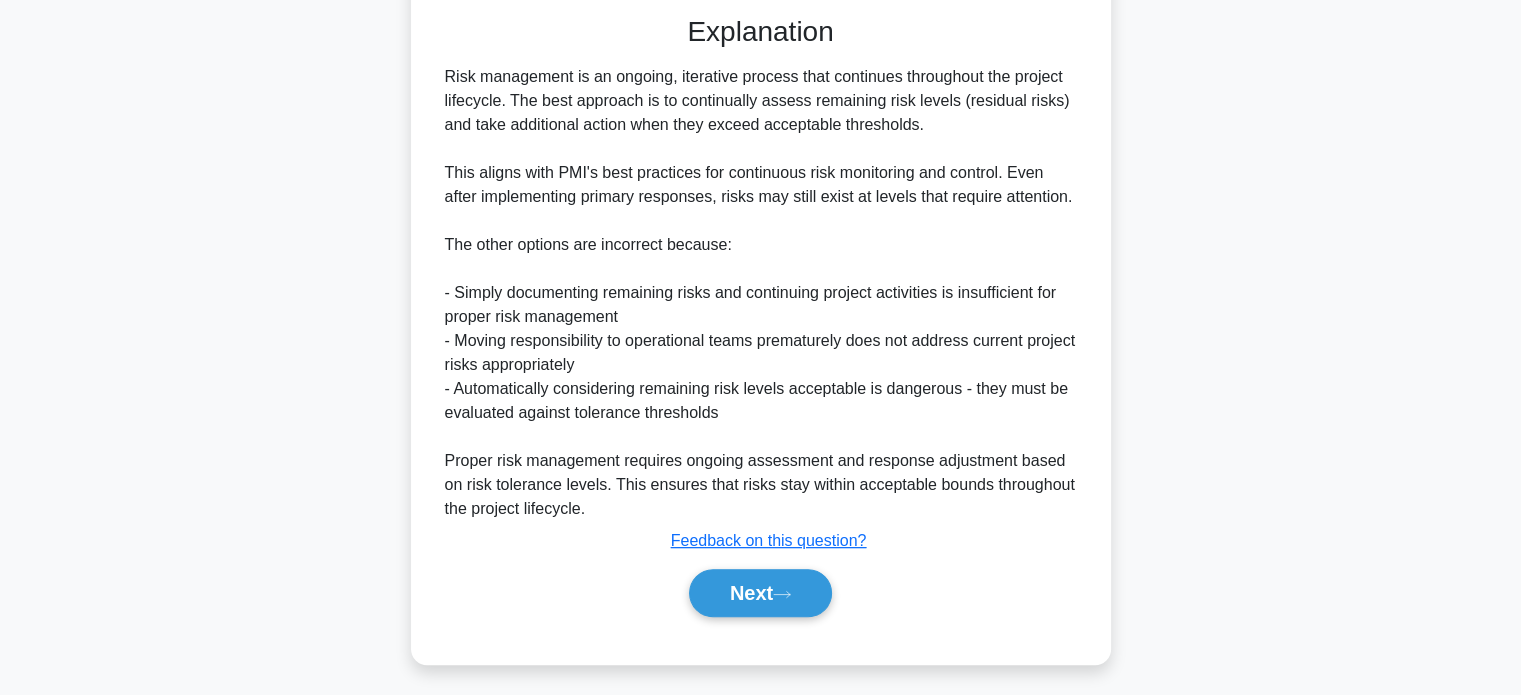 click on "Next" at bounding box center (760, 593) 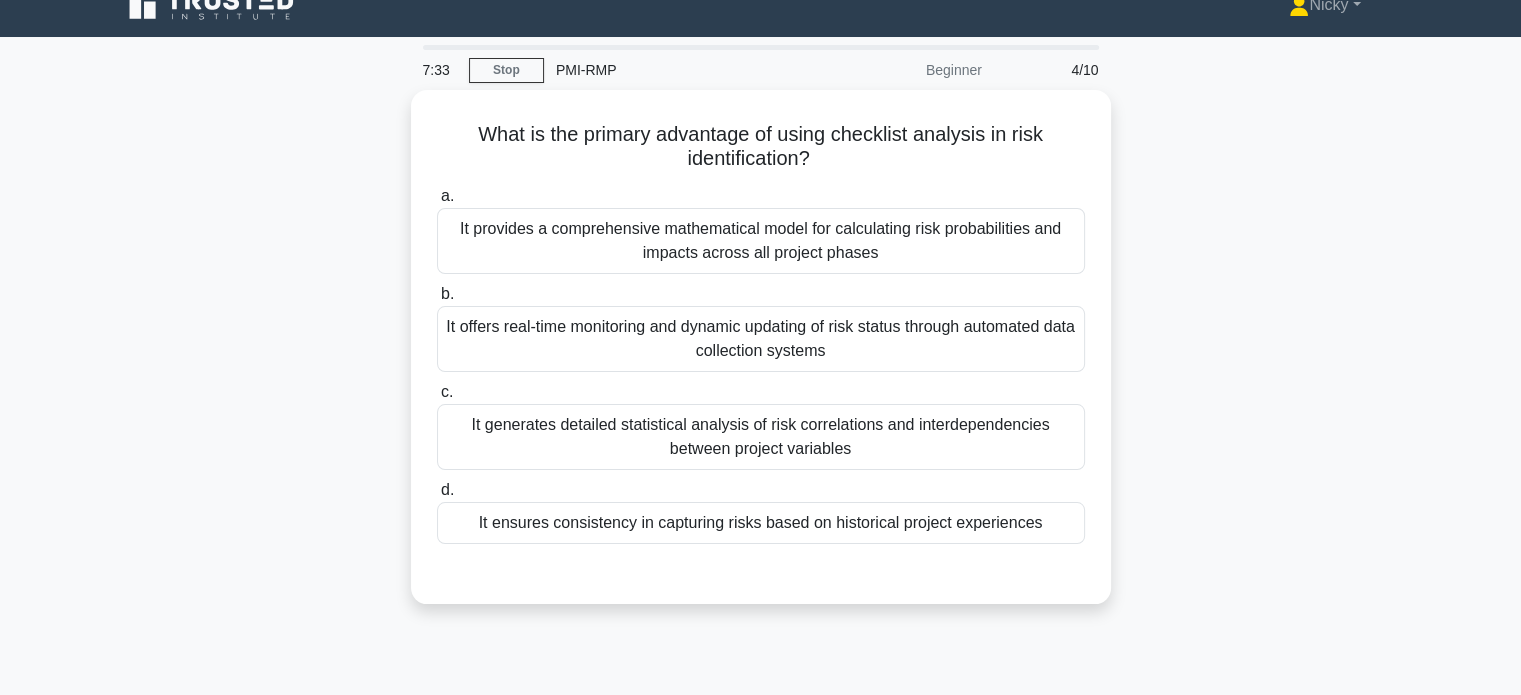 scroll, scrollTop: 23, scrollLeft: 0, axis: vertical 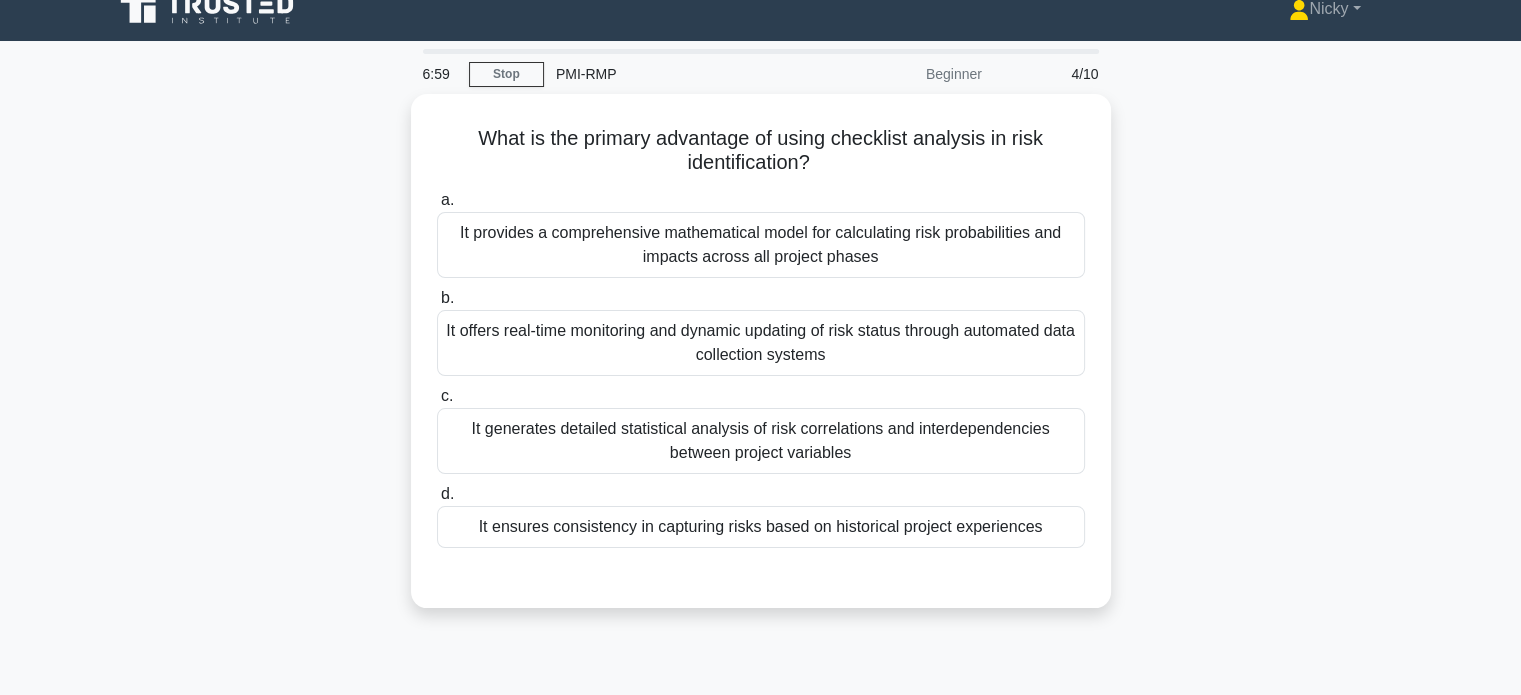 click on "It ensures consistency in capturing risks based on historical project experiences" at bounding box center [761, 527] 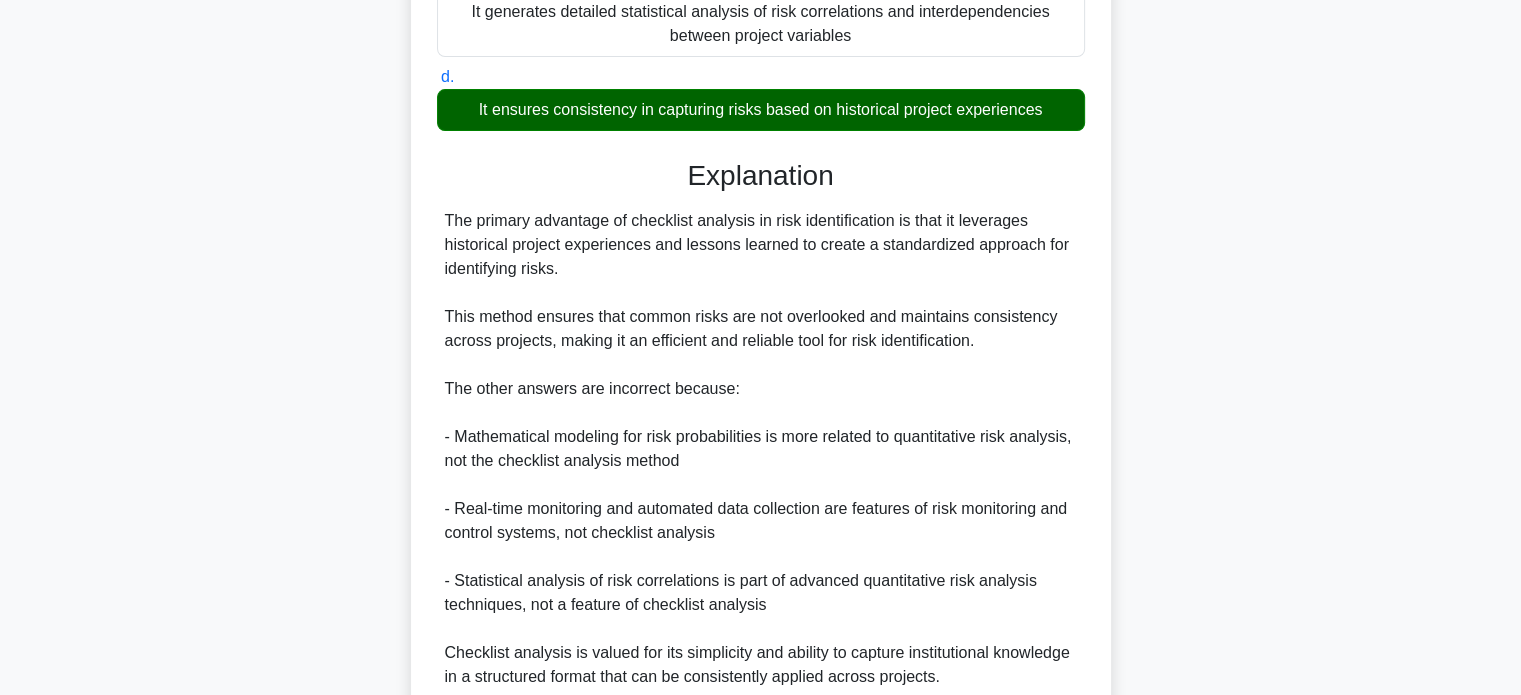 scroll, scrollTop: 608, scrollLeft: 0, axis: vertical 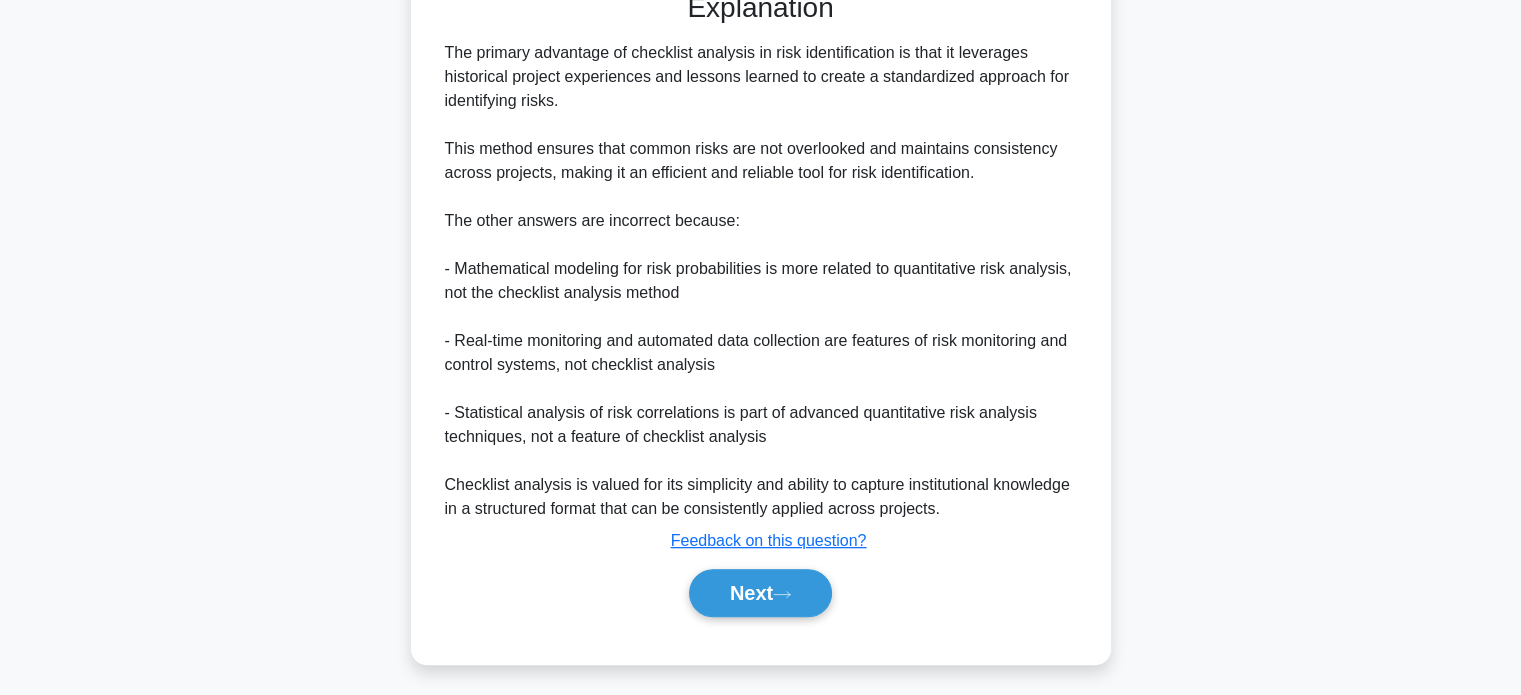 click on "Next" at bounding box center [760, 593] 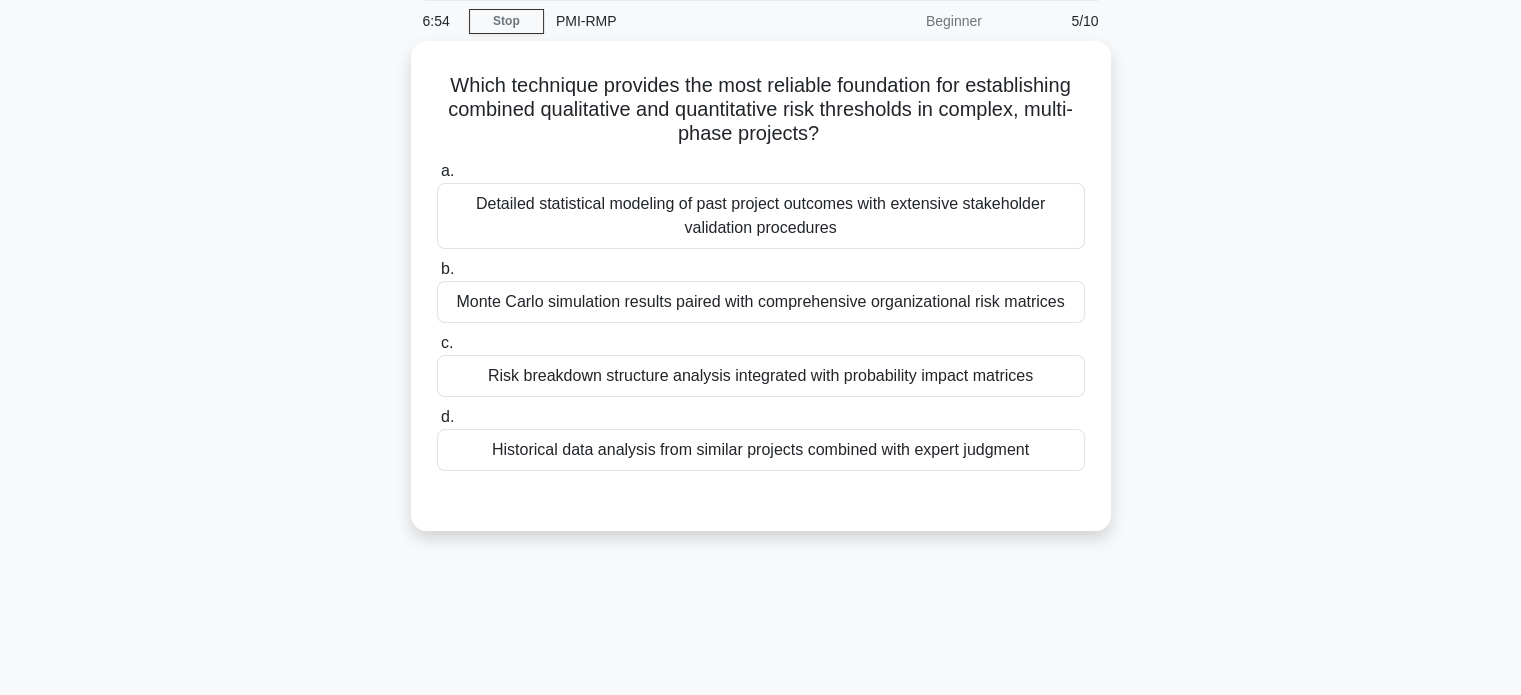 scroll, scrollTop: 62, scrollLeft: 0, axis: vertical 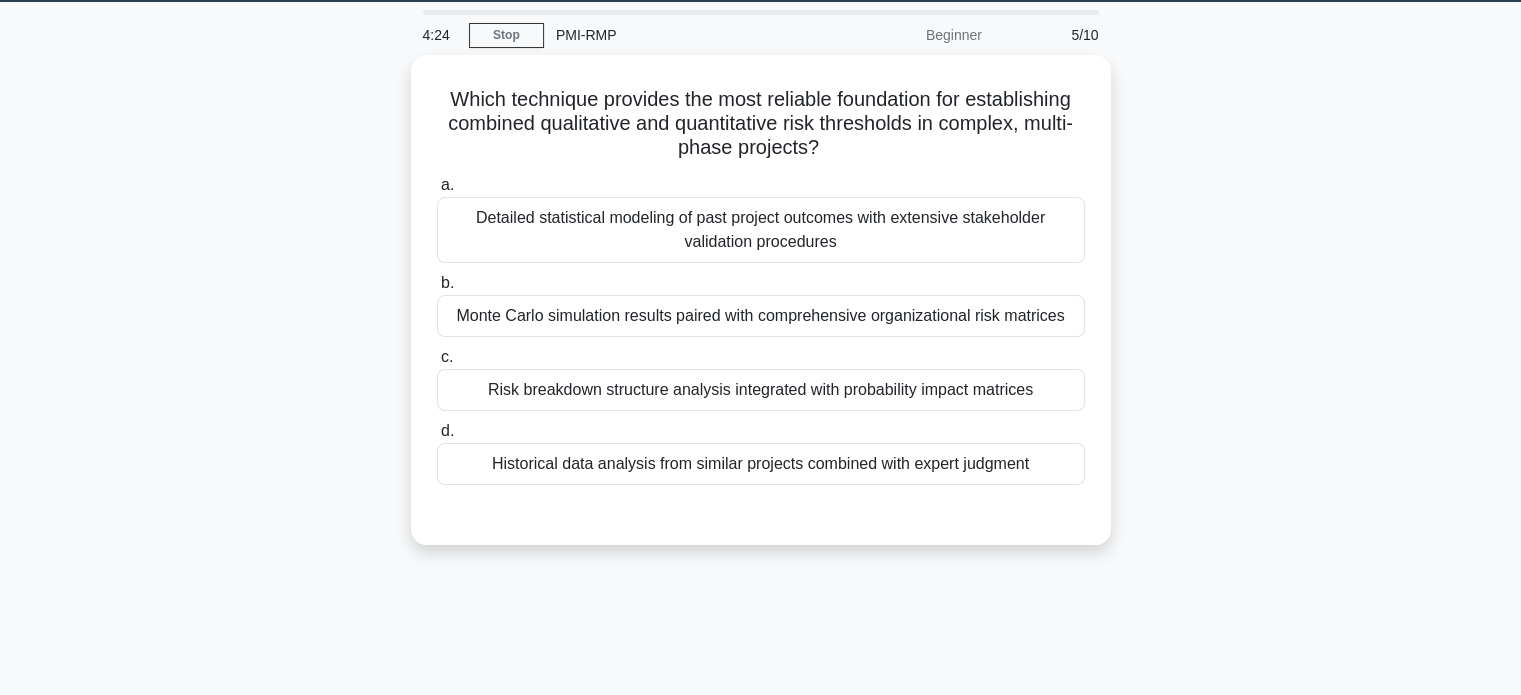 click on "Risk breakdown structure analysis integrated with probability impact matrices" at bounding box center [761, 390] 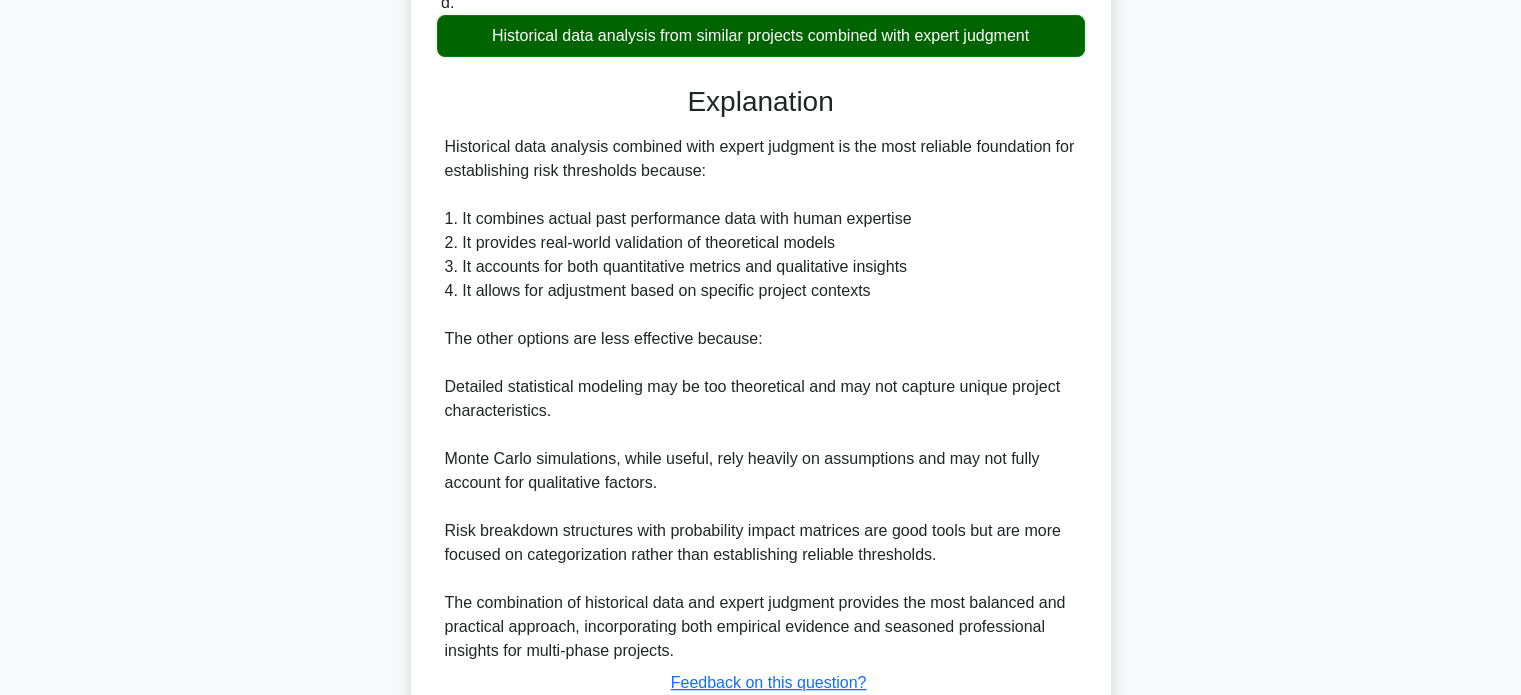 scroll, scrollTop: 634, scrollLeft: 0, axis: vertical 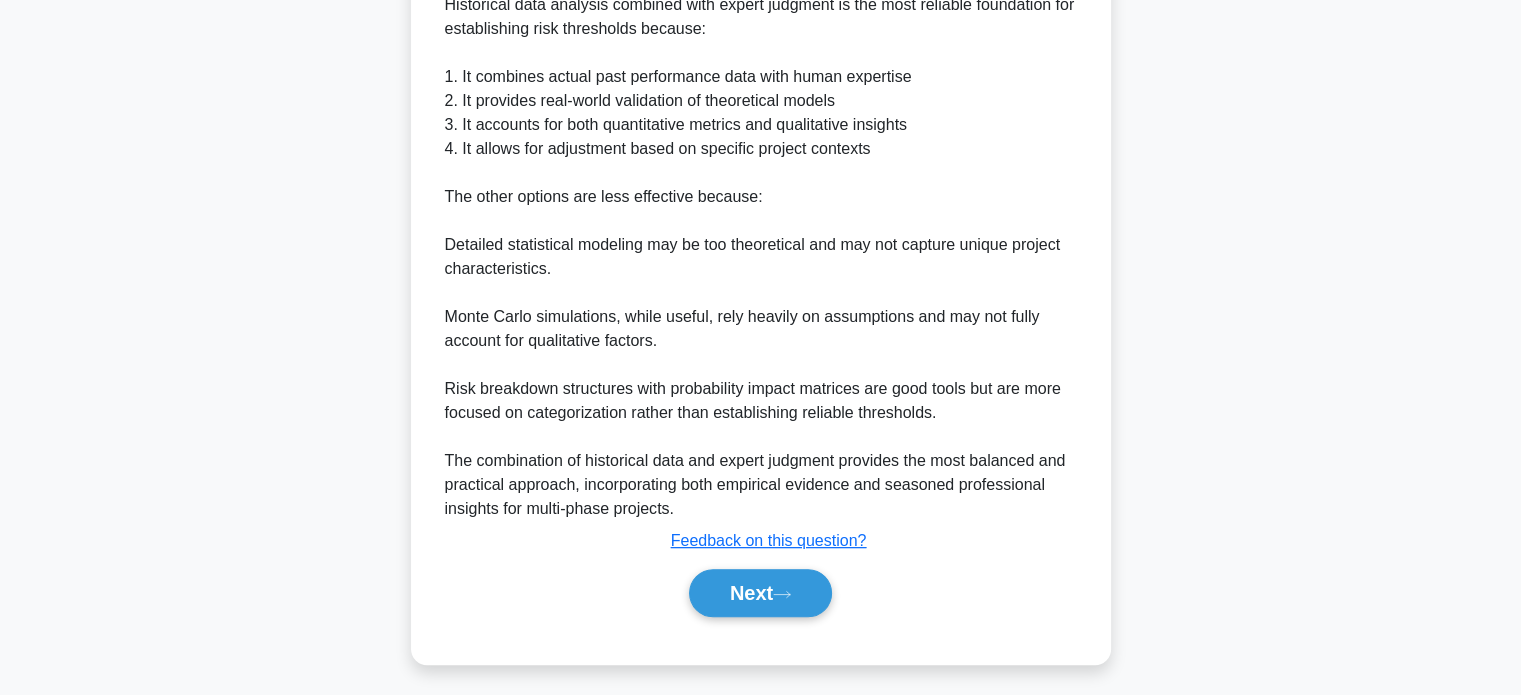 click on "Next" at bounding box center (760, 593) 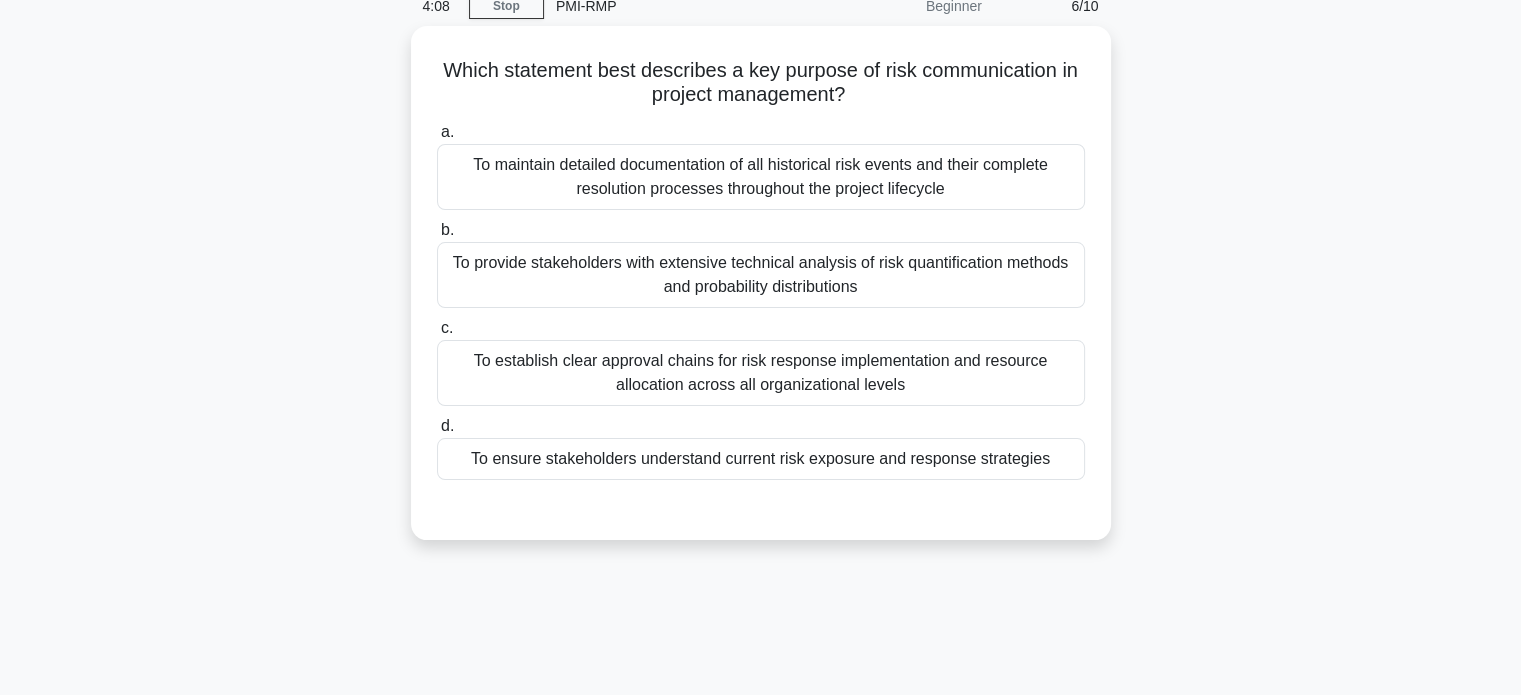 scroll, scrollTop: 20, scrollLeft: 0, axis: vertical 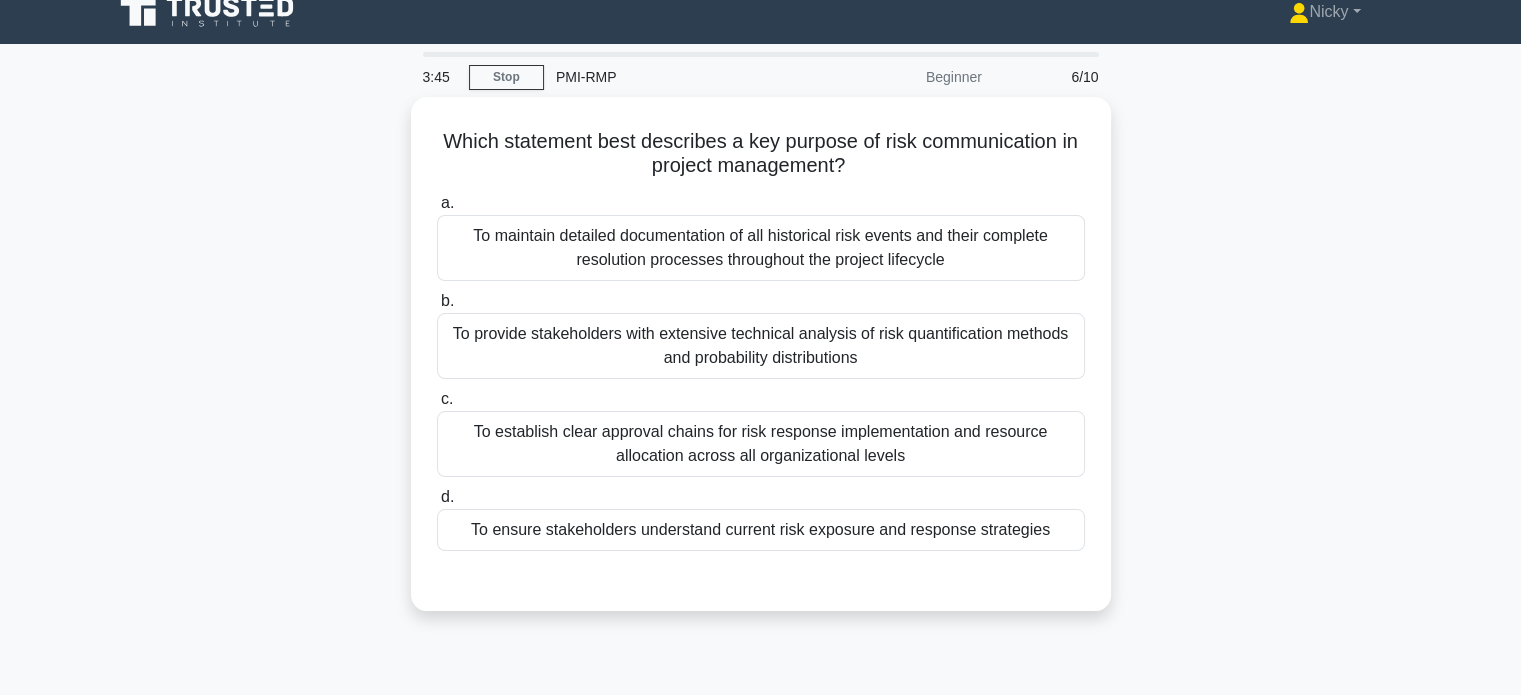 click on "To maintain detailed documentation of all historical risk events and their complete resolution processes throughout the project lifecycle" at bounding box center [761, 248] 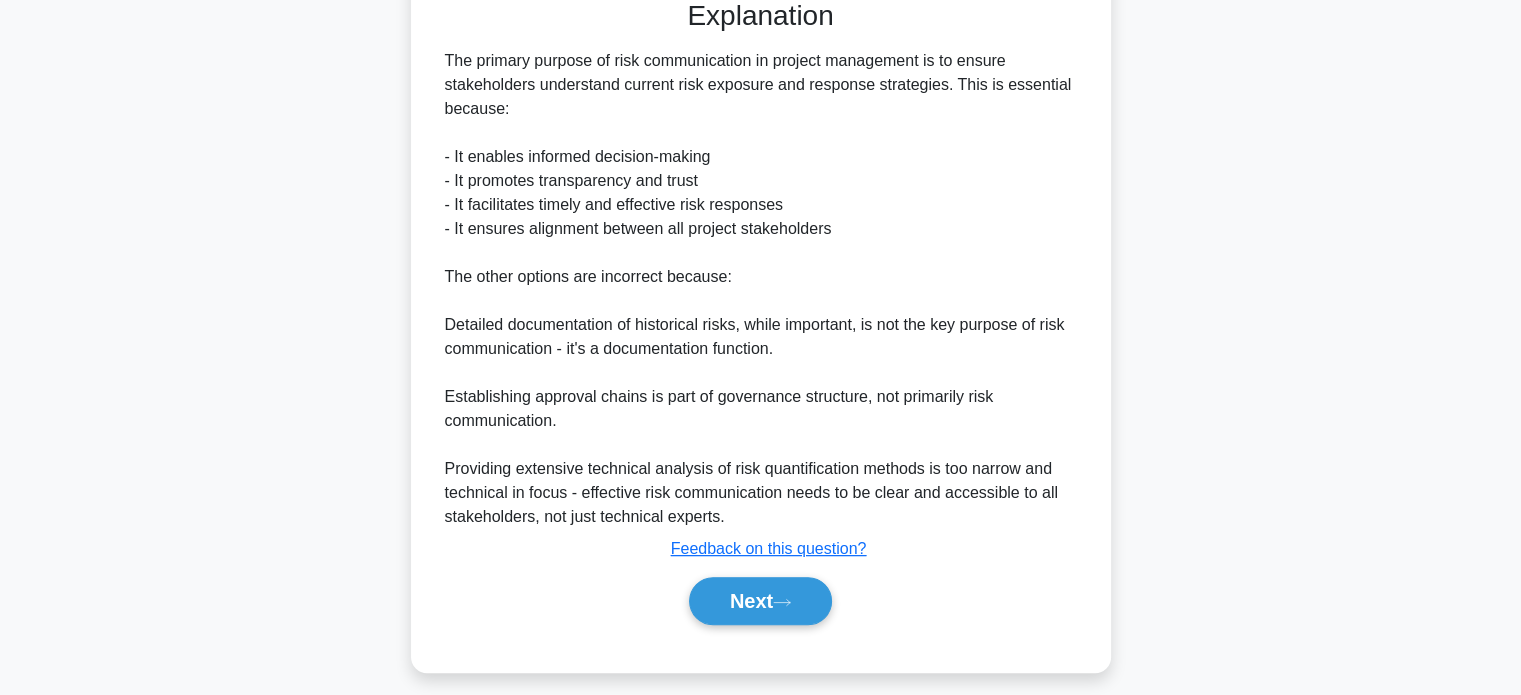 scroll, scrollTop: 610, scrollLeft: 0, axis: vertical 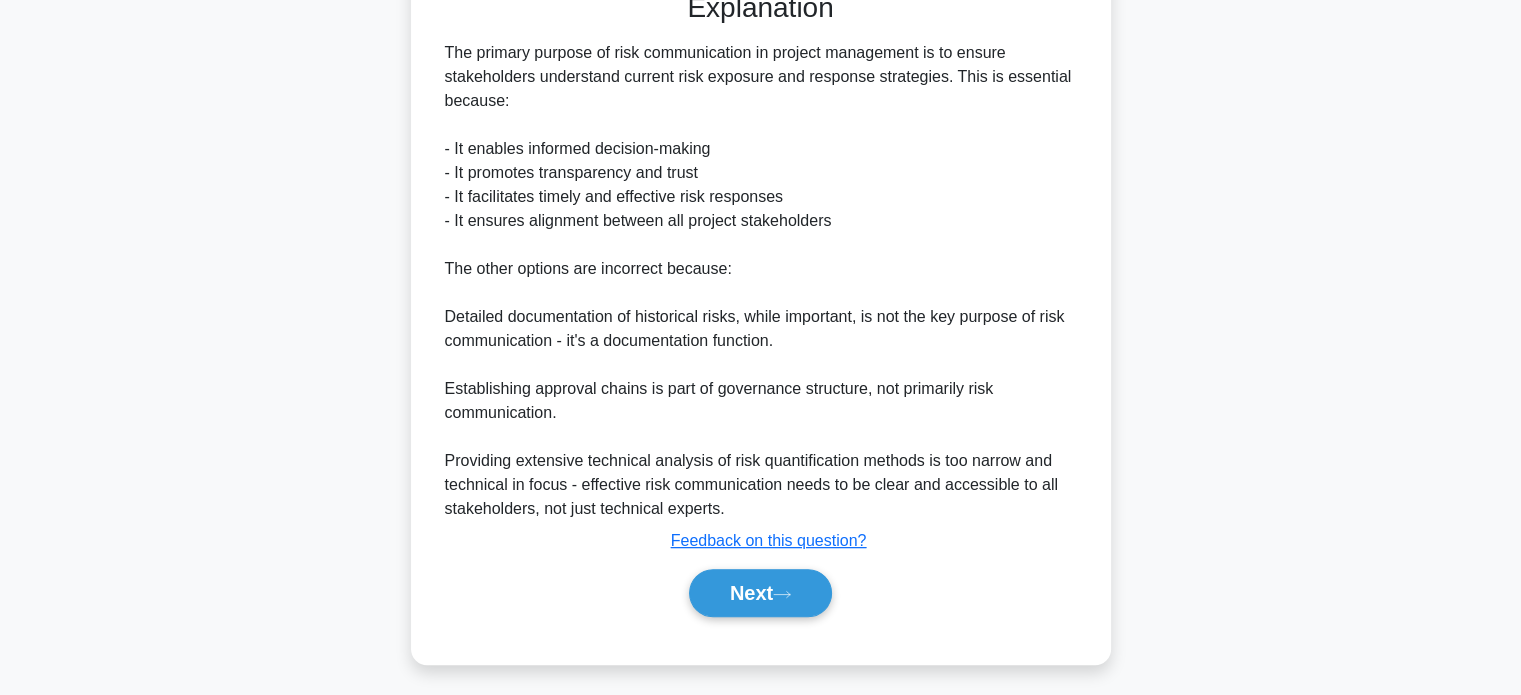 click on "Next" at bounding box center (760, 593) 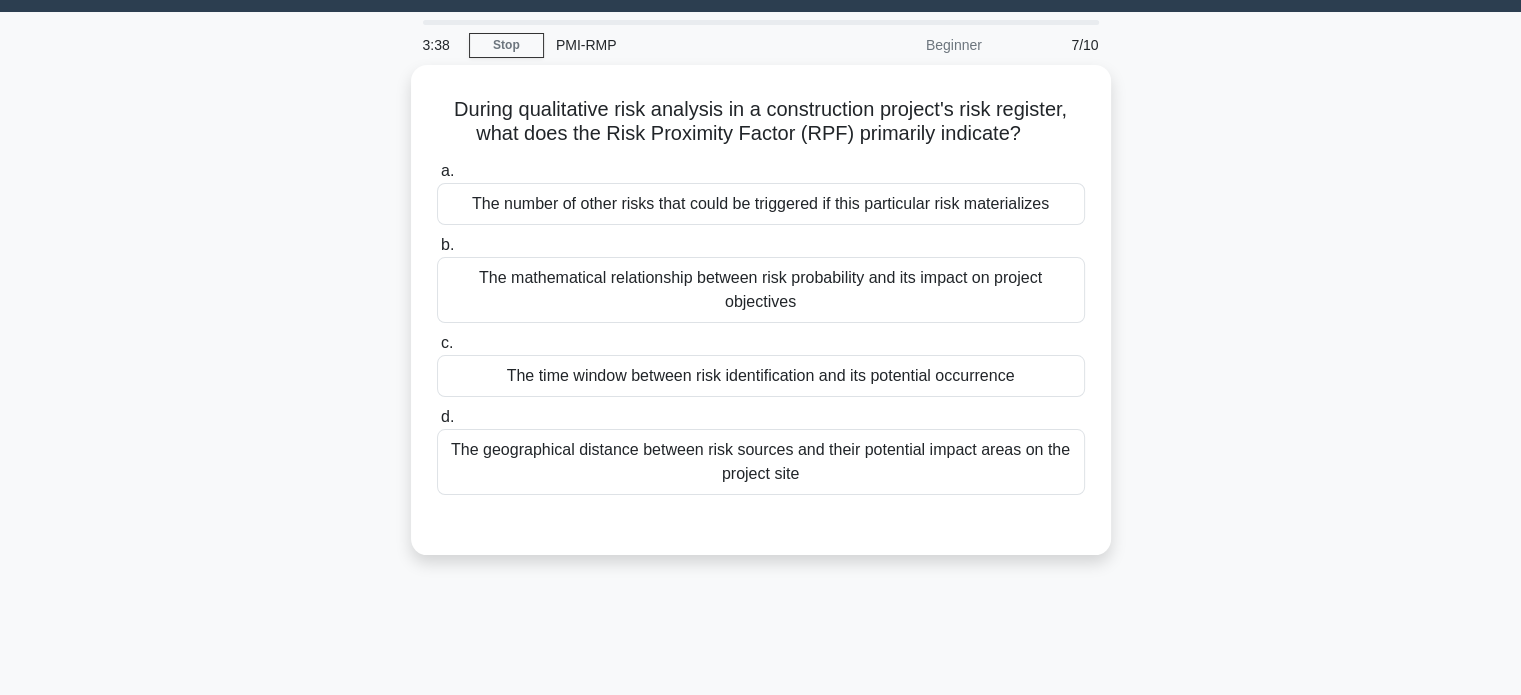 scroll, scrollTop: 52, scrollLeft: 0, axis: vertical 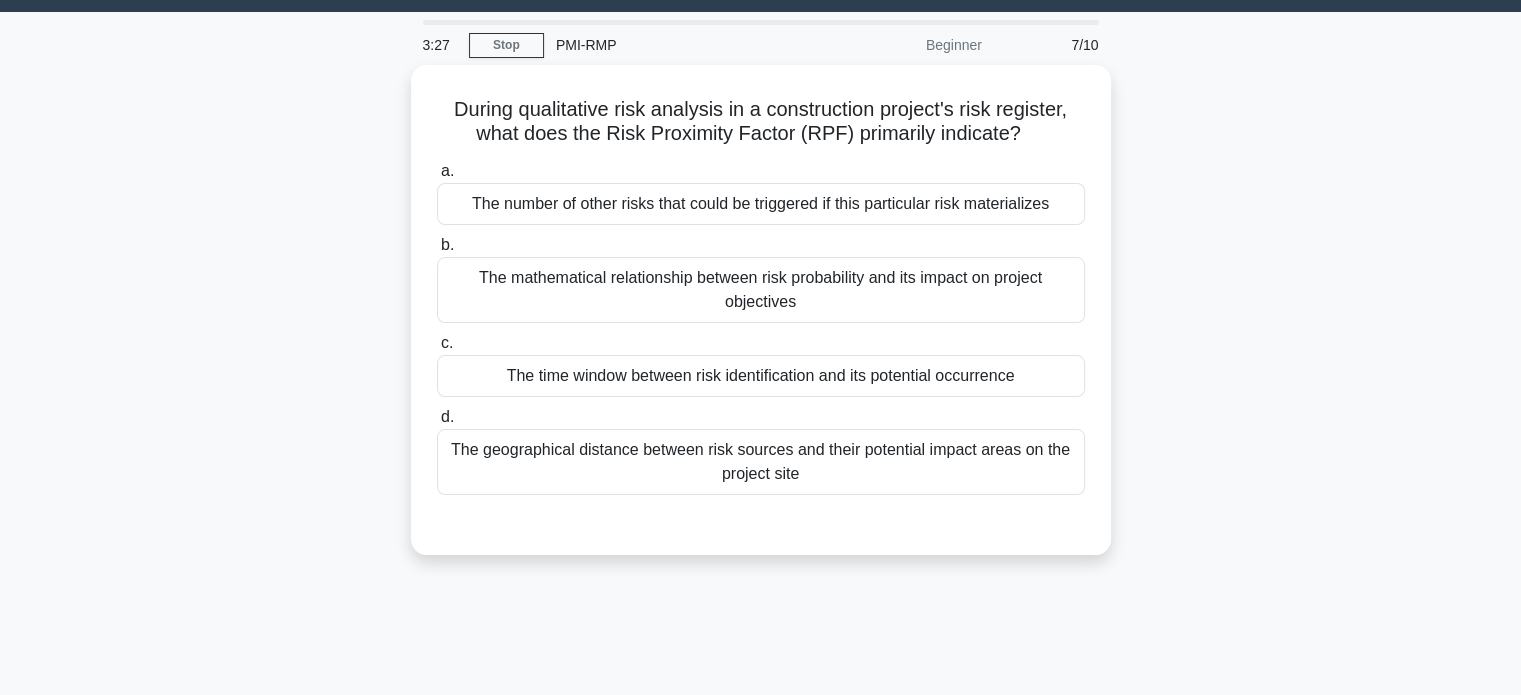 click on "The time window between risk identification and its potential occurrence" at bounding box center (761, 376) 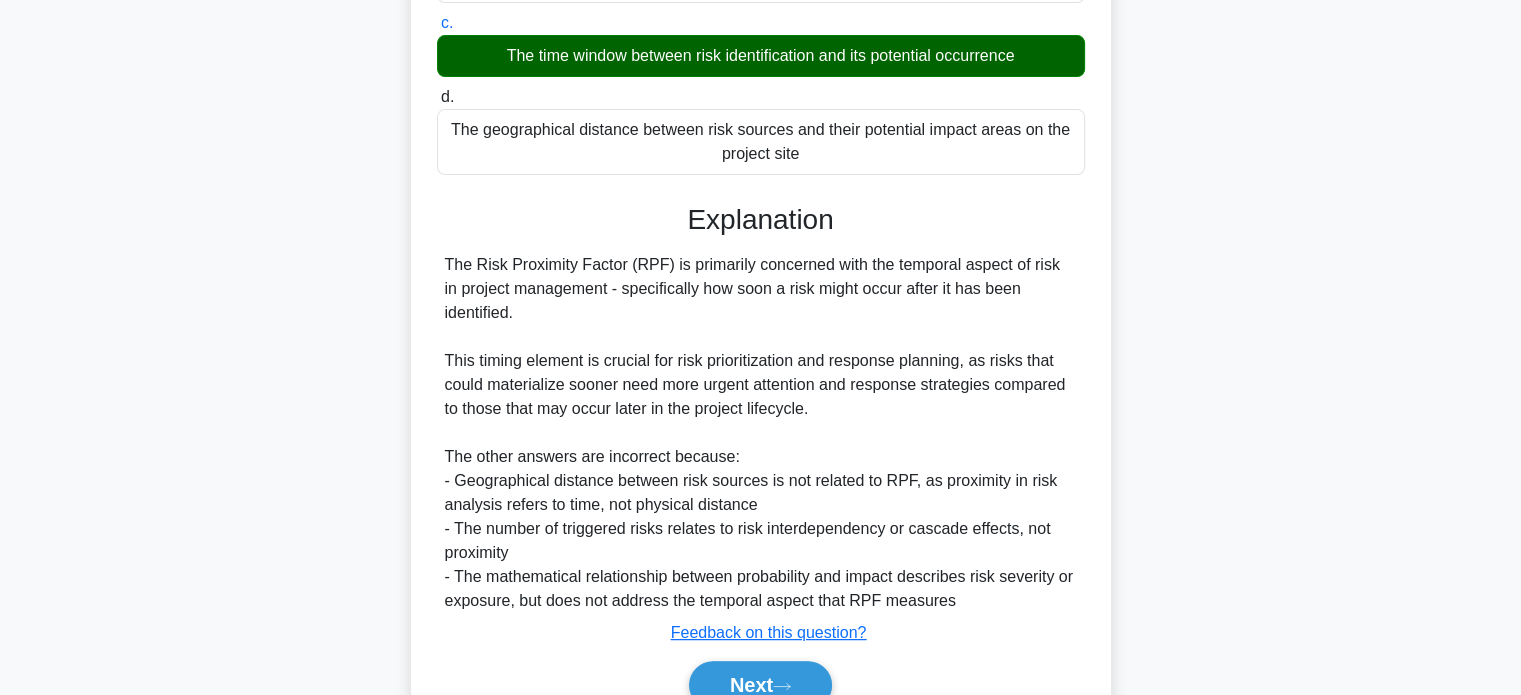 scroll, scrollTop: 464, scrollLeft: 0, axis: vertical 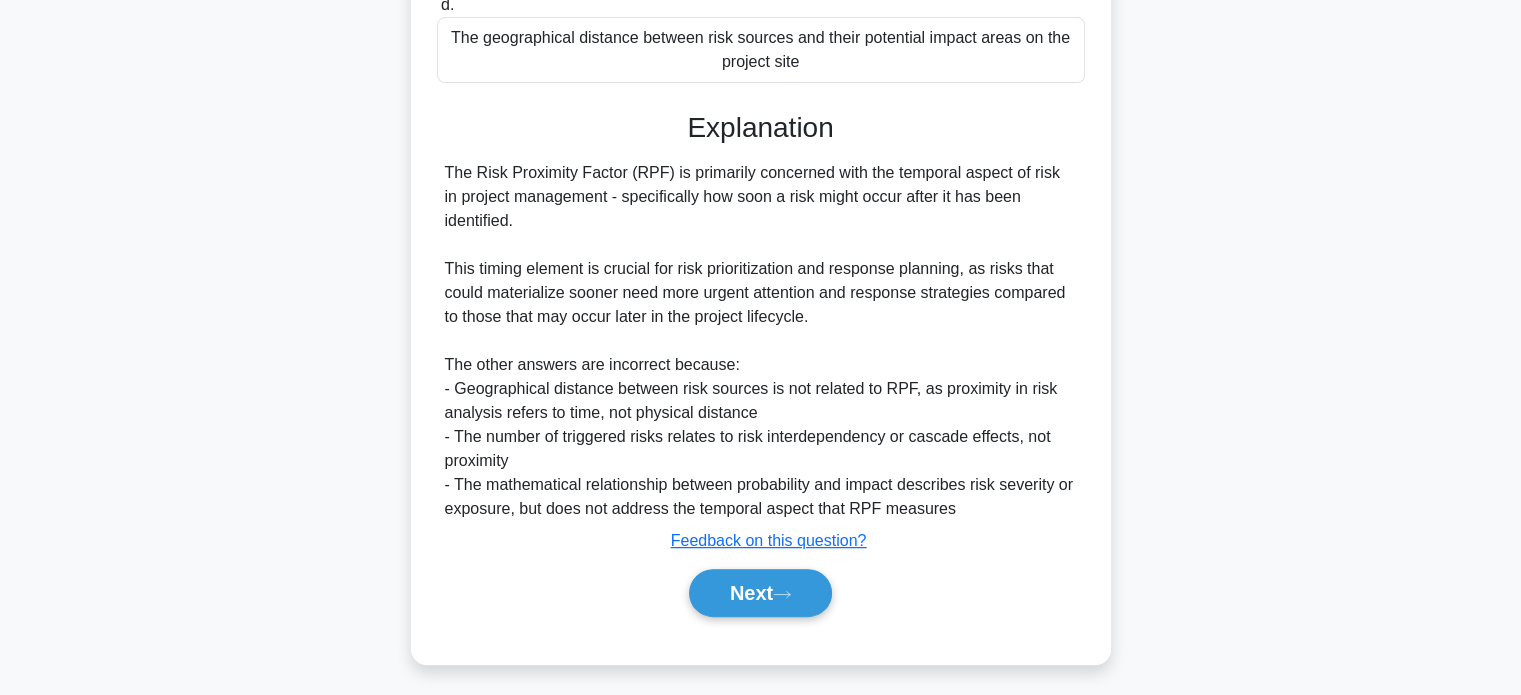 click on "Next" at bounding box center [760, 593] 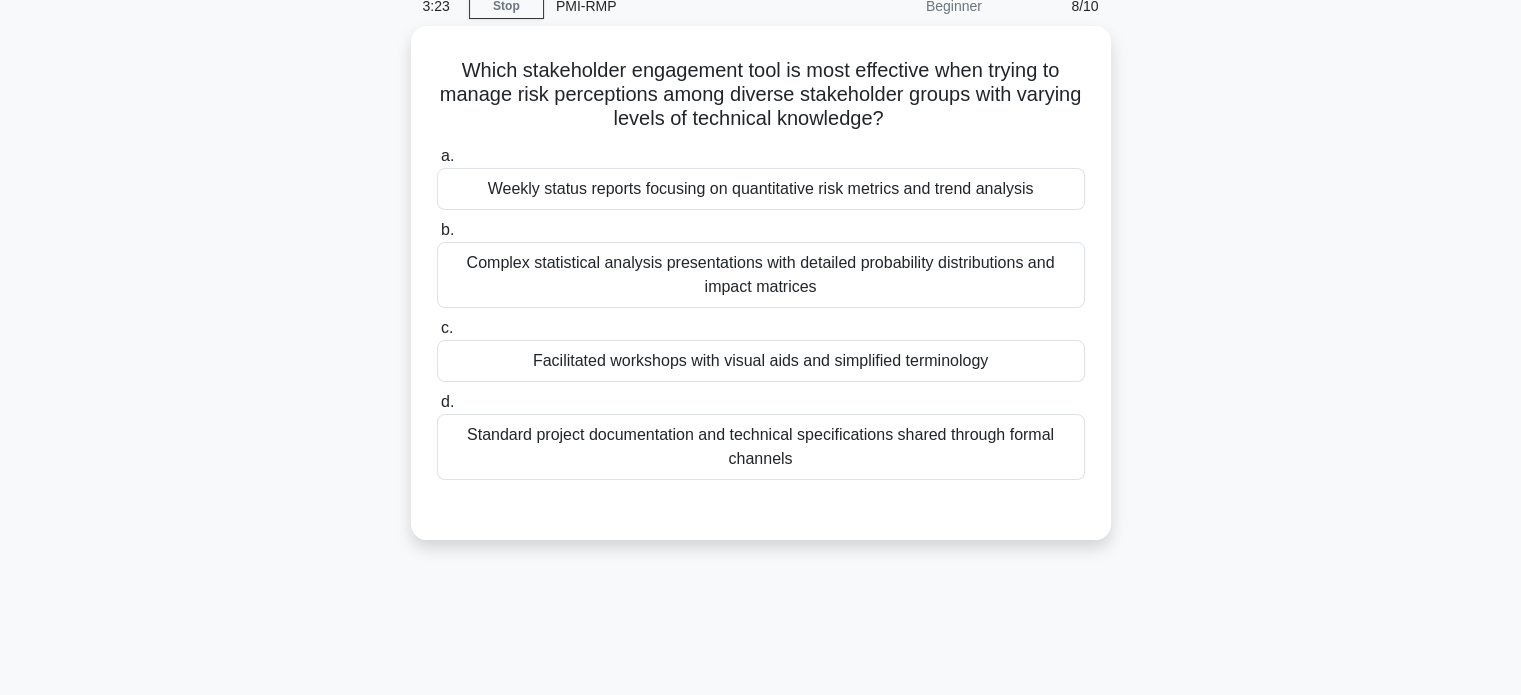 scroll, scrollTop: 81, scrollLeft: 0, axis: vertical 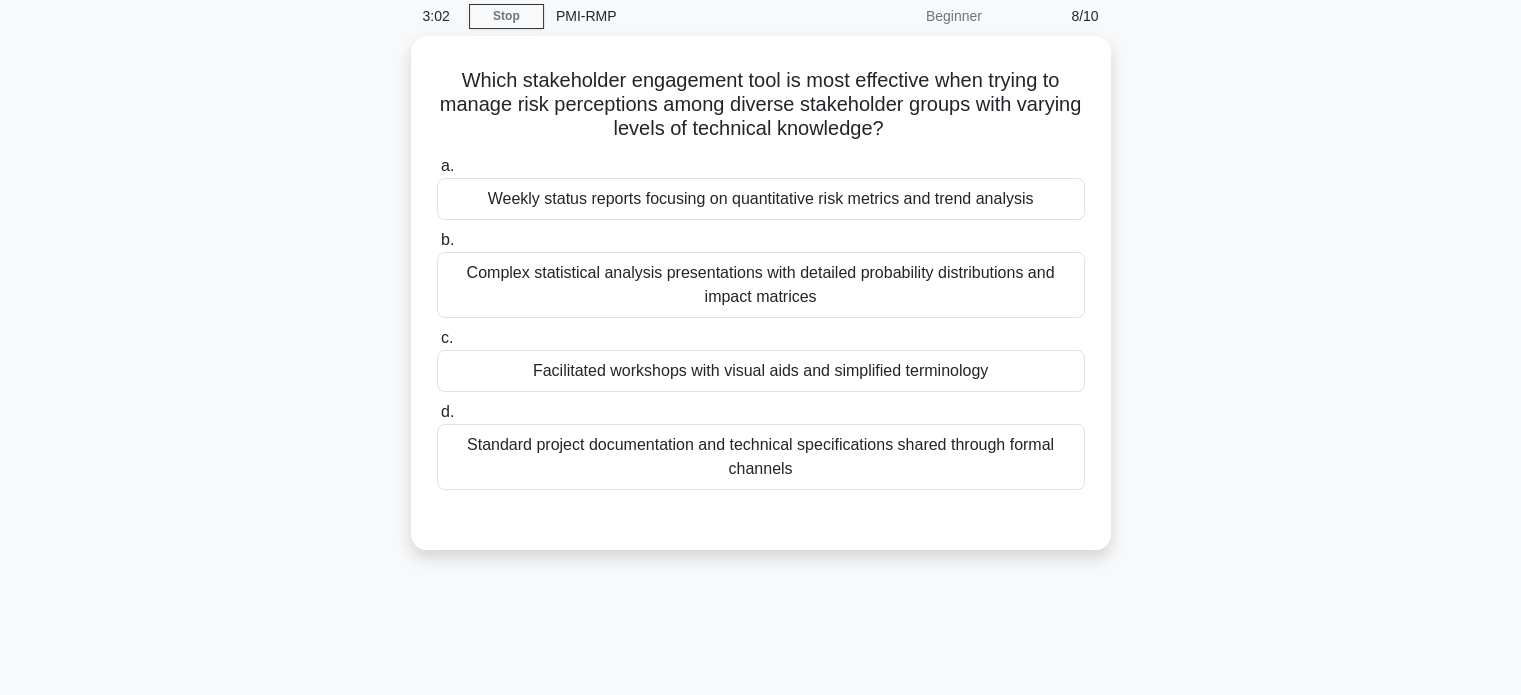 click on "Weekly status reports focusing on quantitative risk metrics and trend analysis" at bounding box center [761, 199] 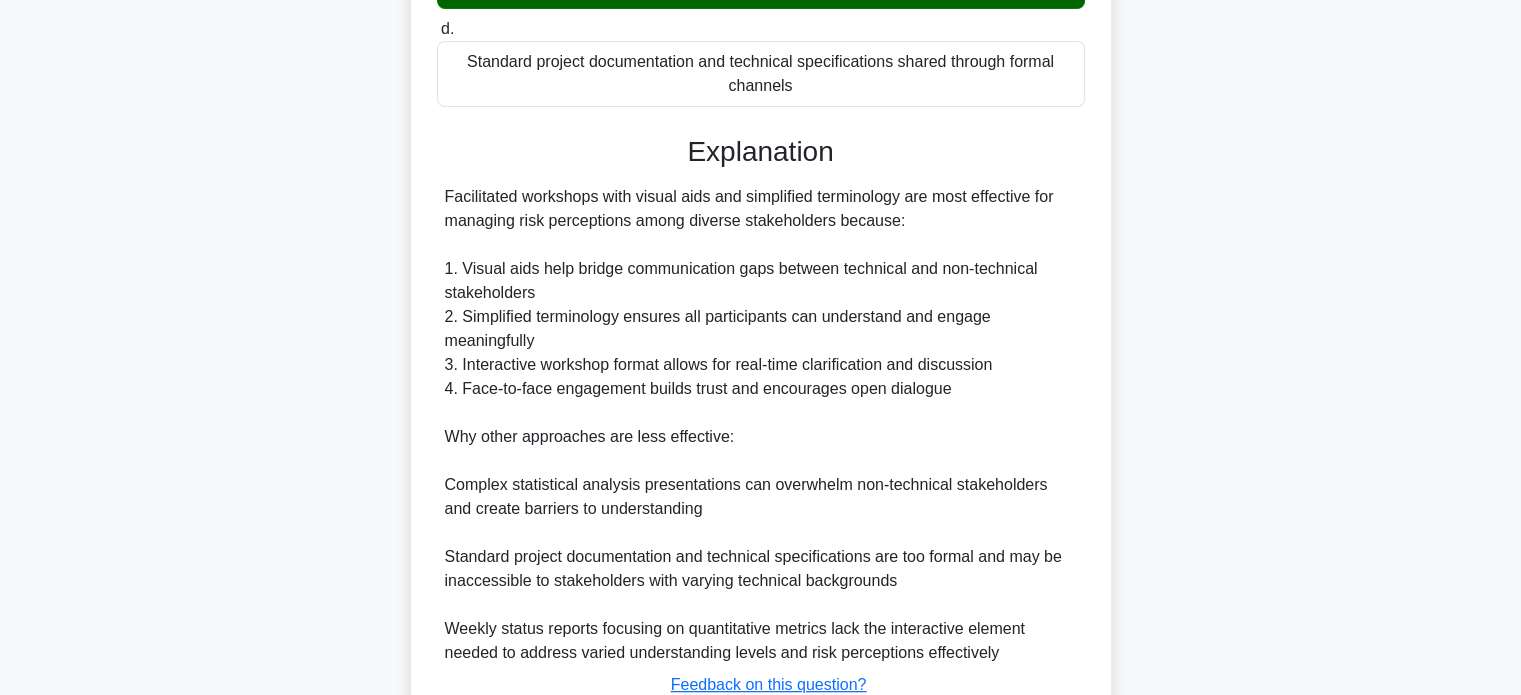 scroll, scrollTop: 610, scrollLeft: 0, axis: vertical 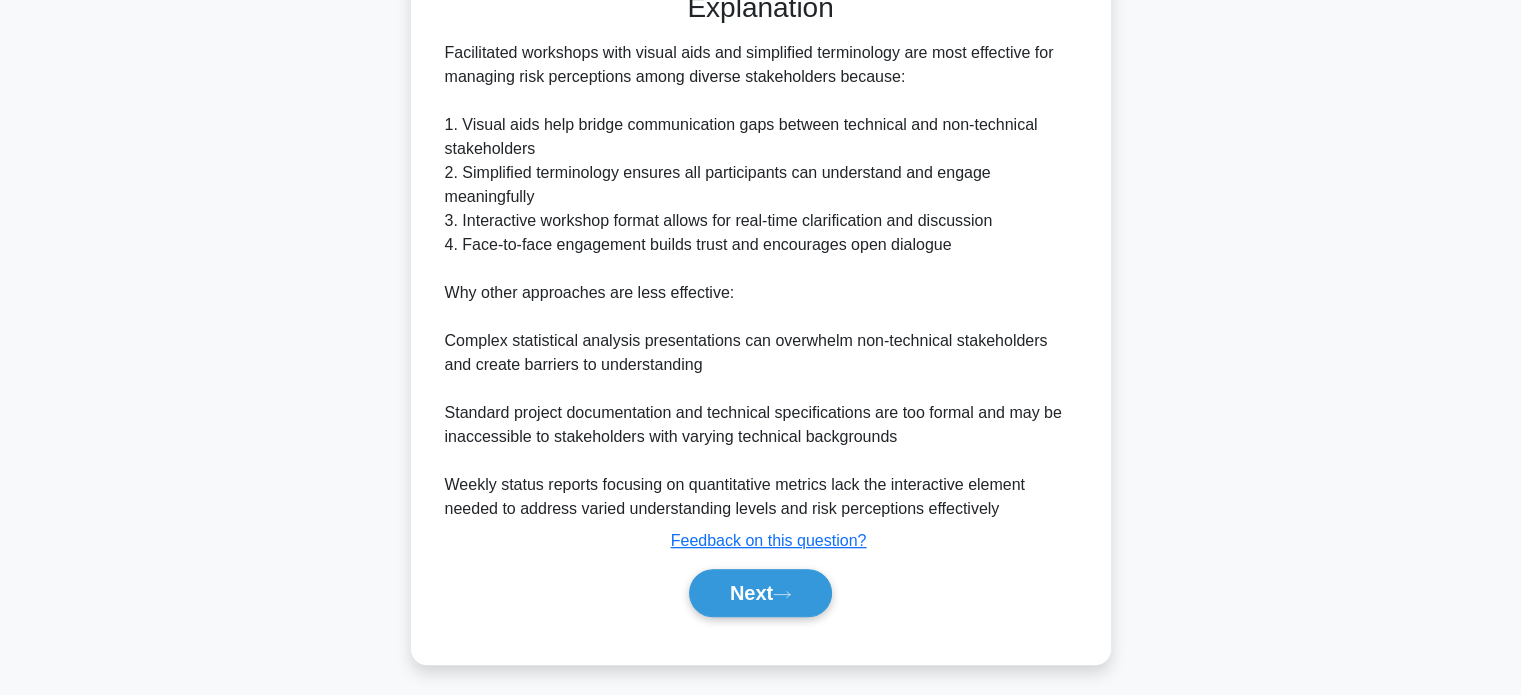 click on "Next" at bounding box center (760, 593) 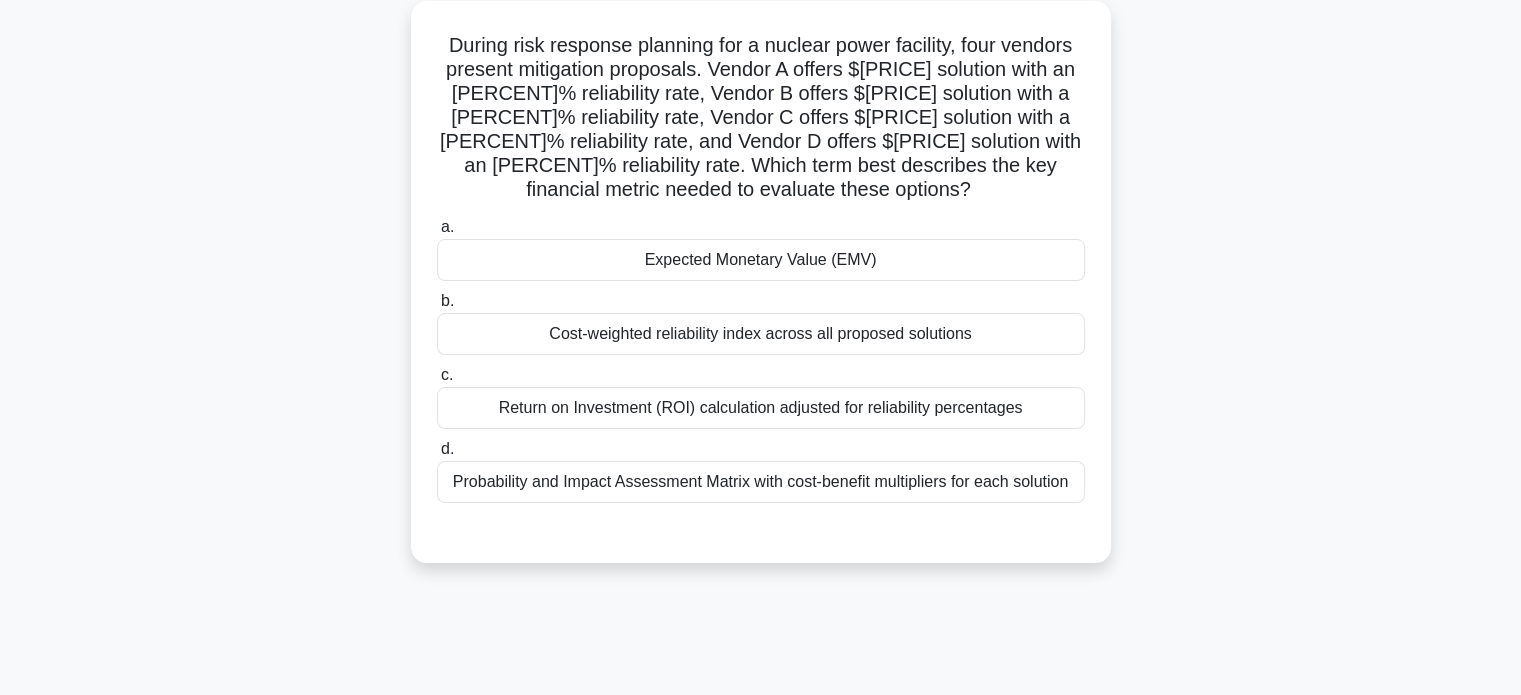 scroll, scrollTop: 115, scrollLeft: 0, axis: vertical 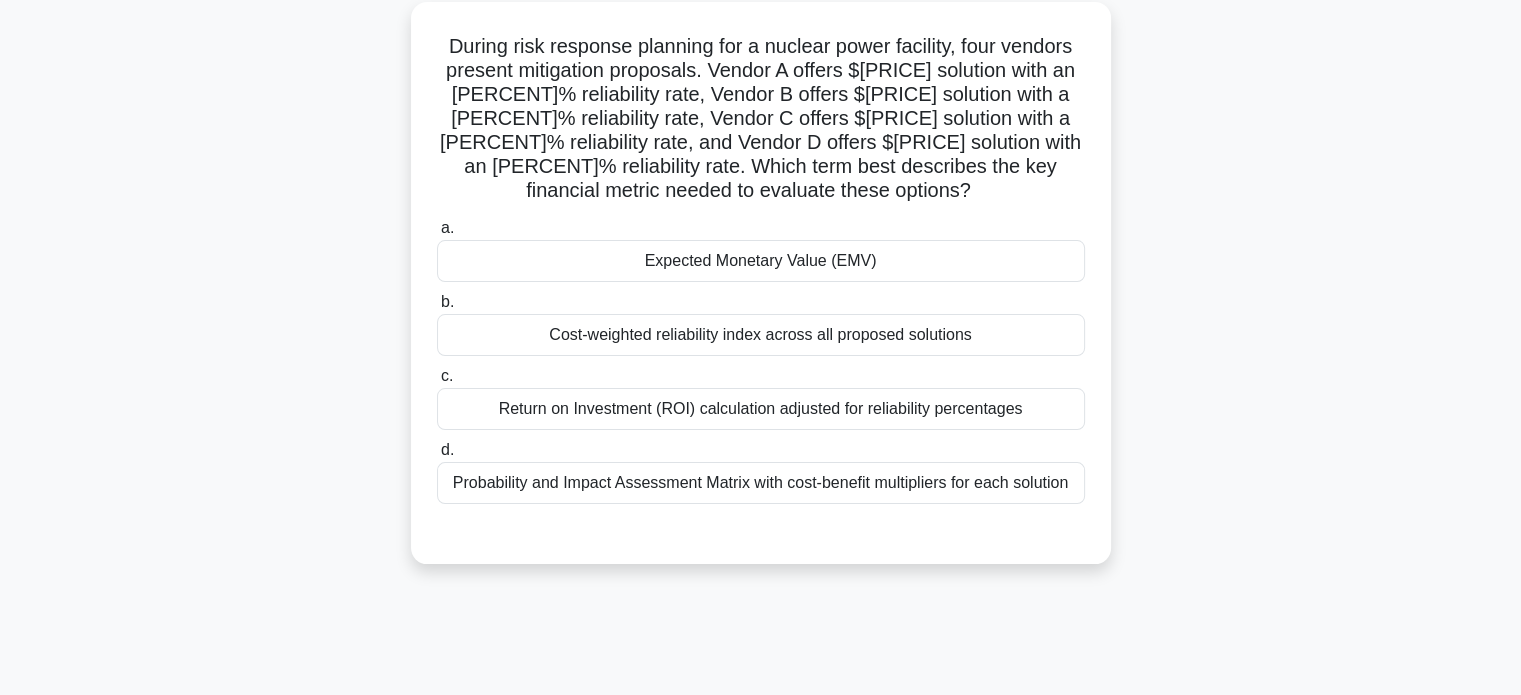 click on "Expected Monetary Value (EMV)" at bounding box center [761, 261] 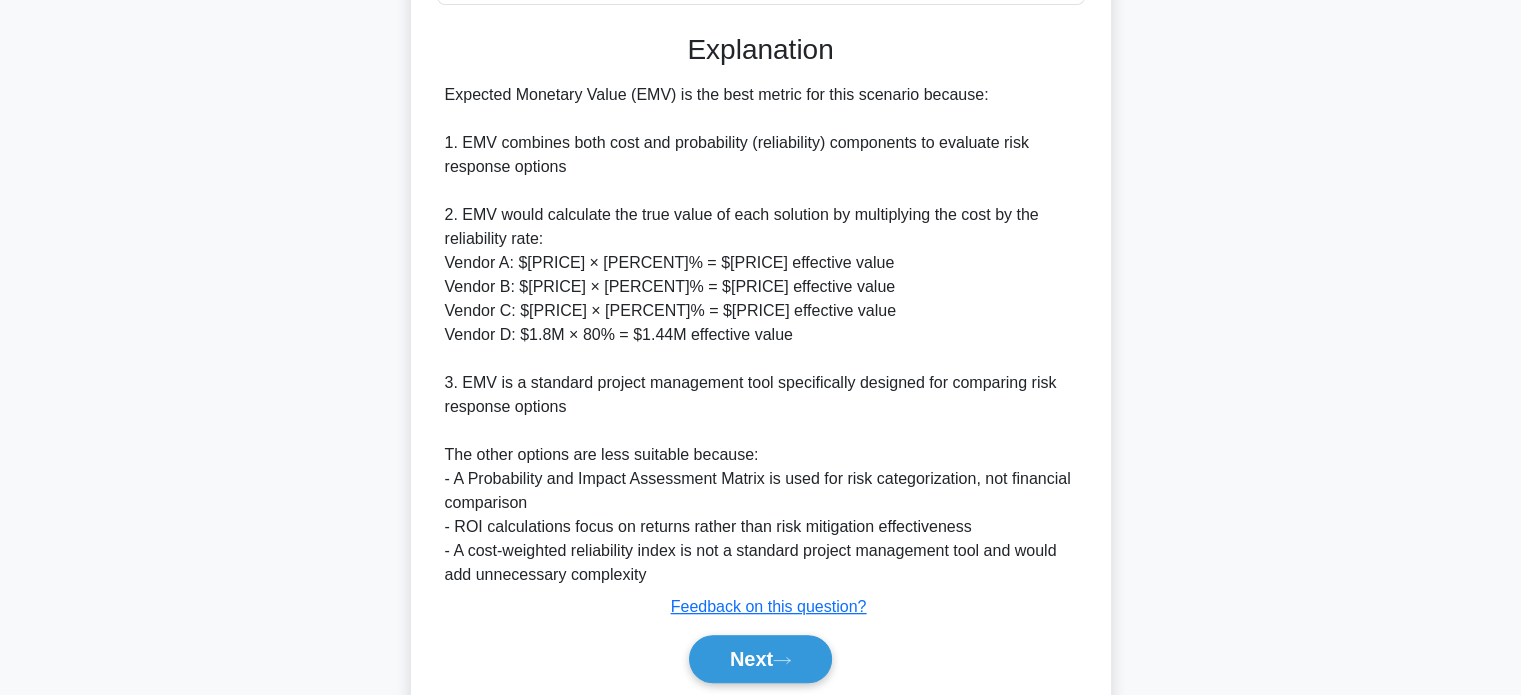 scroll, scrollTop: 680, scrollLeft: 0, axis: vertical 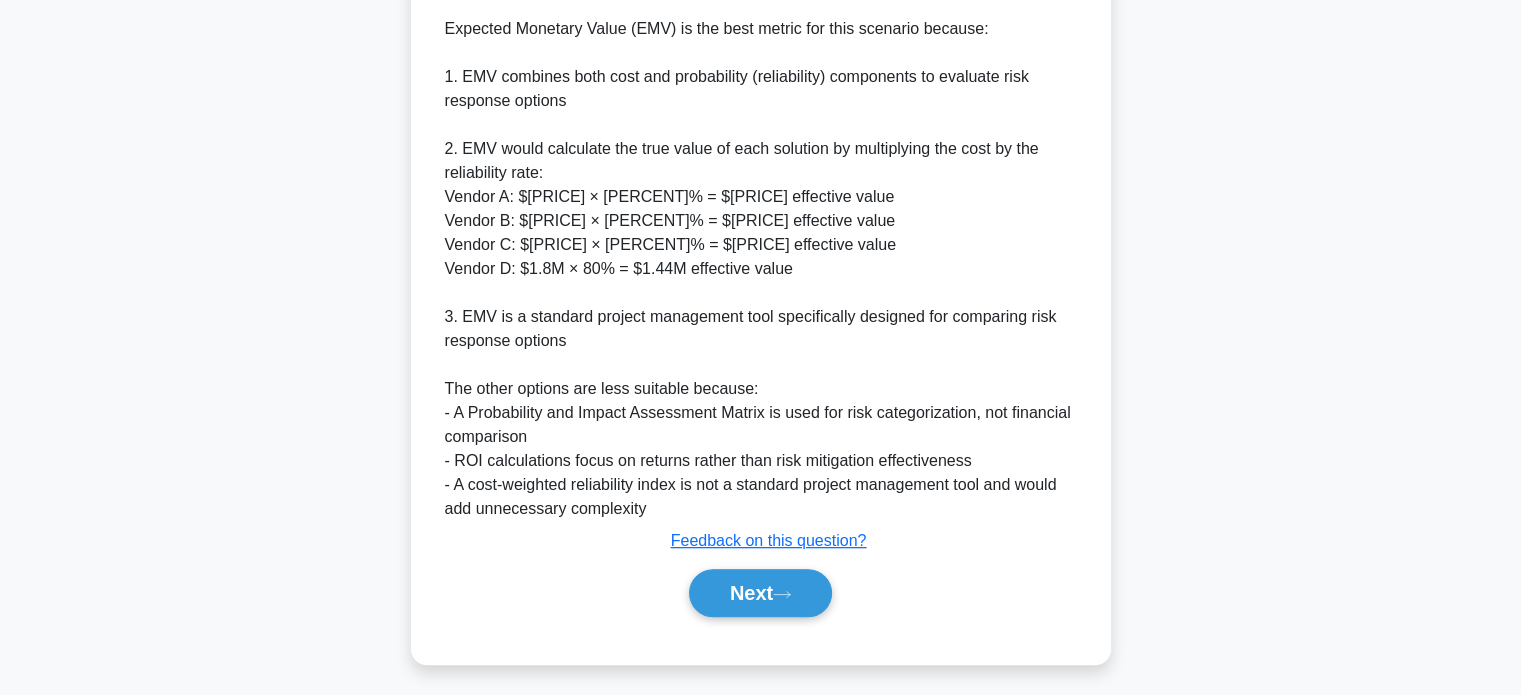 click on "Next" at bounding box center (760, 593) 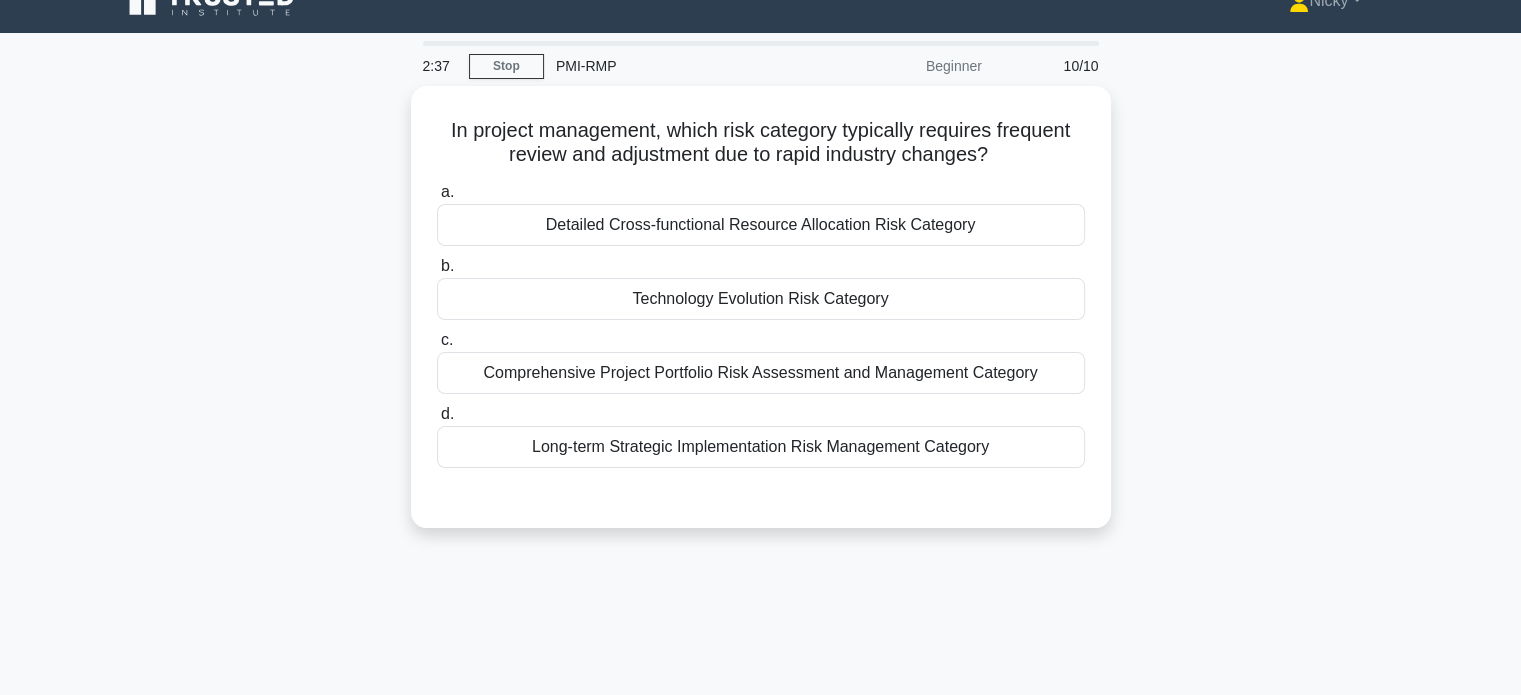 scroll, scrollTop: 28, scrollLeft: 0, axis: vertical 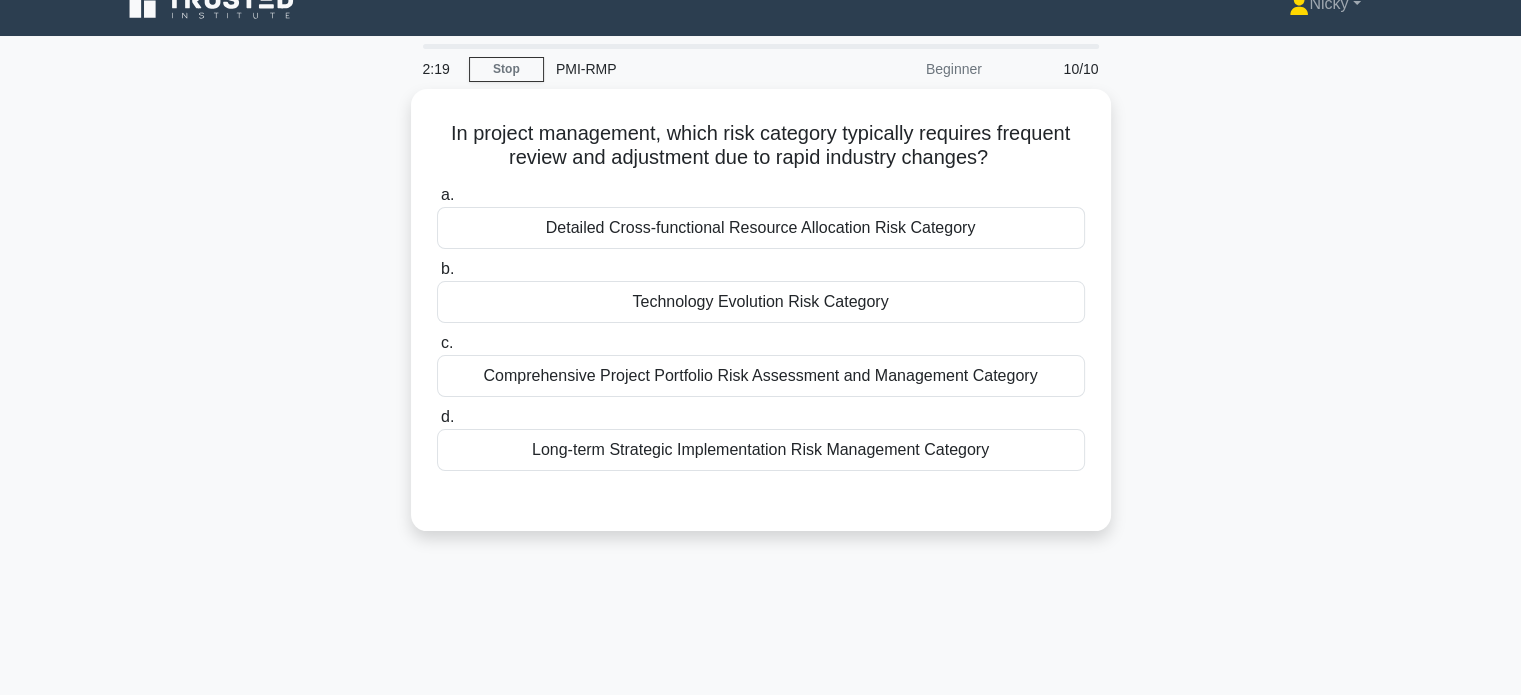 click on "Detailed Cross-functional Resource Allocation Risk Category" at bounding box center (761, 228) 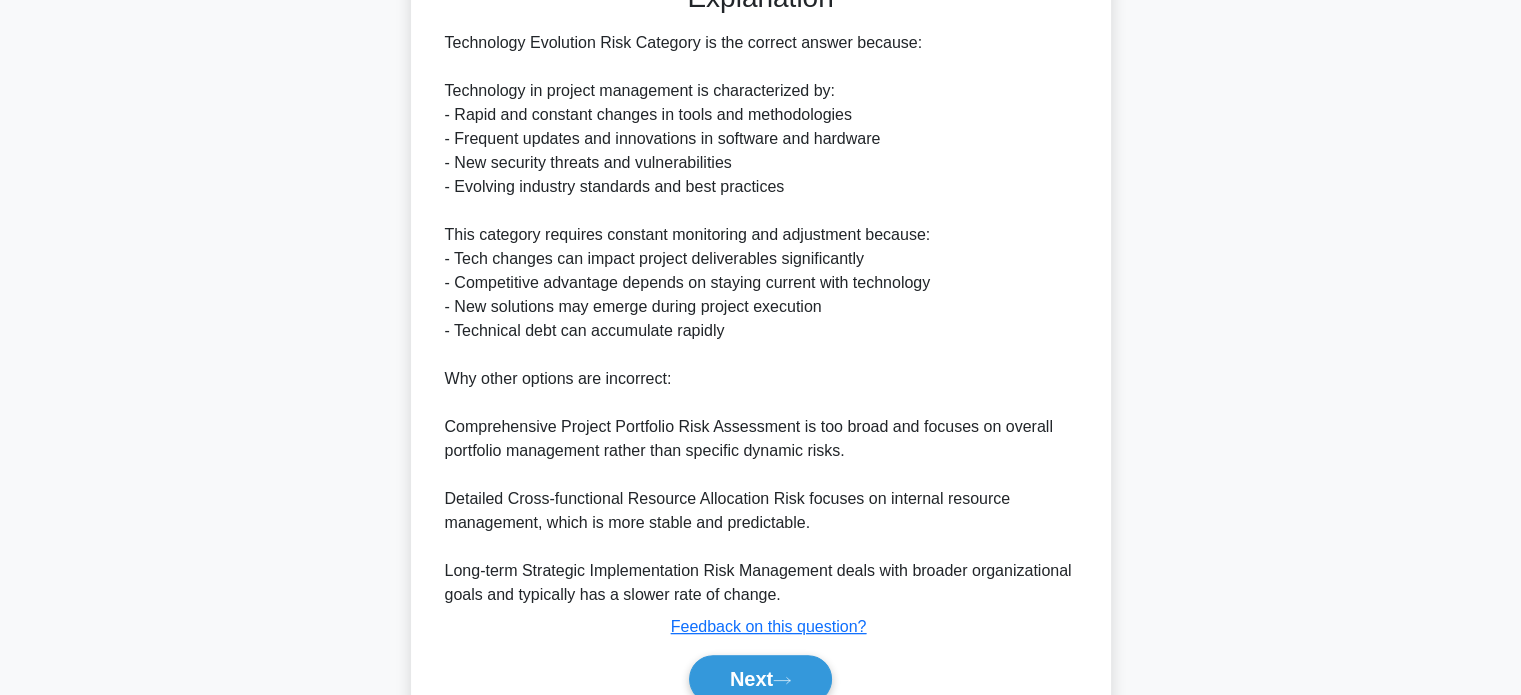 scroll, scrollTop: 634, scrollLeft: 0, axis: vertical 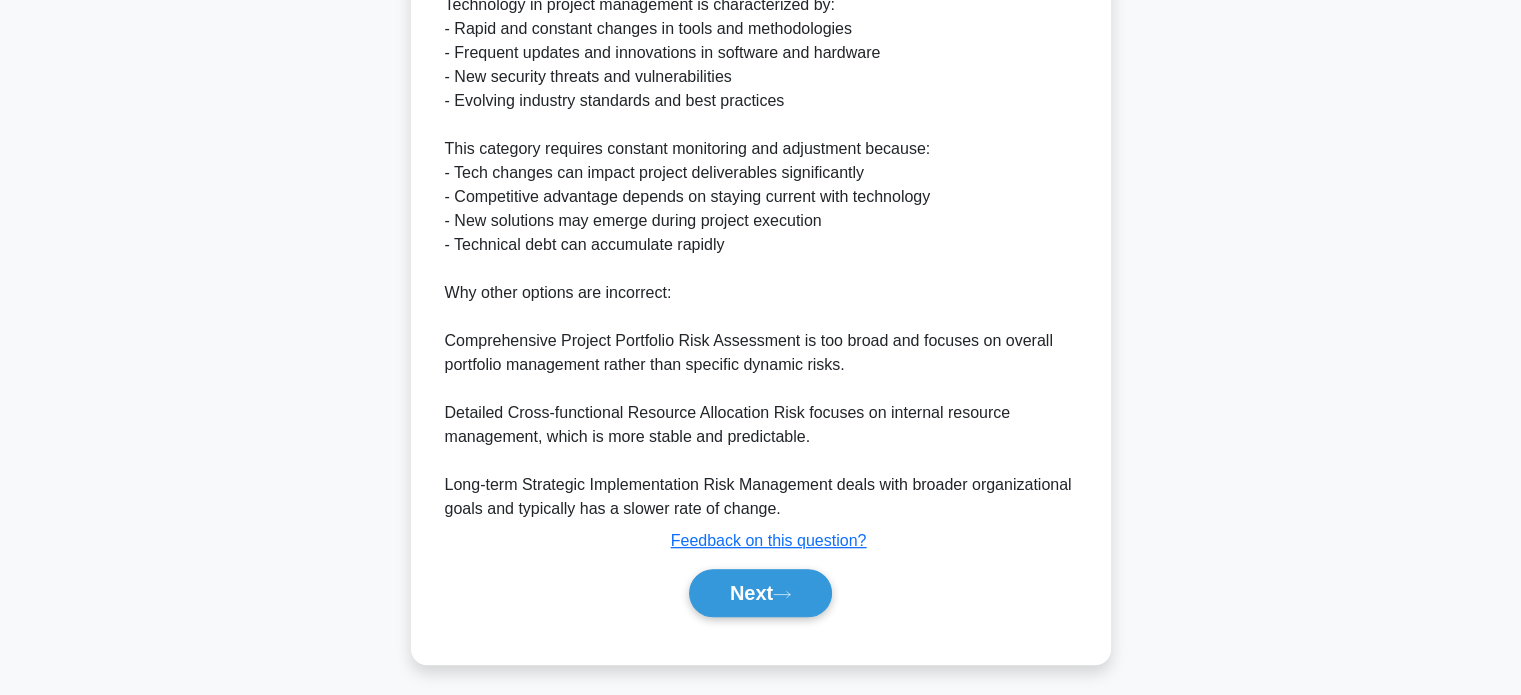 click on "Next" at bounding box center [760, 593] 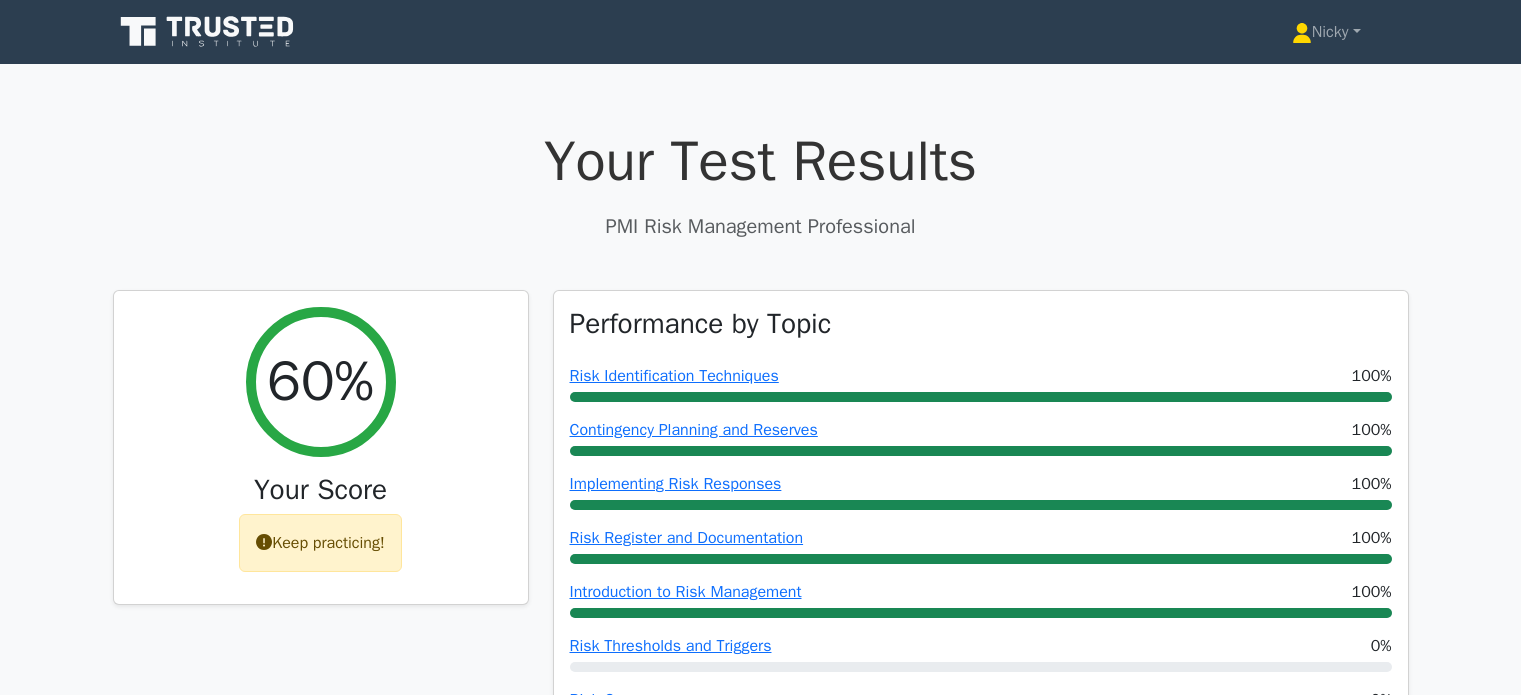 scroll, scrollTop: 0, scrollLeft: 0, axis: both 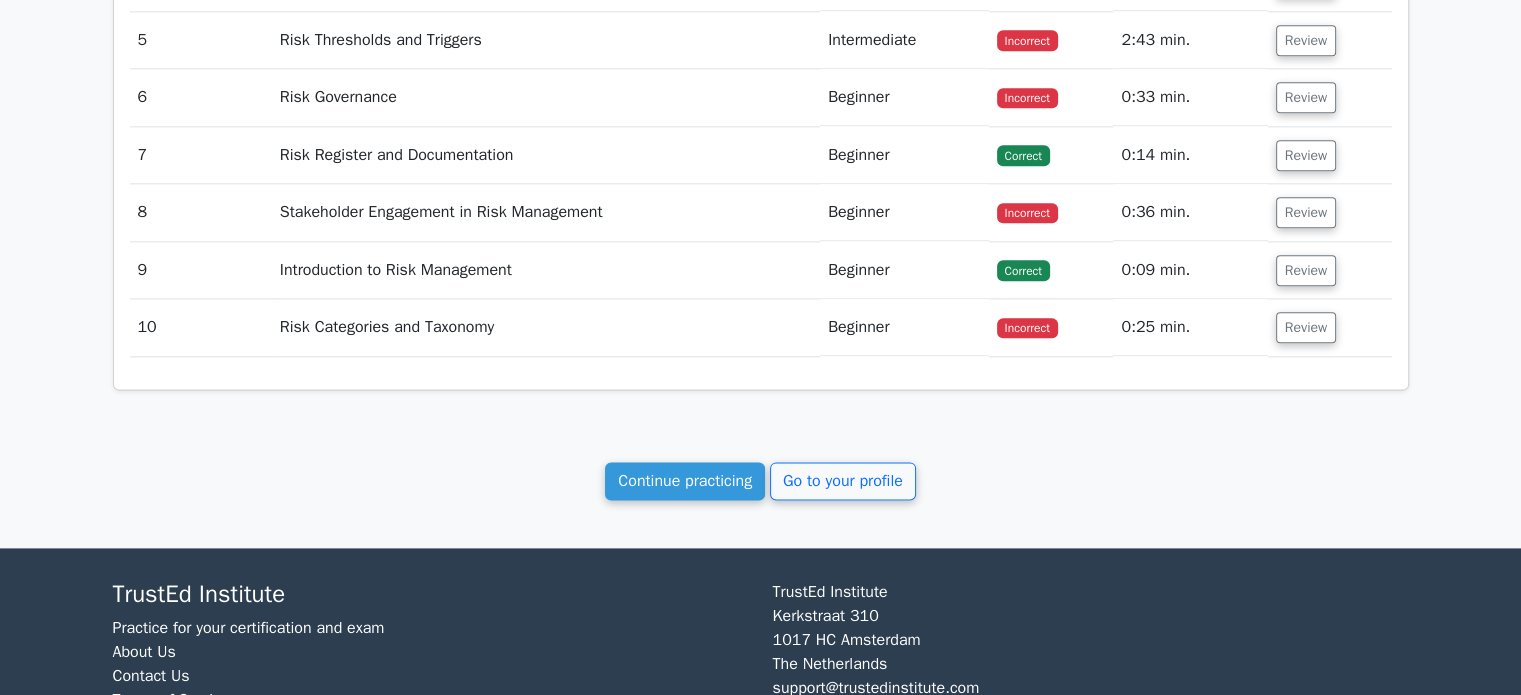 click on "Go to your profile" at bounding box center [843, 481] 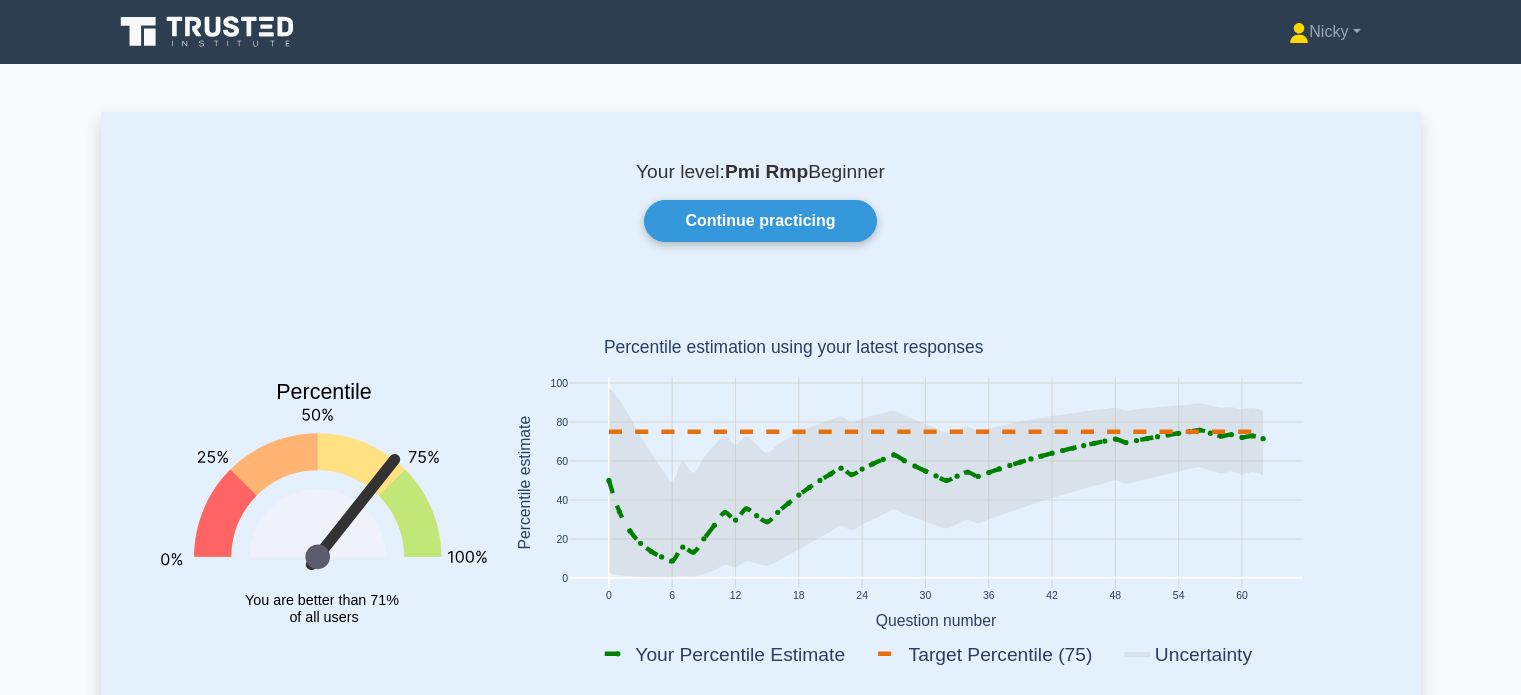 scroll, scrollTop: 0, scrollLeft: 0, axis: both 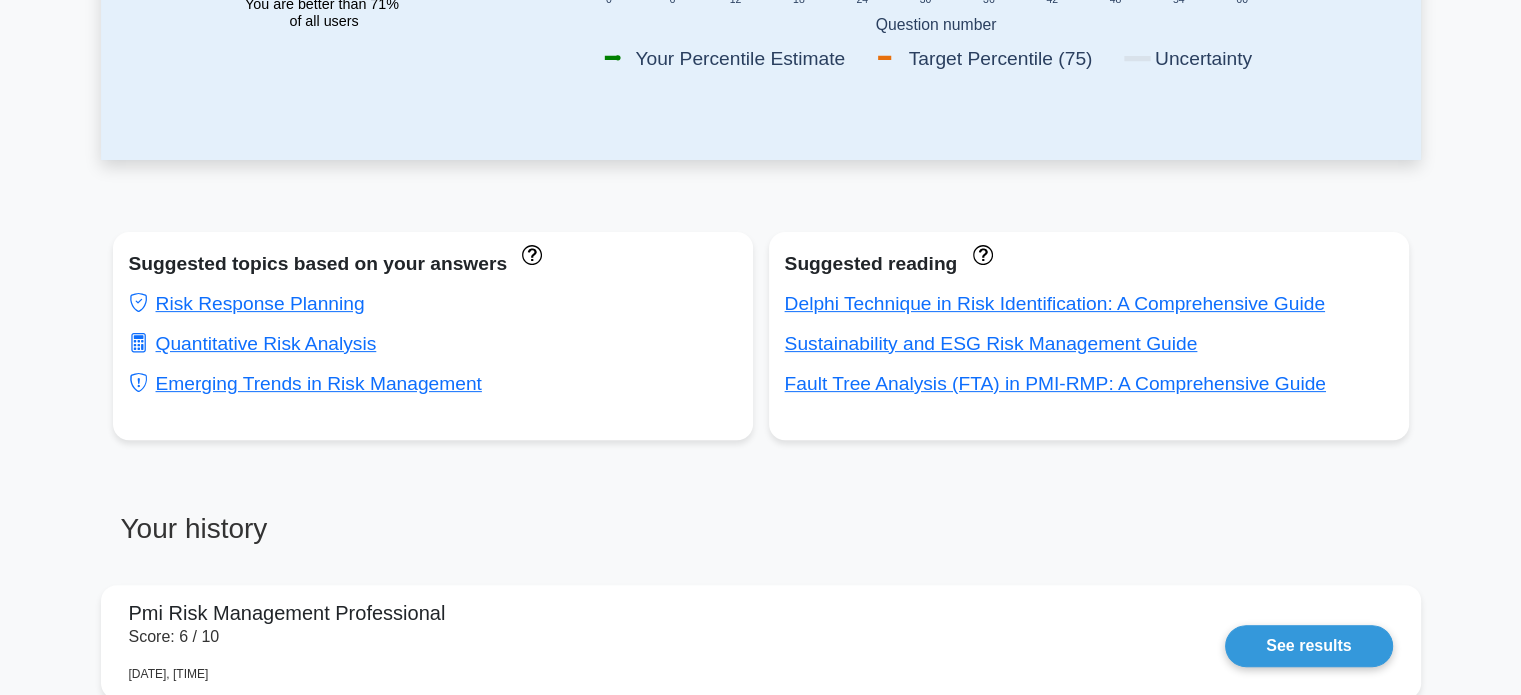 click on "Sustainability and ESG Risk Management Guide" at bounding box center [991, 343] 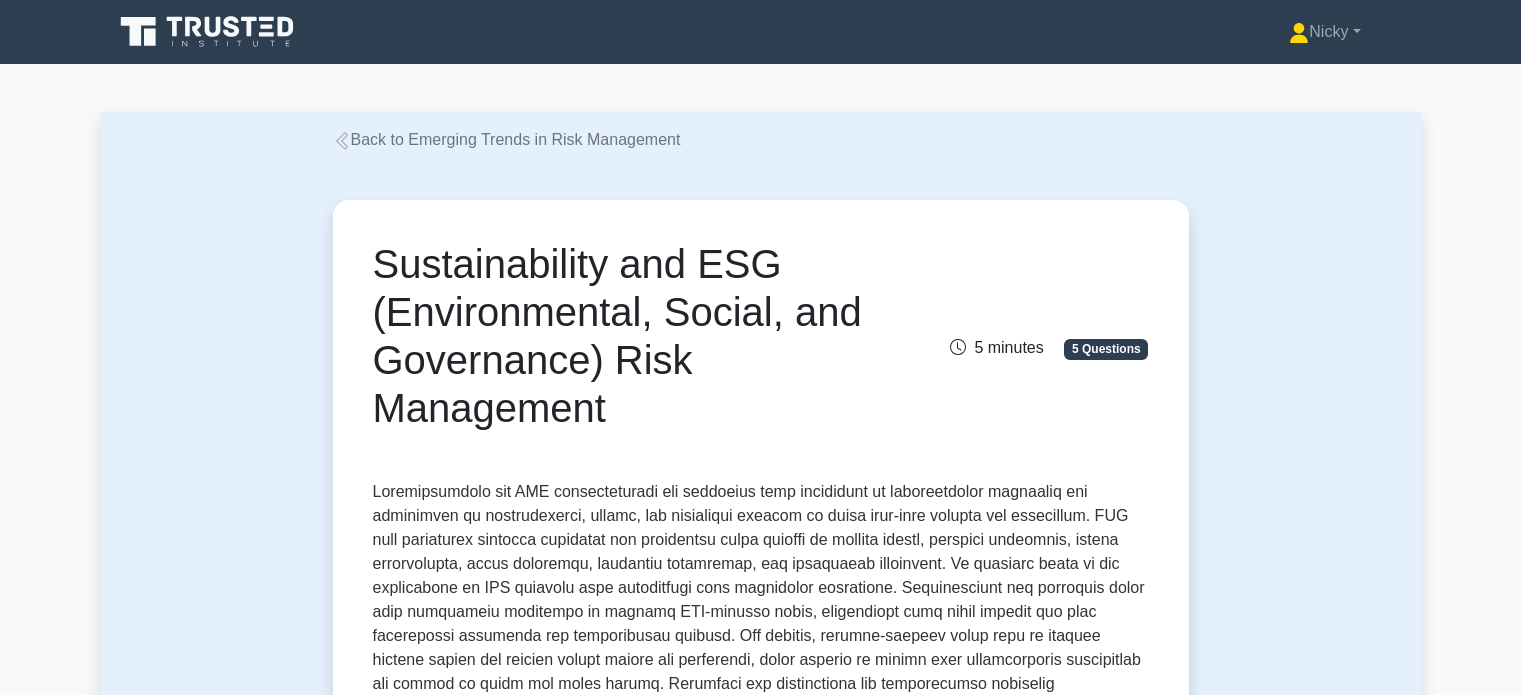 scroll, scrollTop: 0, scrollLeft: 0, axis: both 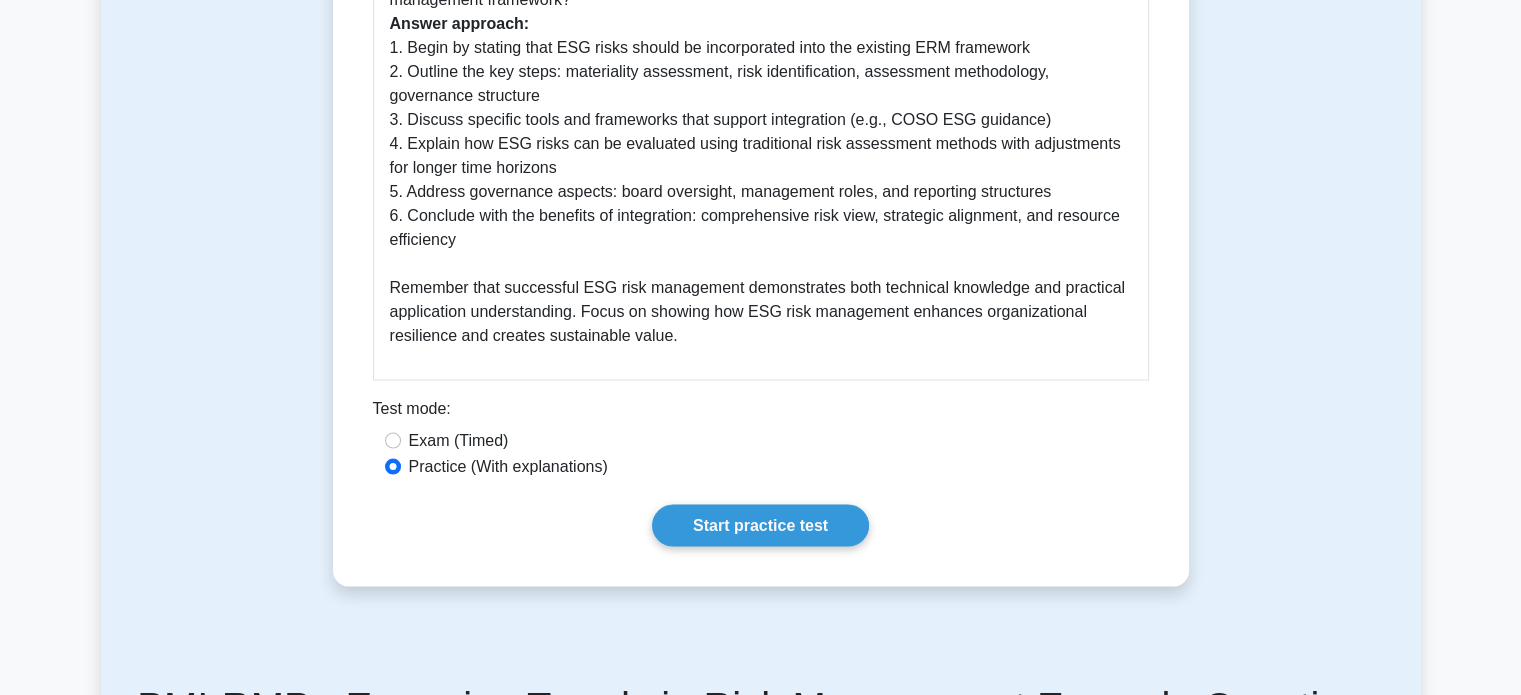 click on "Start practice test" at bounding box center [760, 526] 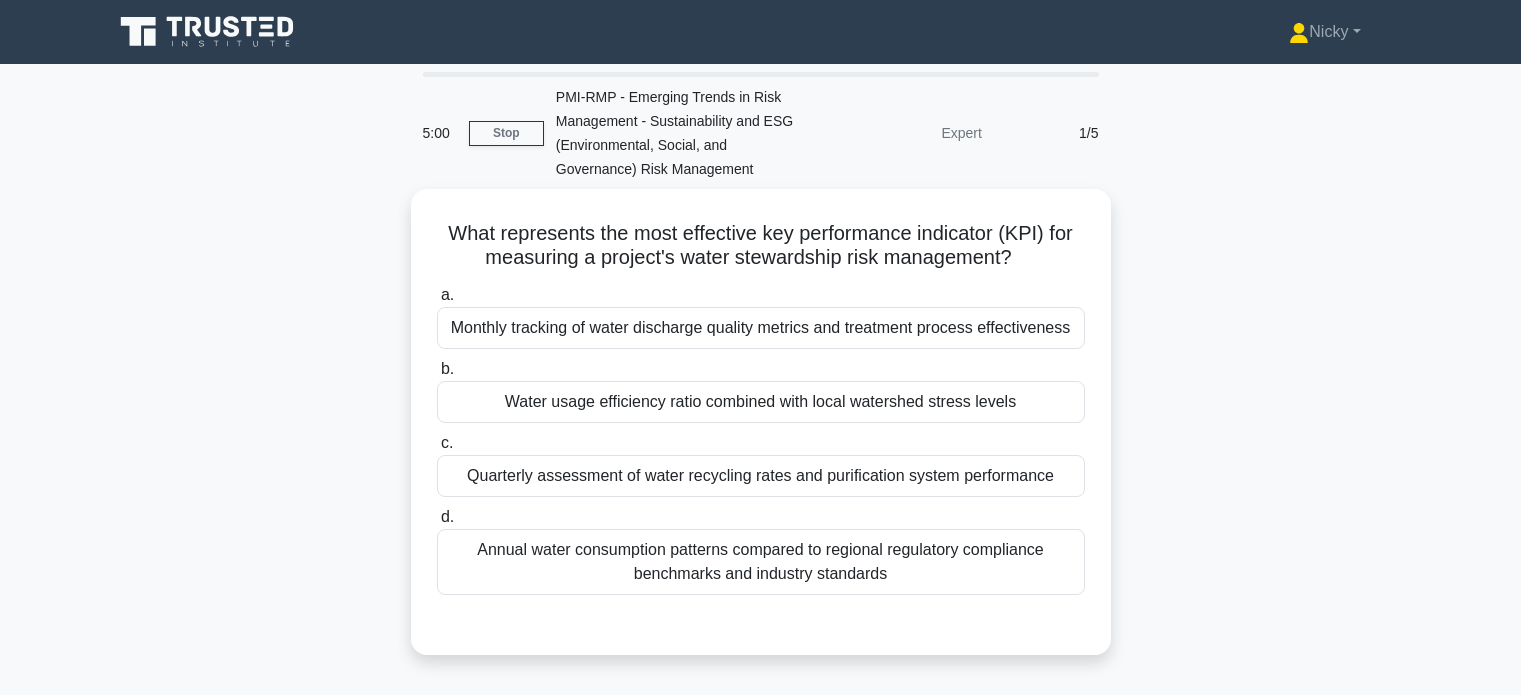 scroll, scrollTop: 0, scrollLeft: 0, axis: both 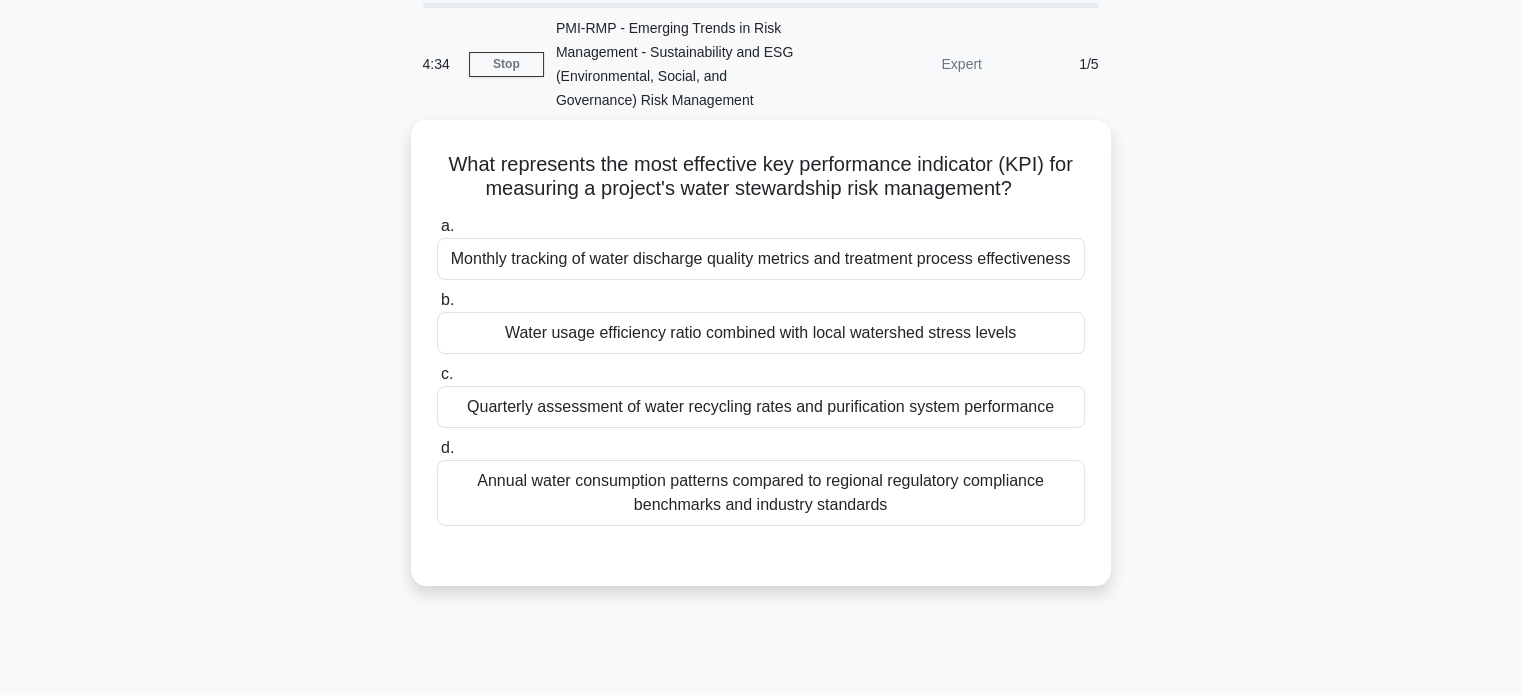 click on "Annual water consumption patterns compared to regional regulatory compliance benchmarks and industry standards" at bounding box center (761, 493) 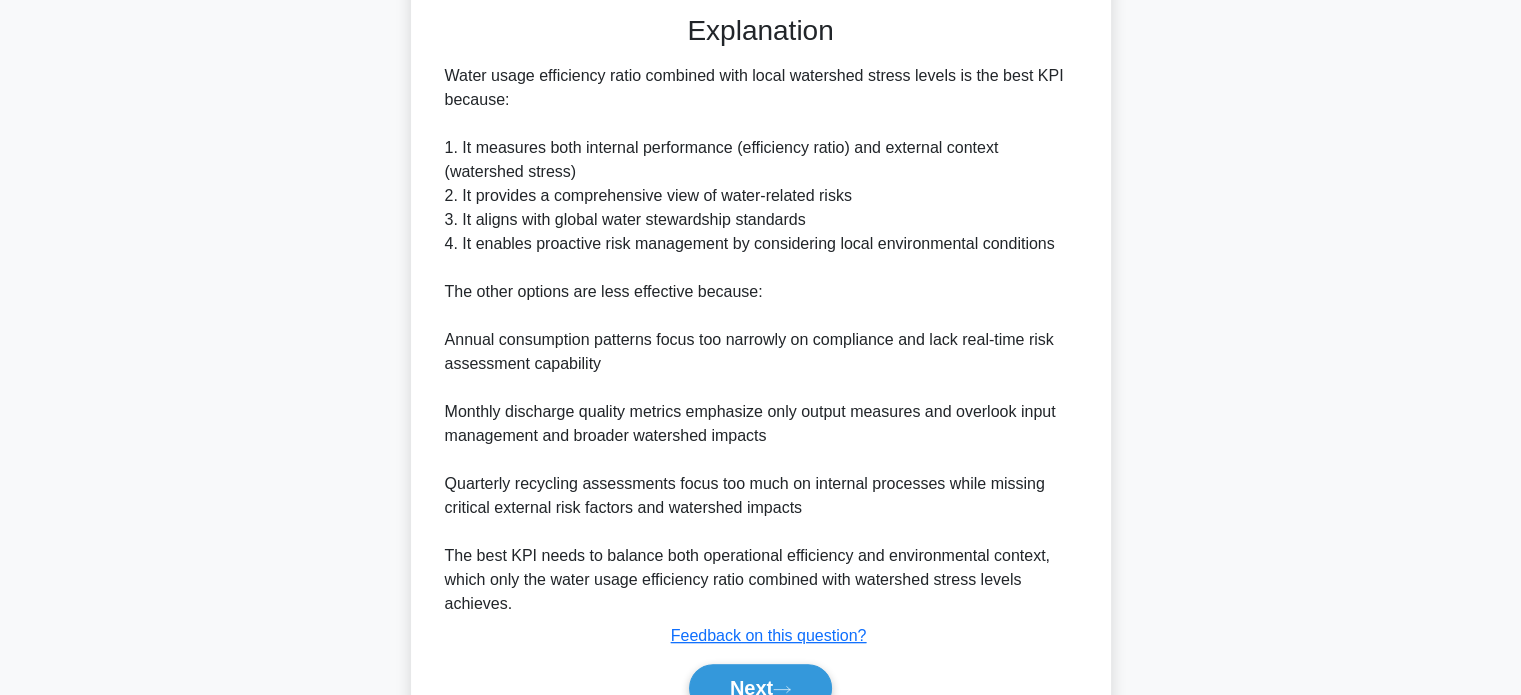 scroll, scrollTop: 706, scrollLeft: 0, axis: vertical 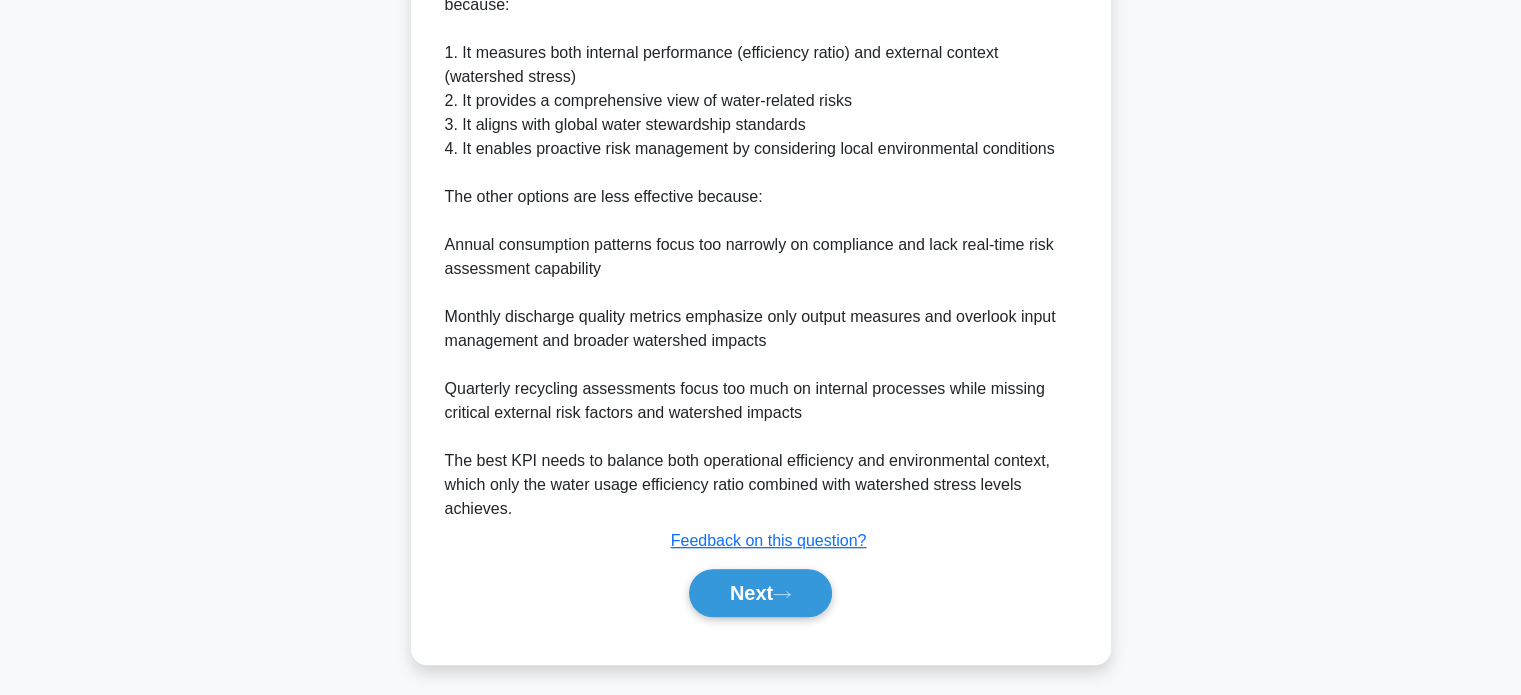 click on "Next" at bounding box center (760, 593) 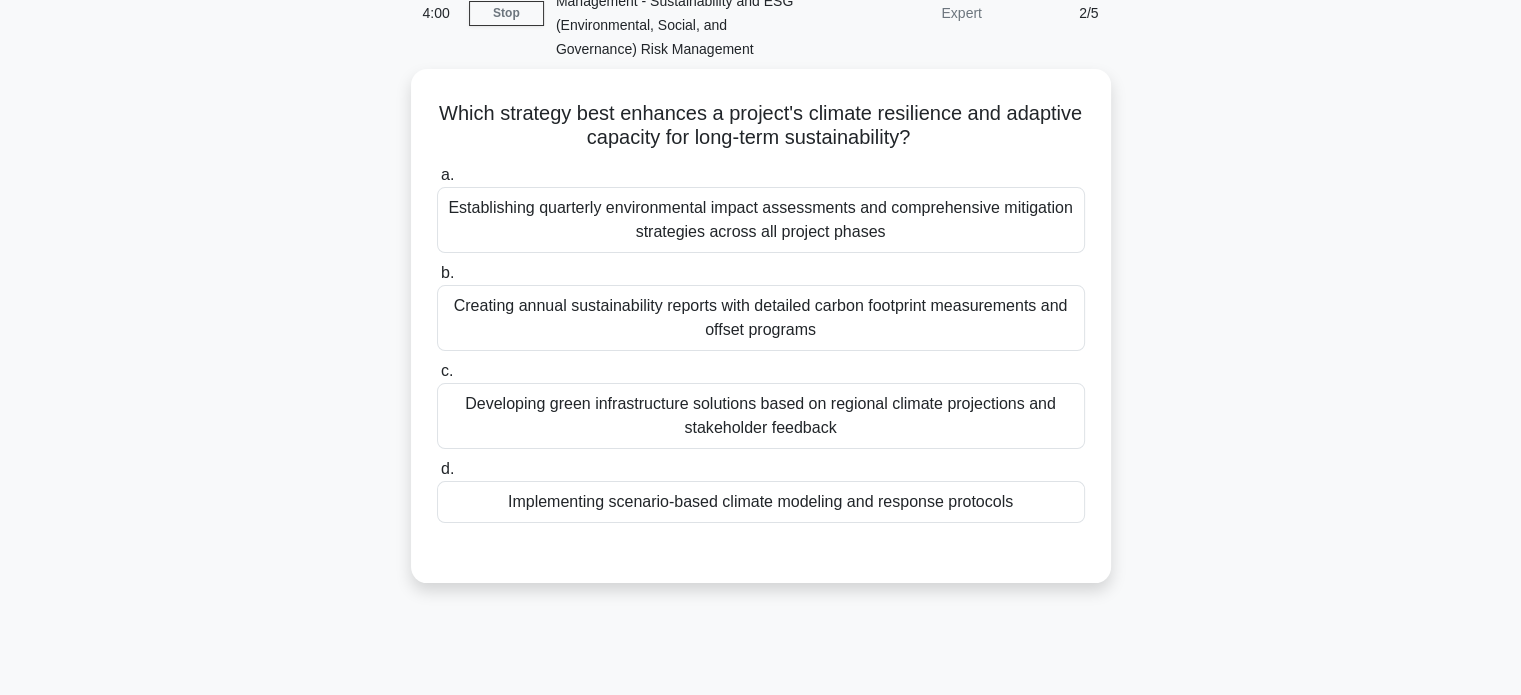 scroll, scrollTop: 113, scrollLeft: 0, axis: vertical 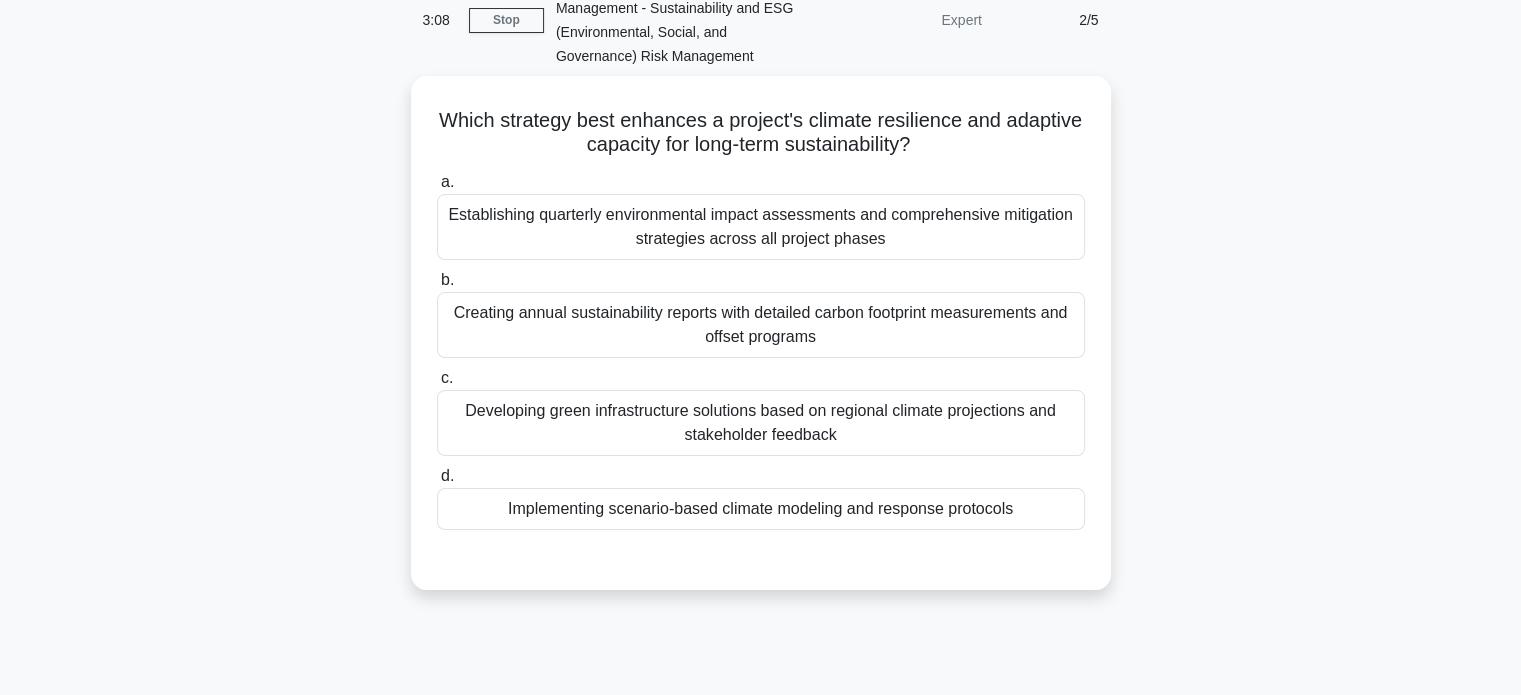 click on "Creating annual sustainability reports with detailed carbon footprint measurements and offset programs" at bounding box center [761, 325] 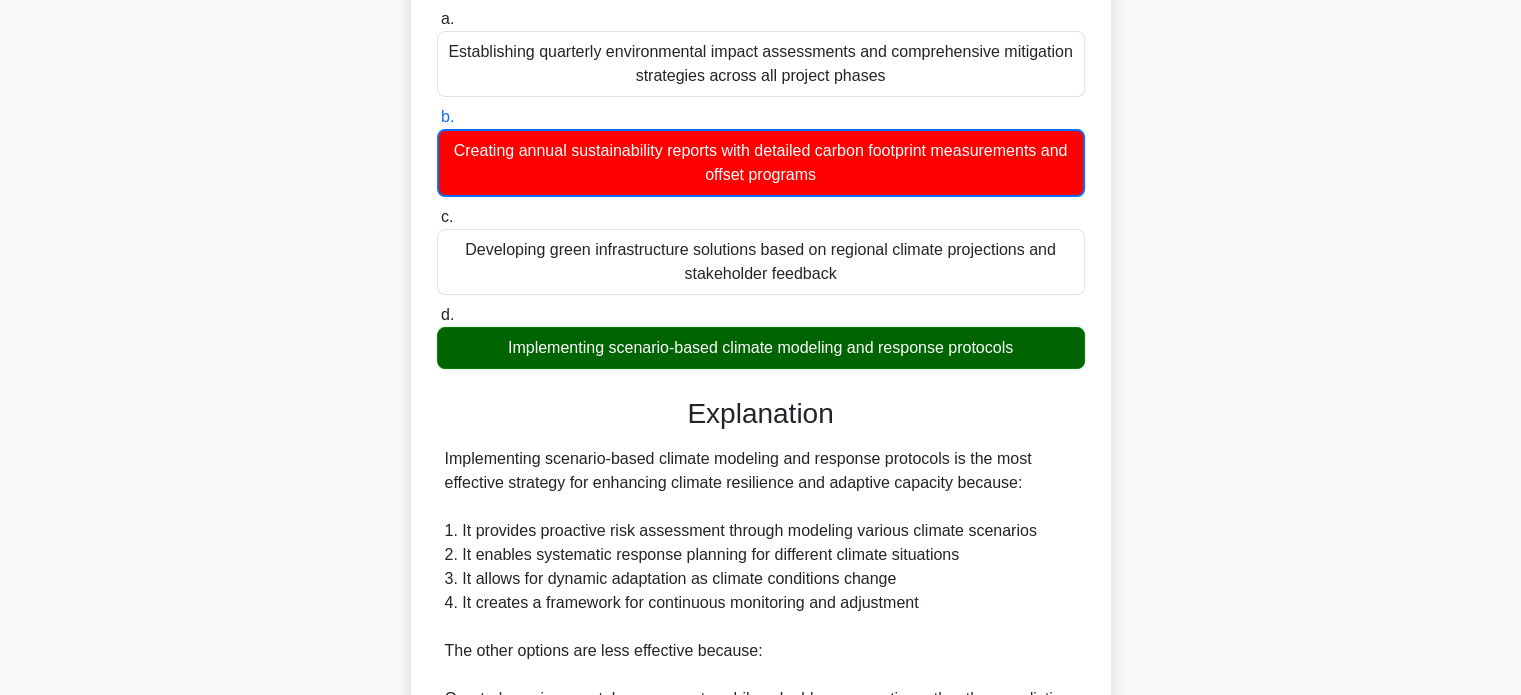 scroll, scrollTop: 0, scrollLeft: 0, axis: both 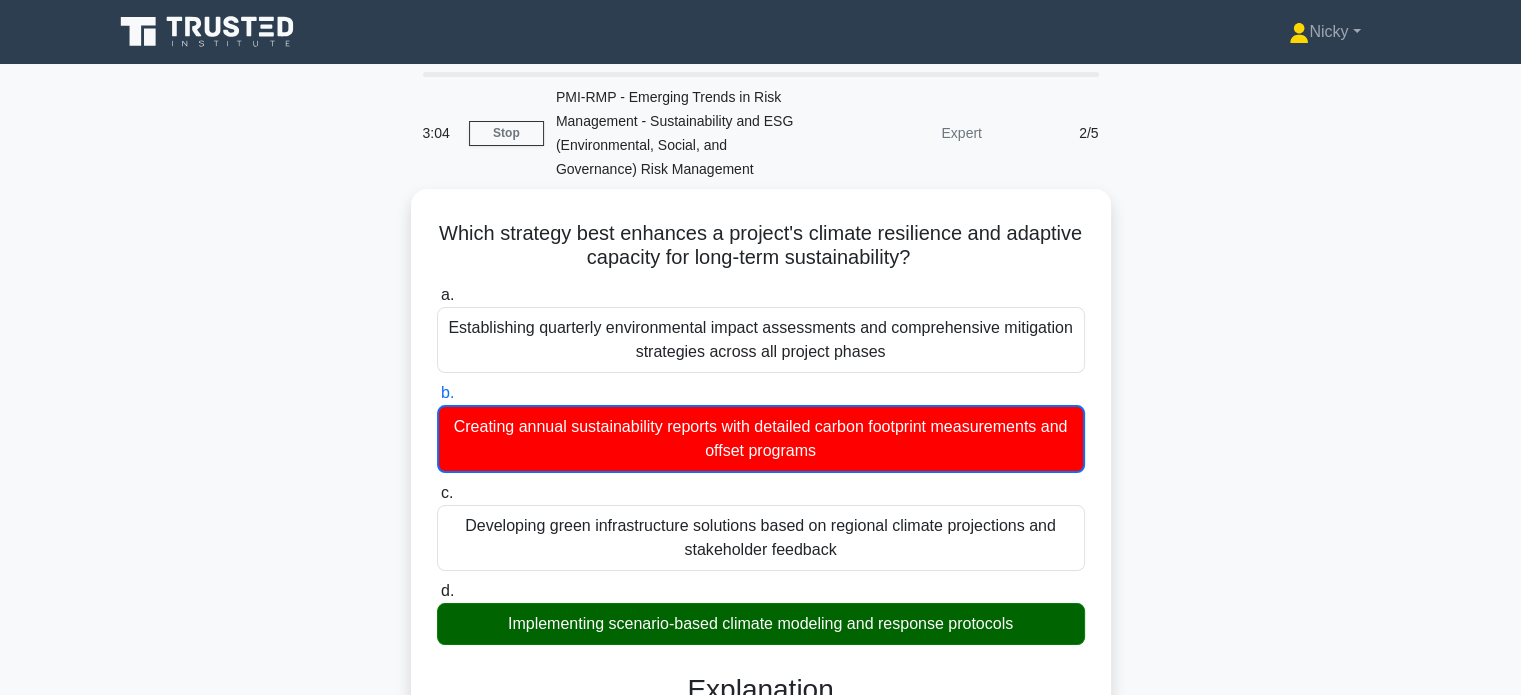 click on "Stop" at bounding box center (506, 133) 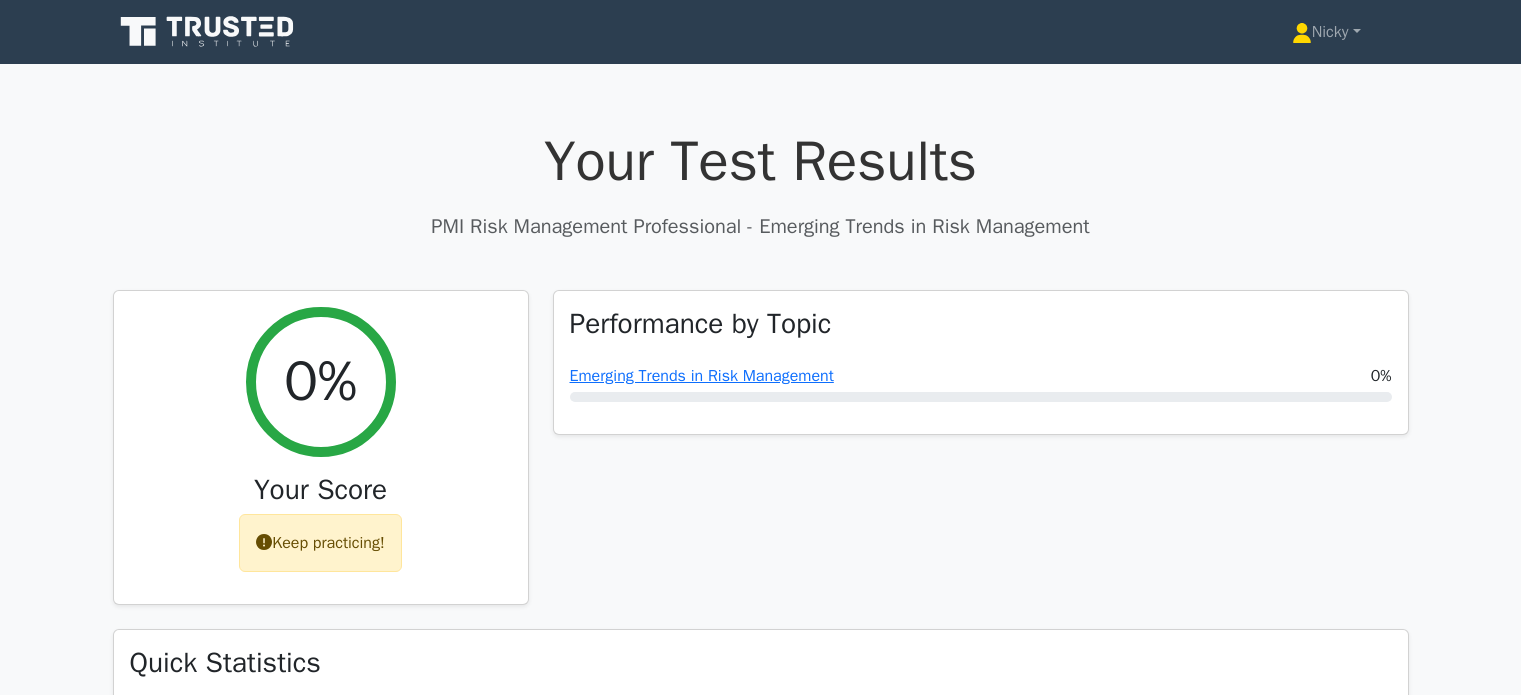 scroll, scrollTop: 0, scrollLeft: 0, axis: both 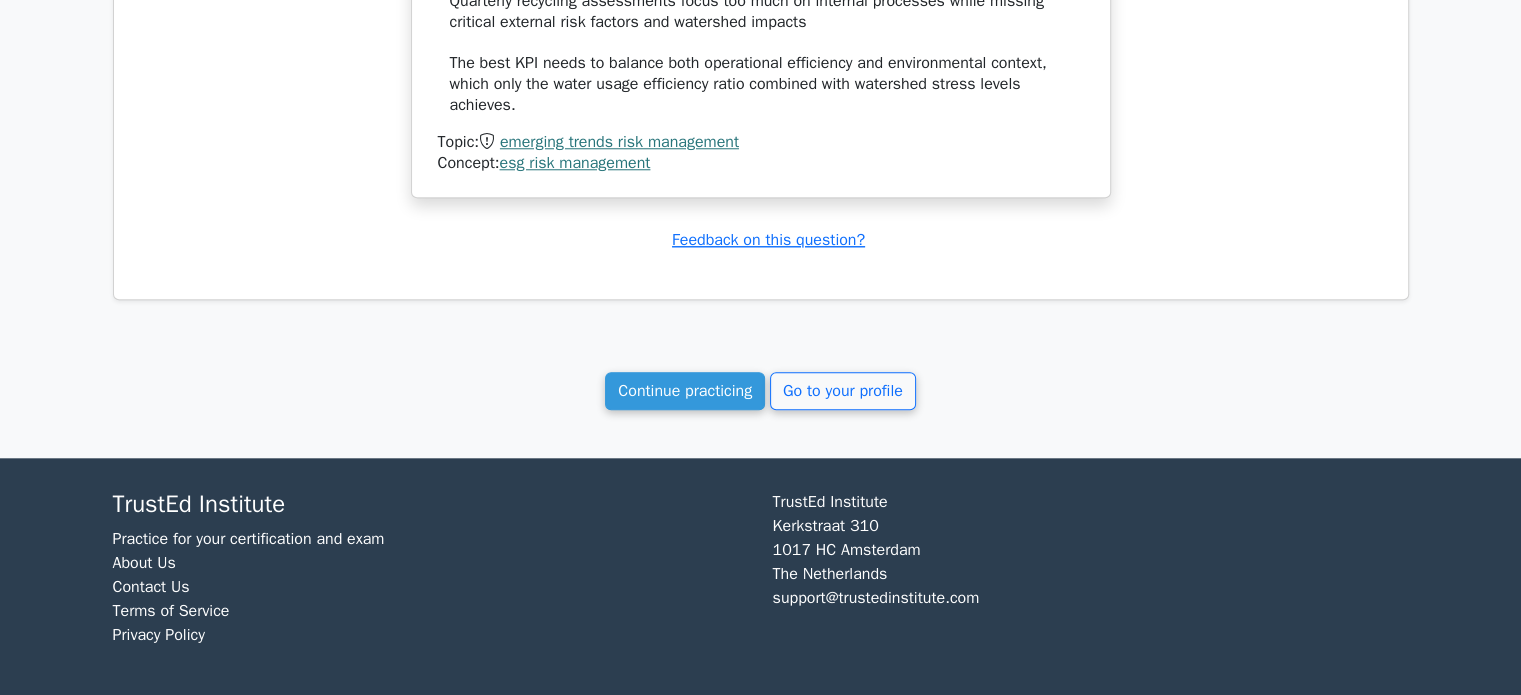 click on "Go to your profile" at bounding box center (843, 391) 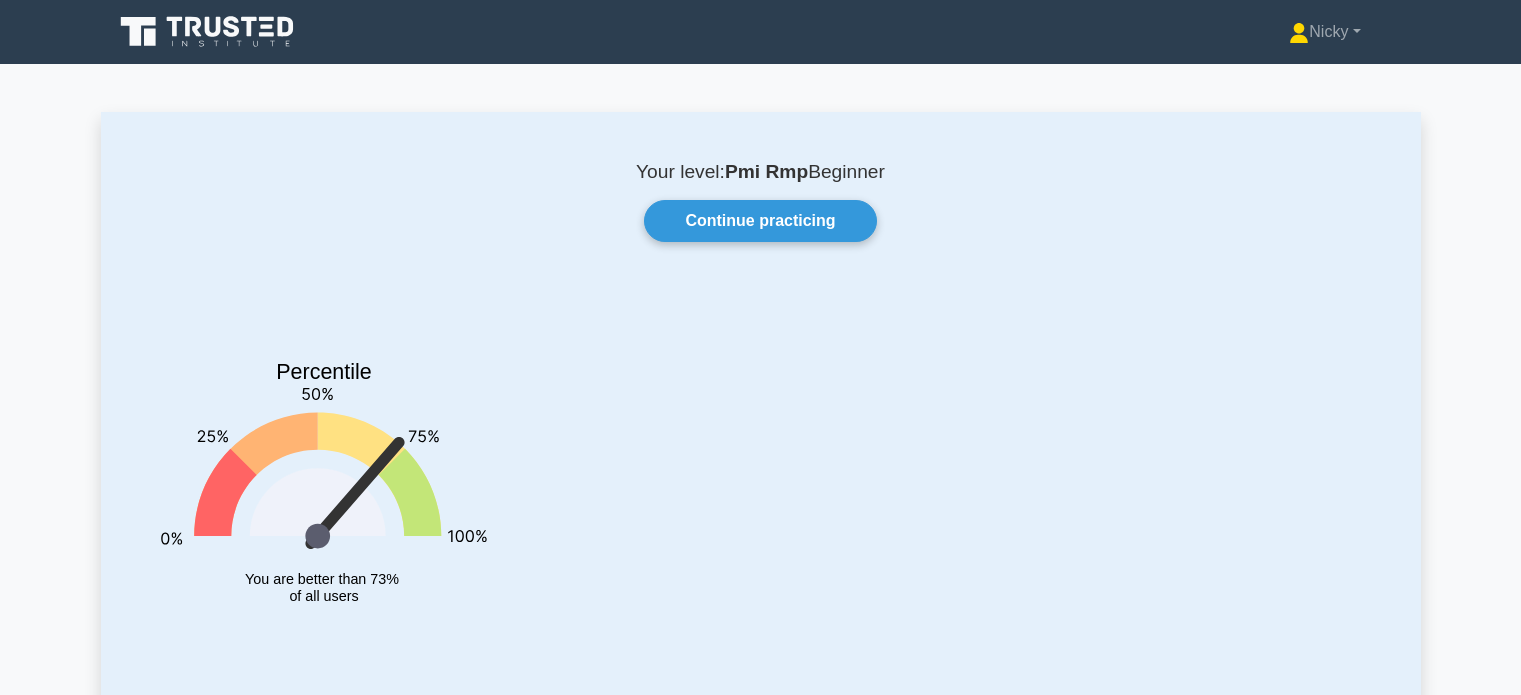 scroll, scrollTop: 0, scrollLeft: 0, axis: both 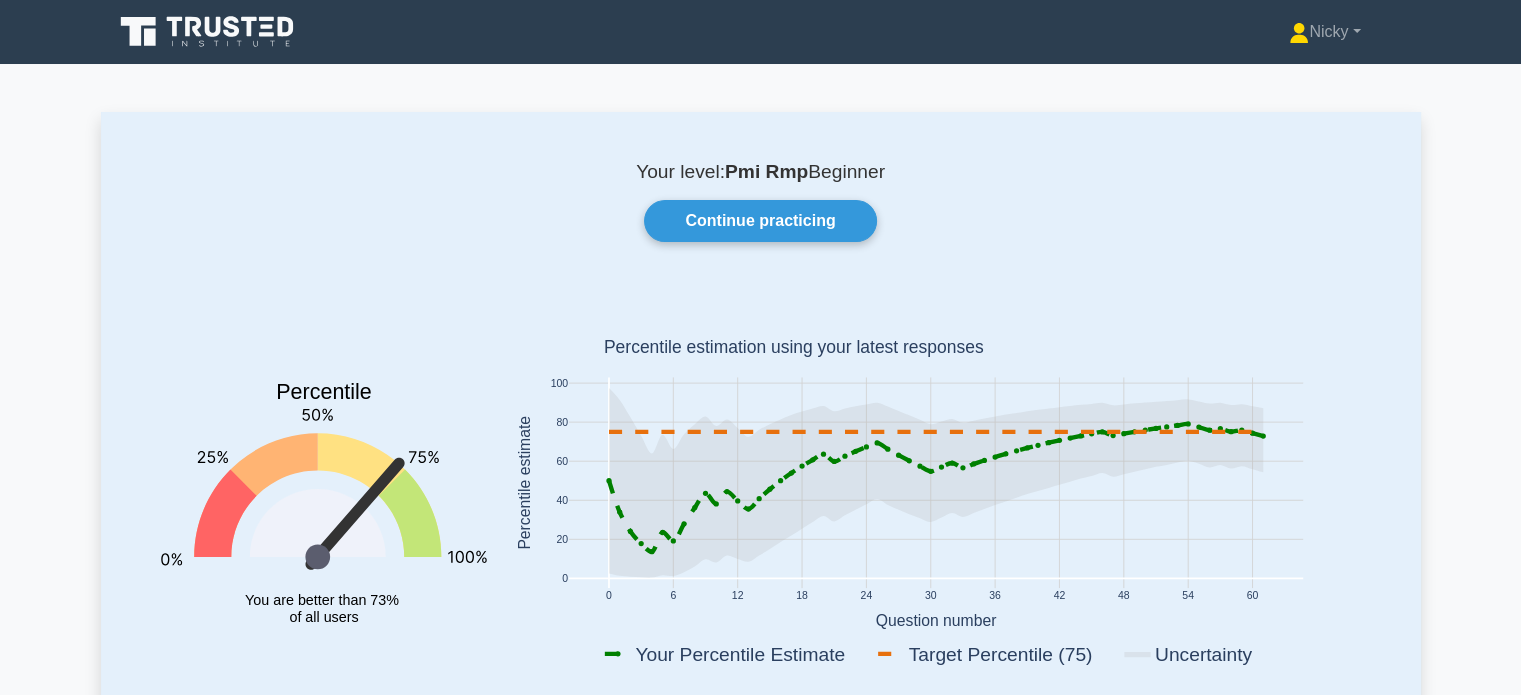 click on "Continue practicing" at bounding box center [760, 221] 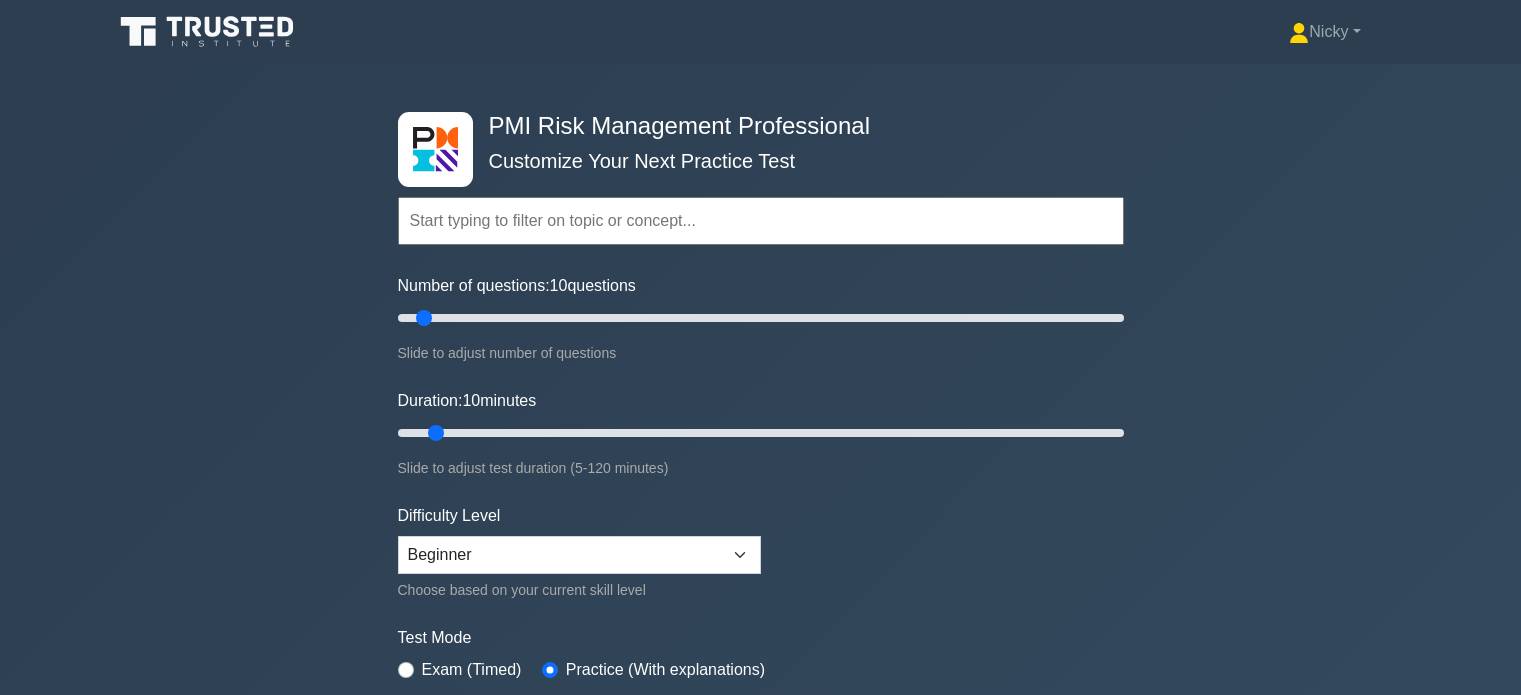 scroll, scrollTop: 0, scrollLeft: 0, axis: both 